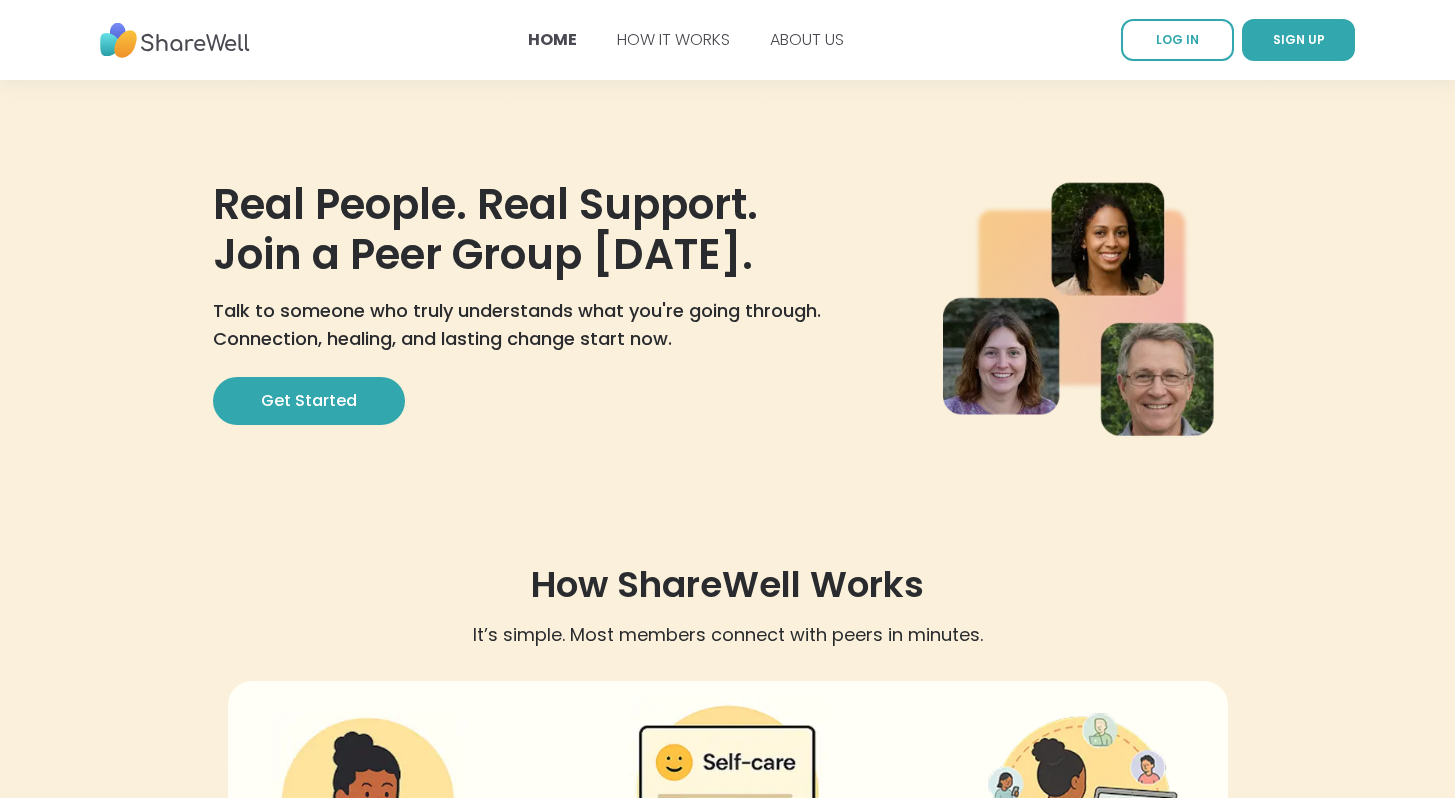 scroll, scrollTop: 0, scrollLeft: 0, axis: both 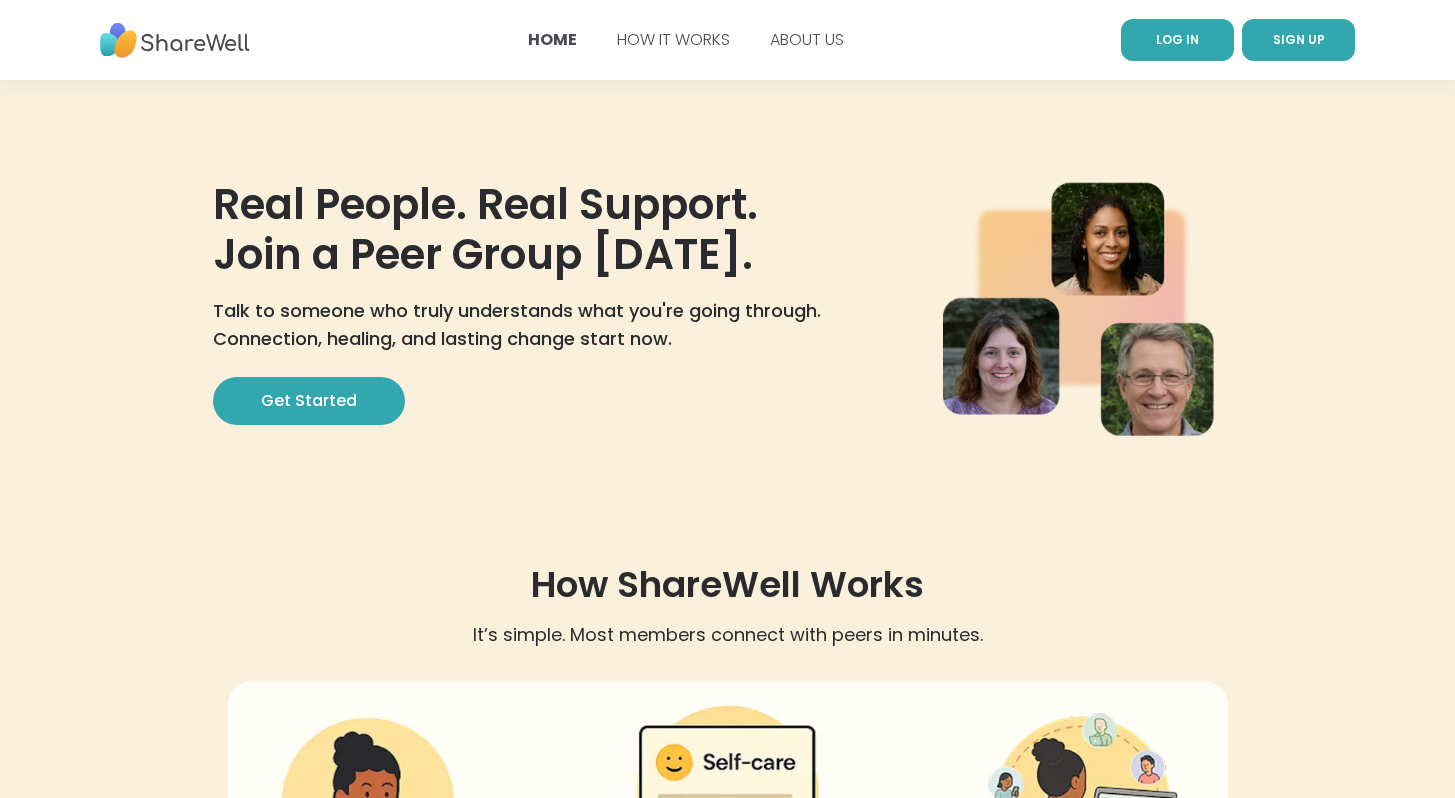 click on "LOG IN" at bounding box center (1177, 39) 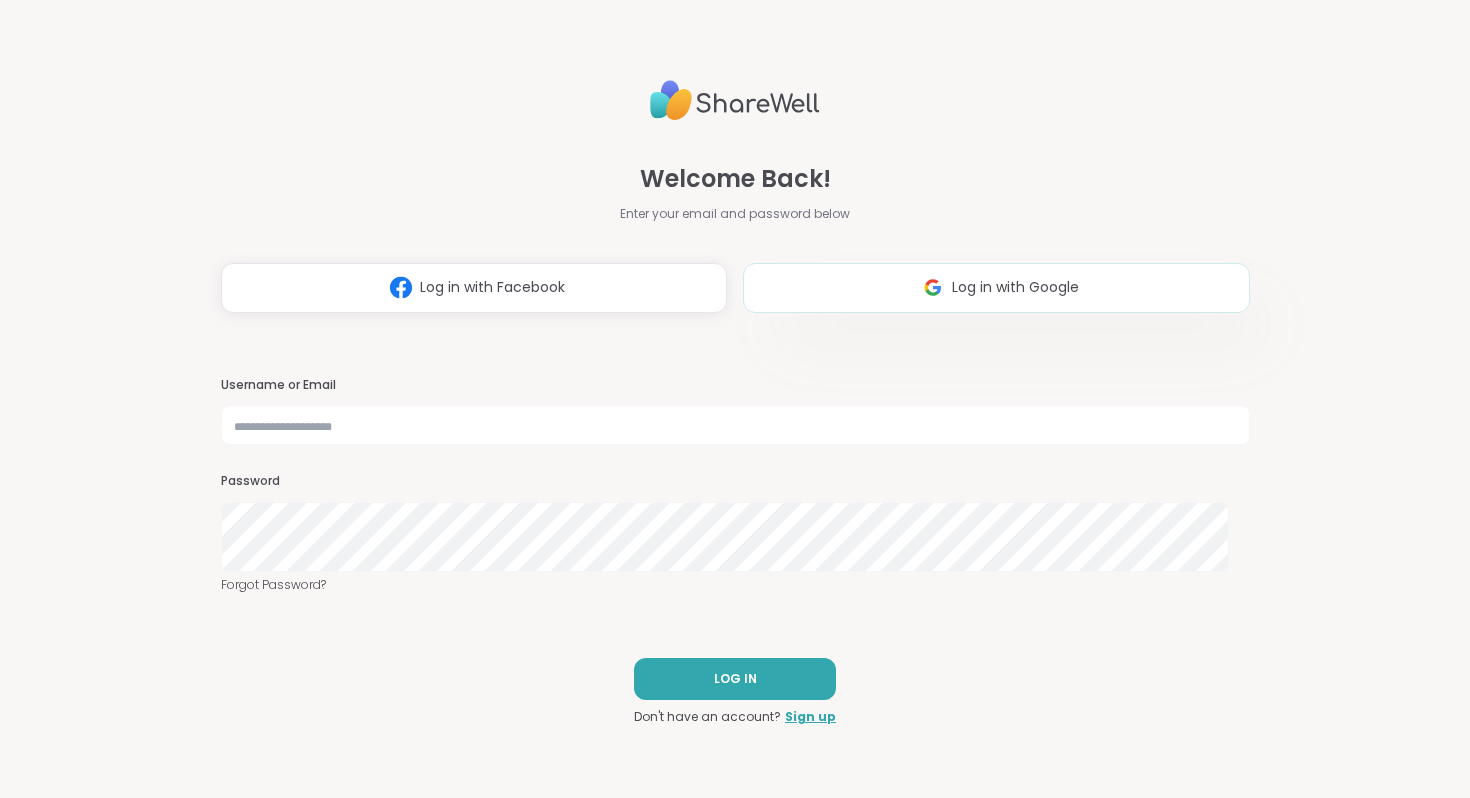 click on "Log in with Google" at bounding box center [996, 288] 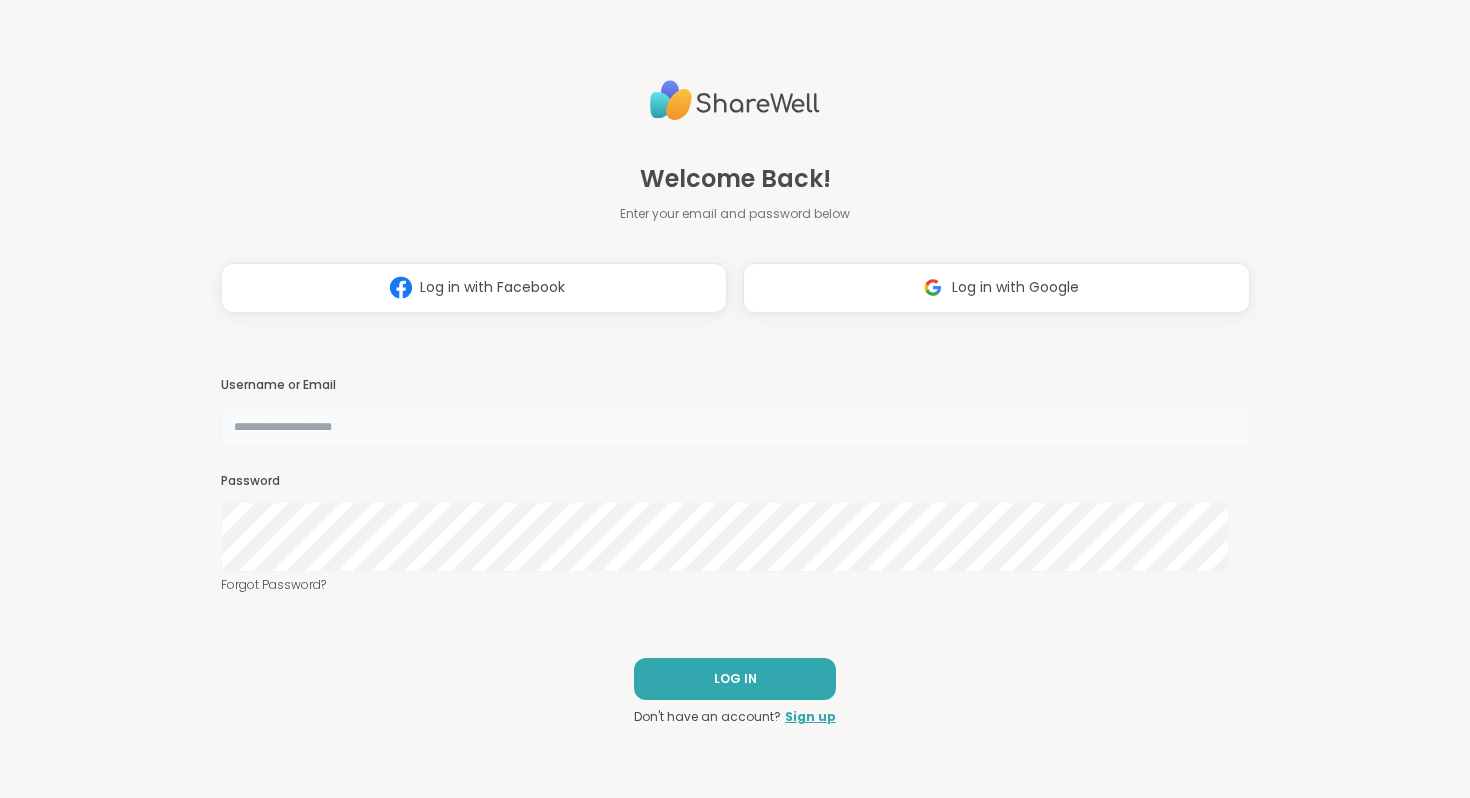 click at bounding box center [735, 425] 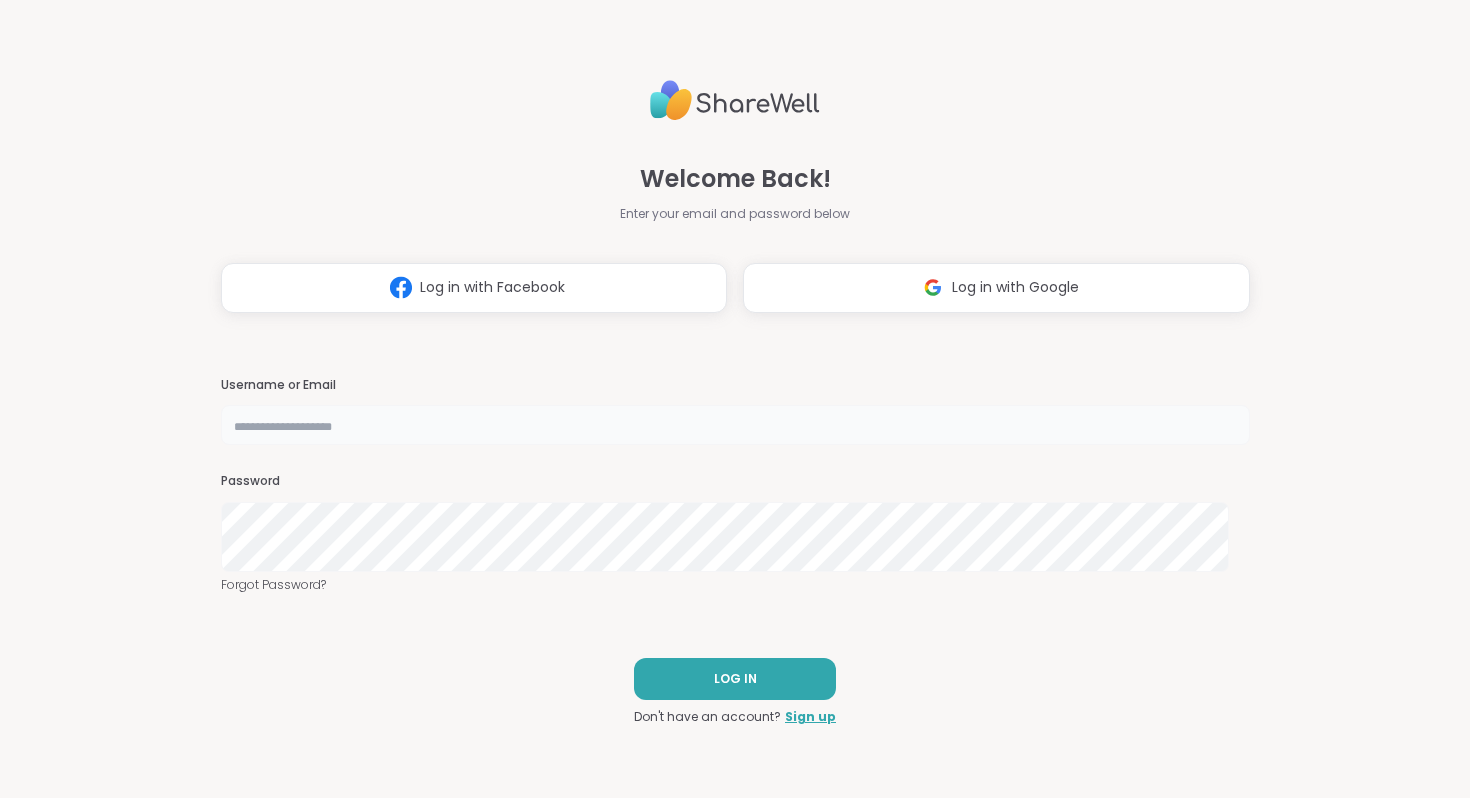 click at bounding box center (735, 425) 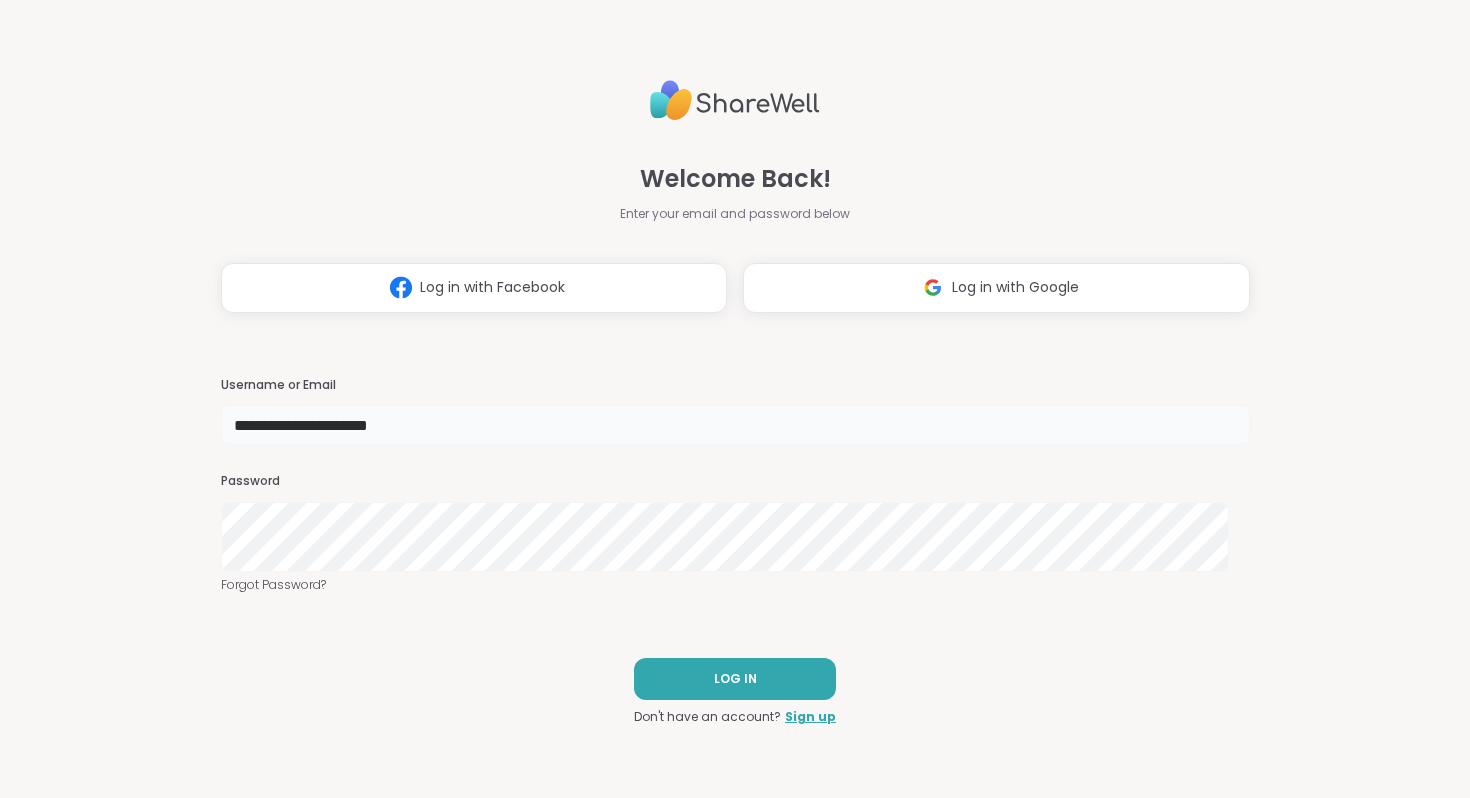 type on "**********" 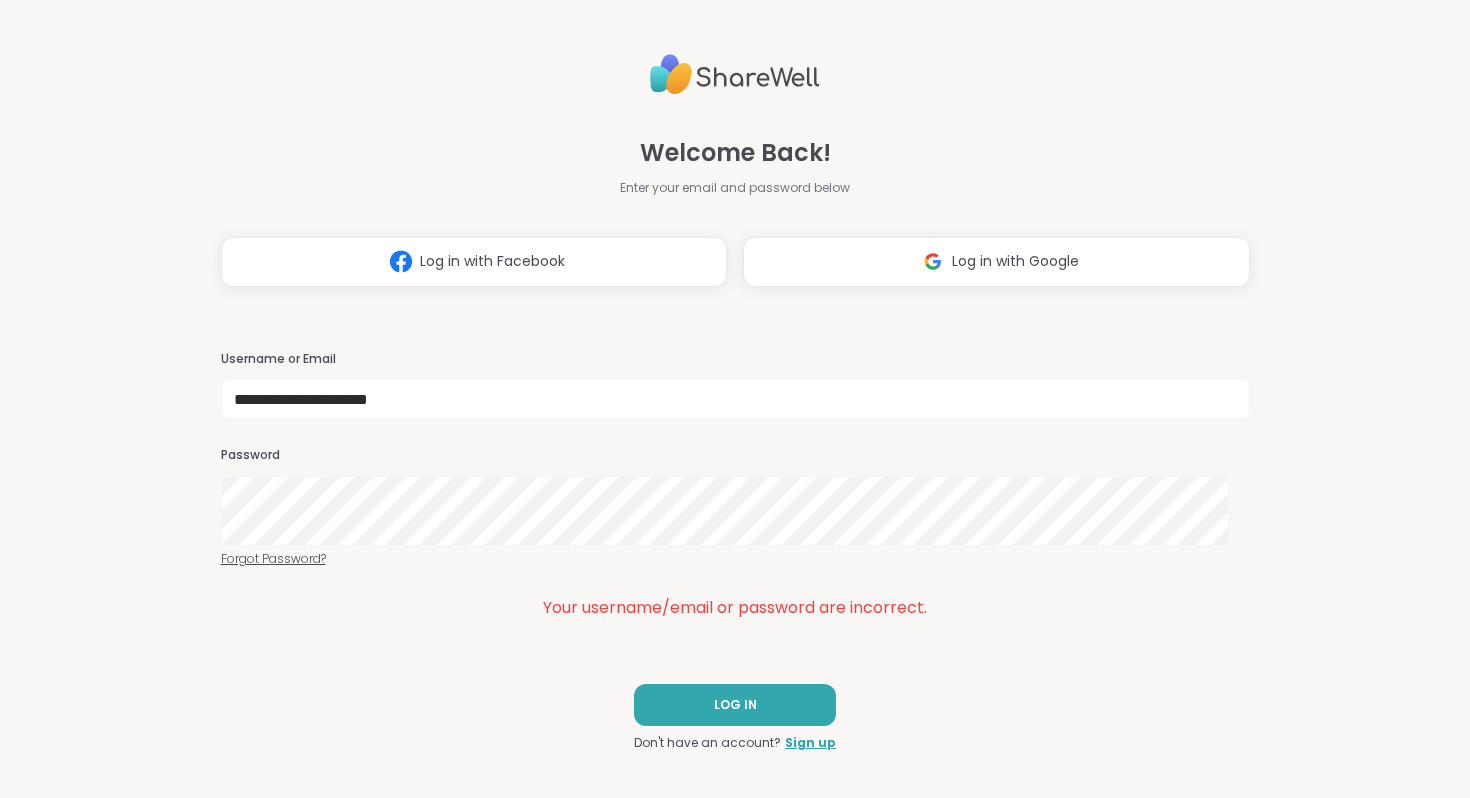 scroll, scrollTop: 115, scrollLeft: 0, axis: vertical 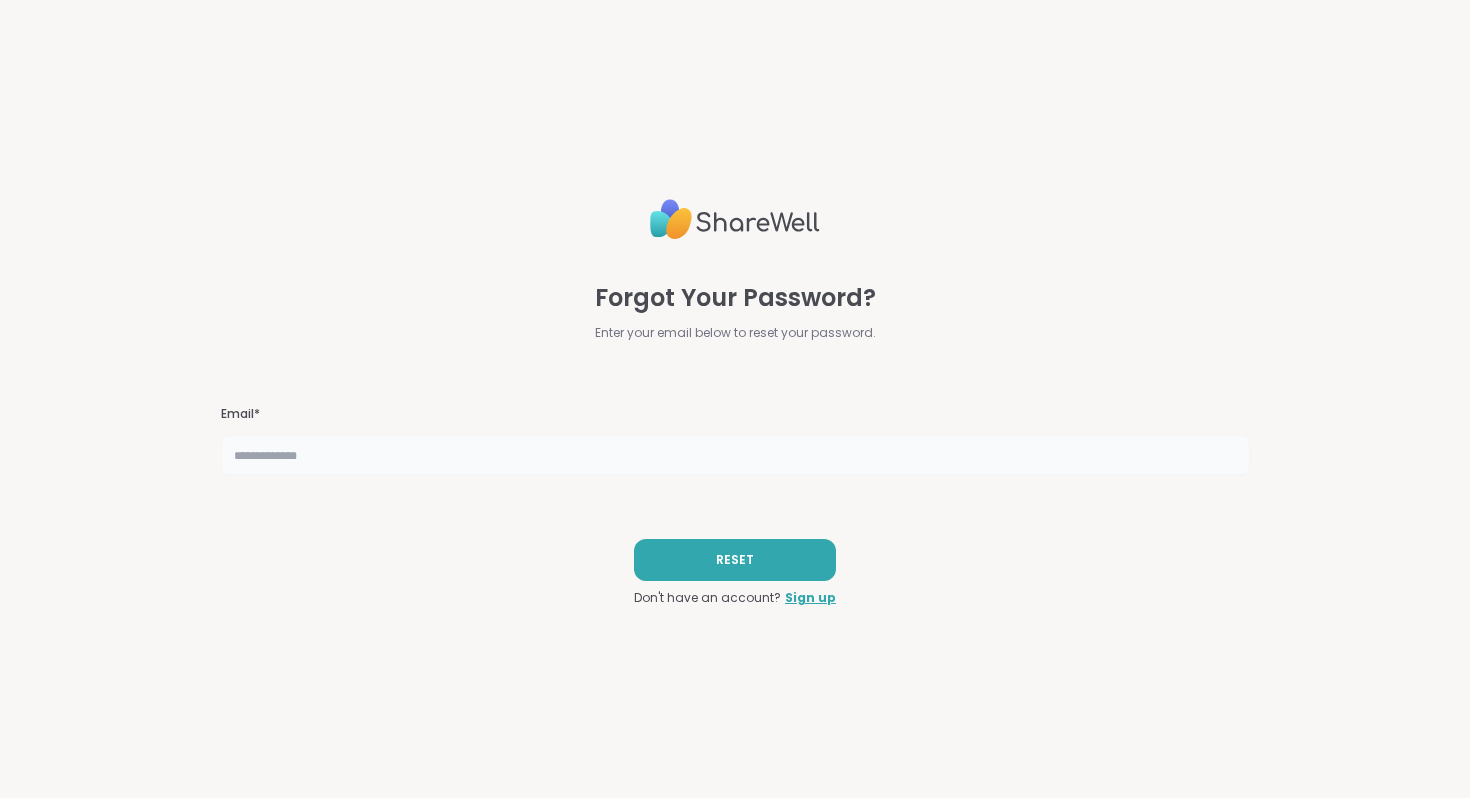 click at bounding box center (735, 455) 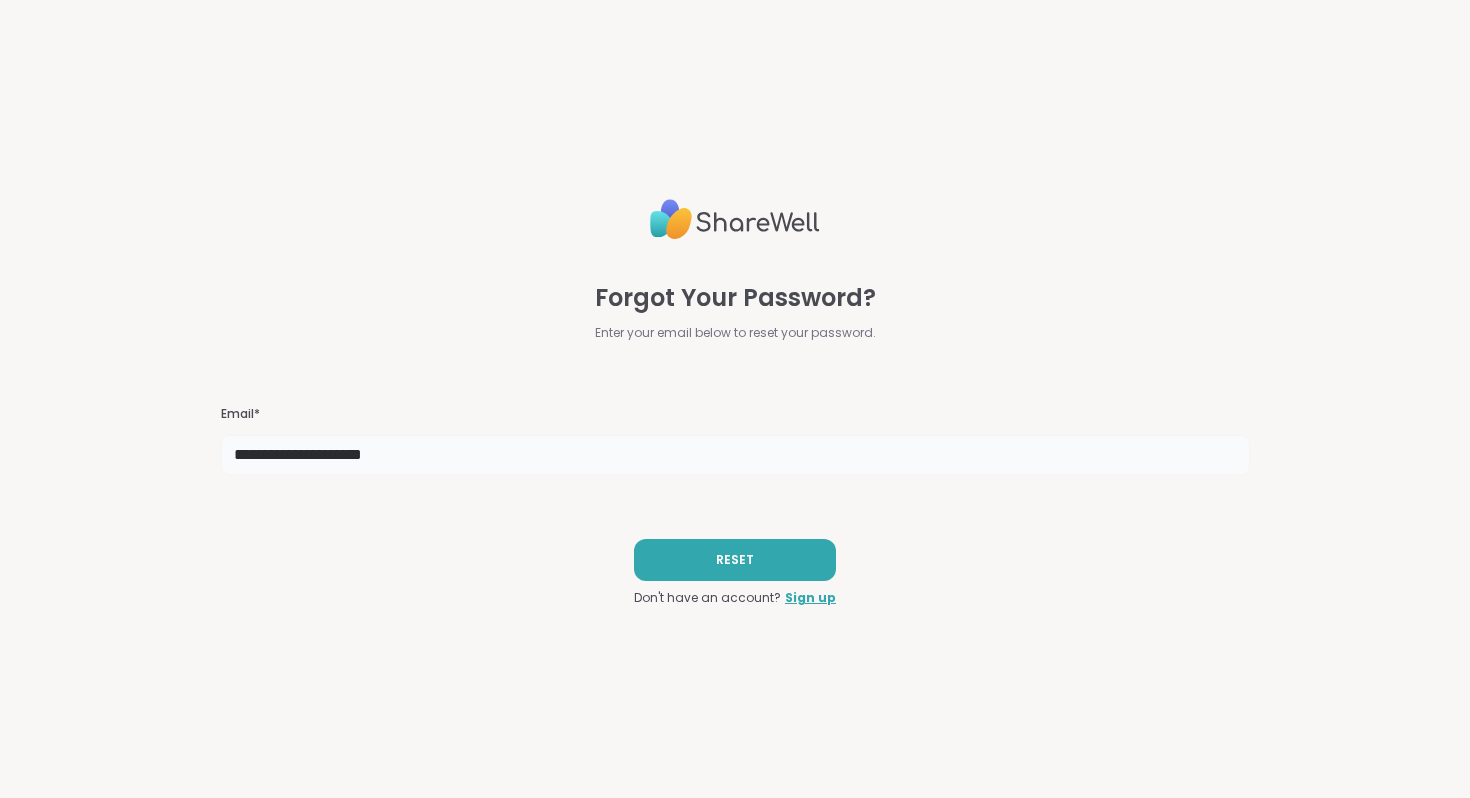 click on "**********" at bounding box center [735, 455] 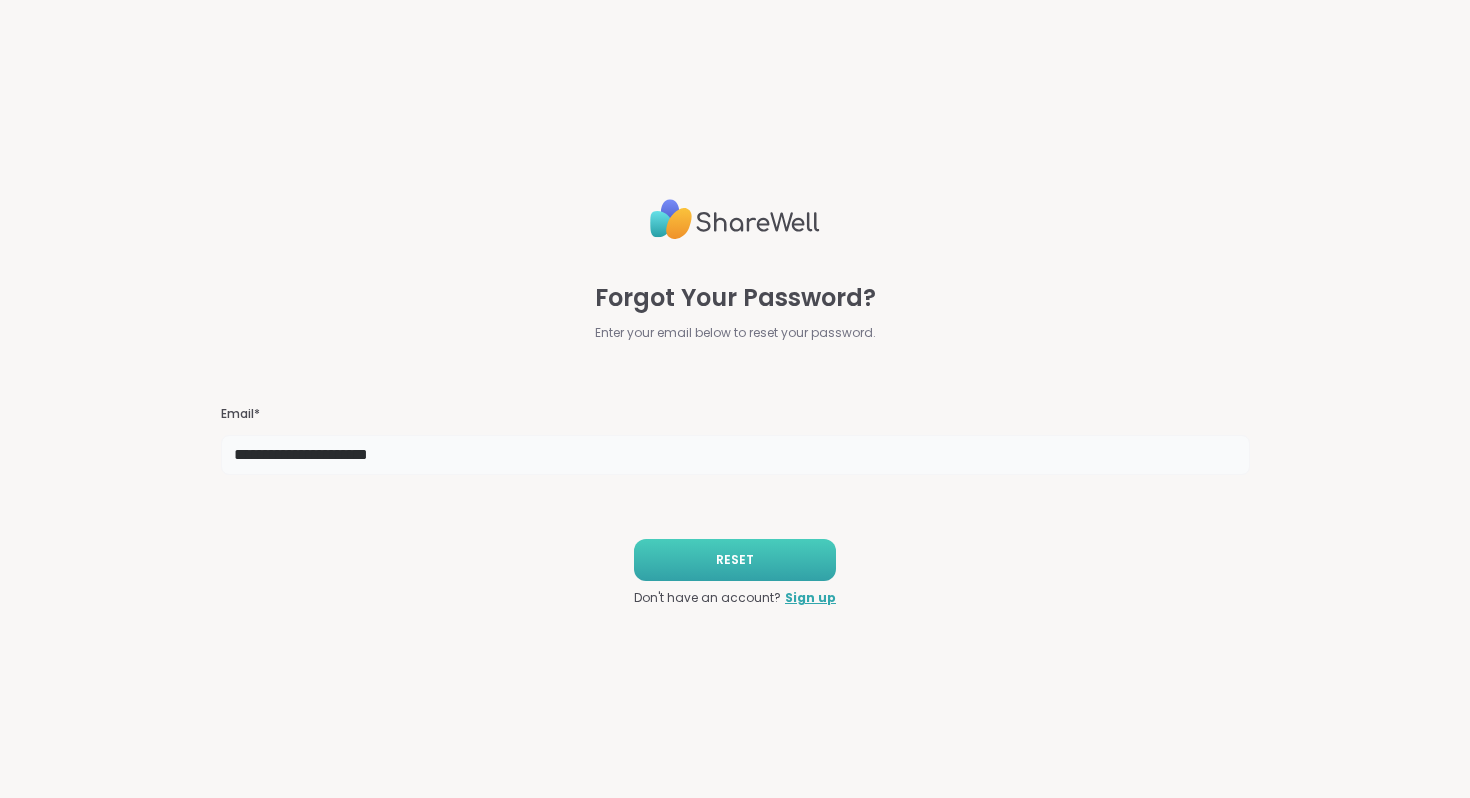 type on "**********" 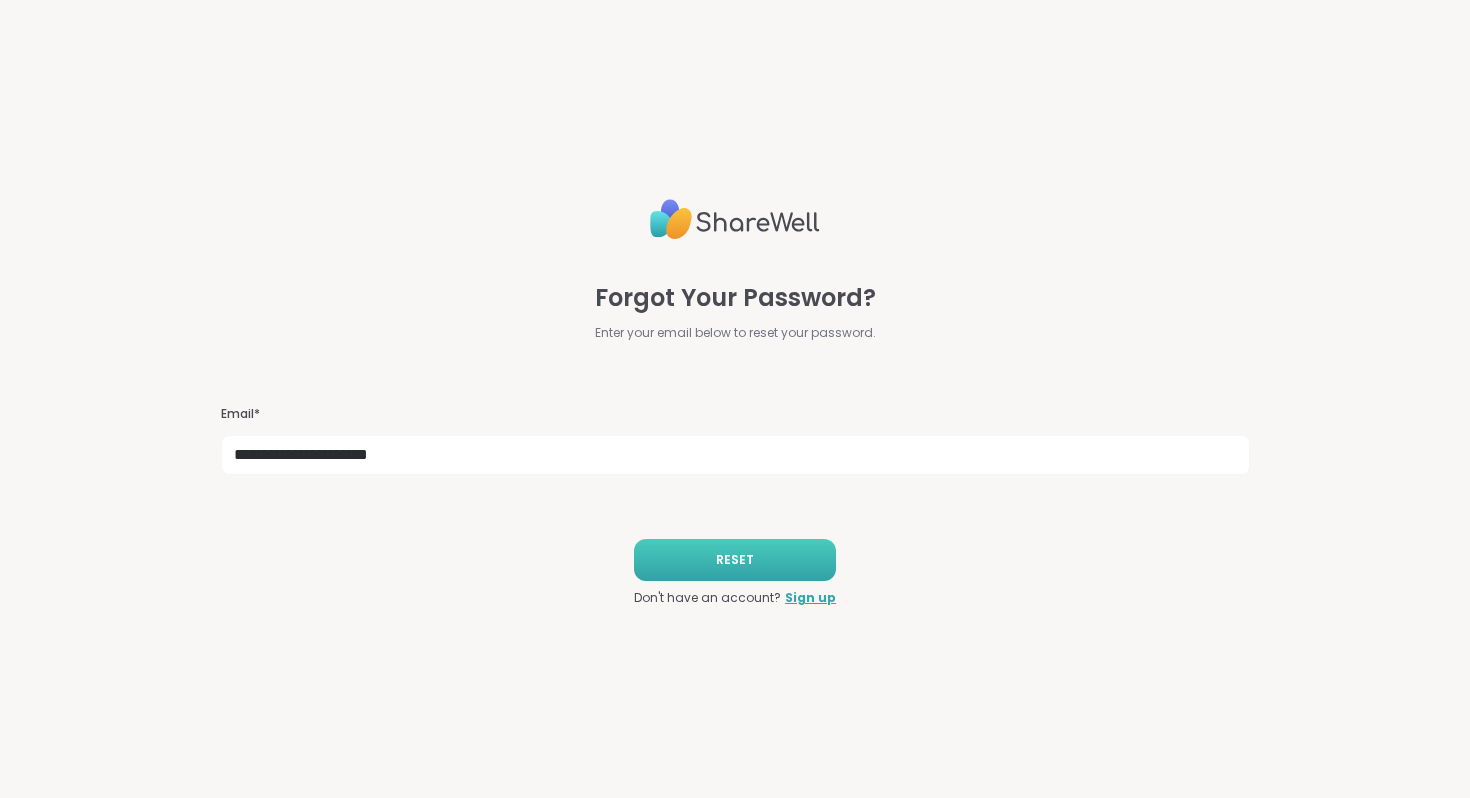 click on "RESET" at bounding box center (735, 560) 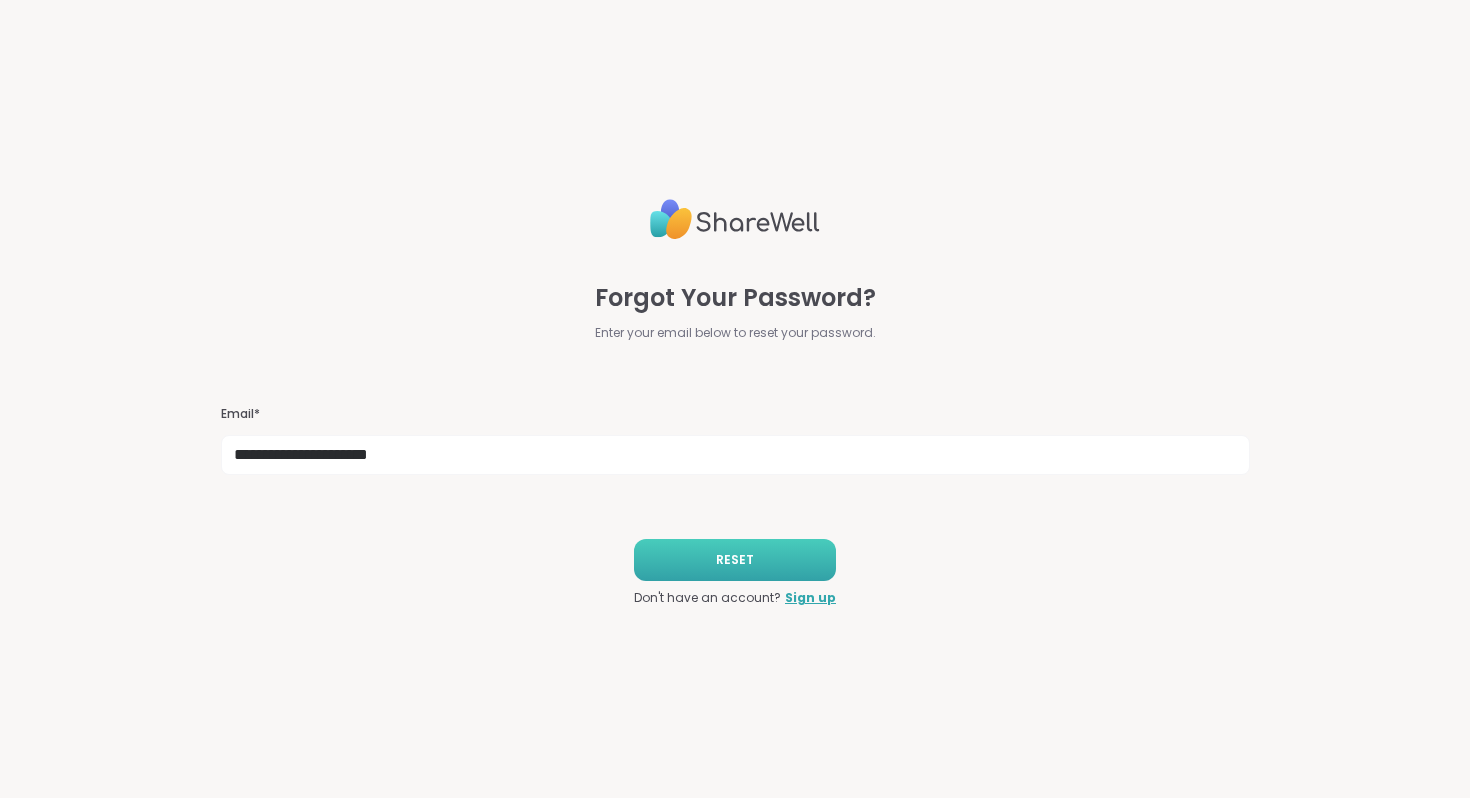click on "RESET" at bounding box center (735, 560) 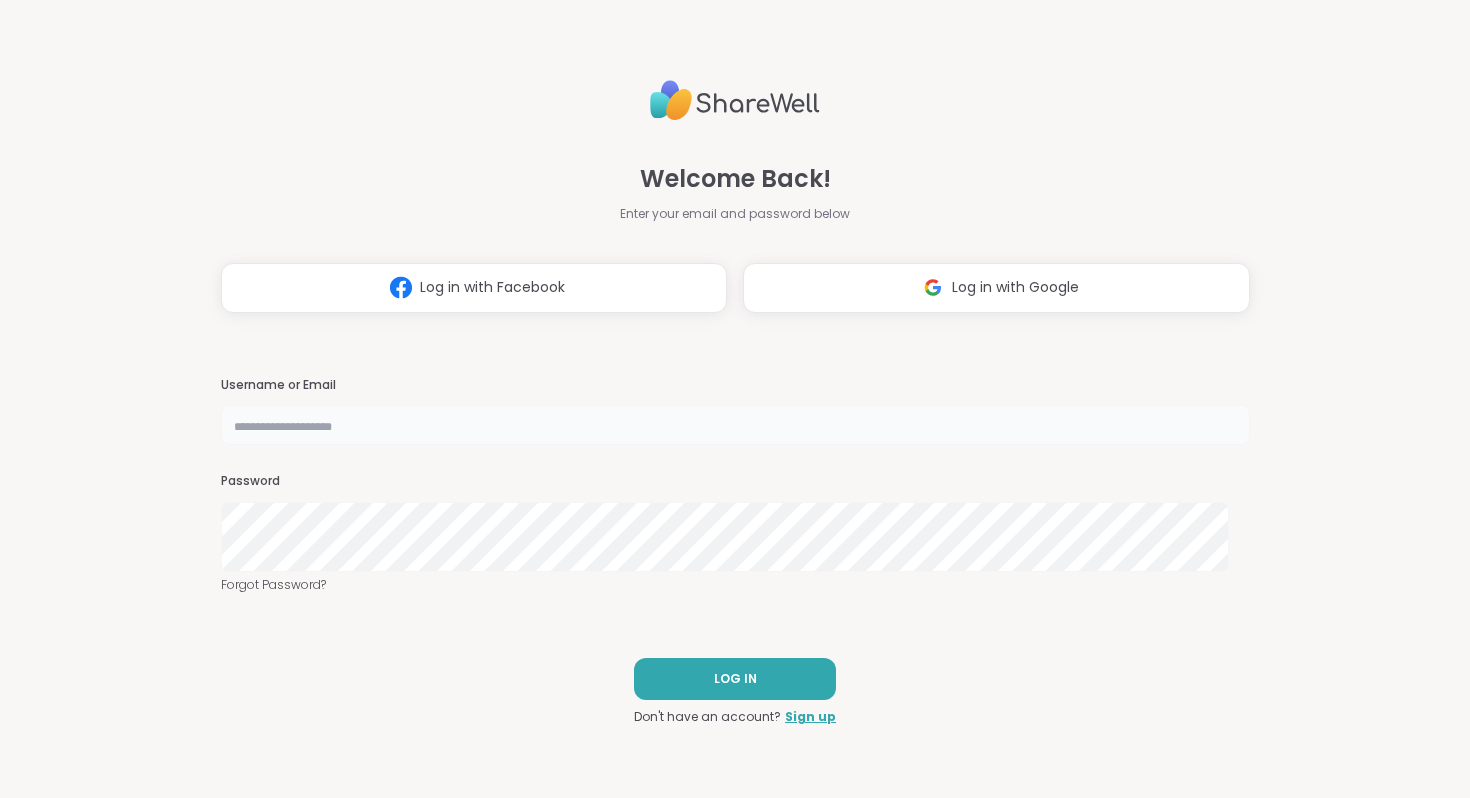 click at bounding box center (735, 425) 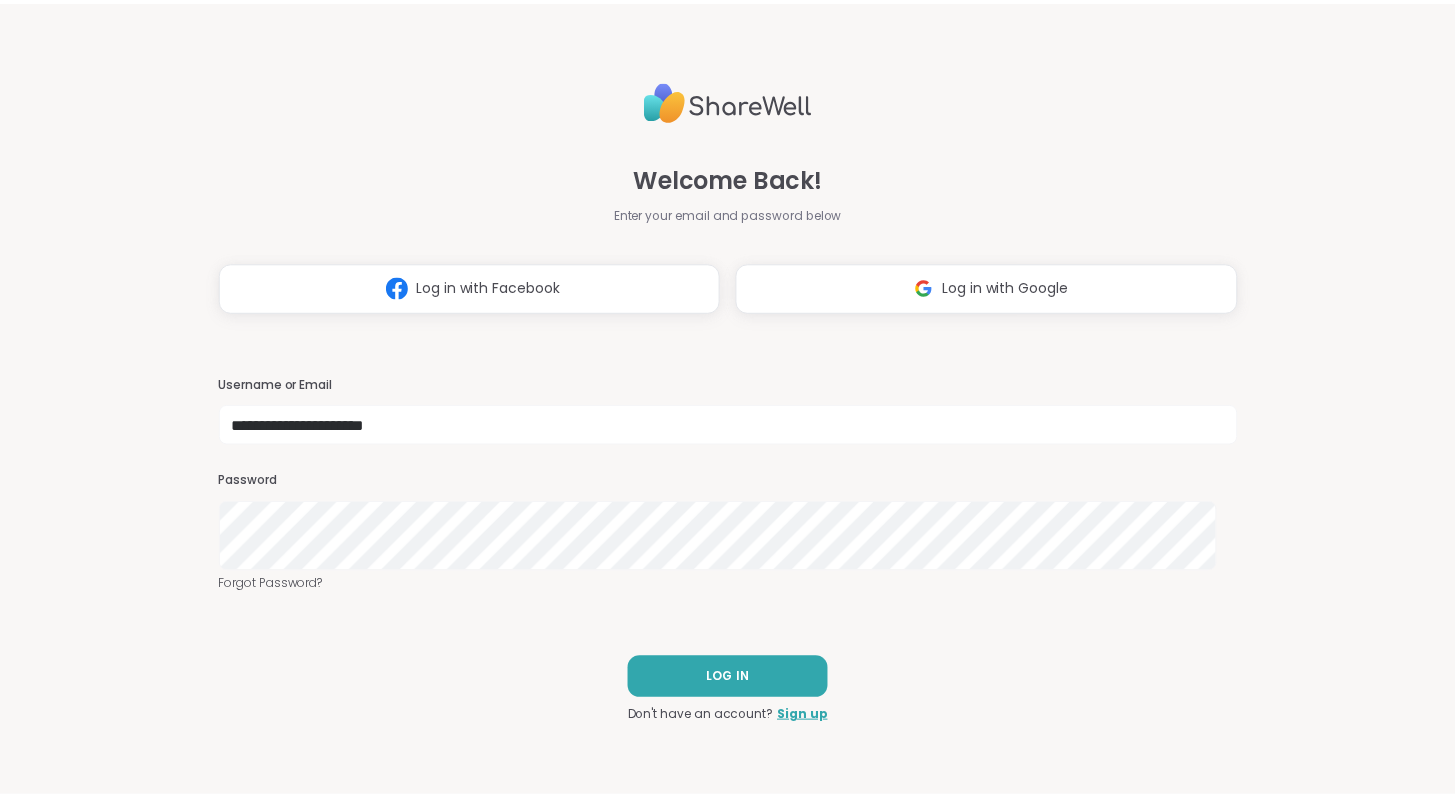 scroll, scrollTop: 91, scrollLeft: 0, axis: vertical 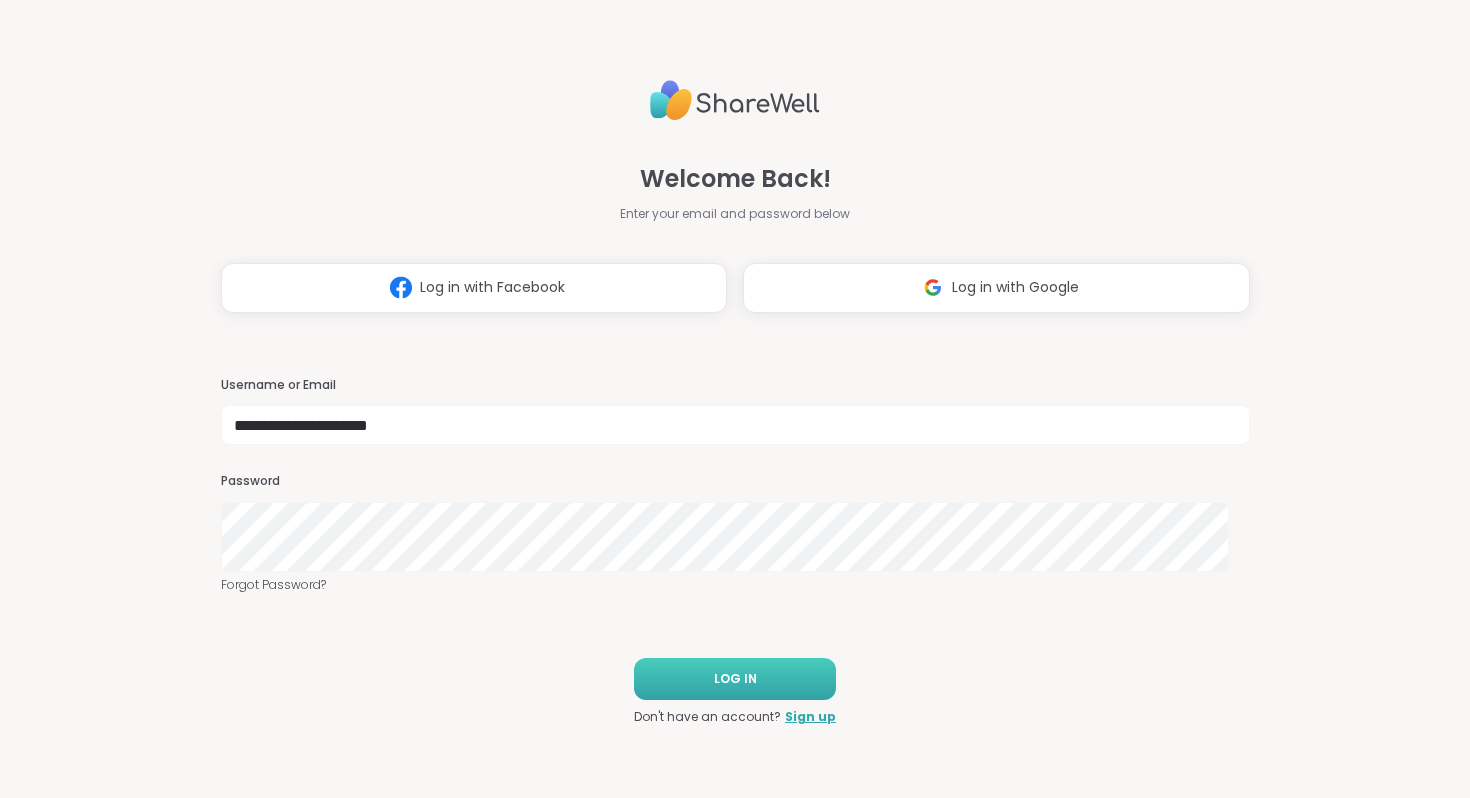 click on "LOG IN" at bounding box center [735, 679] 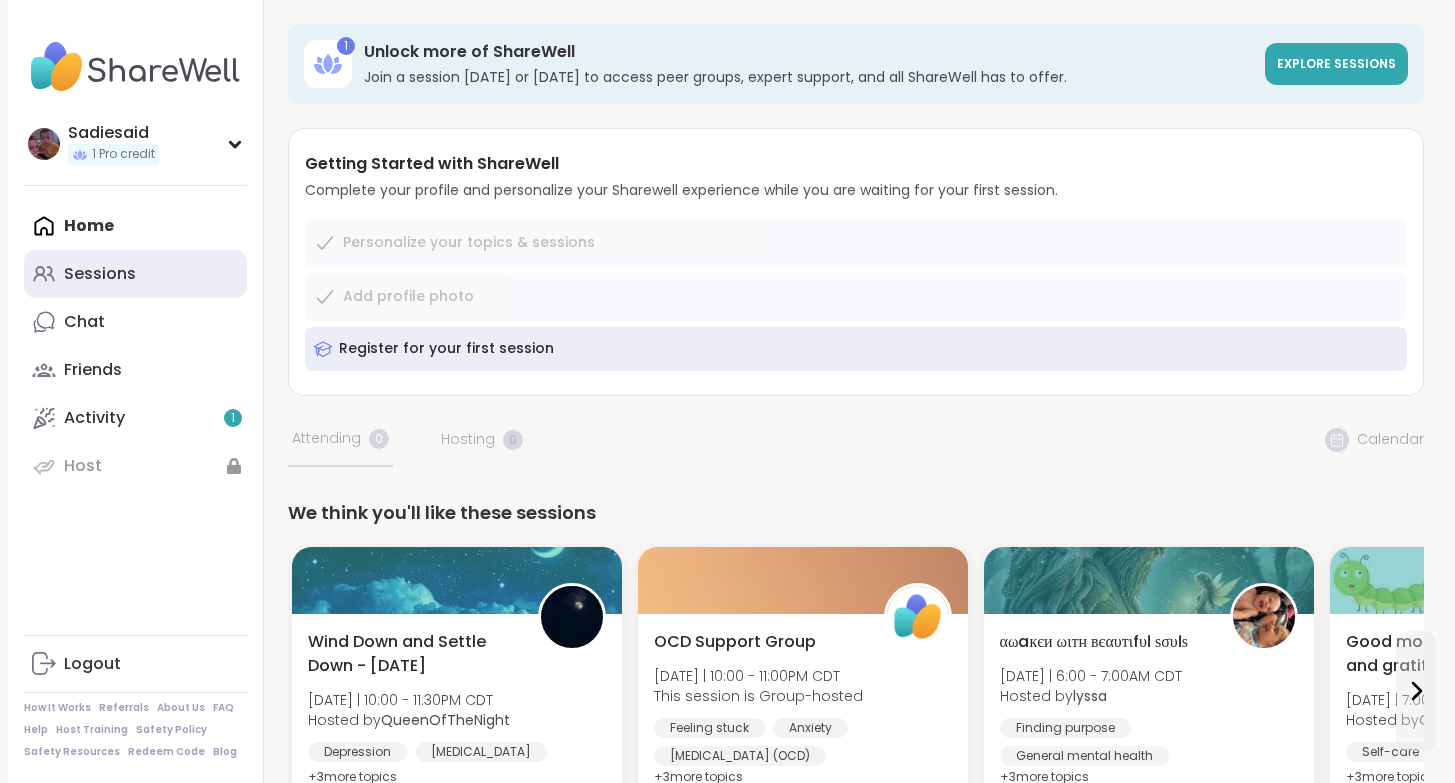 click on "Sessions" at bounding box center [100, 274] 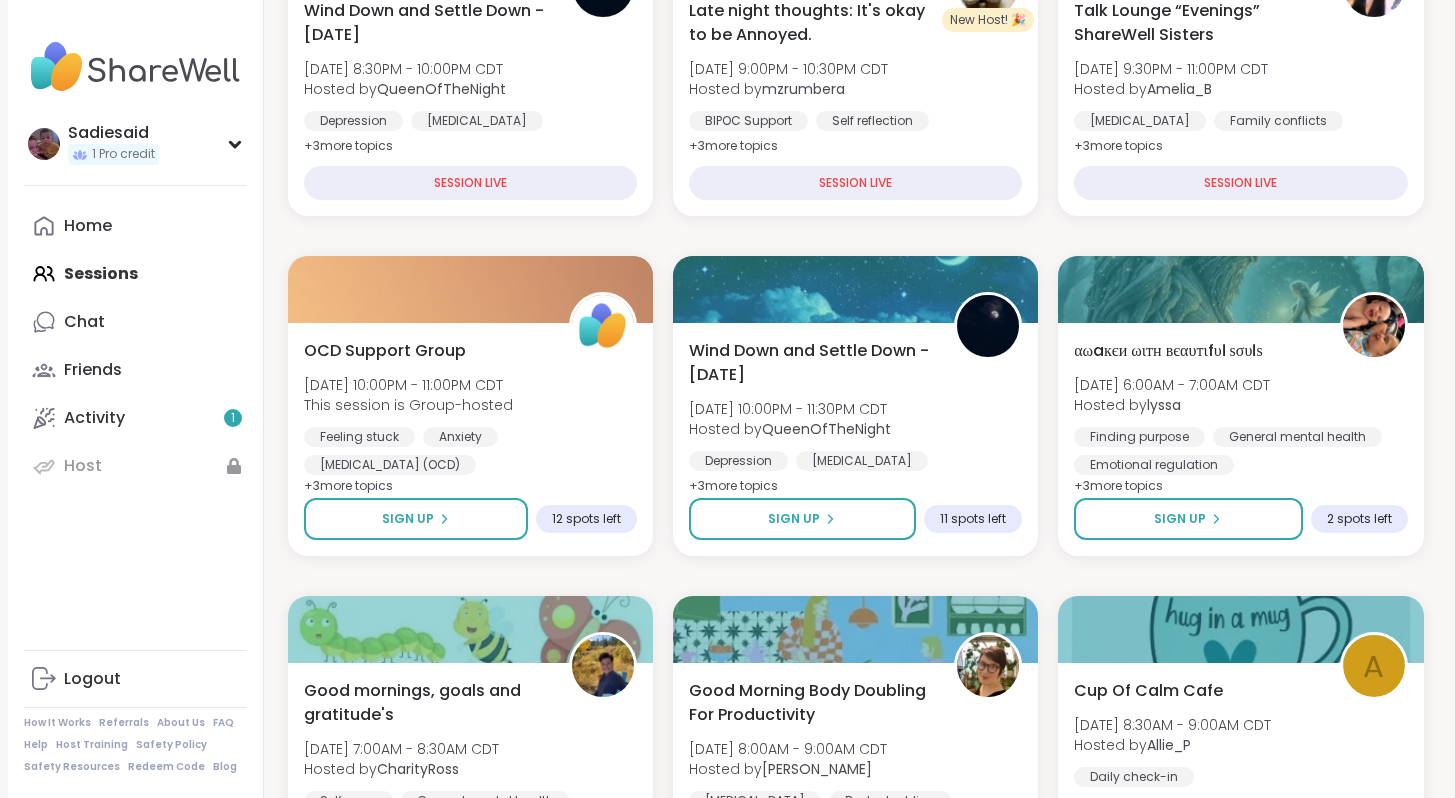 scroll, scrollTop: 501, scrollLeft: 0, axis: vertical 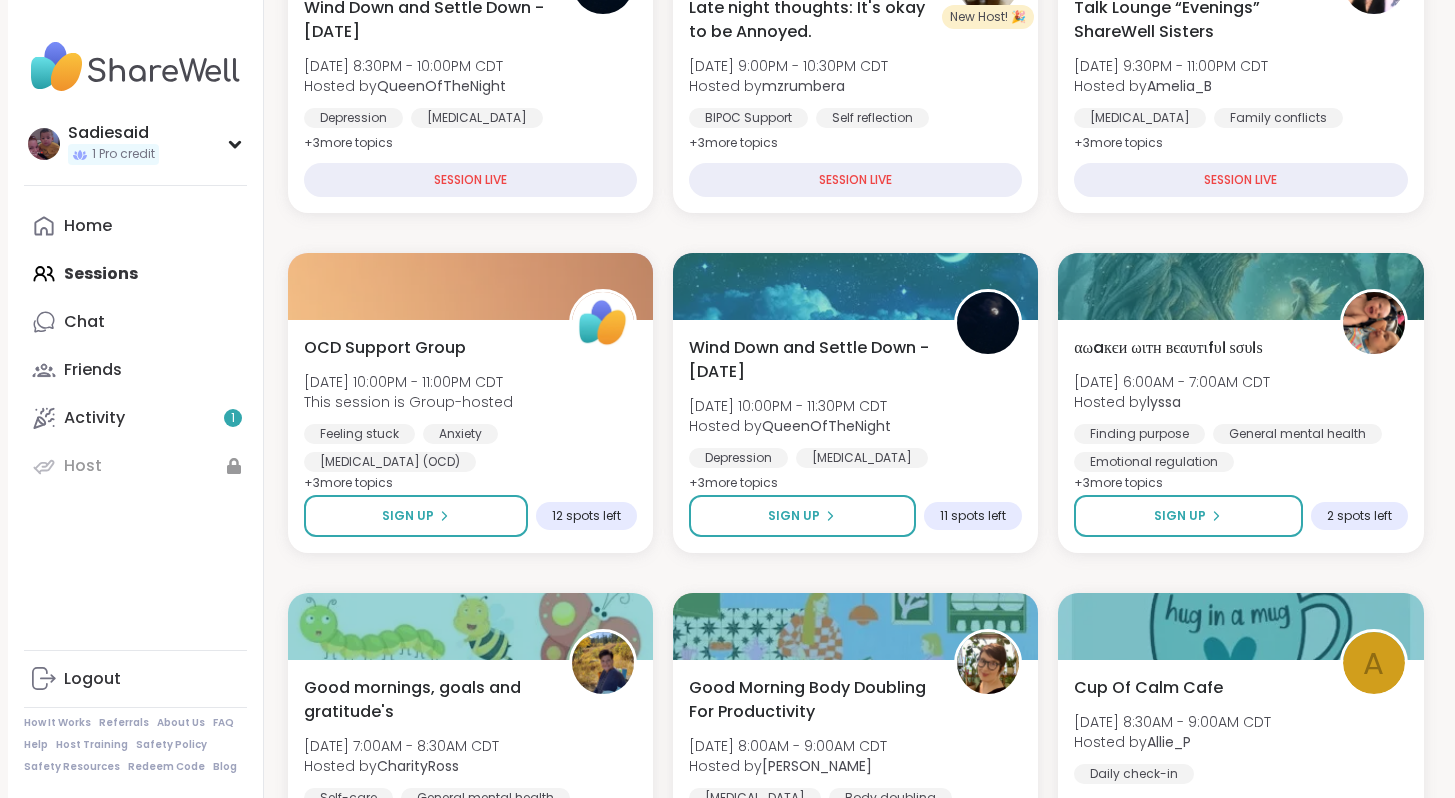 click at bounding box center [765, -149] 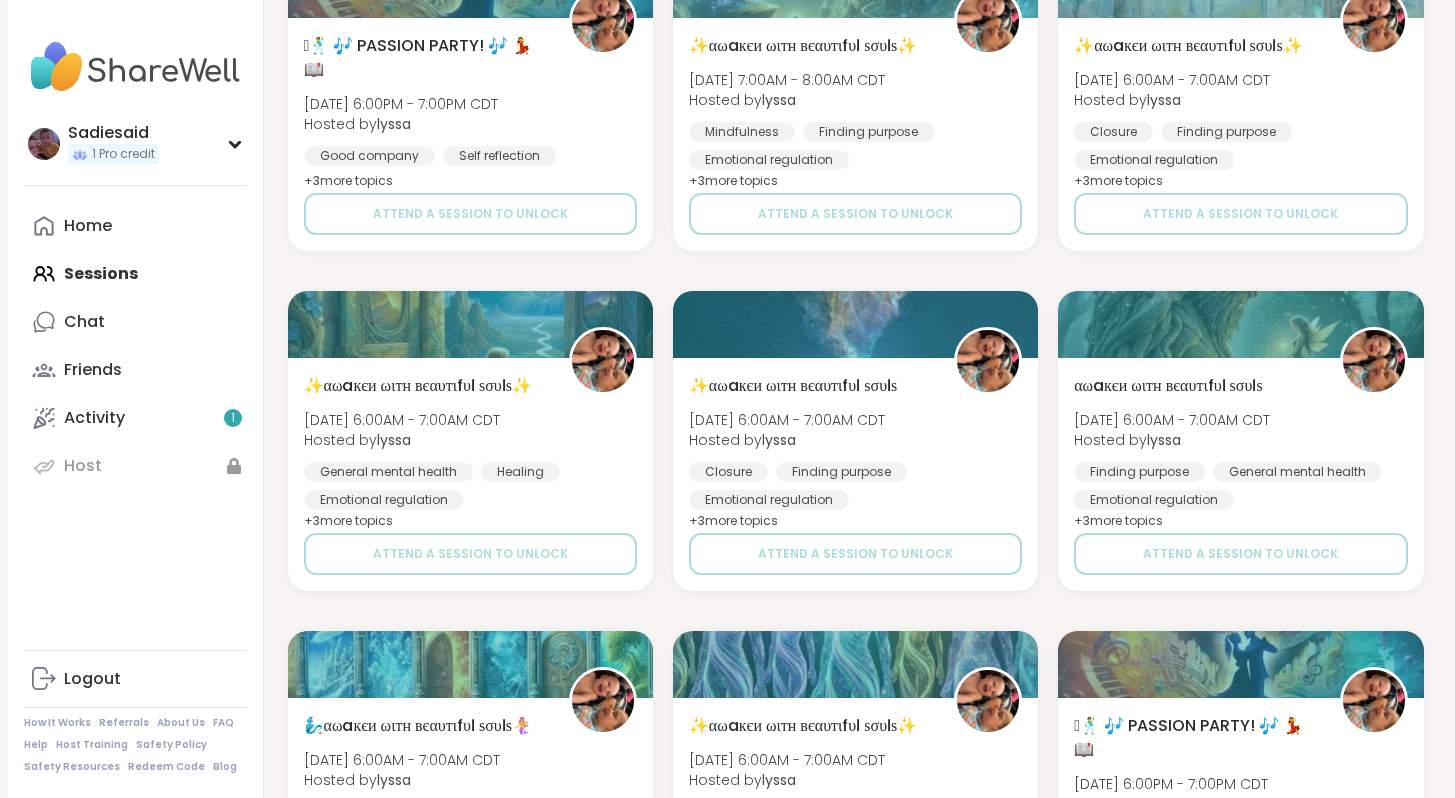 scroll, scrollTop: 0, scrollLeft: 0, axis: both 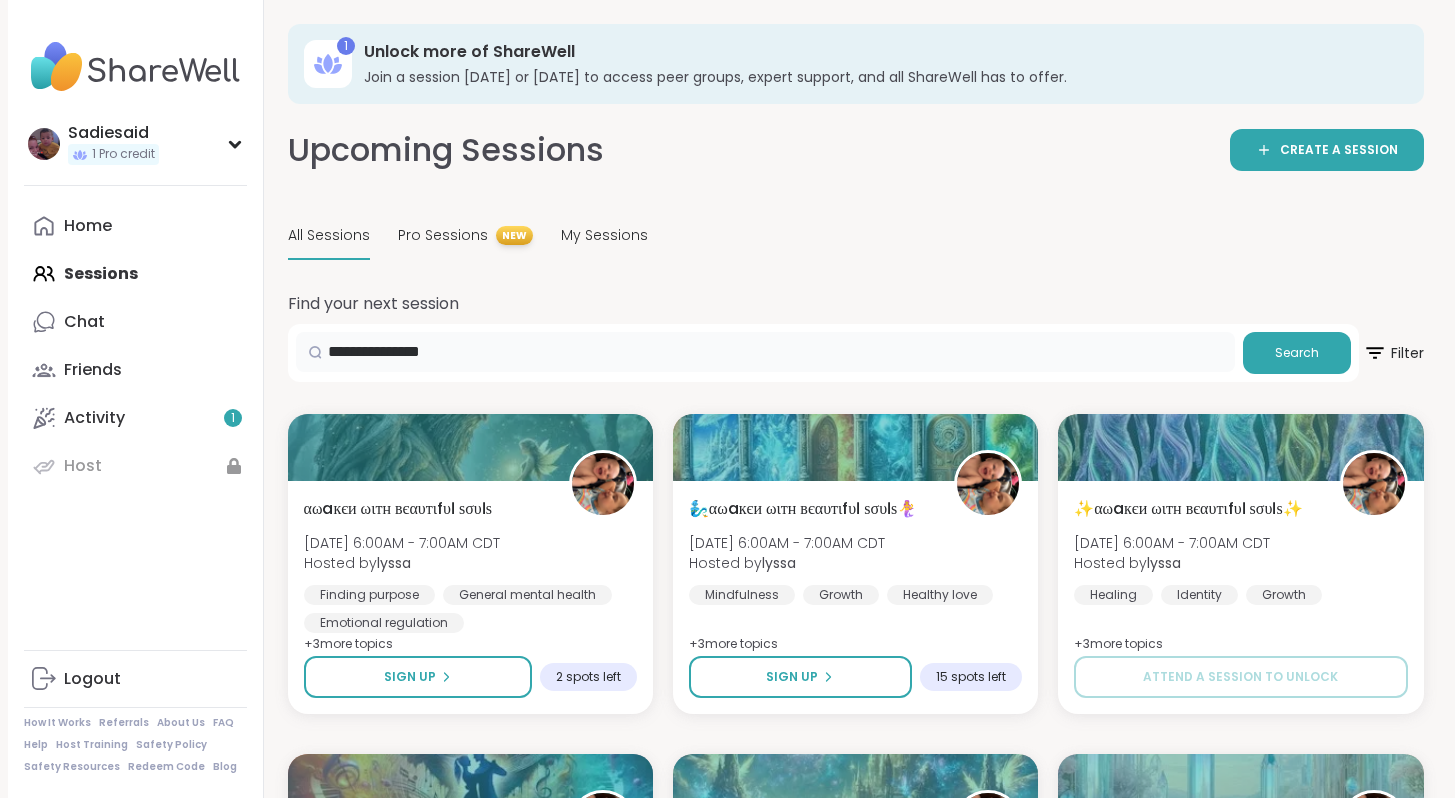 drag, startPoint x: 784, startPoint y: 610, endPoint x: 545, endPoint y: 599, distance: 239.253 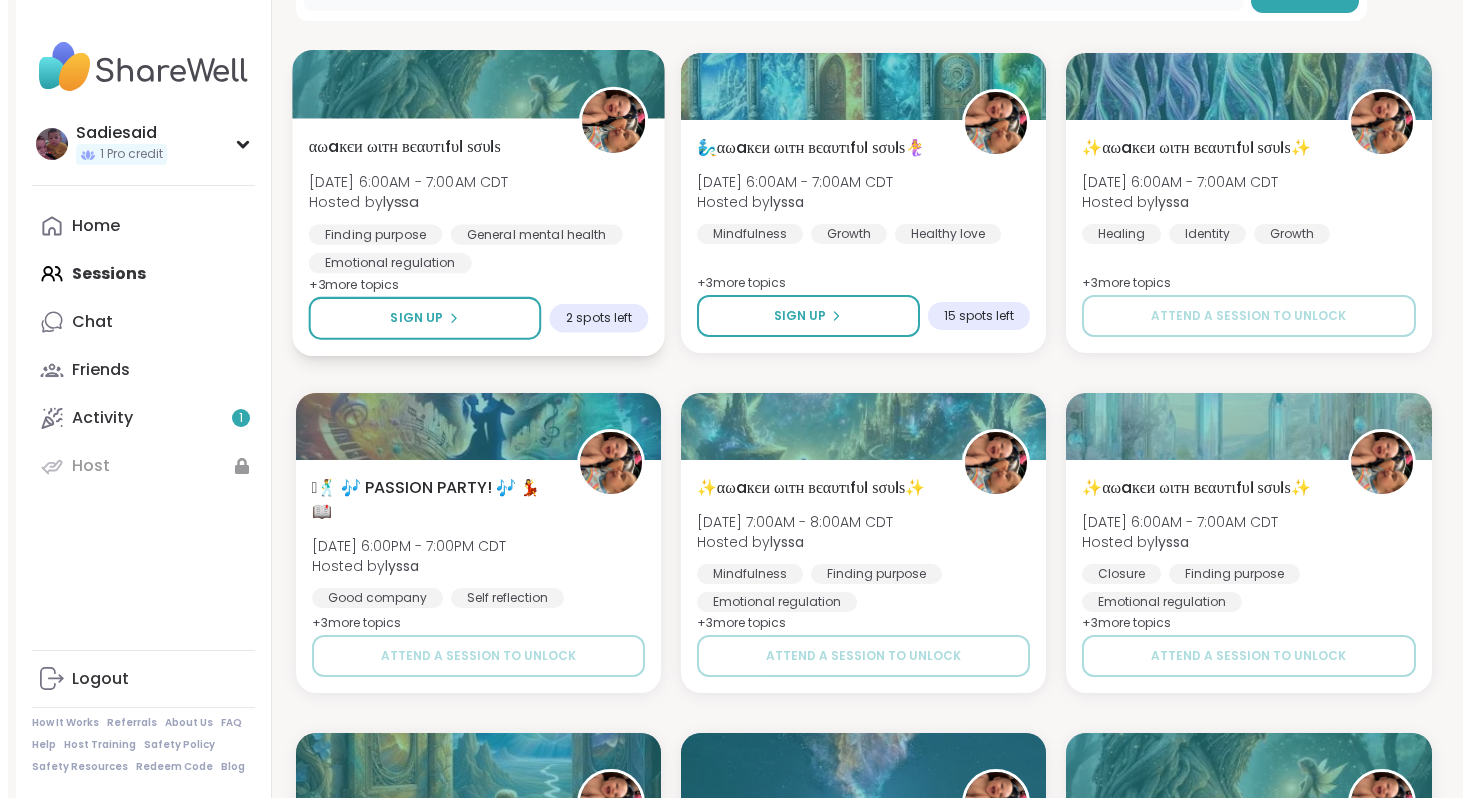 scroll, scrollTop: 364, scrollLeft: 0, axis: vertical 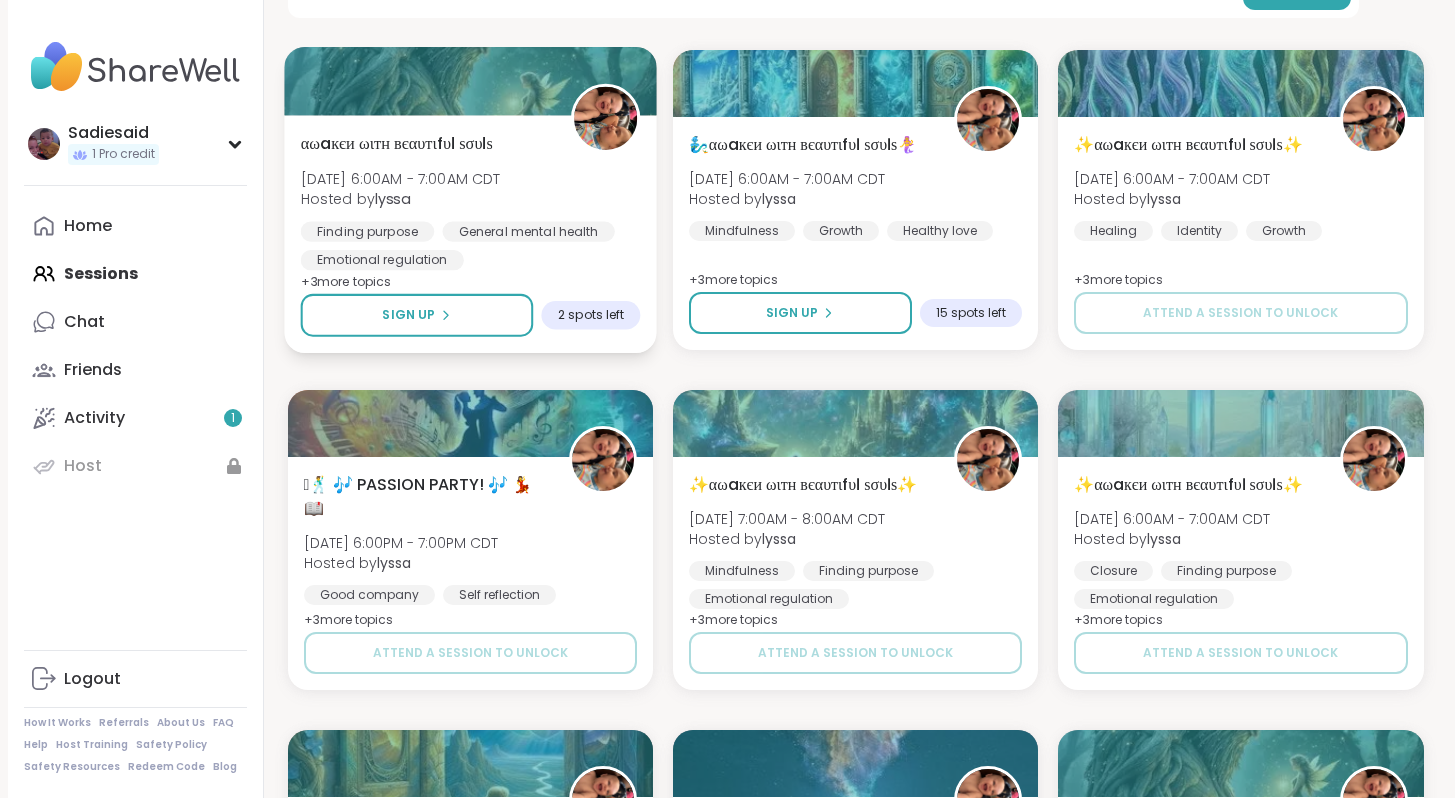 click on "αωaкєи ωιтн вєαυтιfυℓ ѕσυℓѕ" at bounding box center [396, 143] 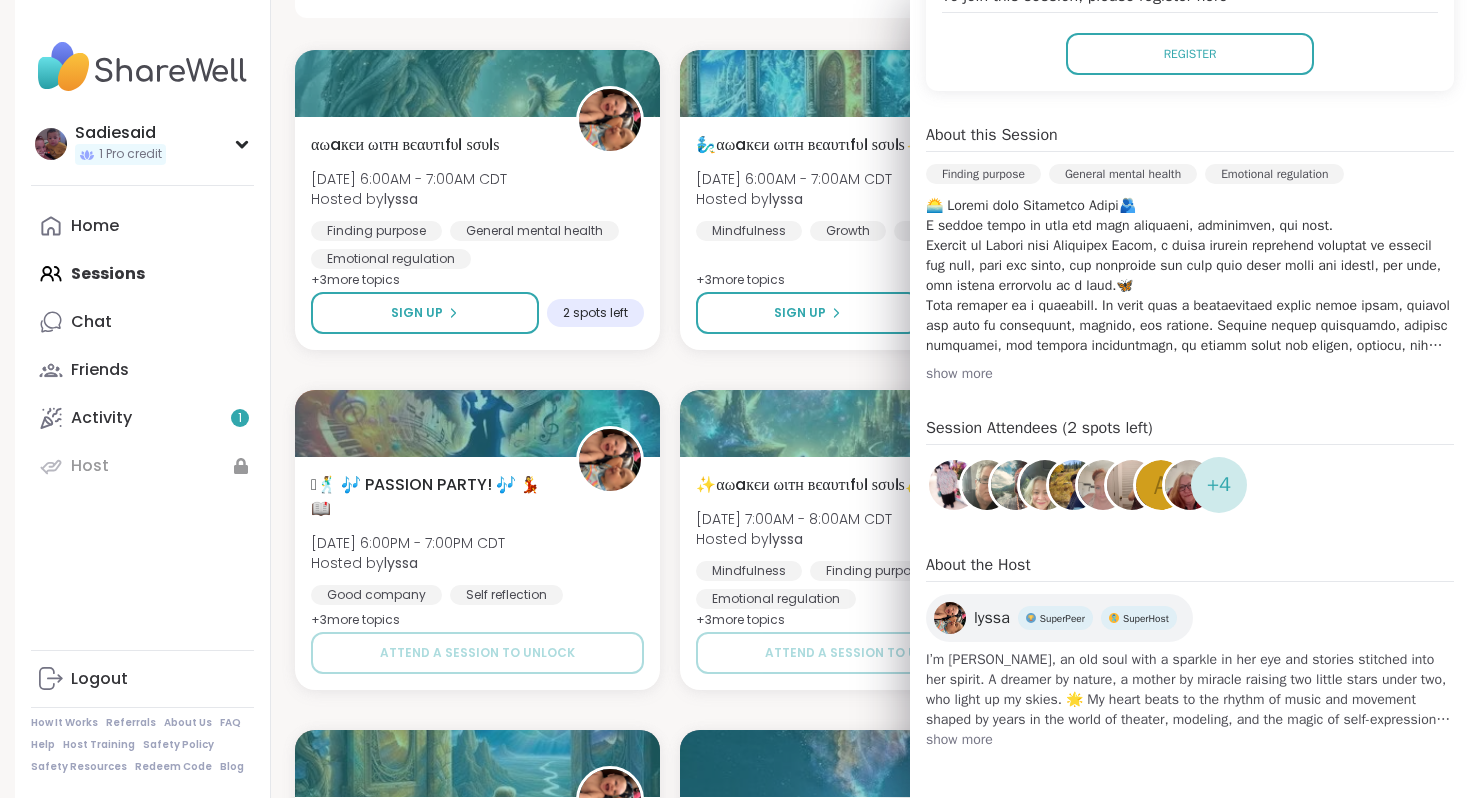 scroll, scrollTop: 1394, scrollLeft: 0, axis: vertical 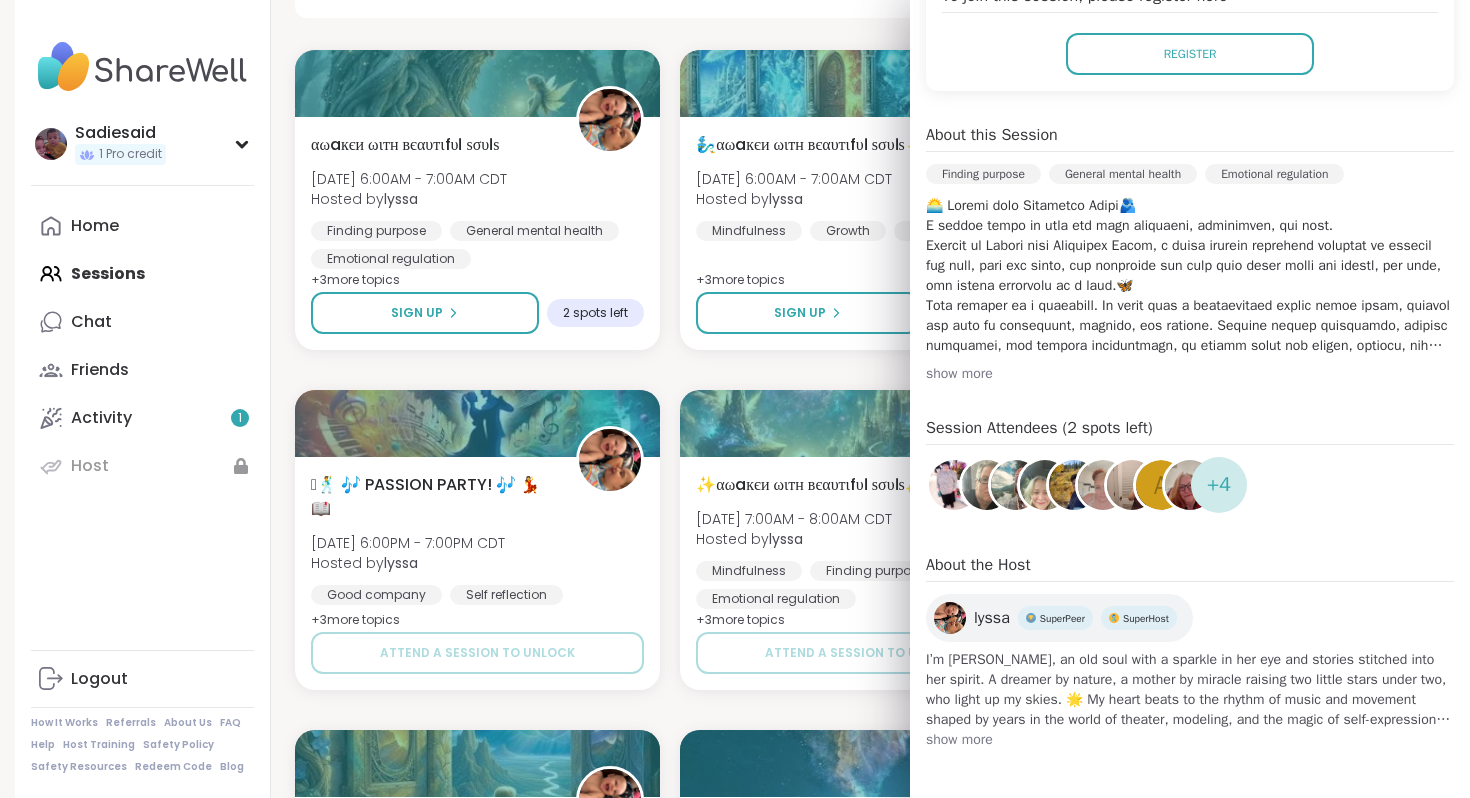 click on "show more" at bounding box center [1190, 740] 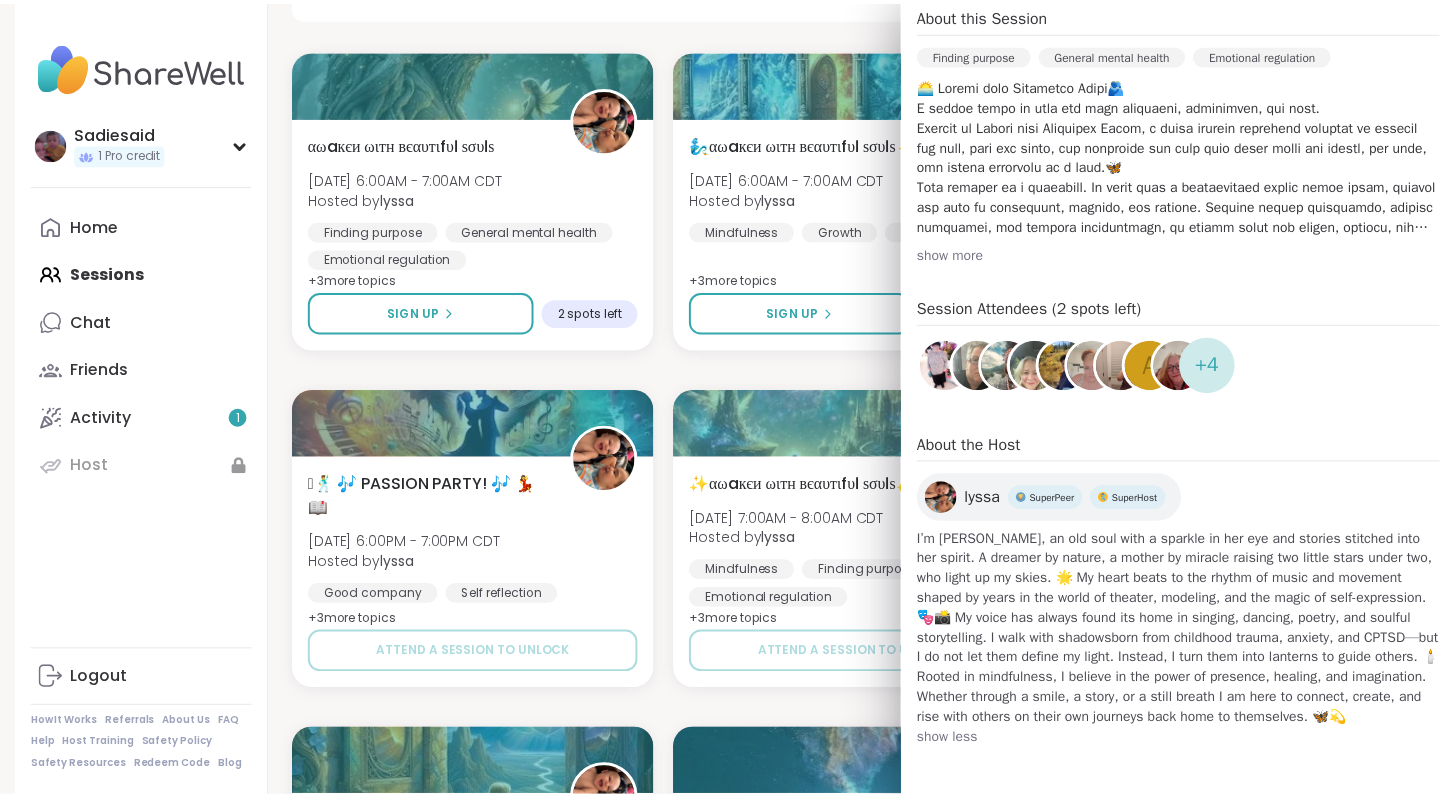scroll, scrollTop: 1601, scrollLeft: 0, axis: vertical 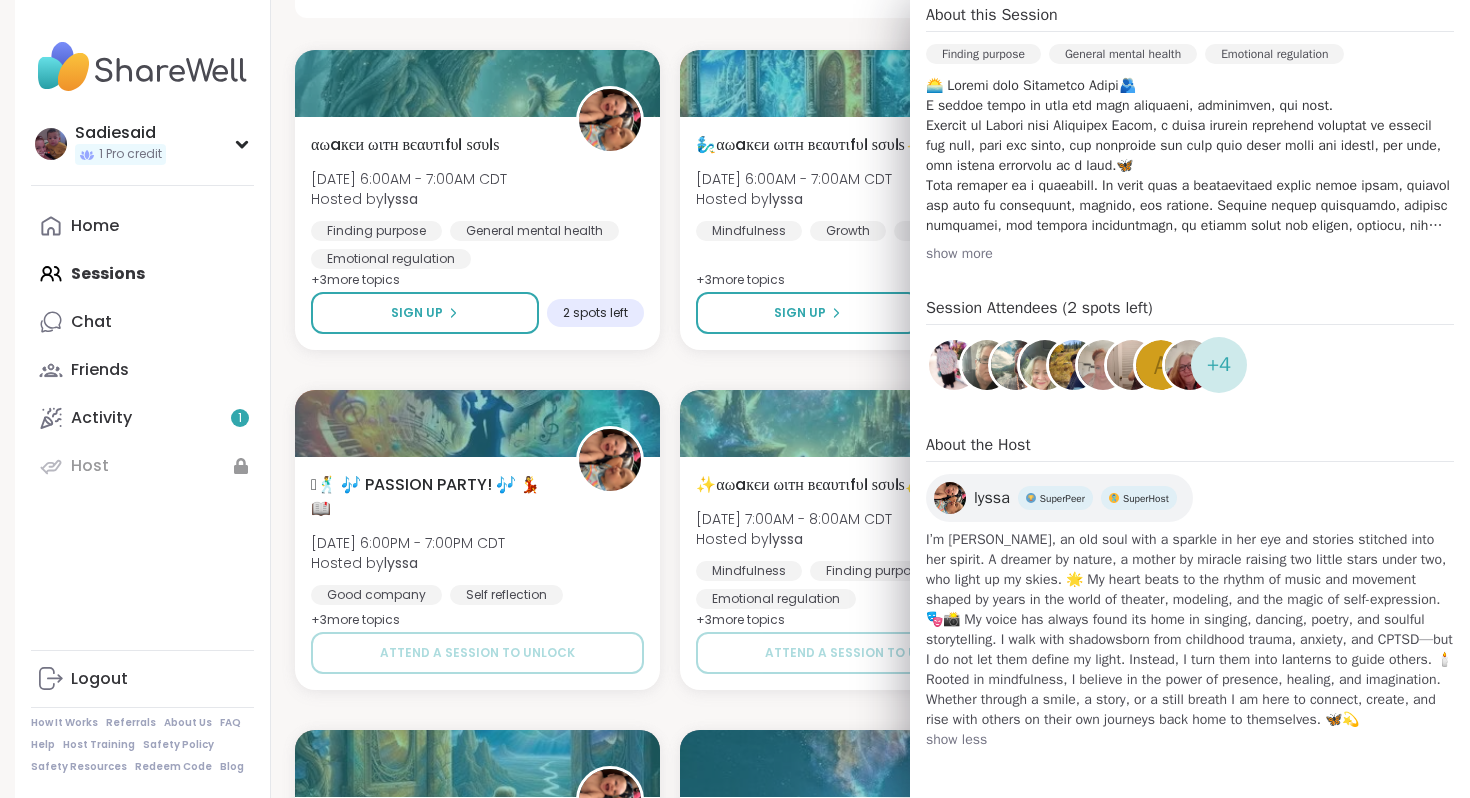 click on "**********" at bounding box center (863, 2040) 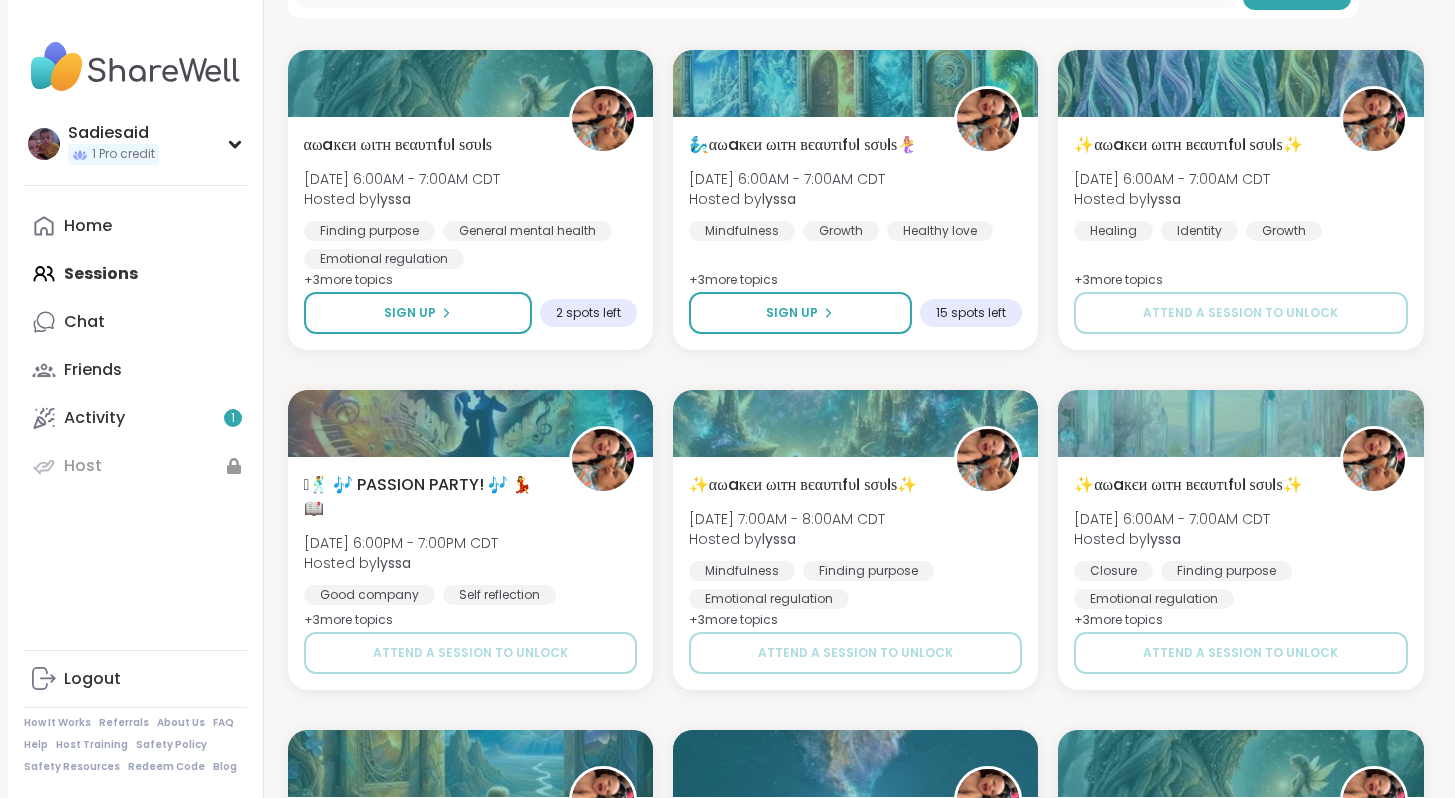 click on "**********" at bounding box center (765, -12) 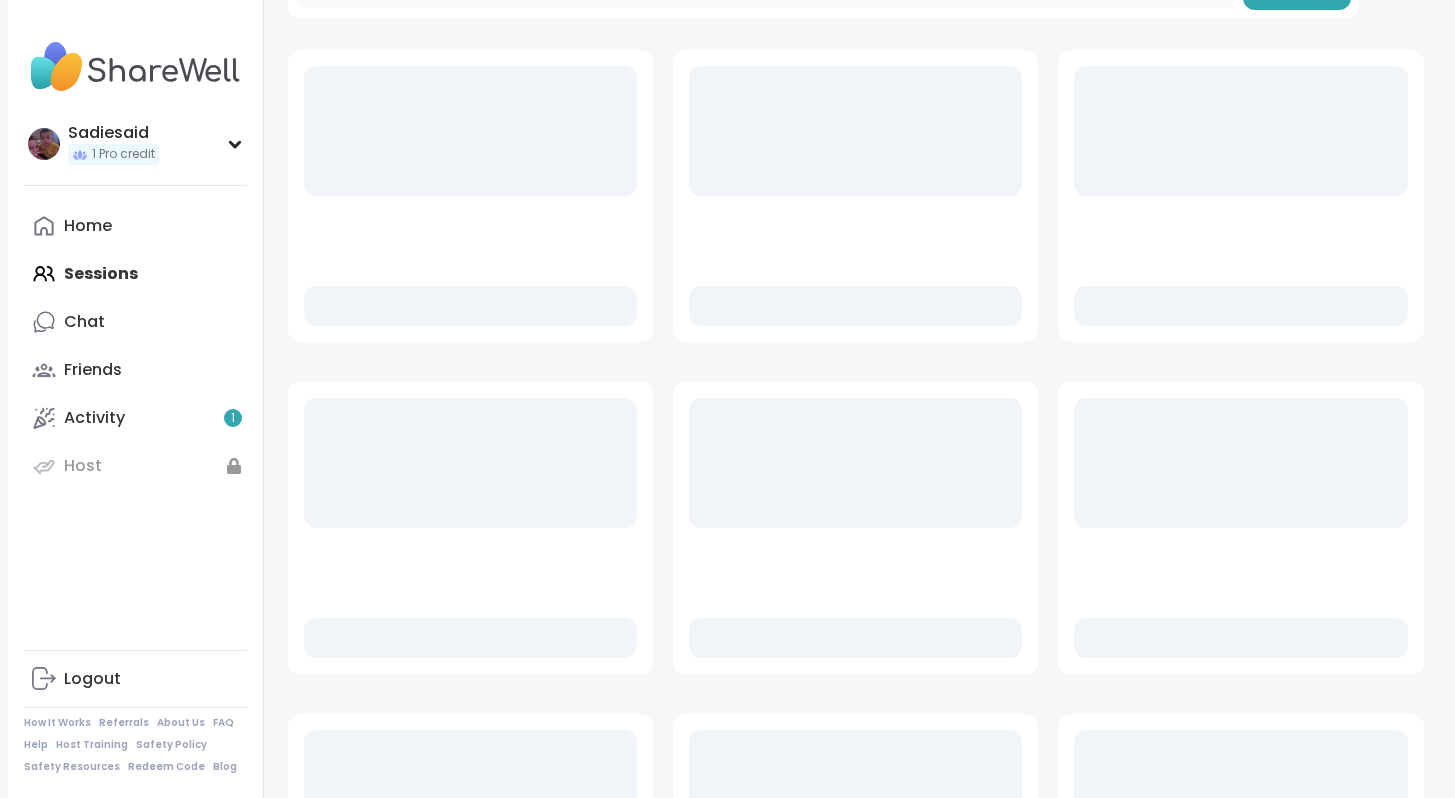 scroll, scrollTop: 87, scrollLeft: 0, axis: vertical 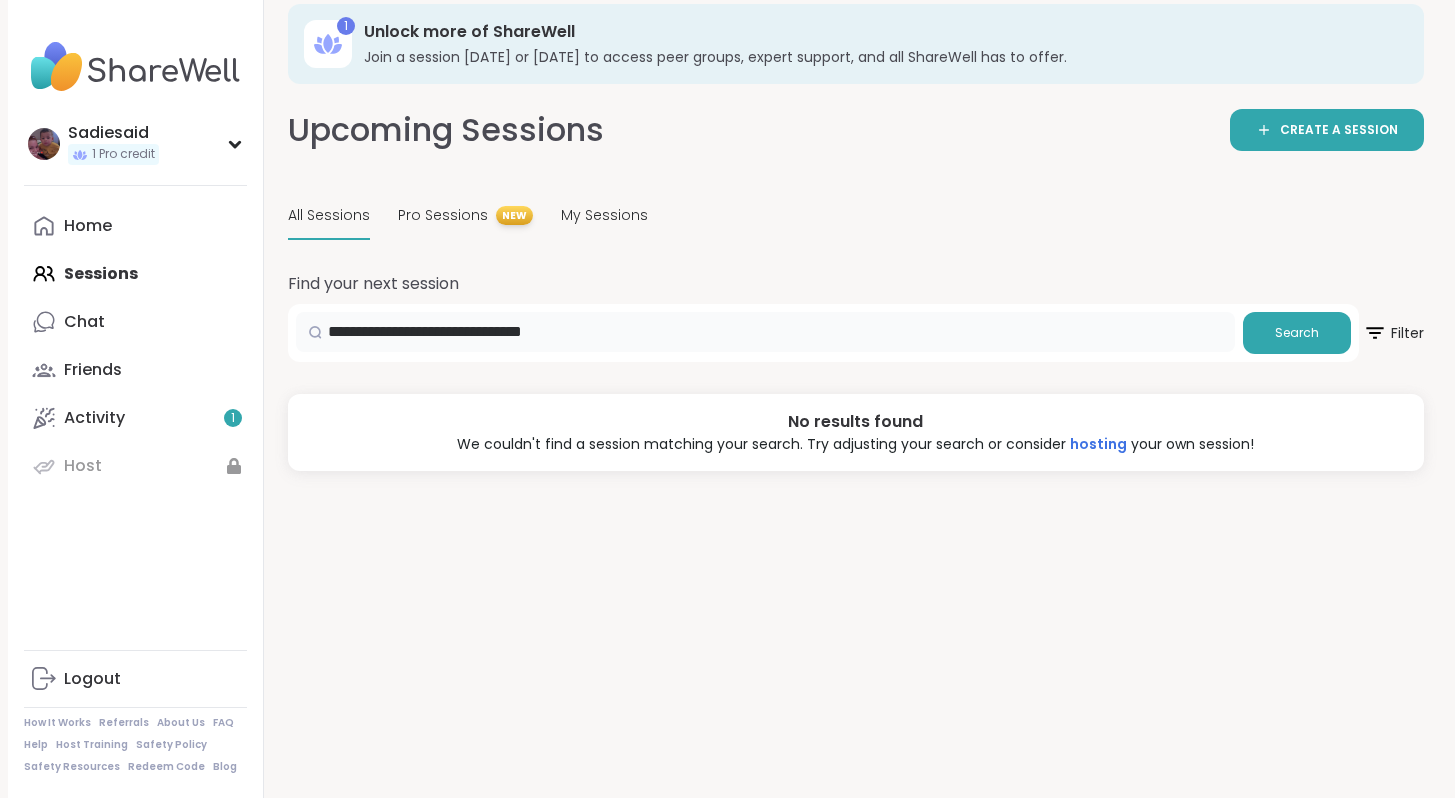 click on "**********" at bounding box center (765, 332) 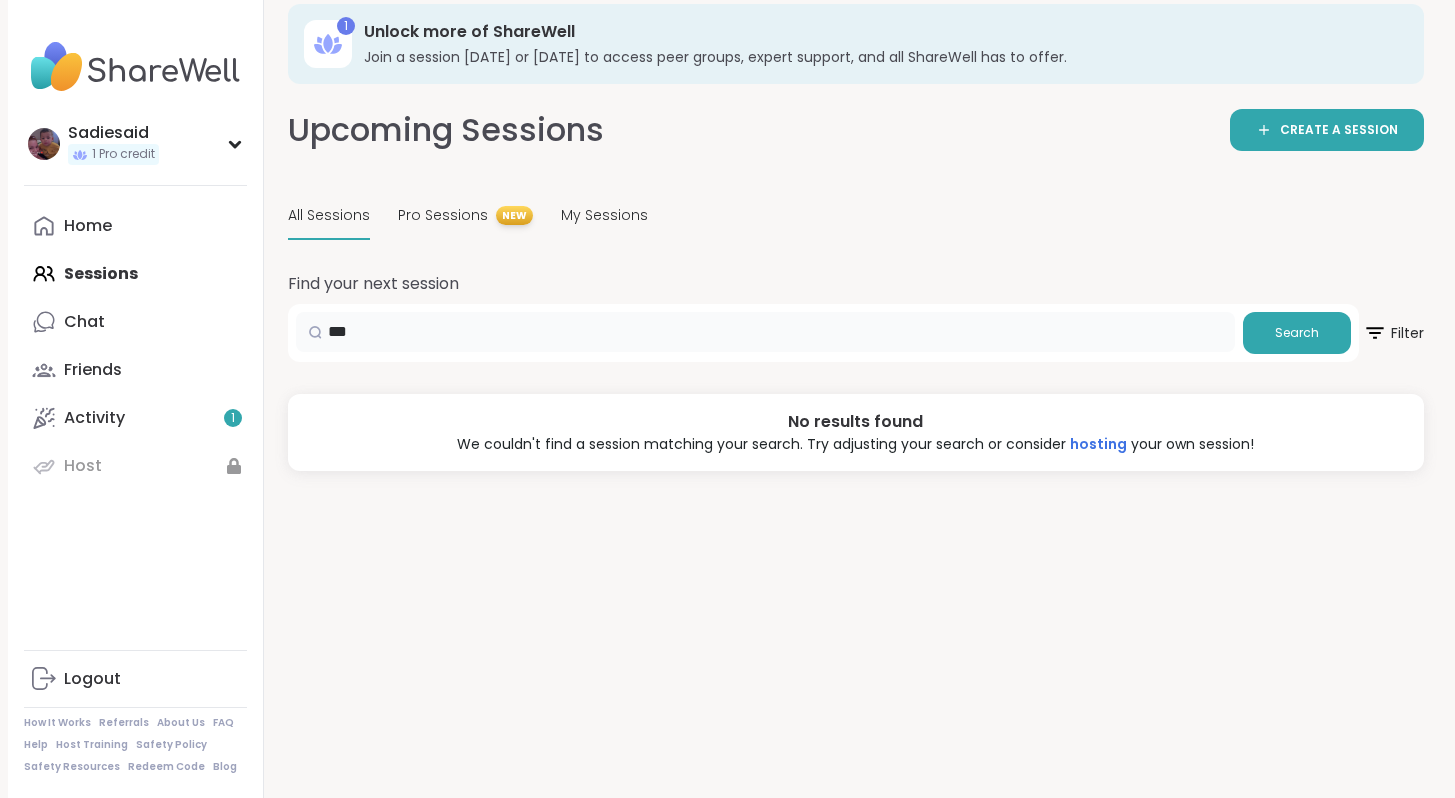 type on "***" 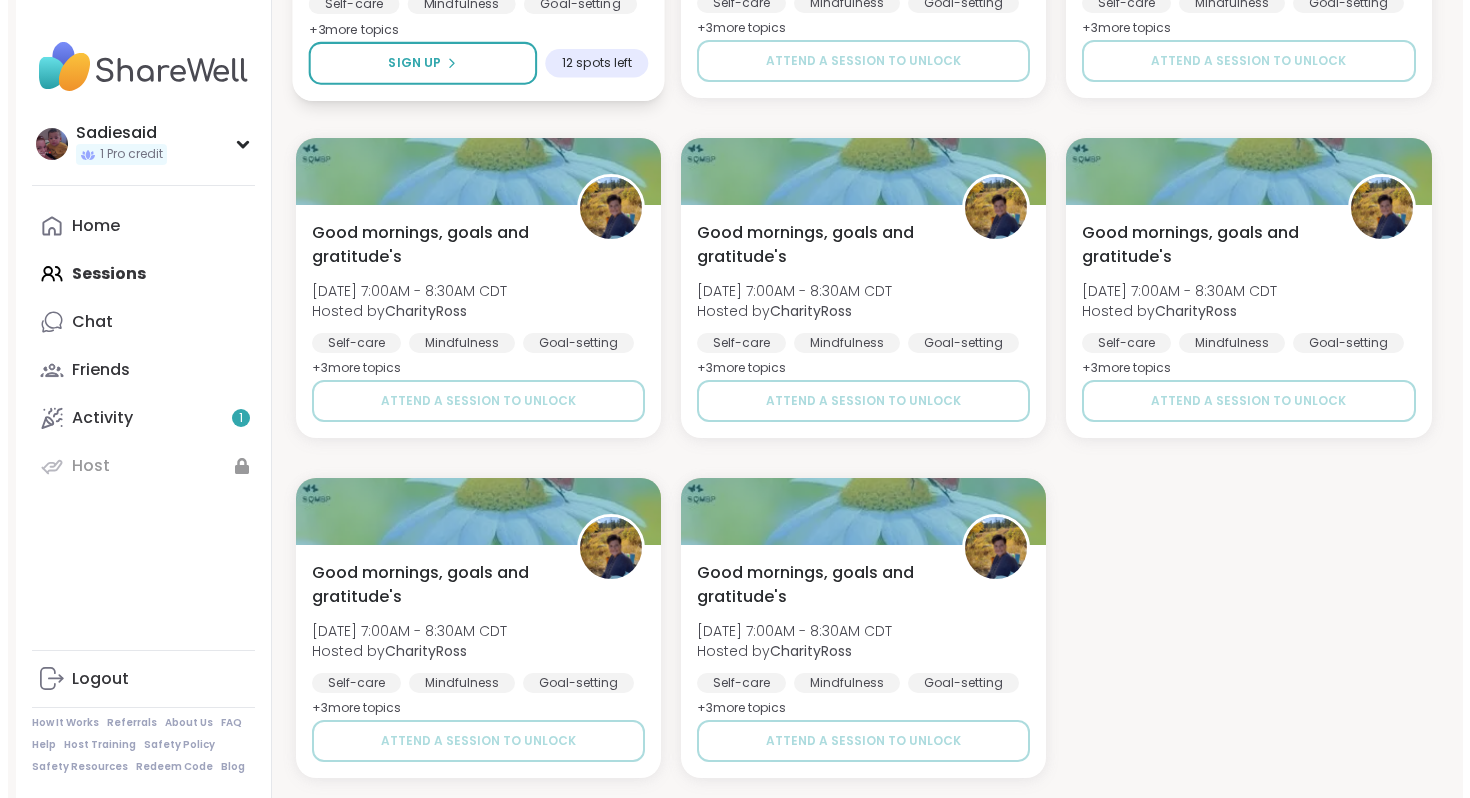 scroll, scrollTop: 707, scrollLeft: 0, axis: vertical 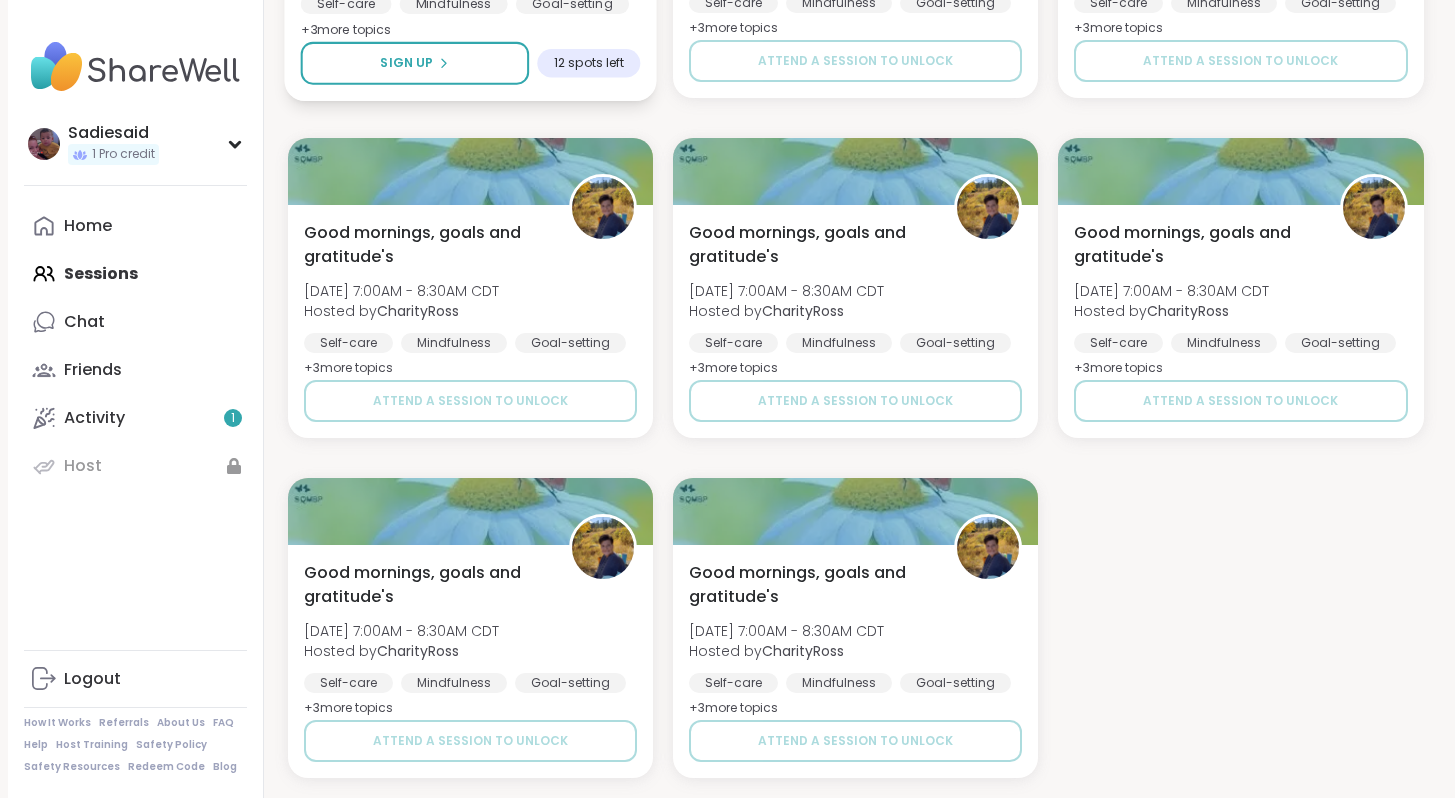 click on "Good mornings, goals and gratitude's Fri, Jul 25 | 7:00AM - 8:30AM CDT Hosted by  CharityRoss Self-care Mindfulness Goal-setting + 3  more topic s Sign Up 12 spots left" at bounding box center (470, -18) 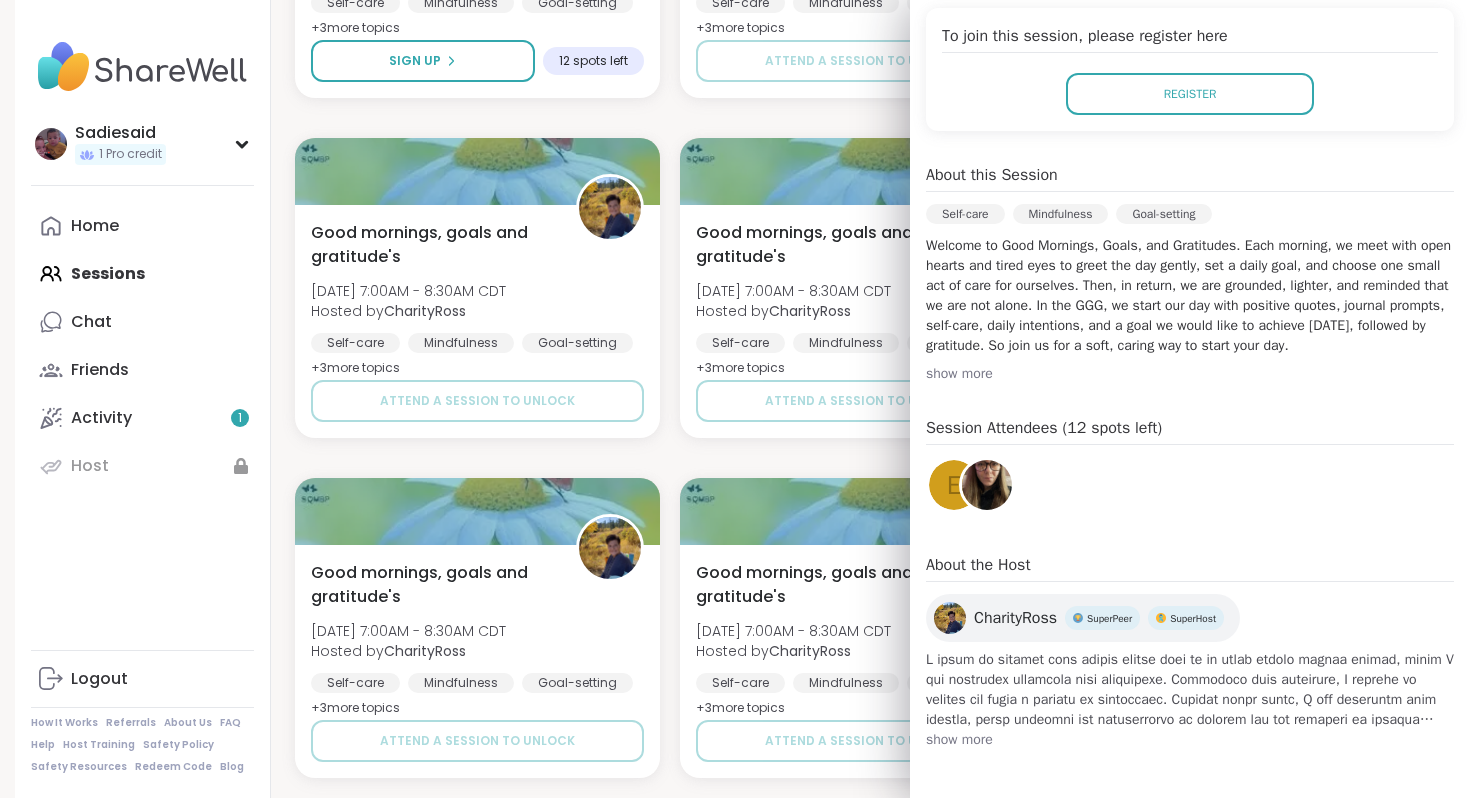 scroll, scrollTop: 1457, scrollLeft: 0, axis: vertical 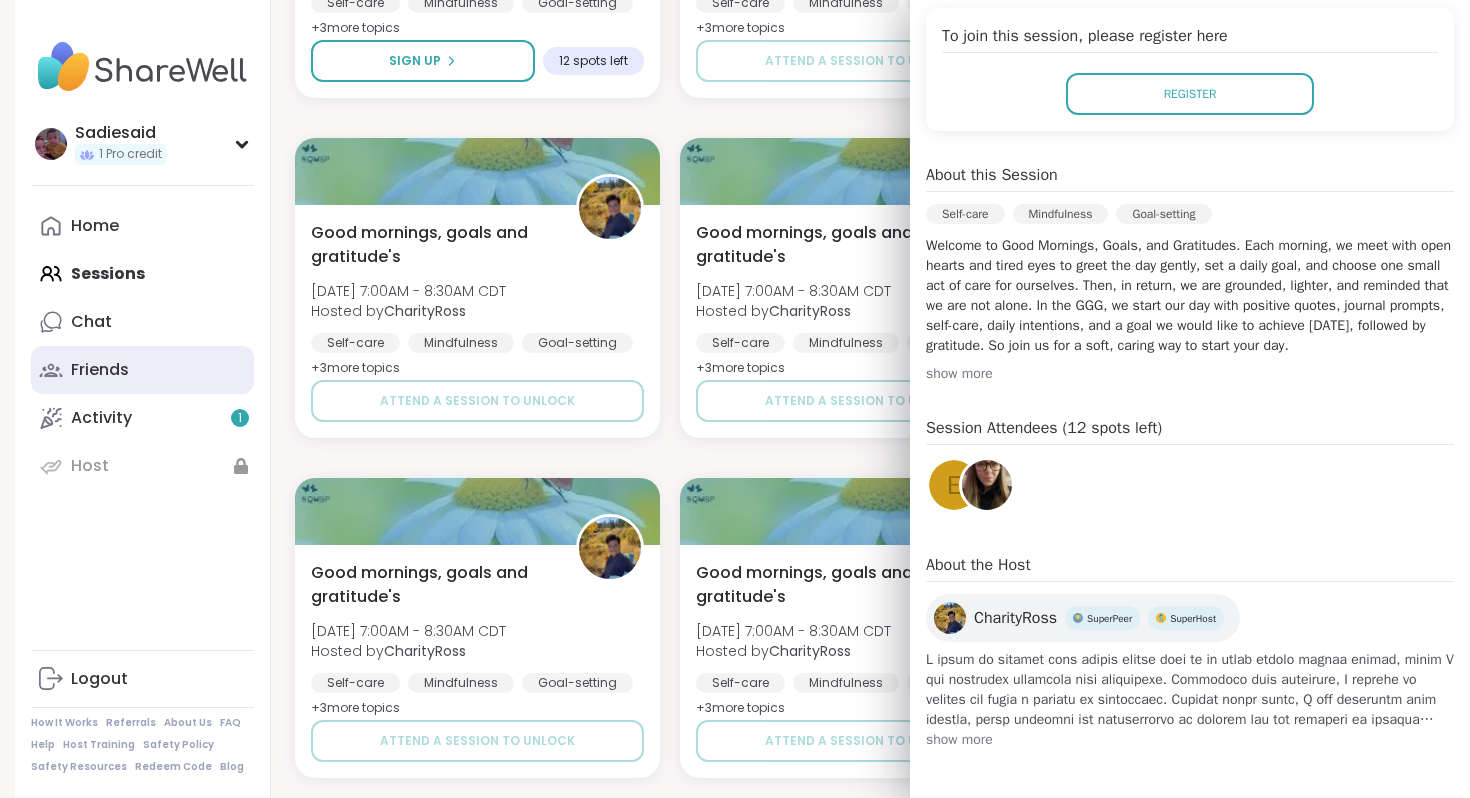 click on "Friends" at bounding box center (142, 370) 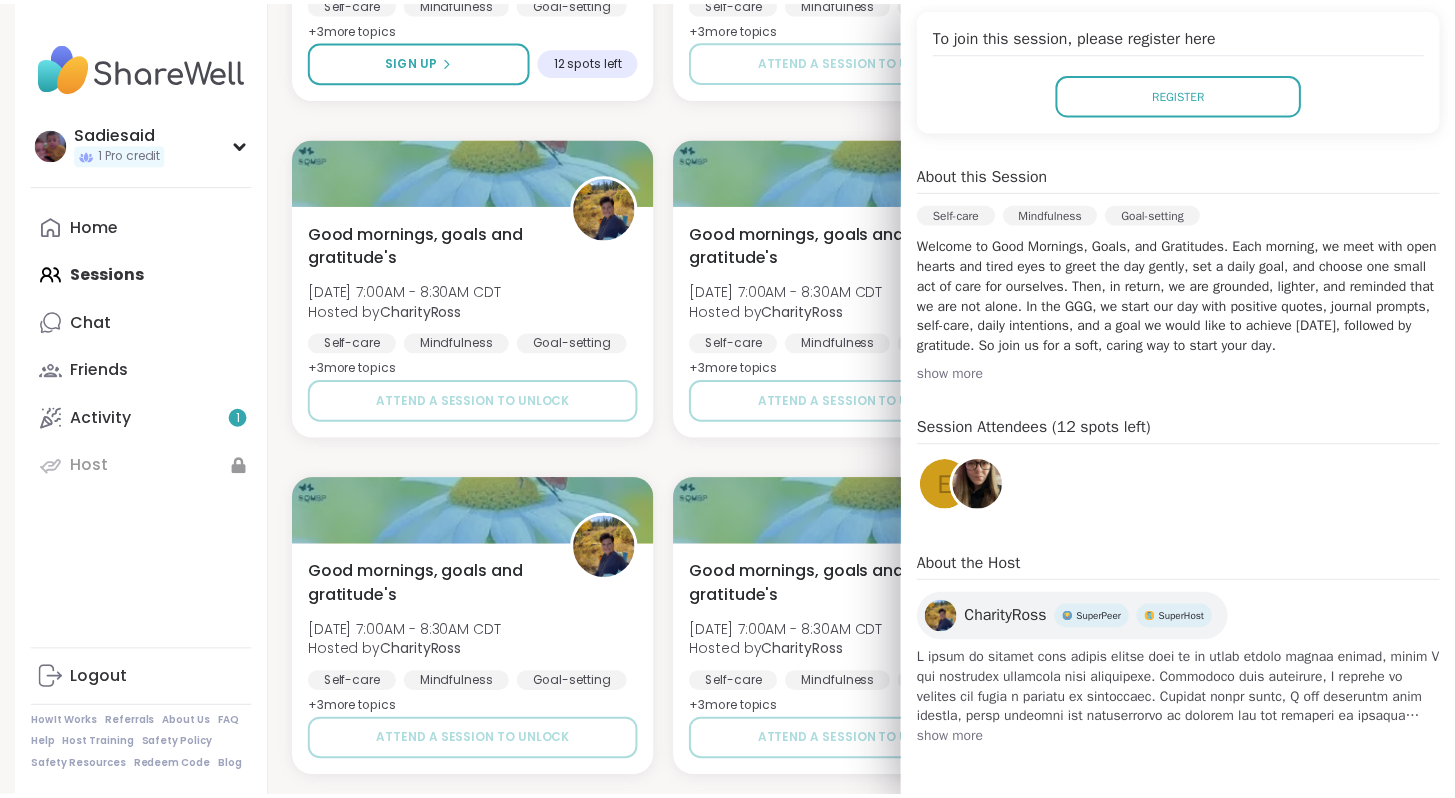 scroll, scrollTop: 0, scrollLeft: 0, axis: both 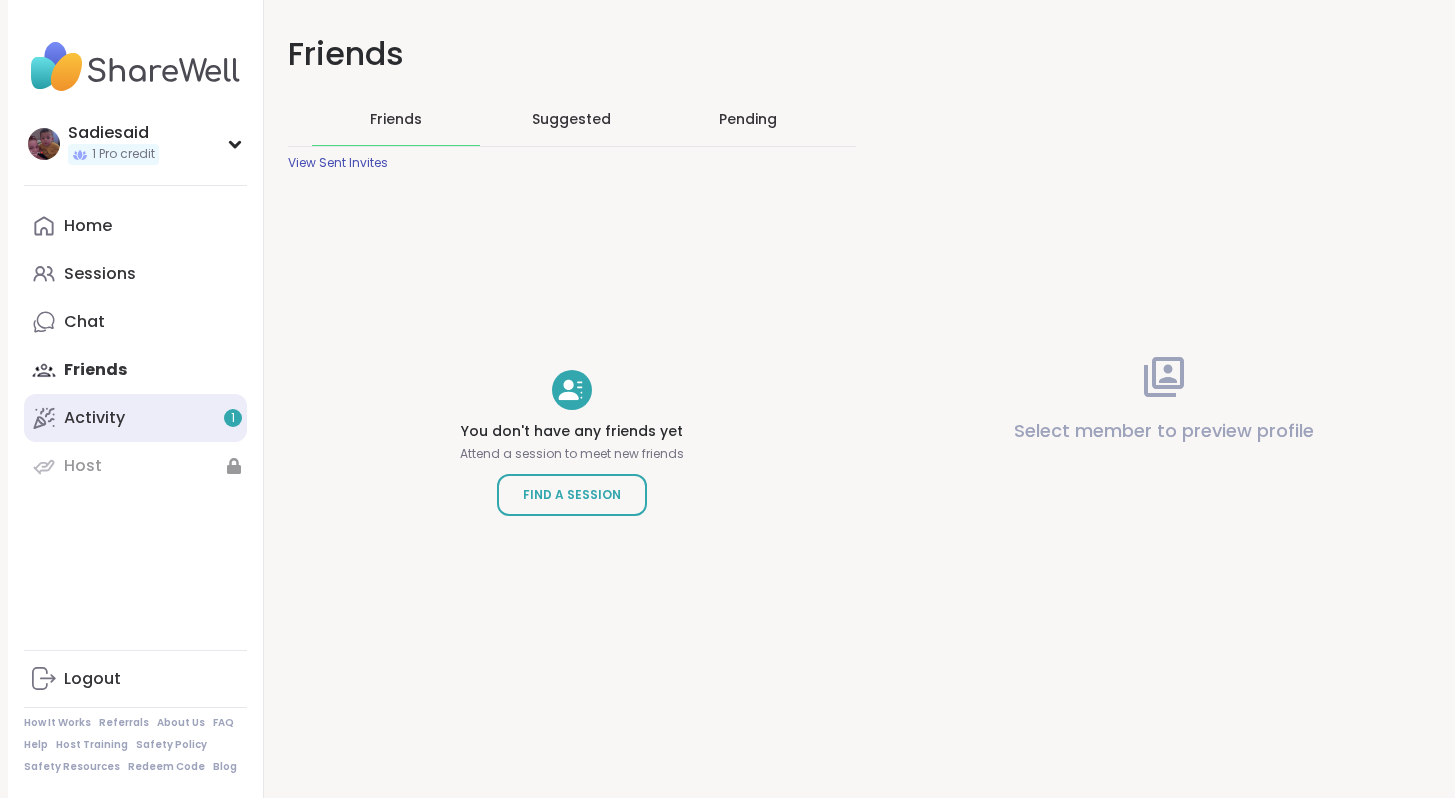 click on "Activity 1" at bounding box center [135, 418] 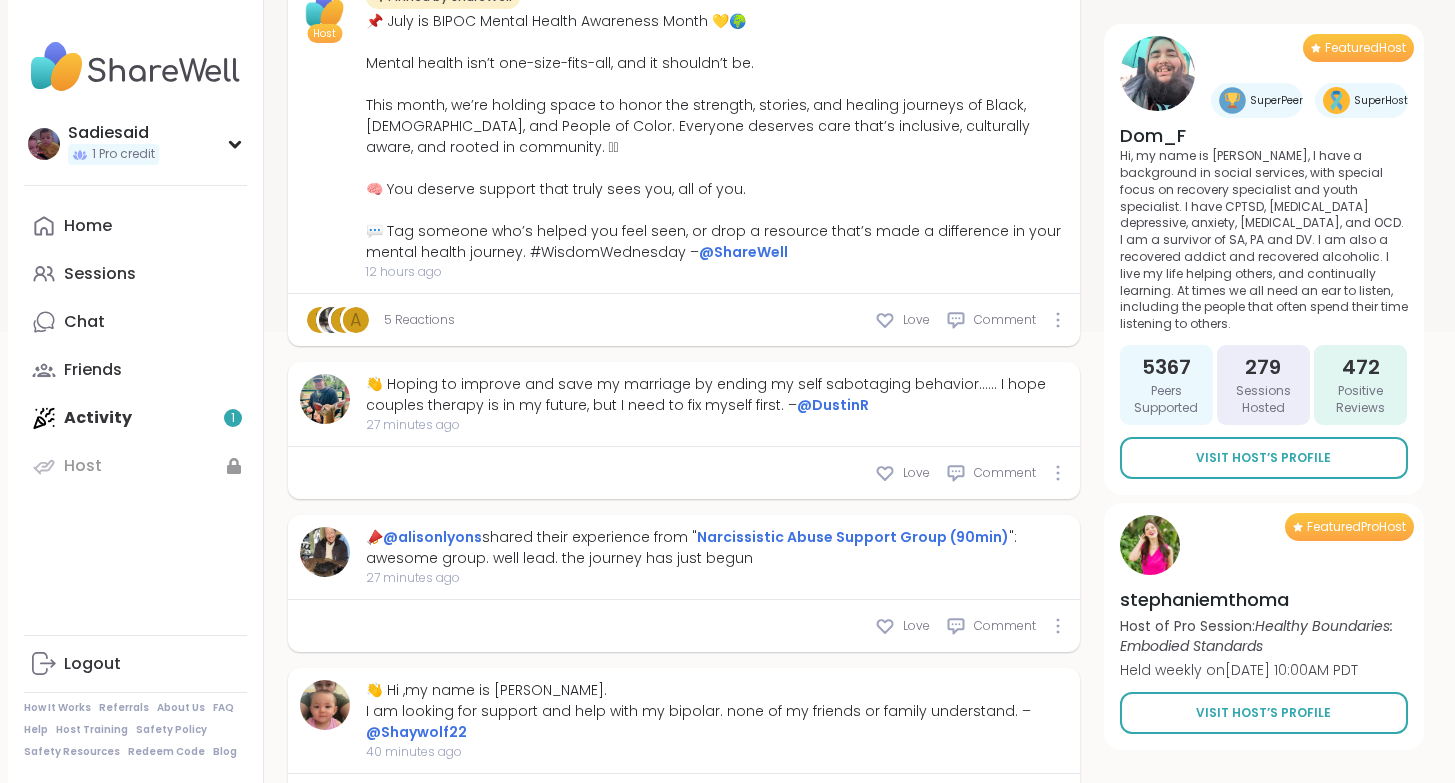 scroll, scrollTop: 0, scrollLeft: 0, axis: both 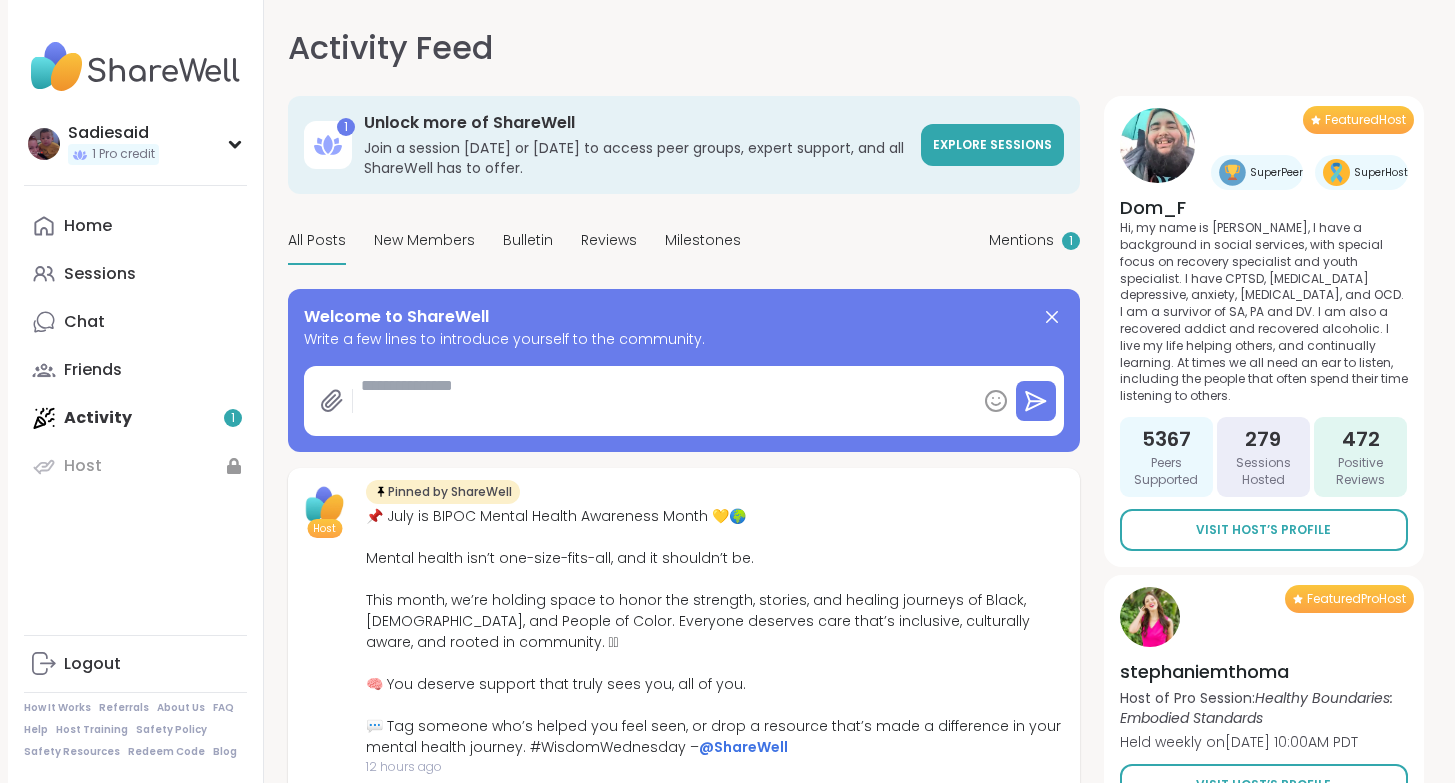 click at bounding box center (664, 401) 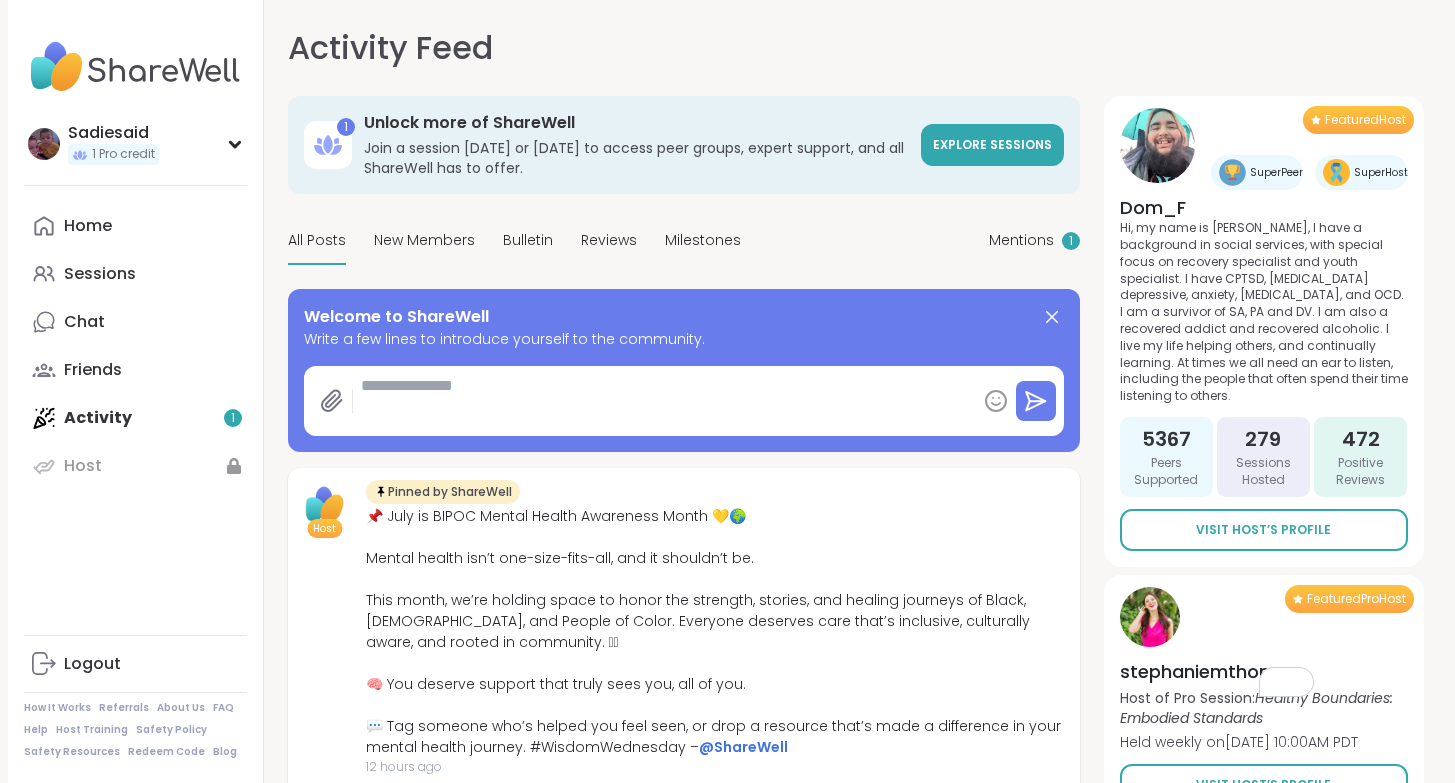 type on "*" 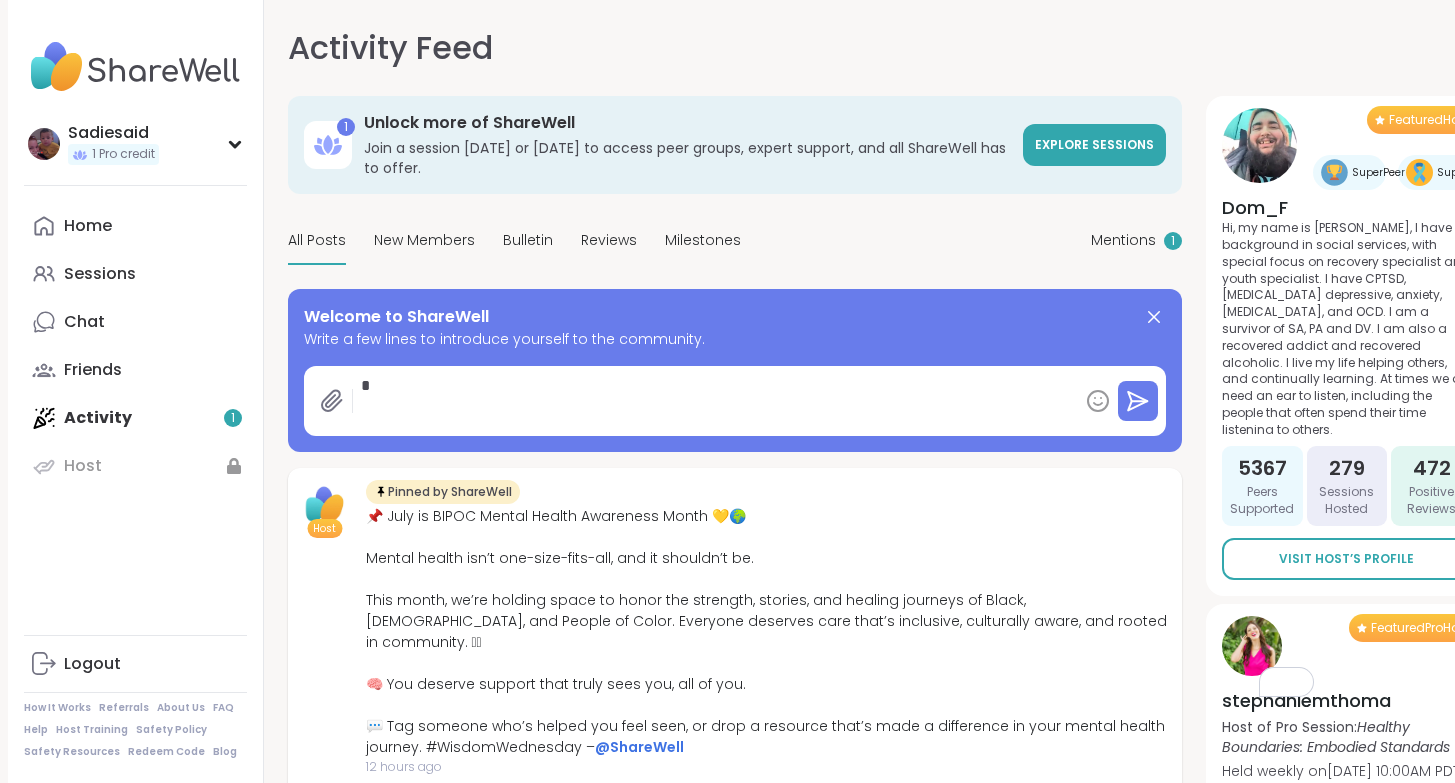 type on "*" 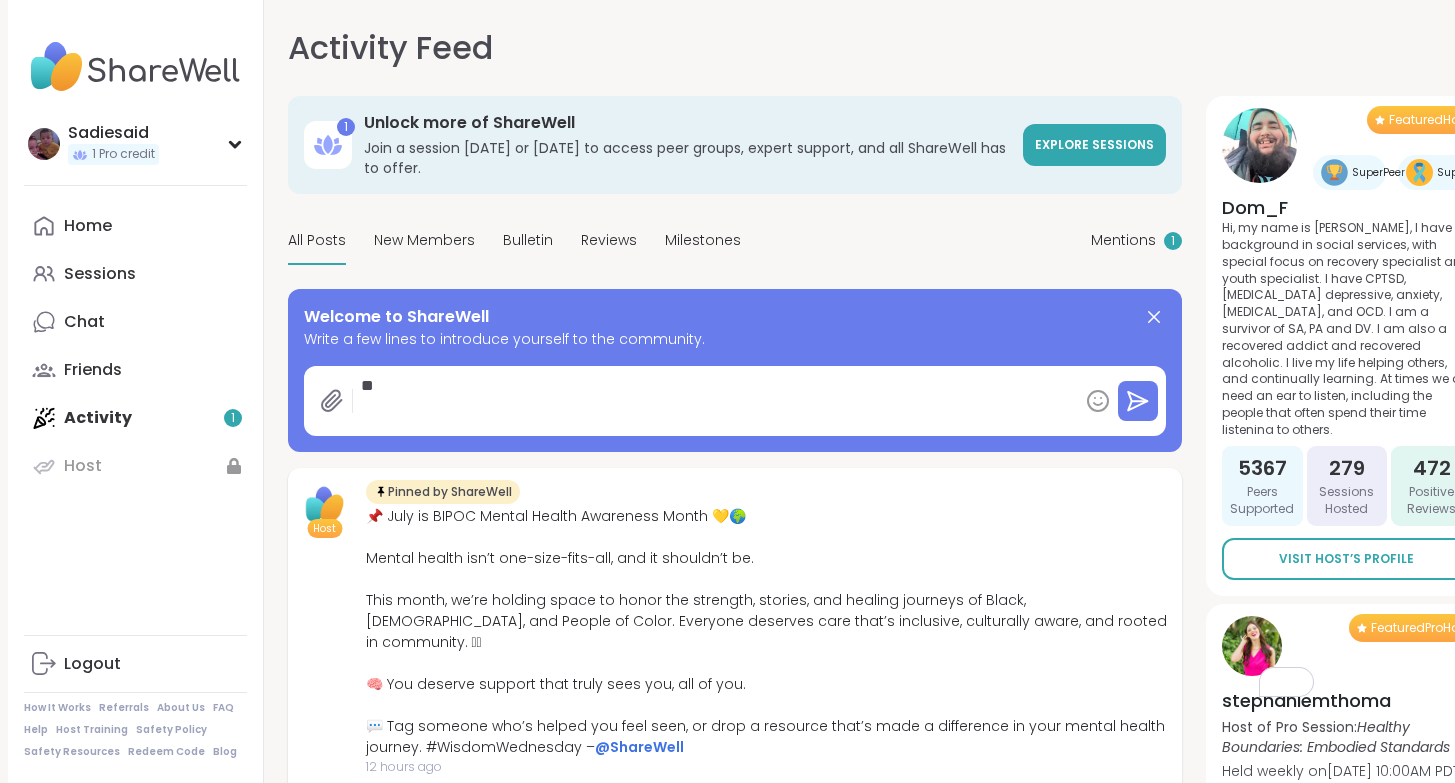 type on "*" 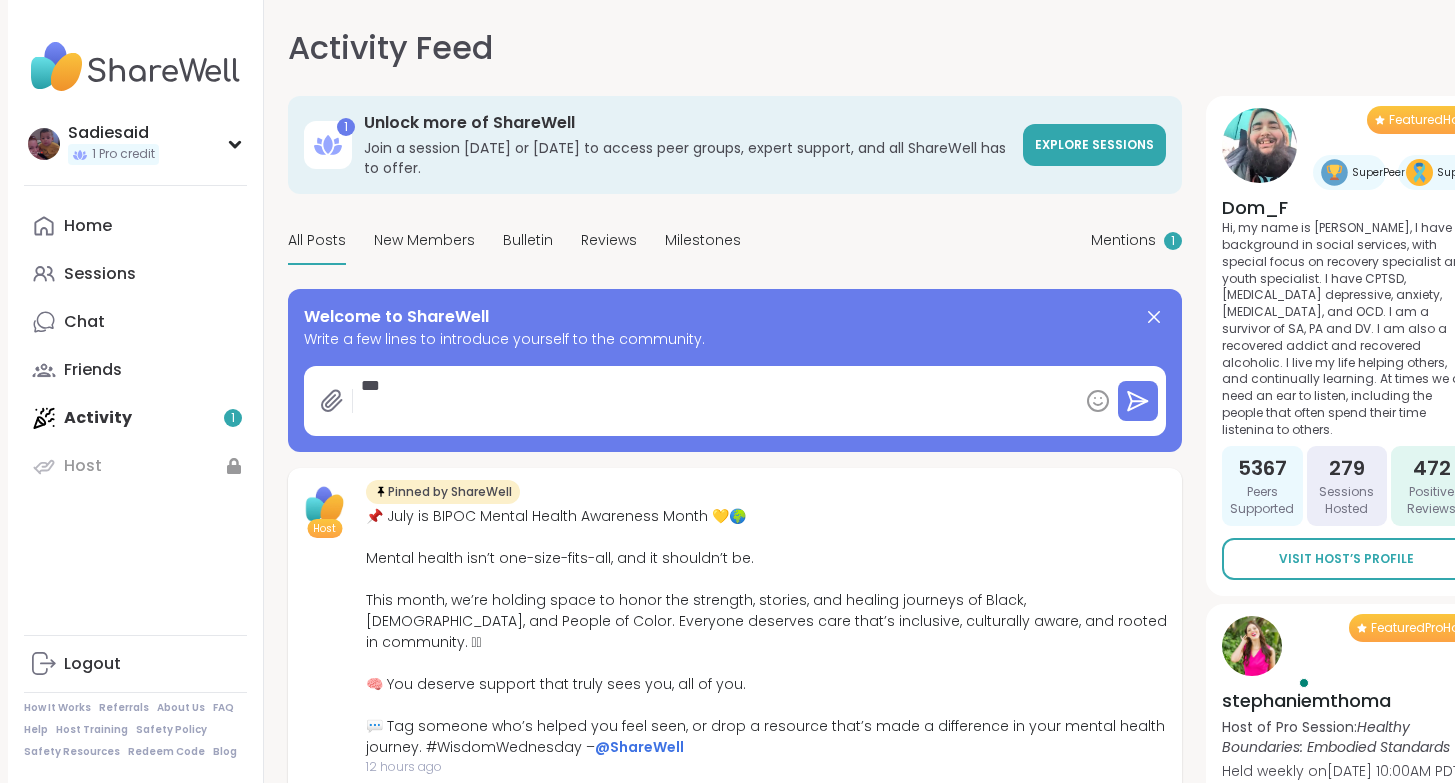 type on "*" 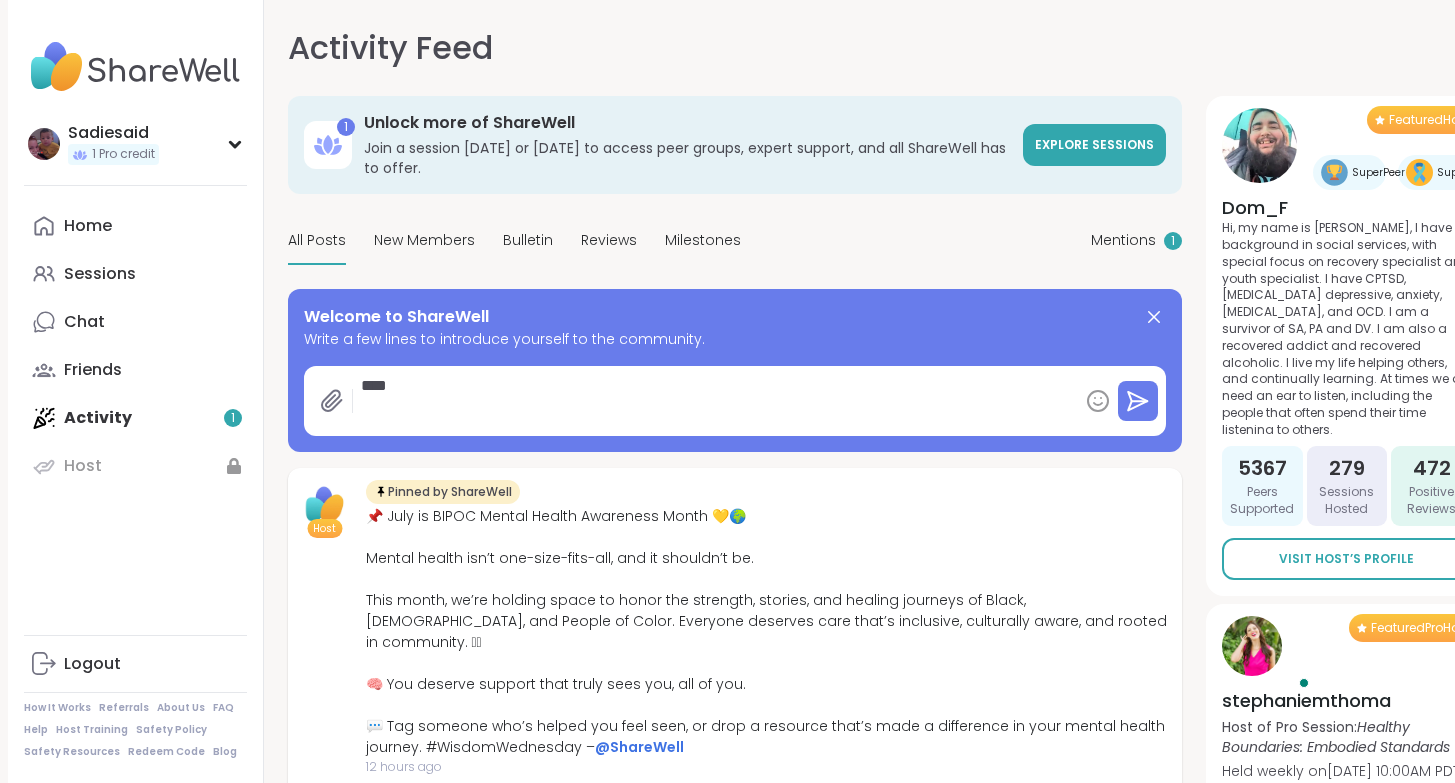 type on "*" 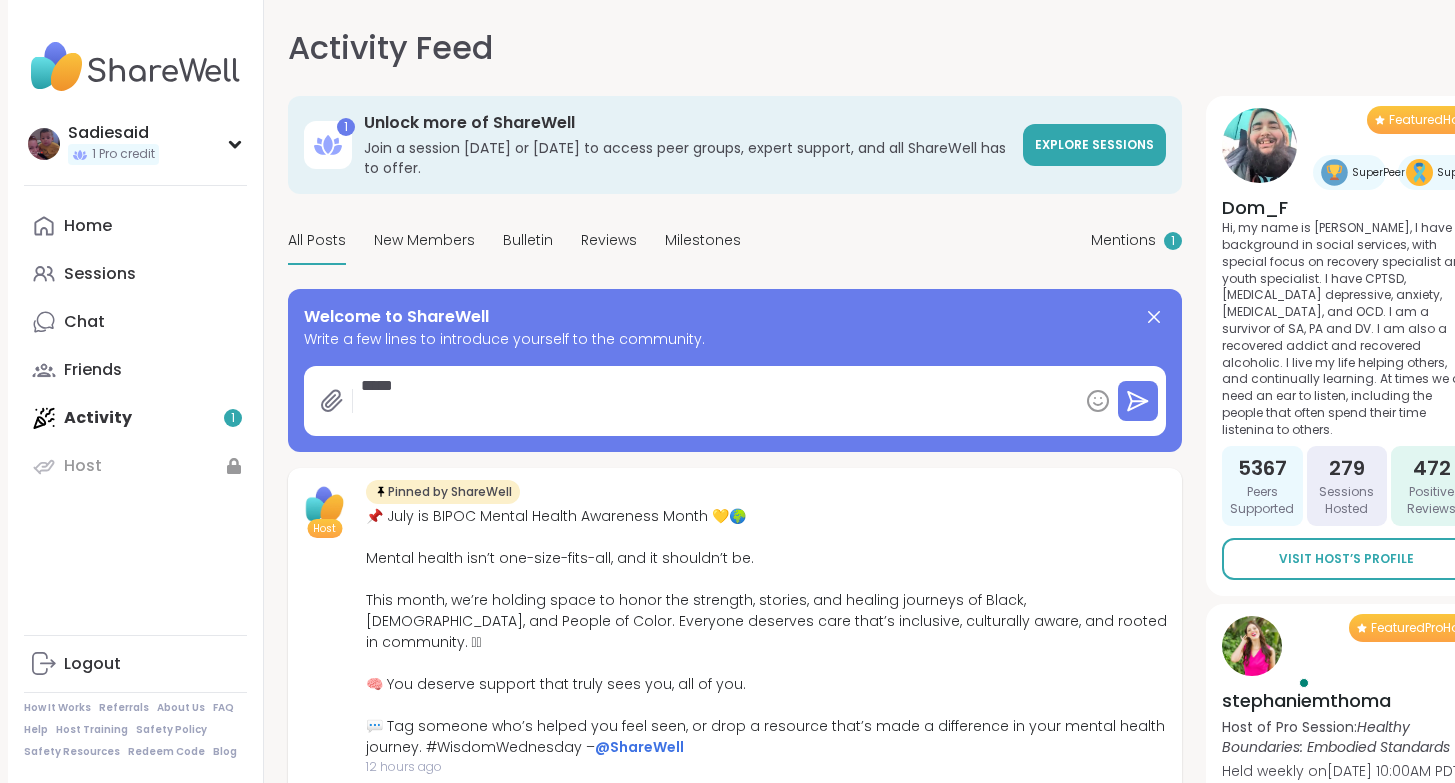 type on "*" 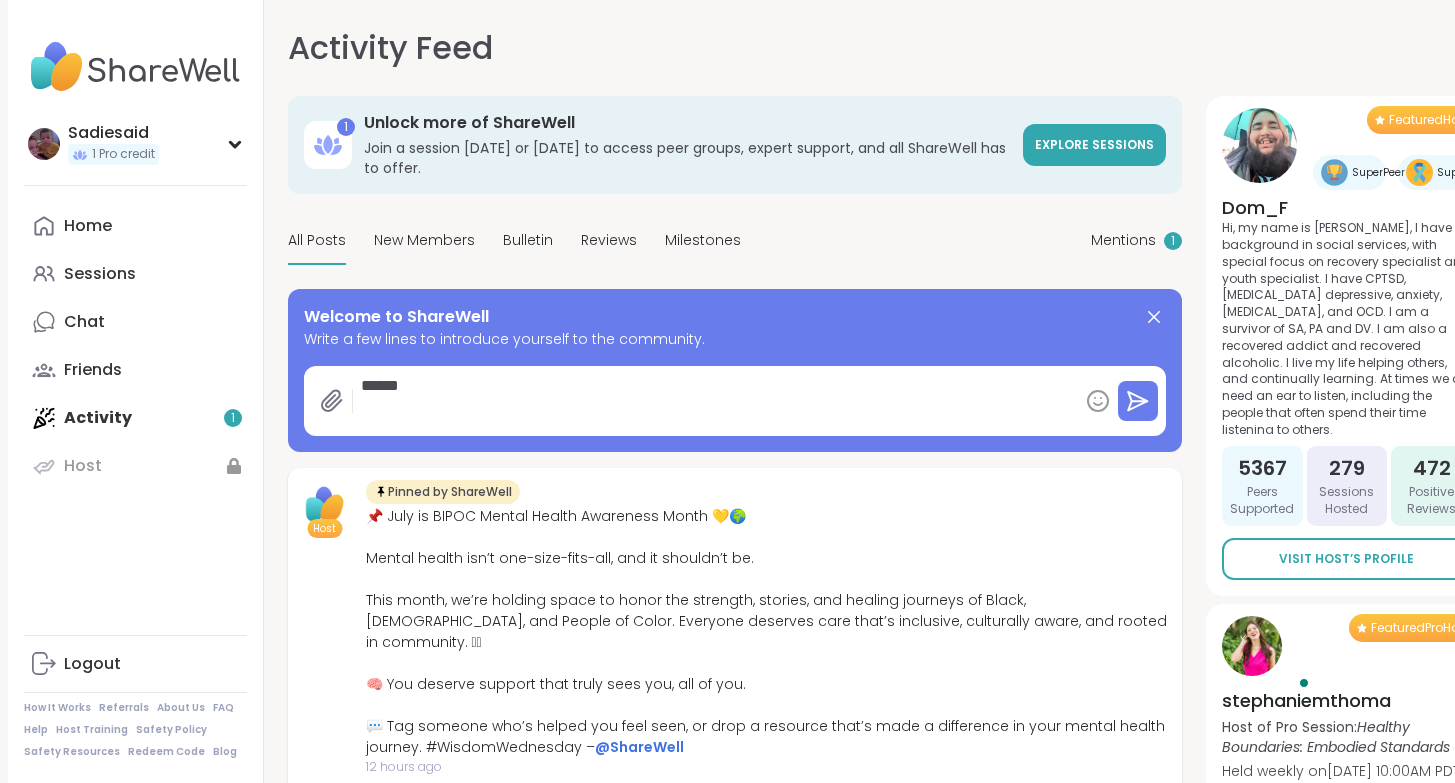 type on "*" 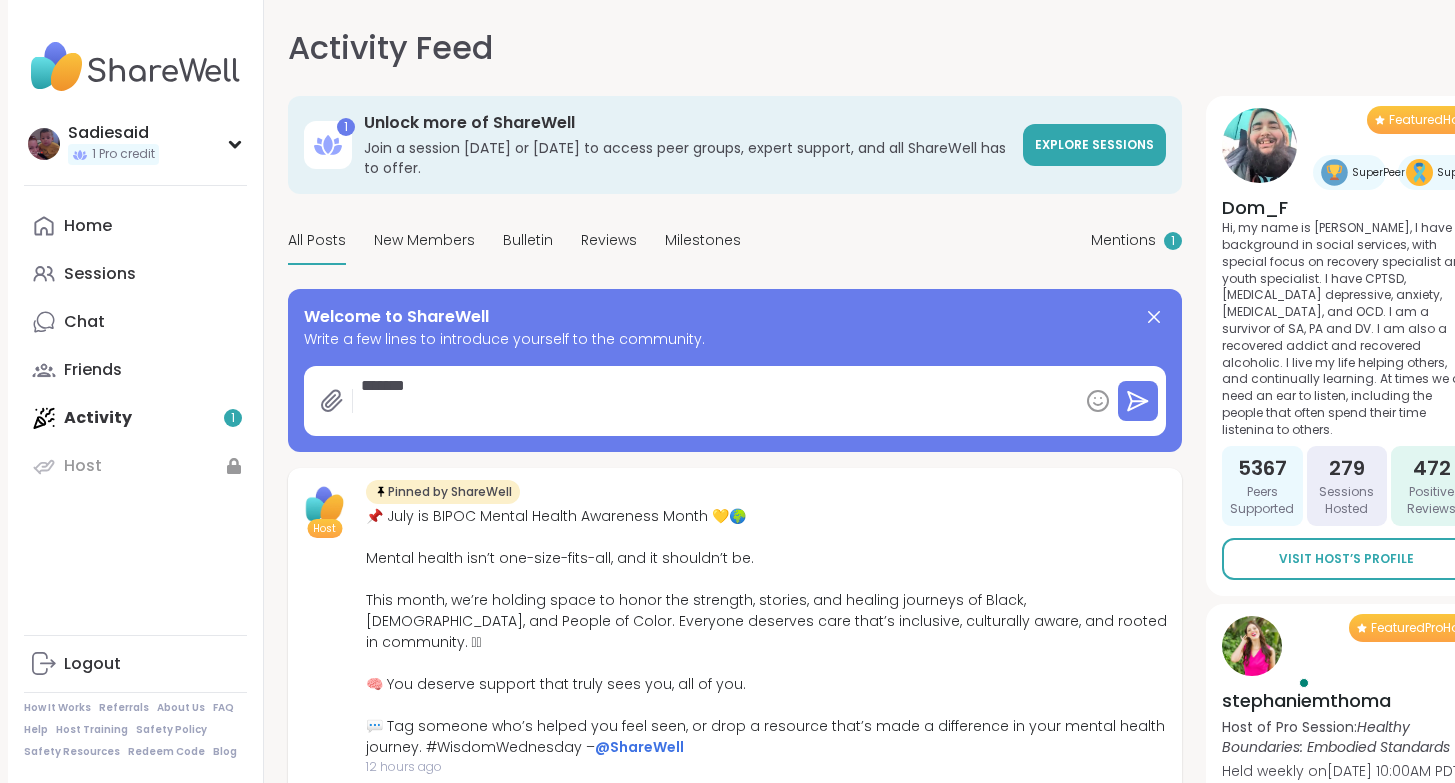 type on "*" 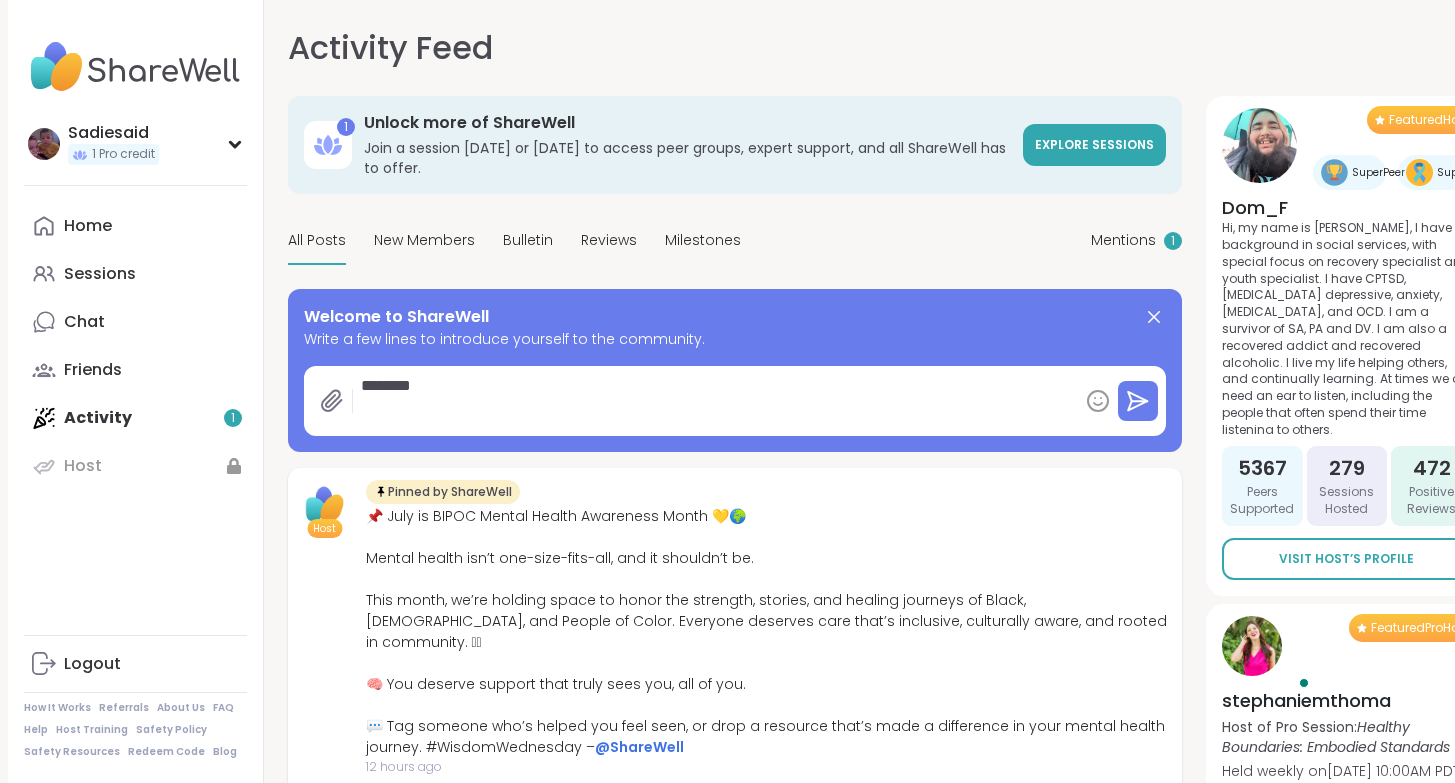 type on "*" 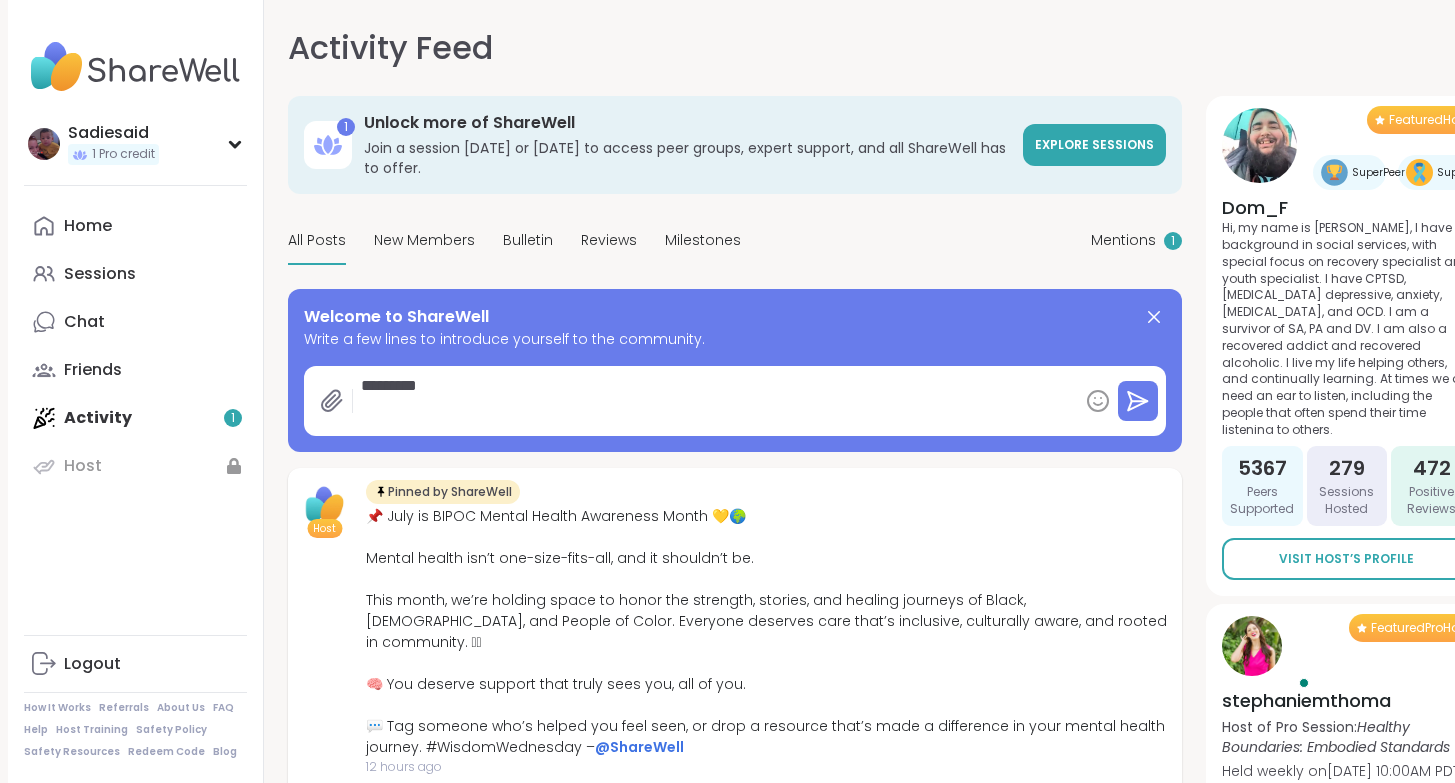 type on "*" 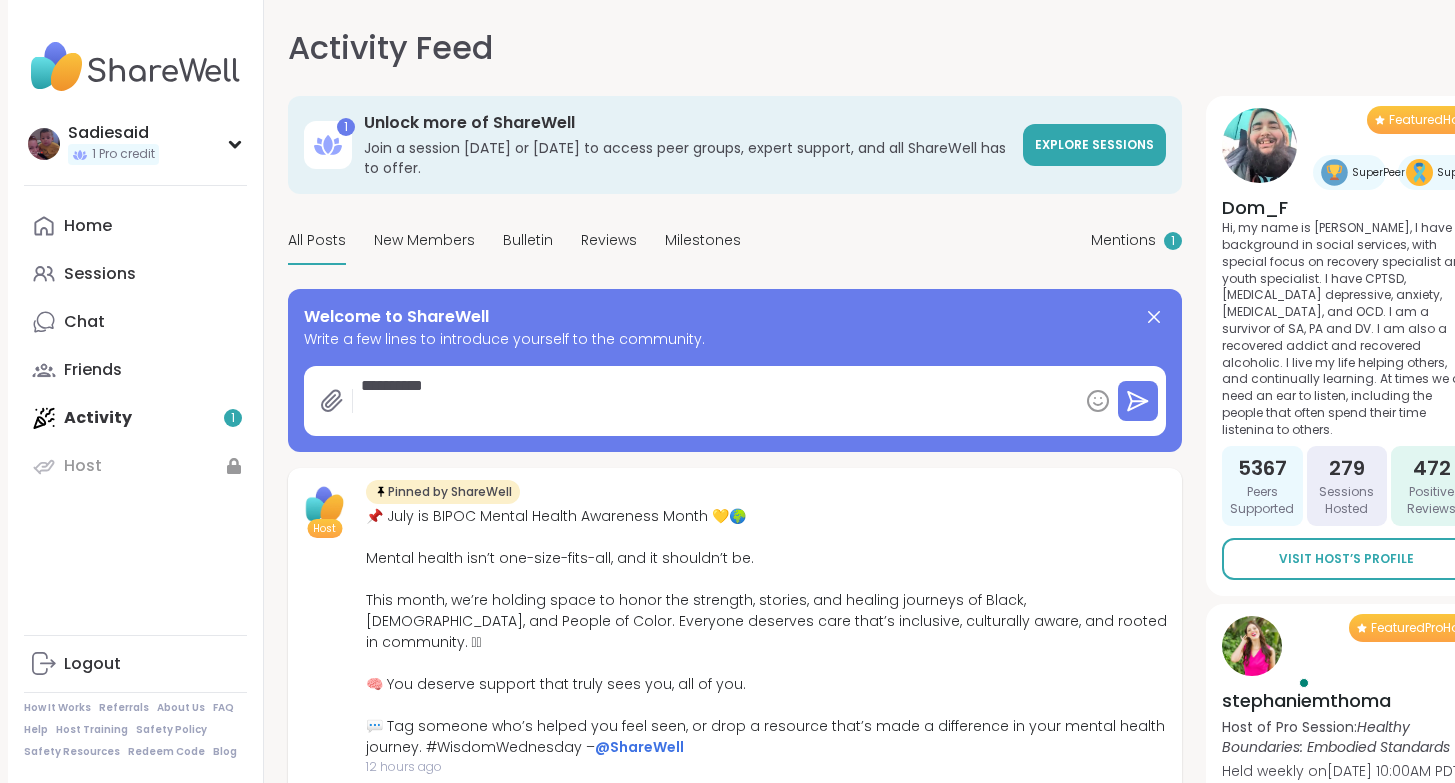 type on "*" 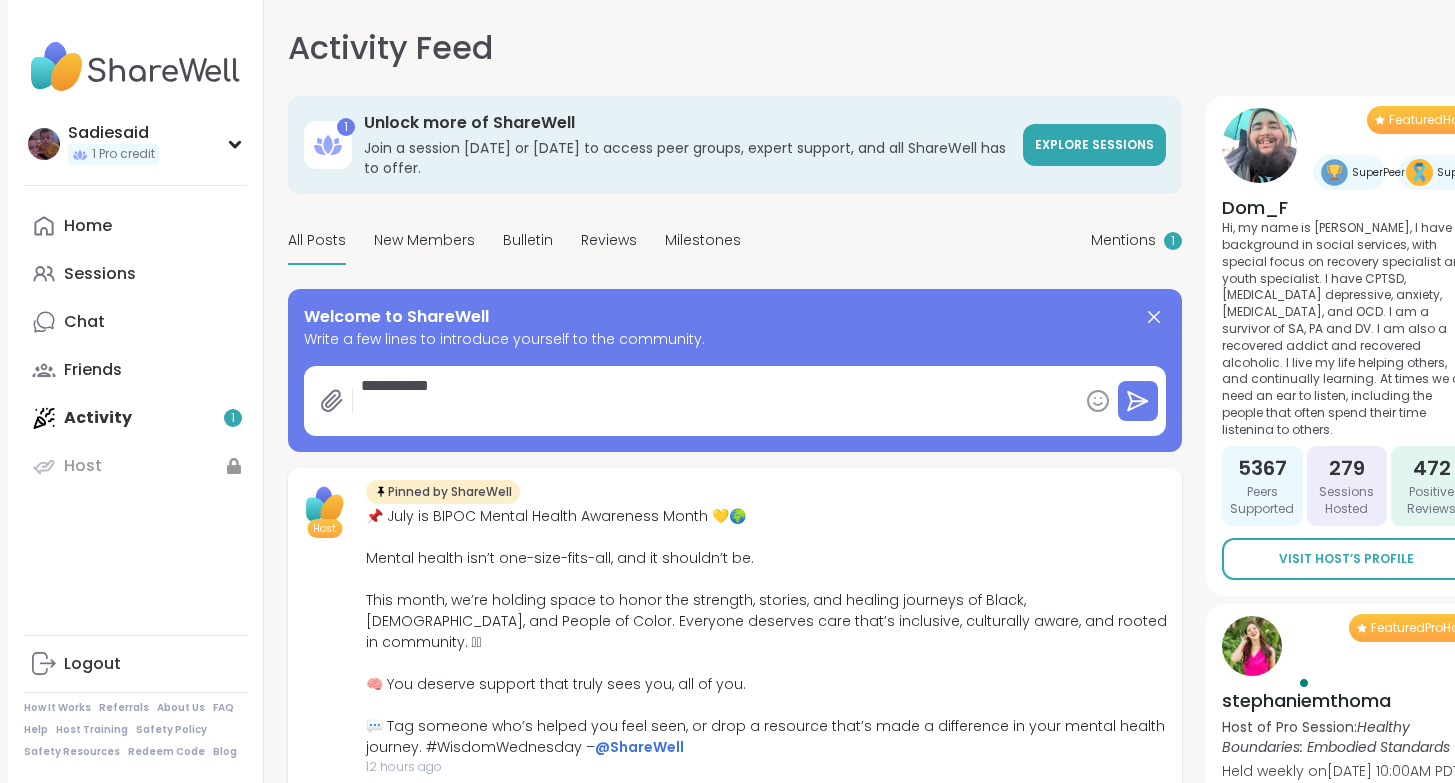 type on "*" 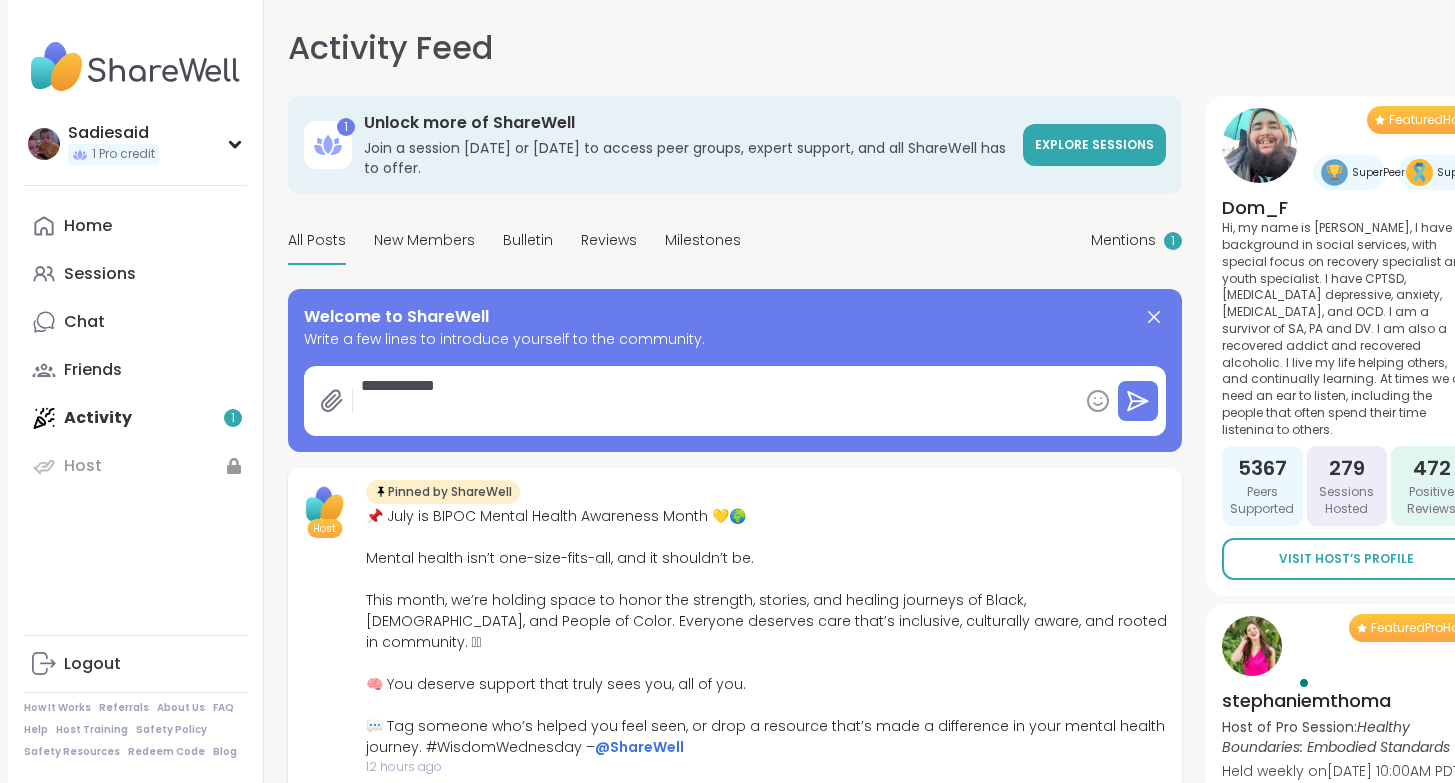 type on "*" 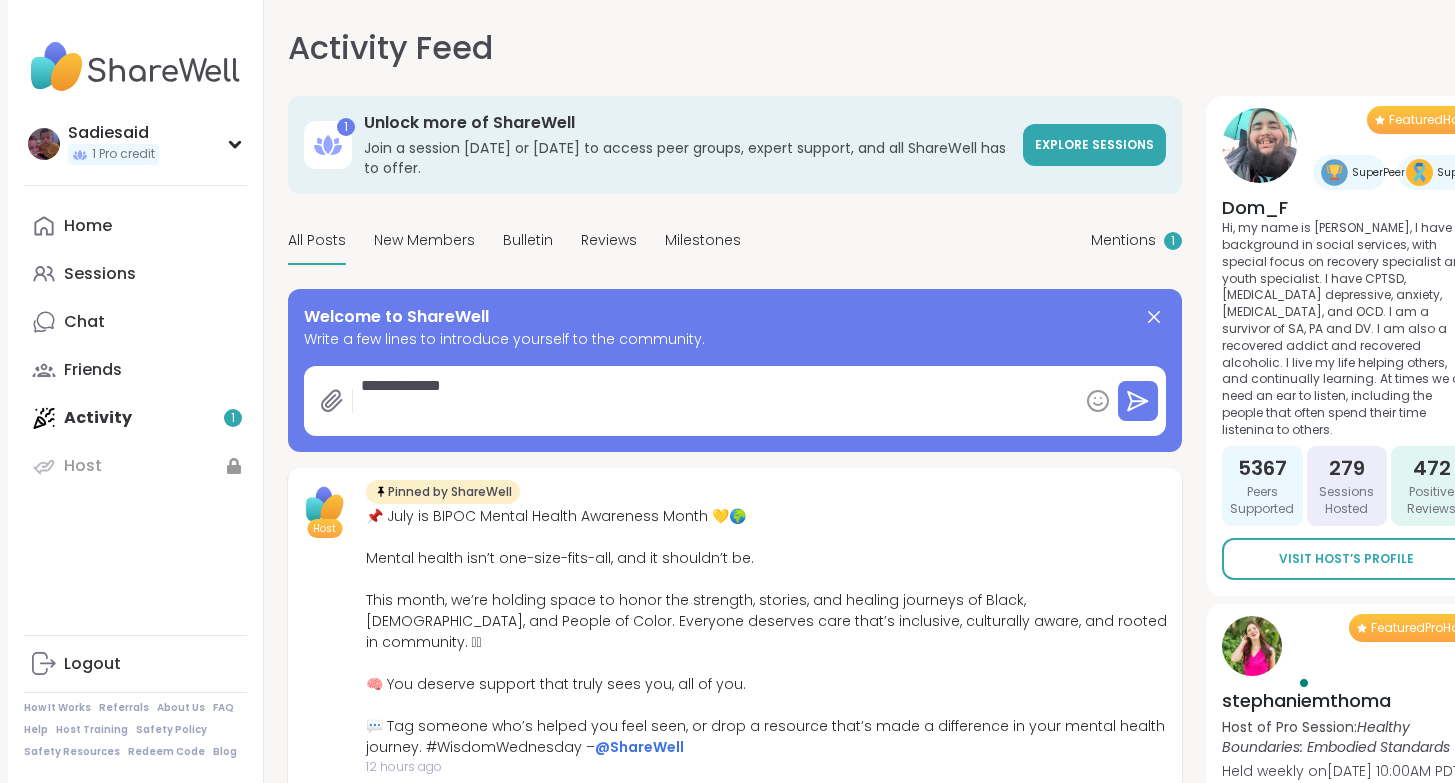 type on "*" 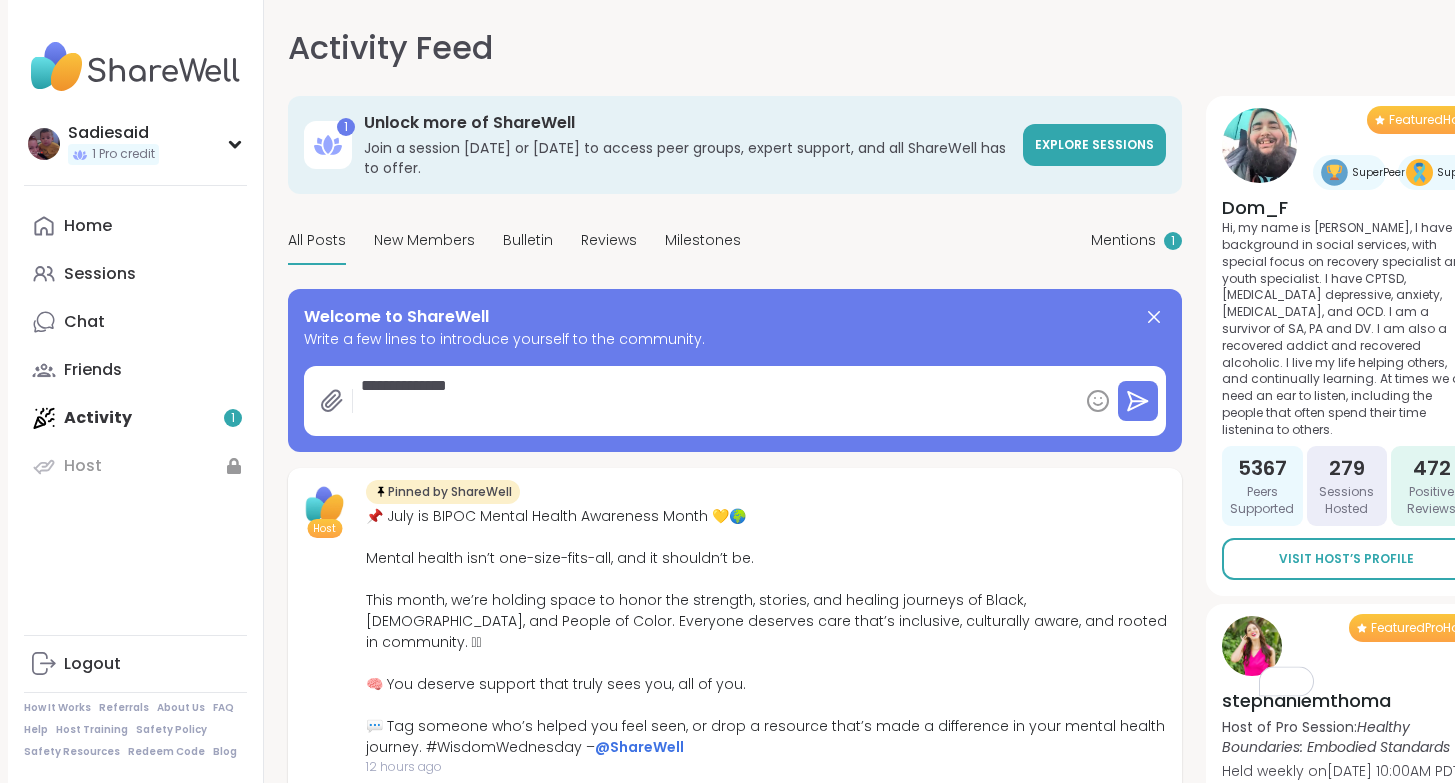 type on "*" 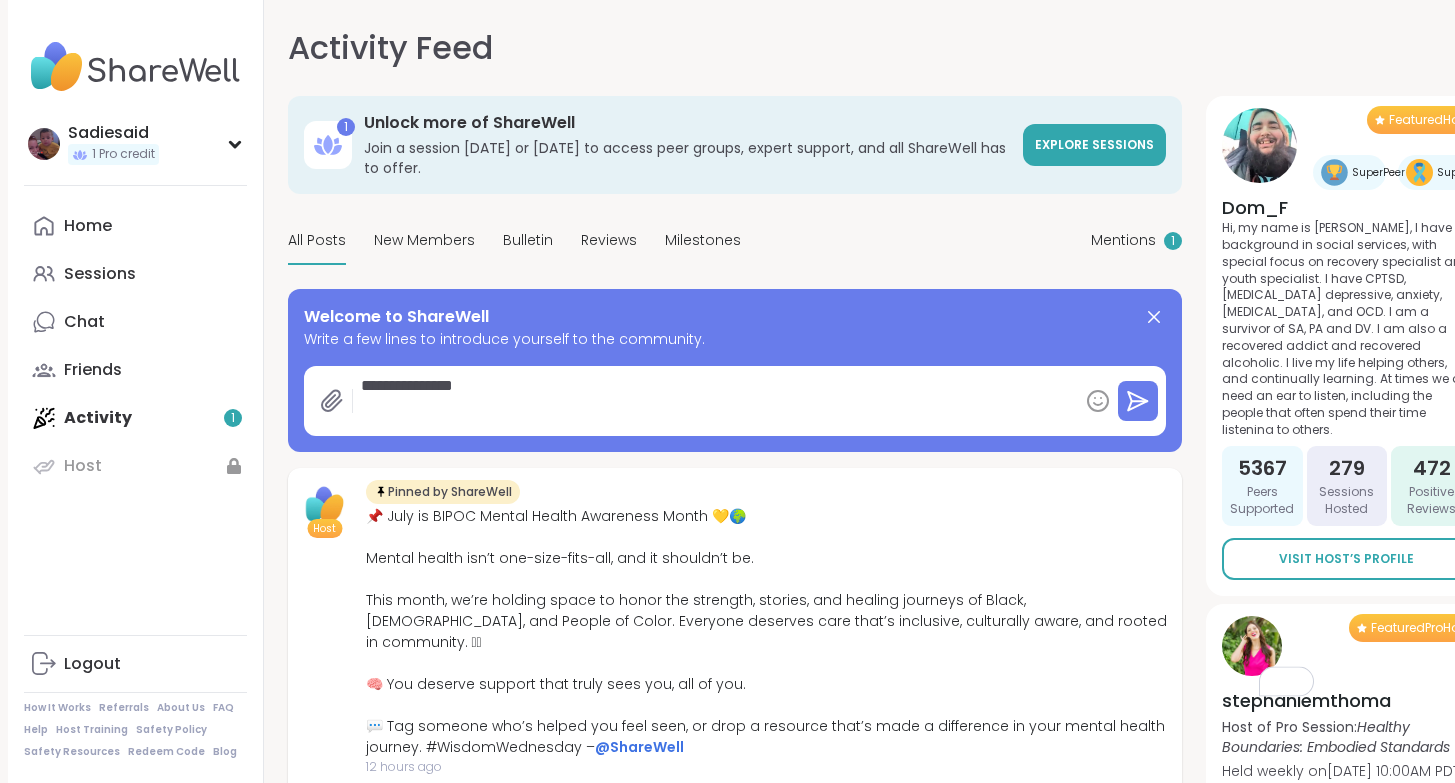type on "*" 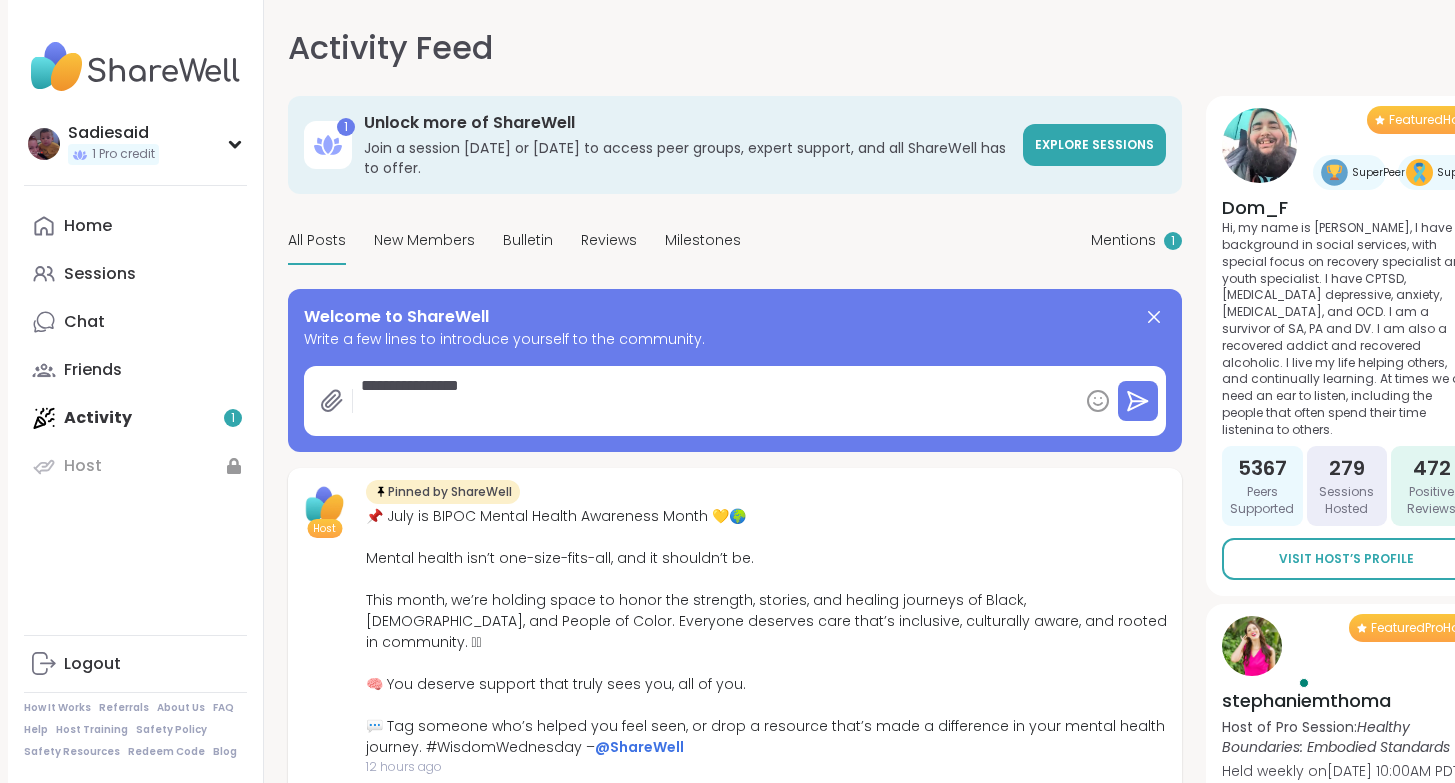type on "*" 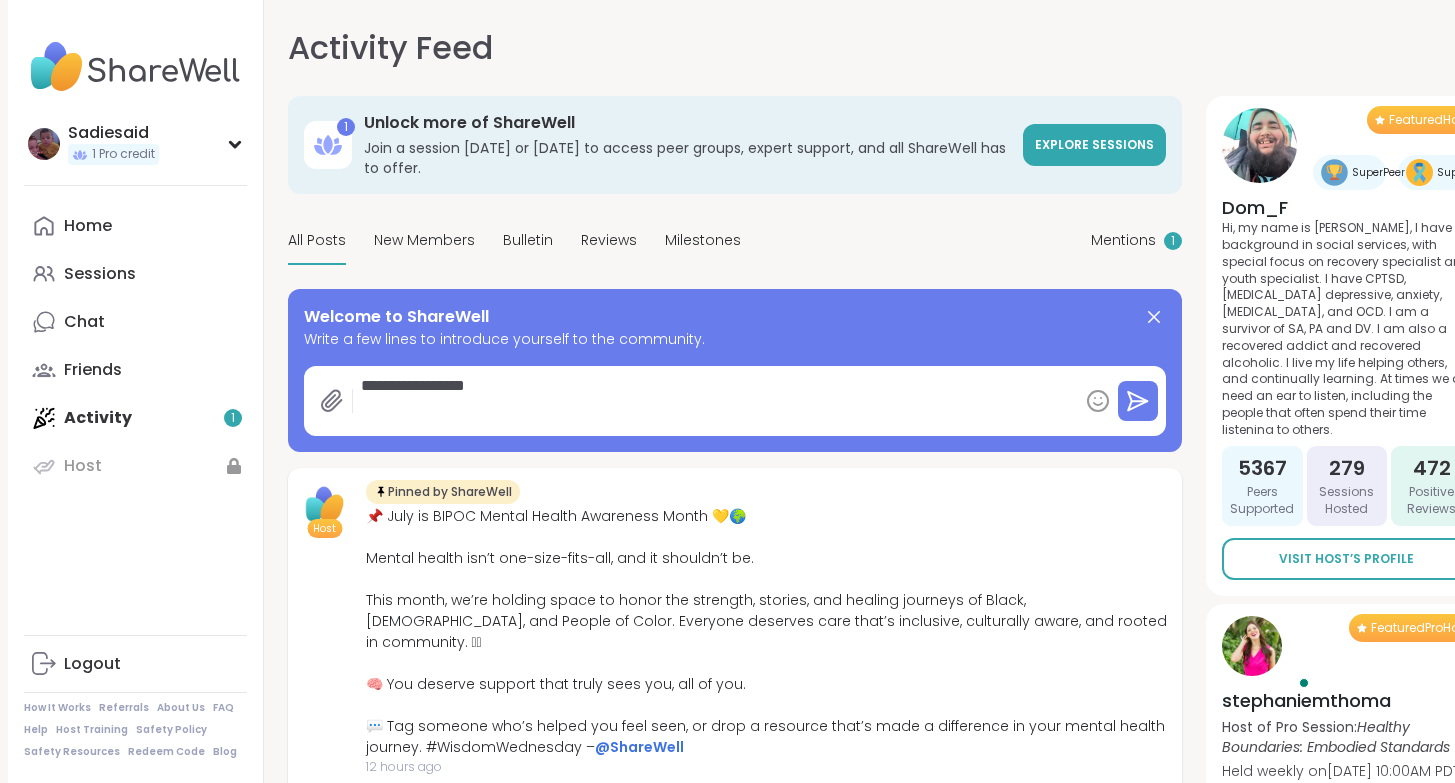 type on "*" 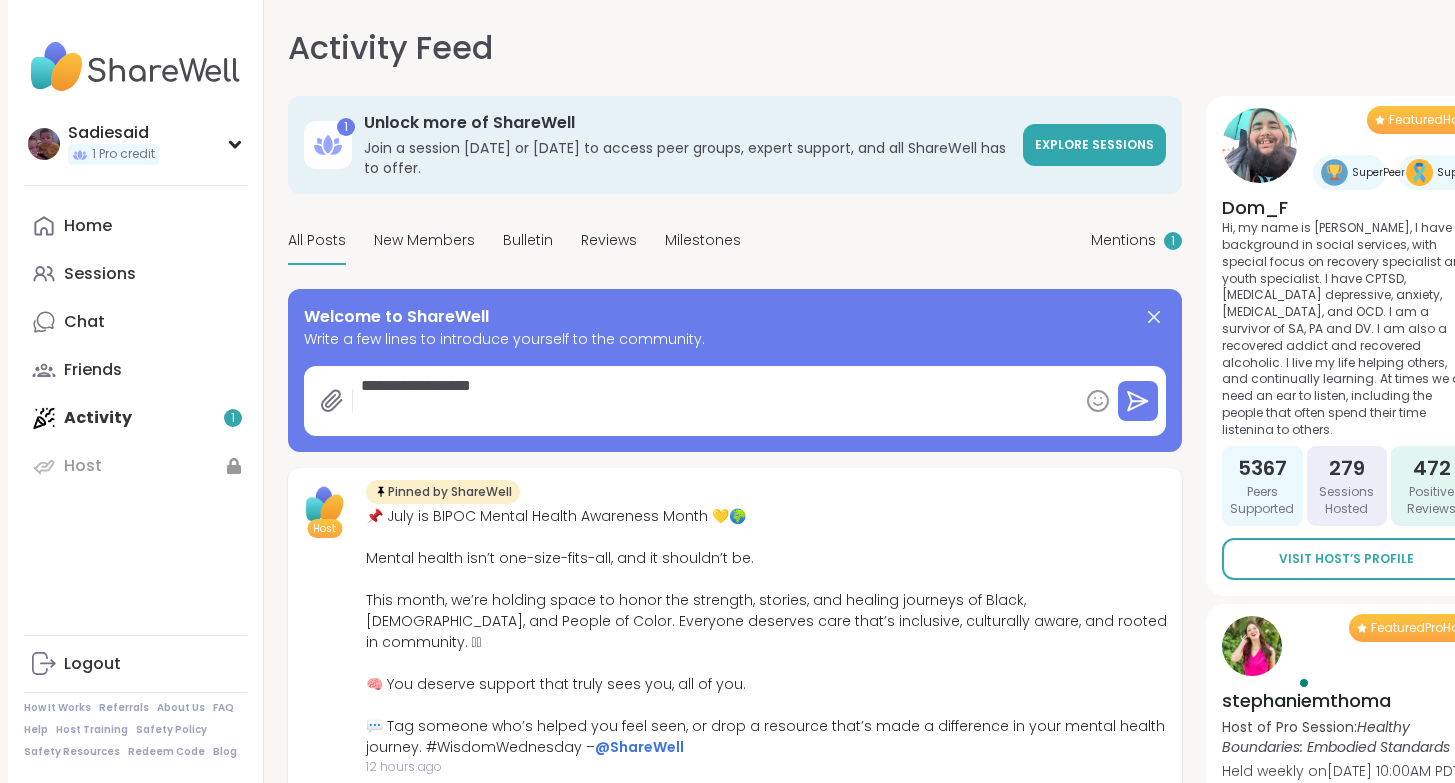 type on "*" 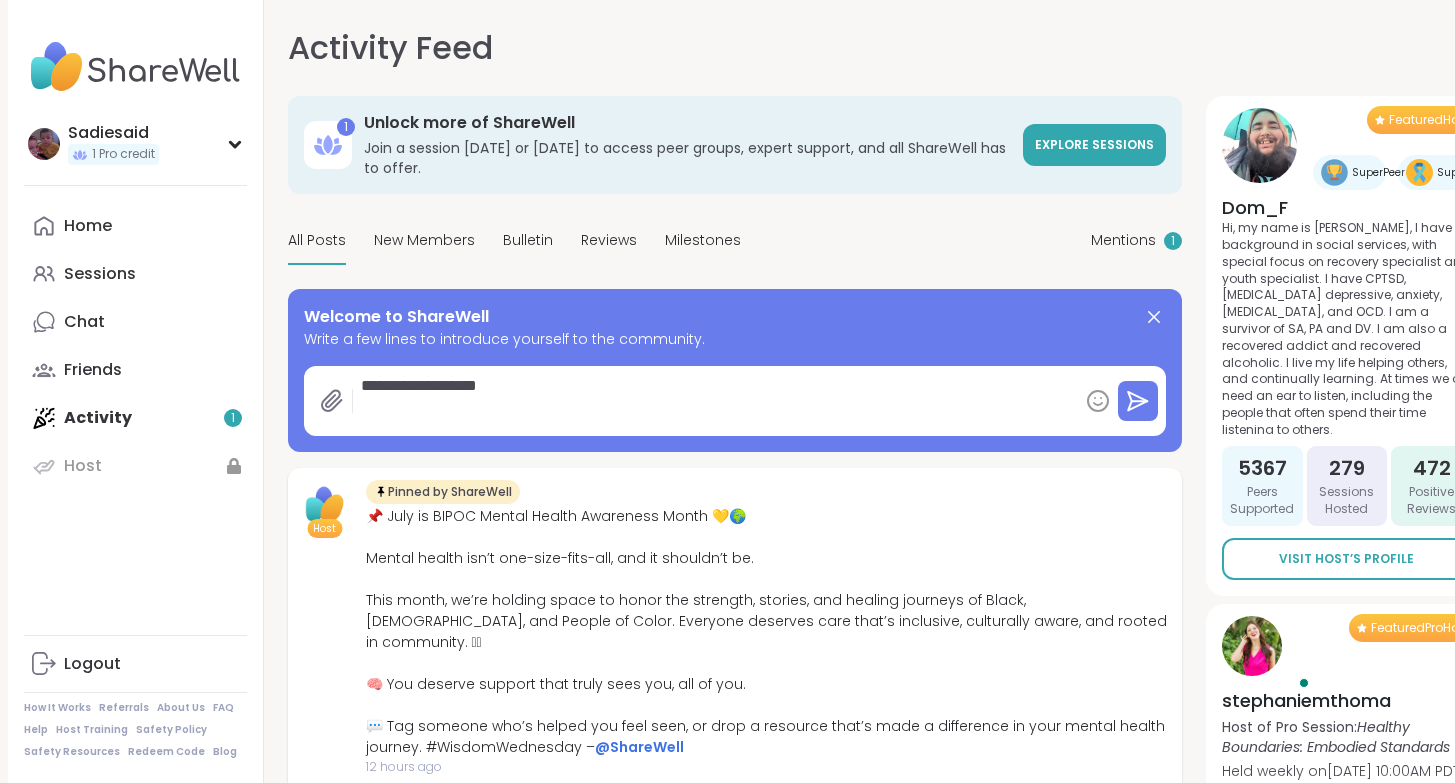 type on "*" 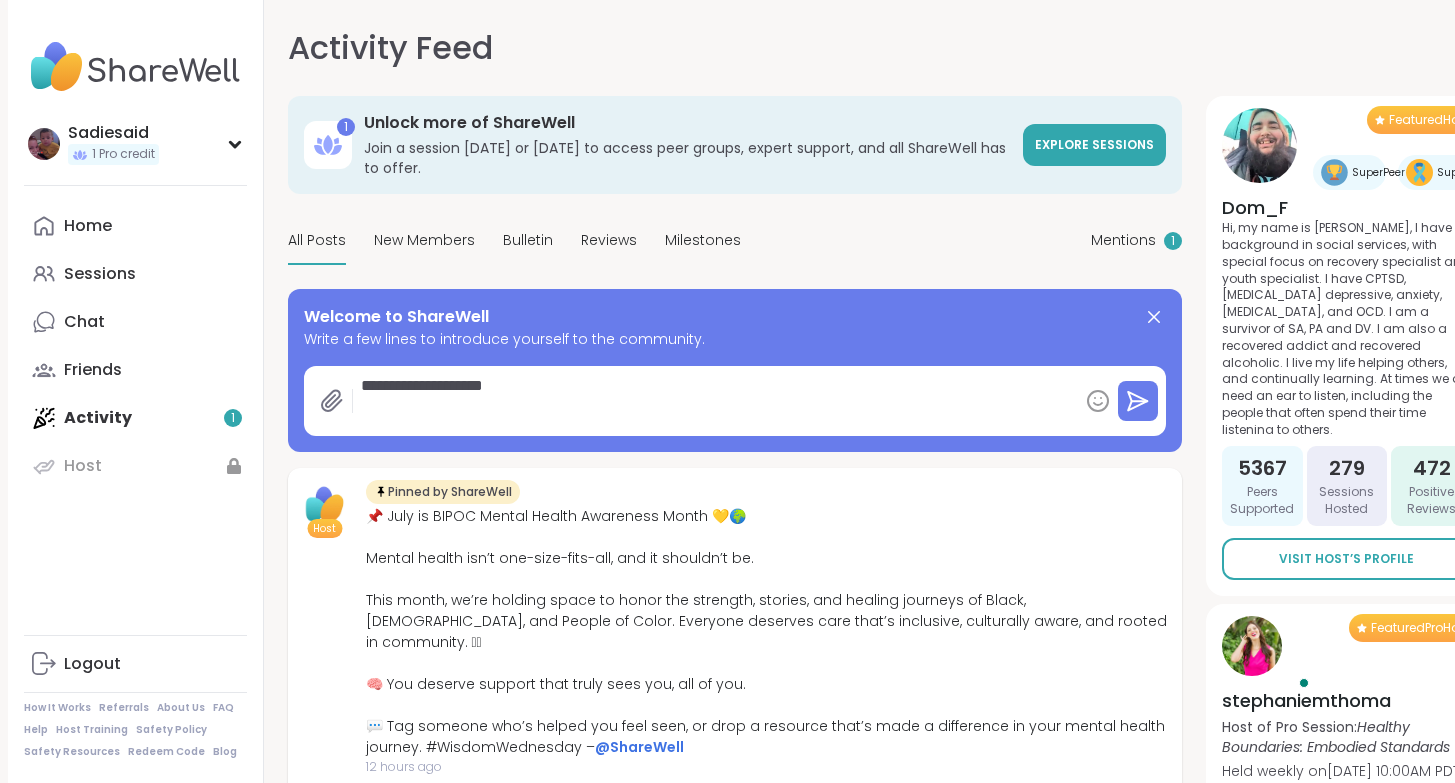type on "*" 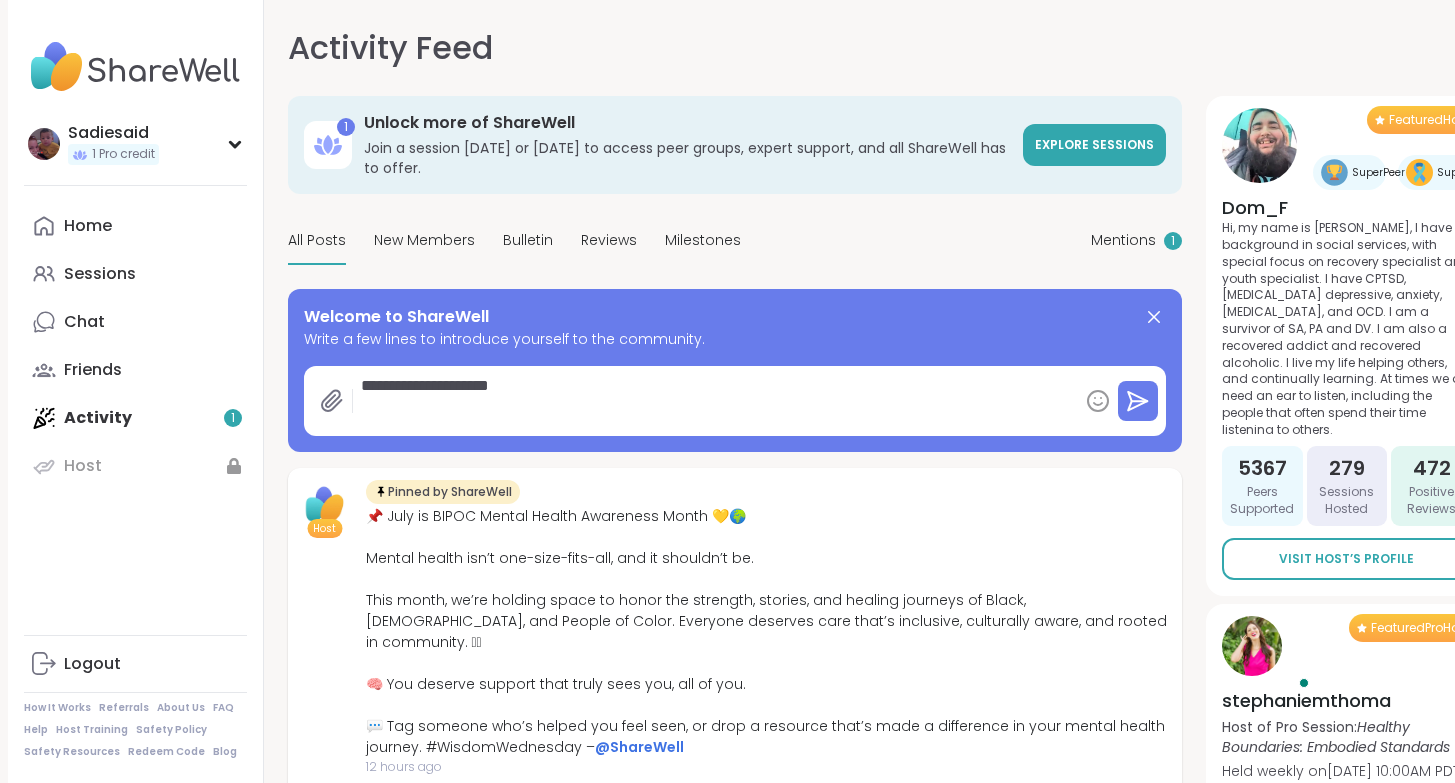 type on "*" 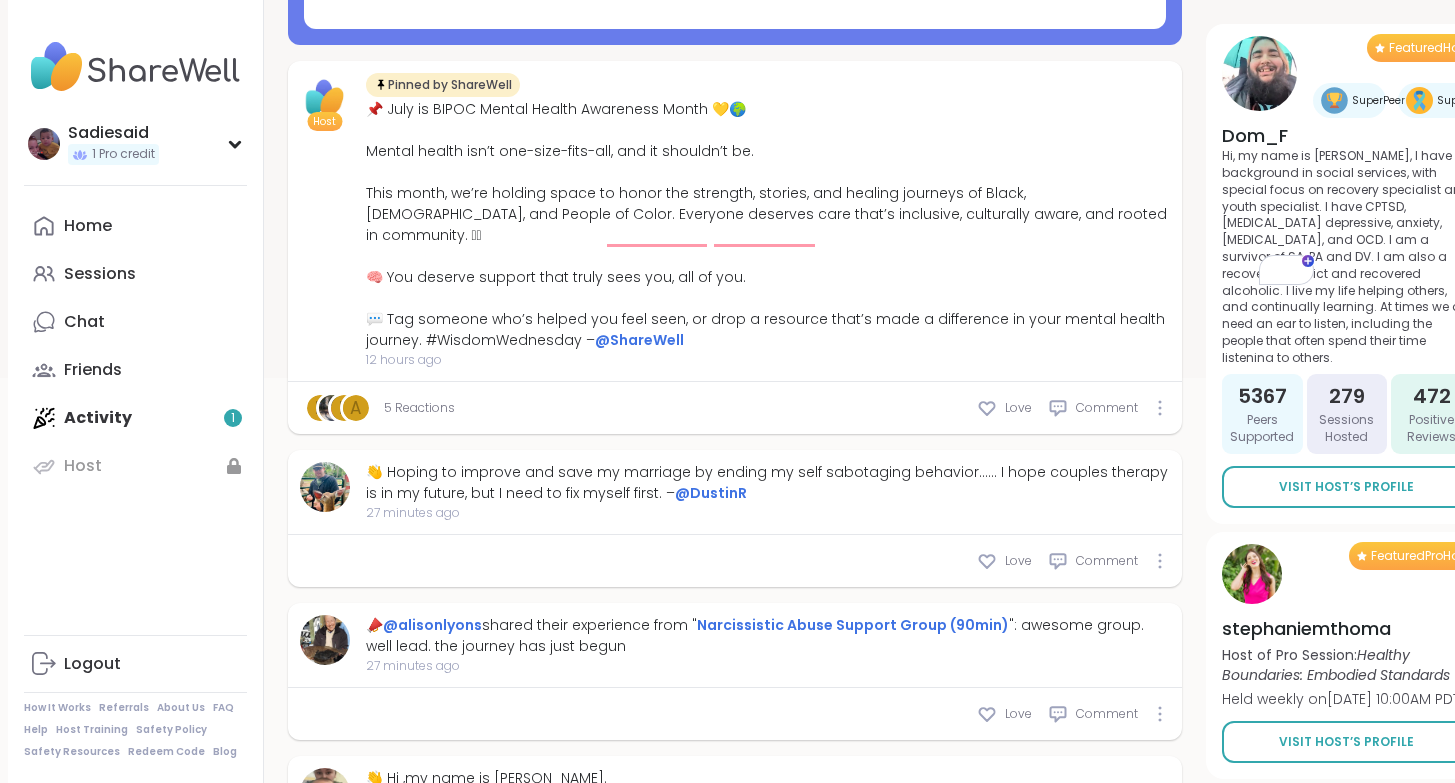 scroll, scrollTop: 450, scrollLeft: 0, axis: vertical 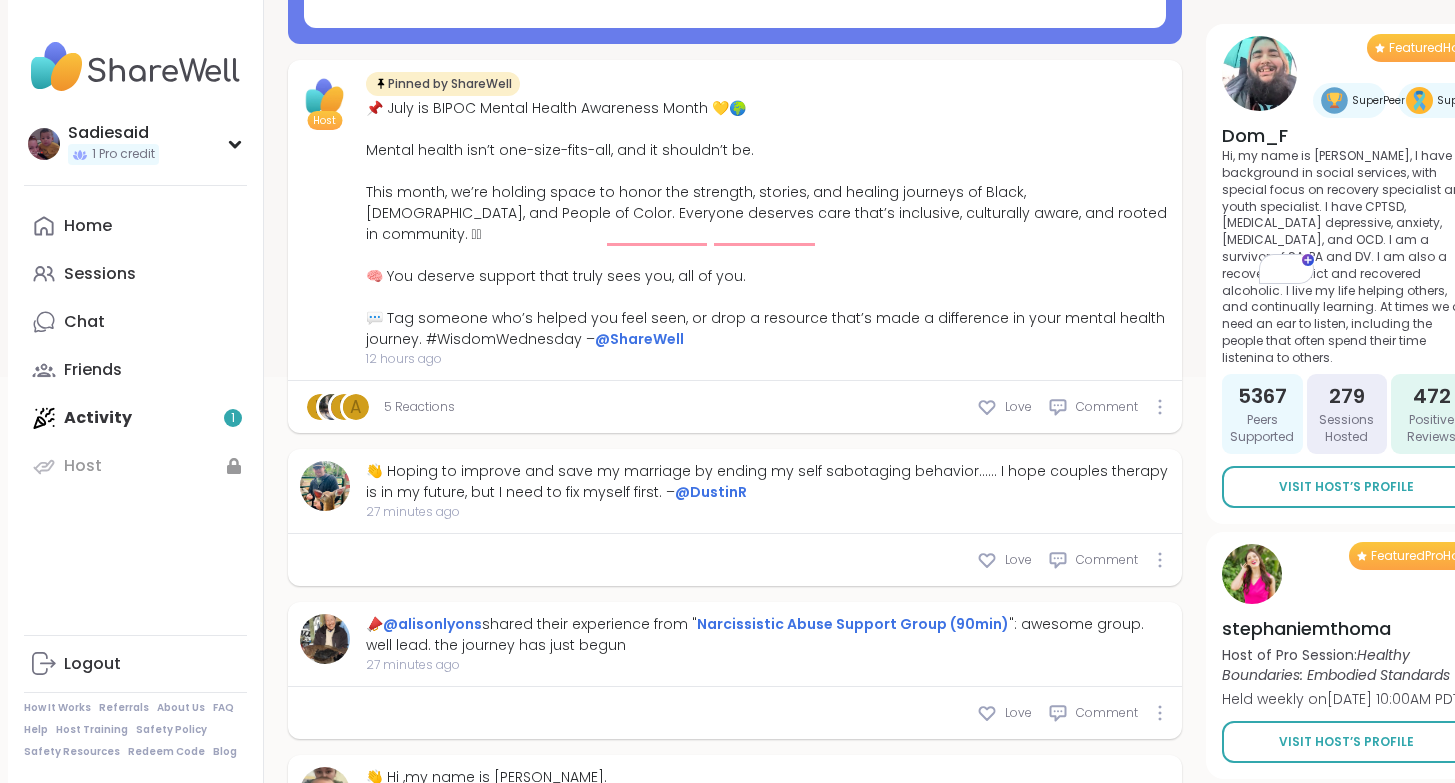 type on "**********" 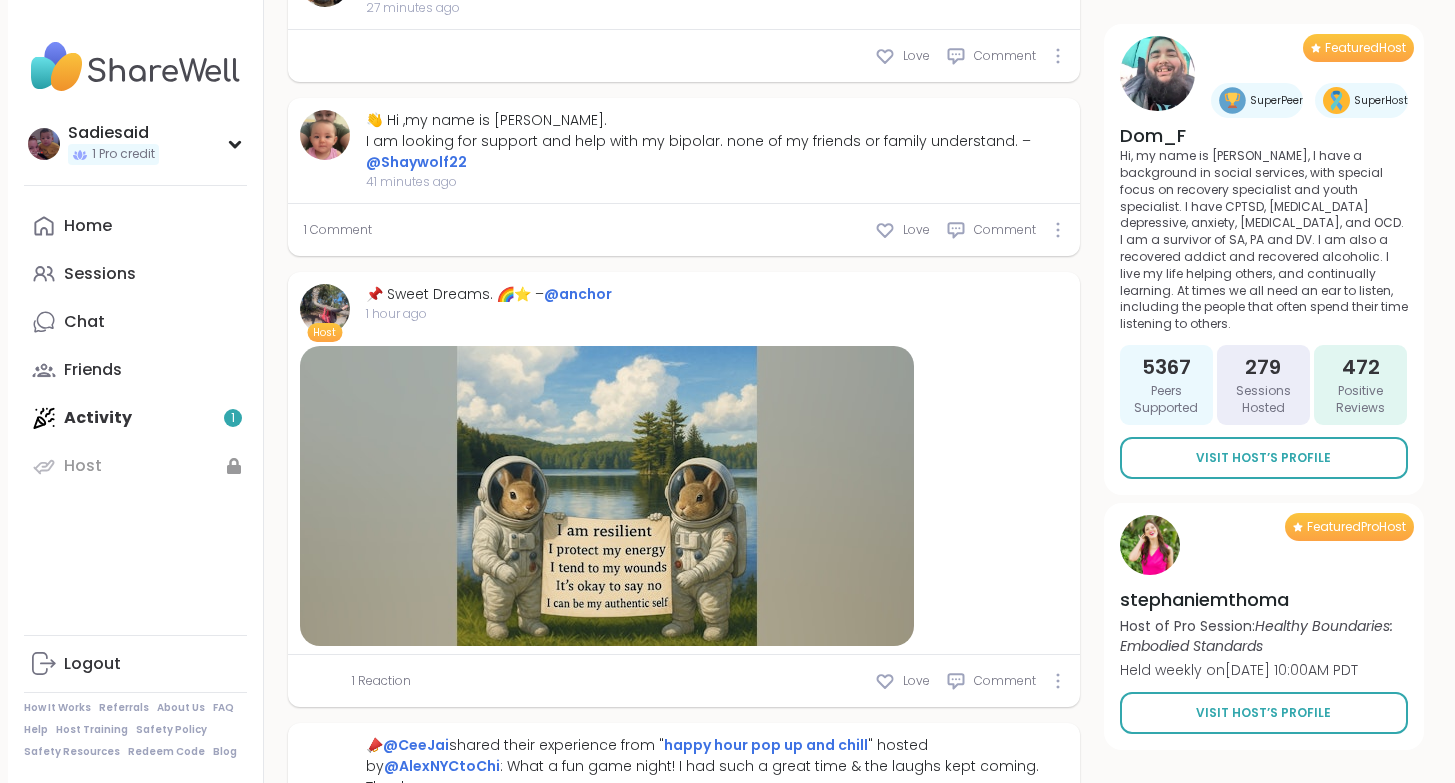 scroll, scrollTop: 1131, scrollLeft: 0, axis: vertical 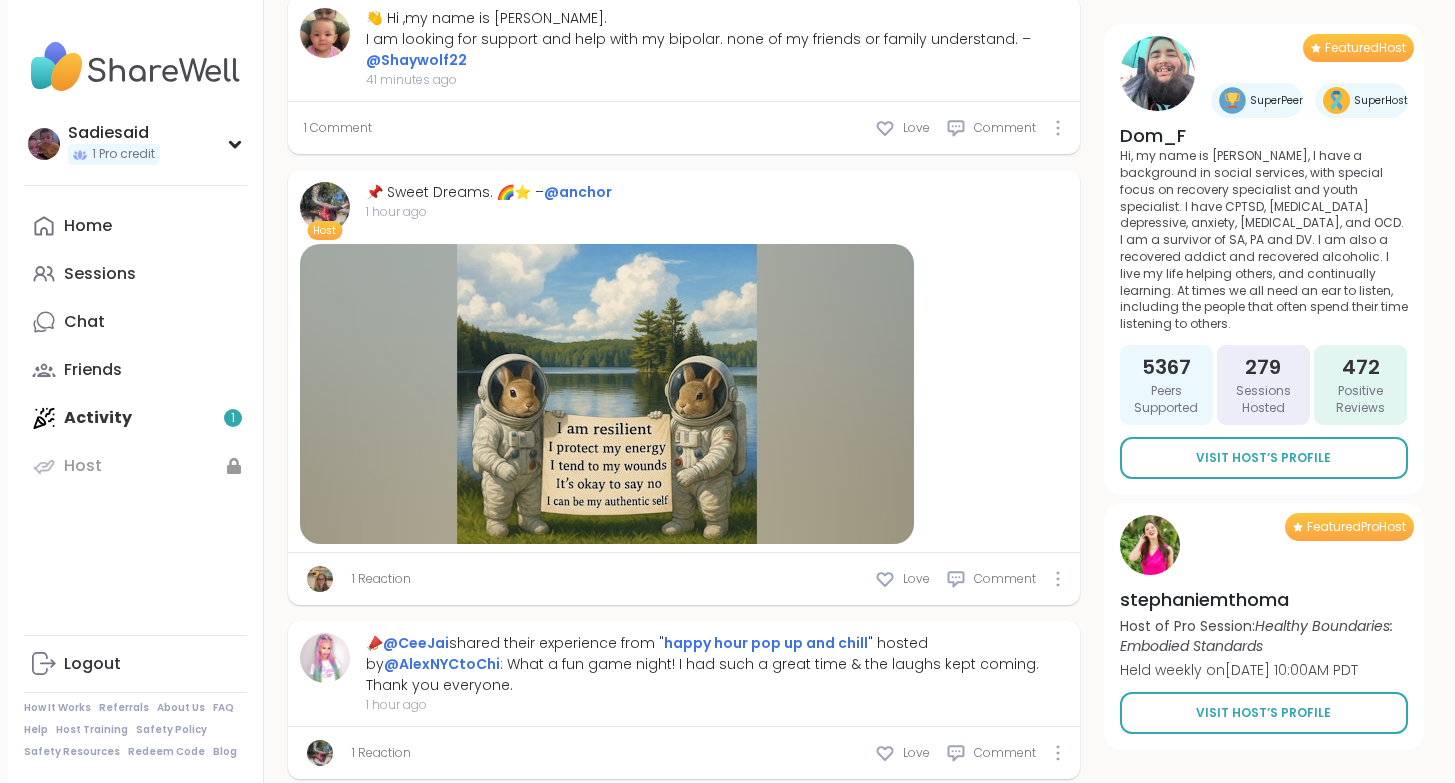 click at bounding box center (1058, -352) 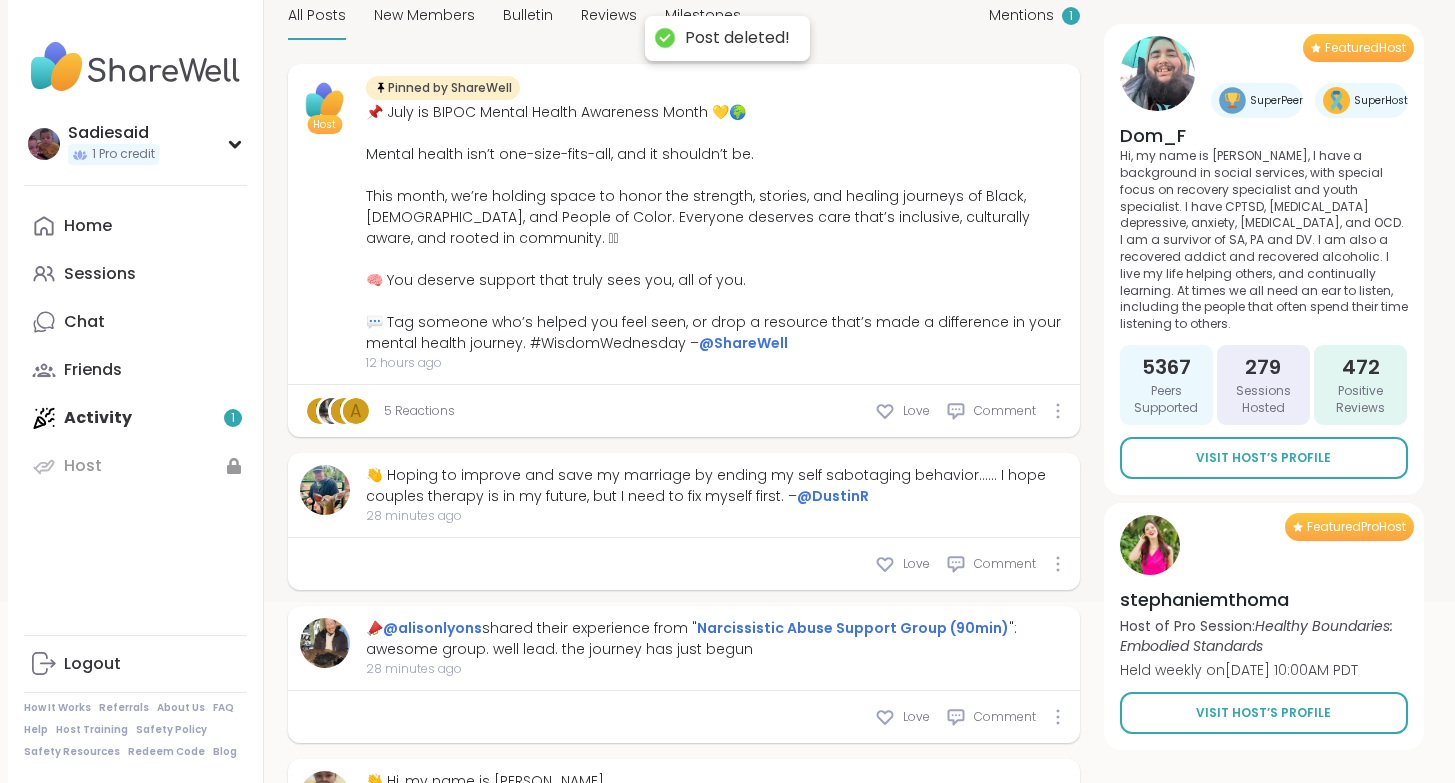 scroll, scrollTop: 0, scrollLeft: 0, axis: both 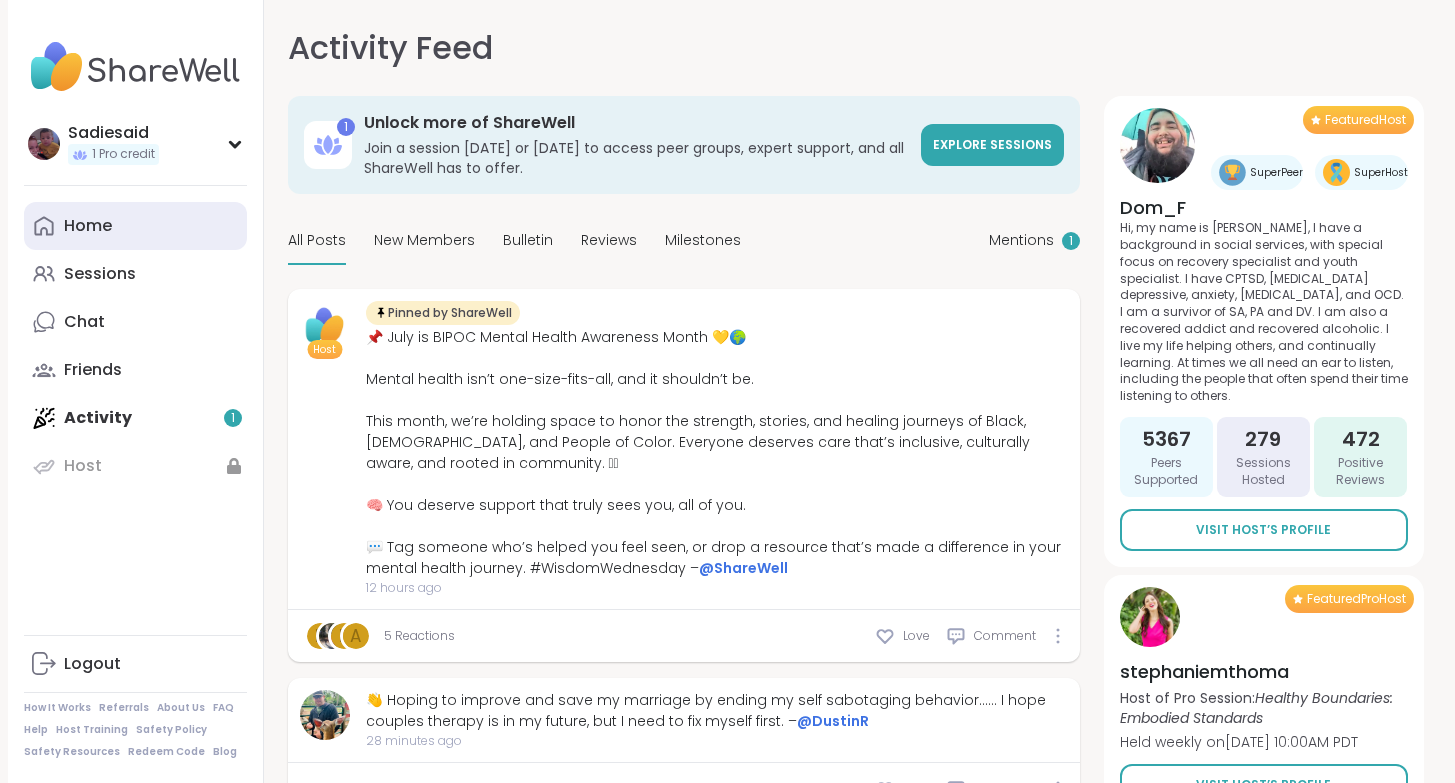 click on "Home" at bounding box center [88, 226] 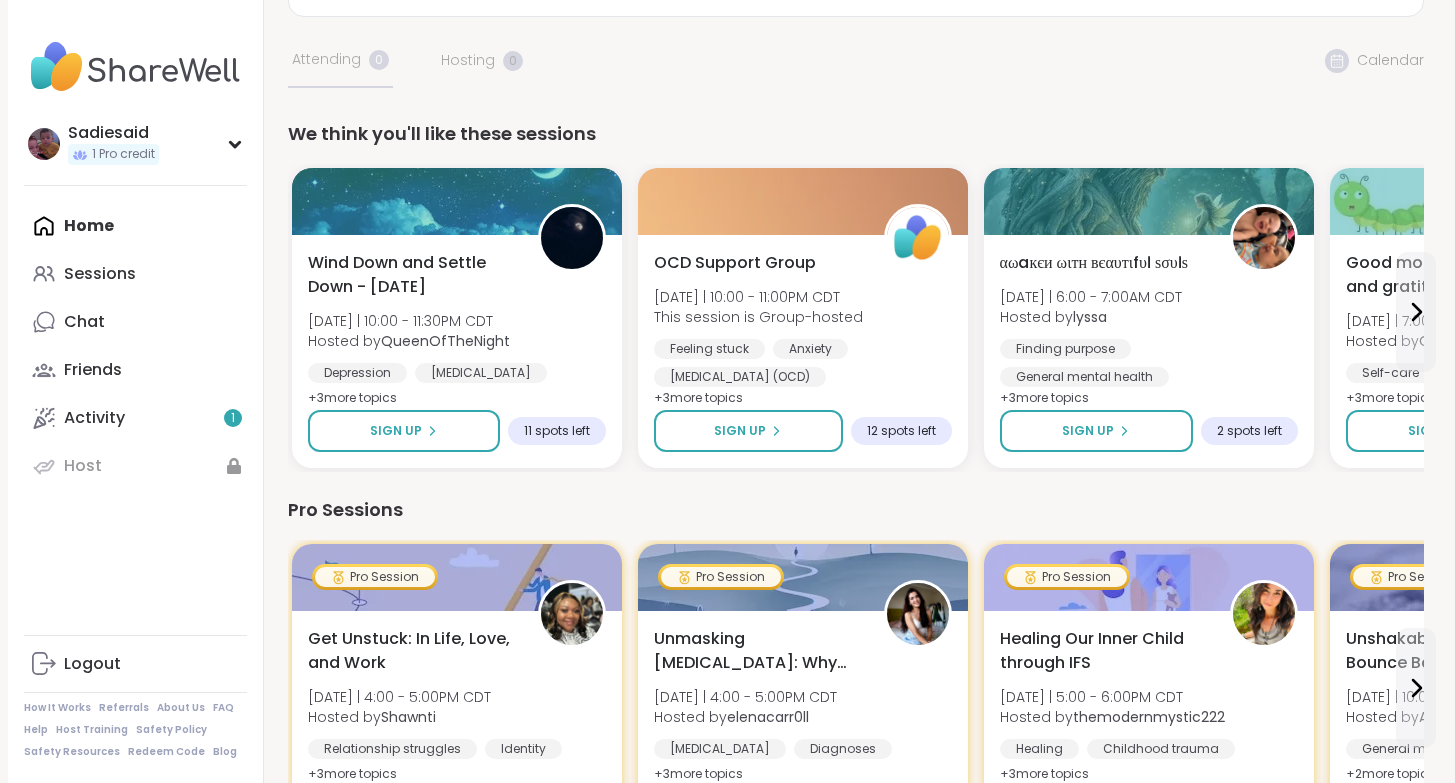 scroll, scrollTop: 380, scrollLeft: 0, axis: vertical 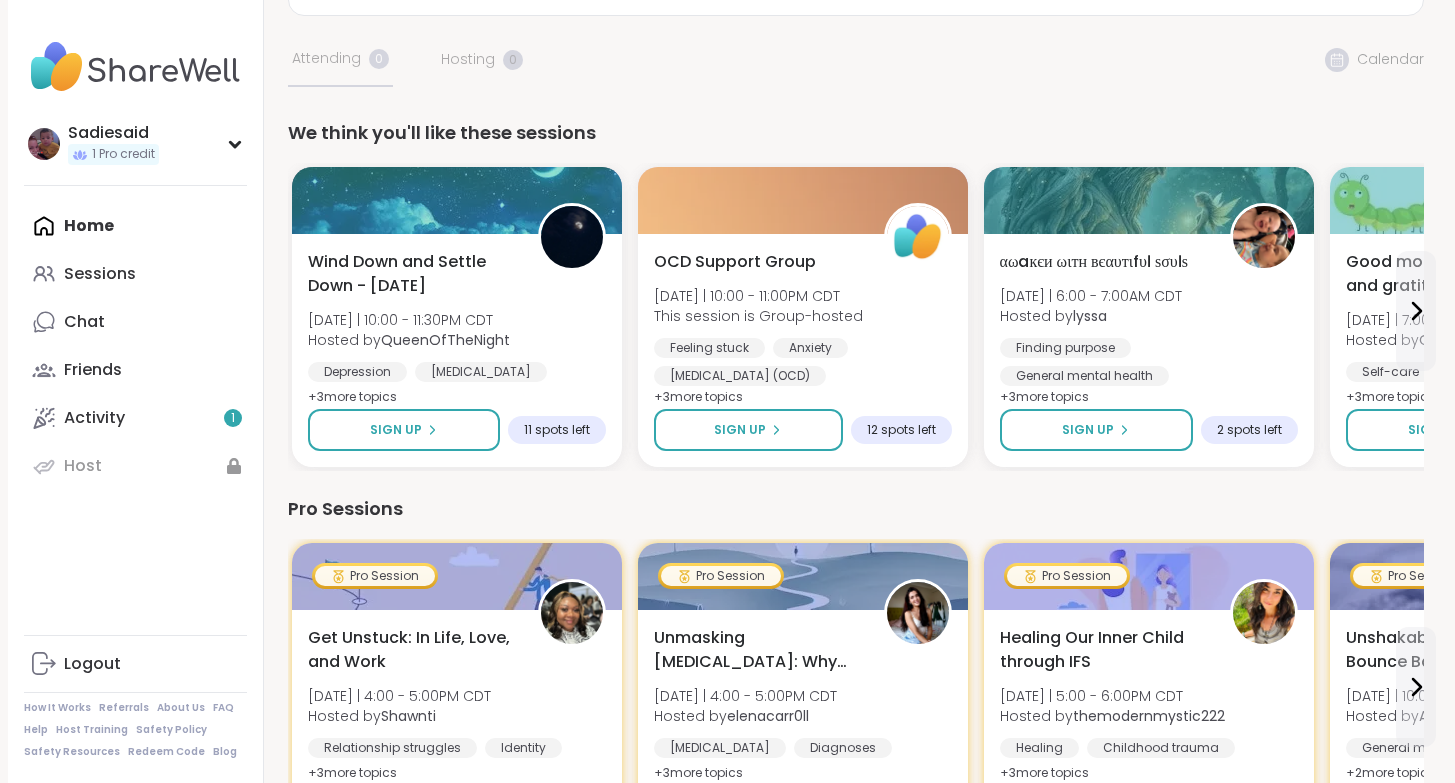 click on "Register for your first session" at bounding box center [856, -31] 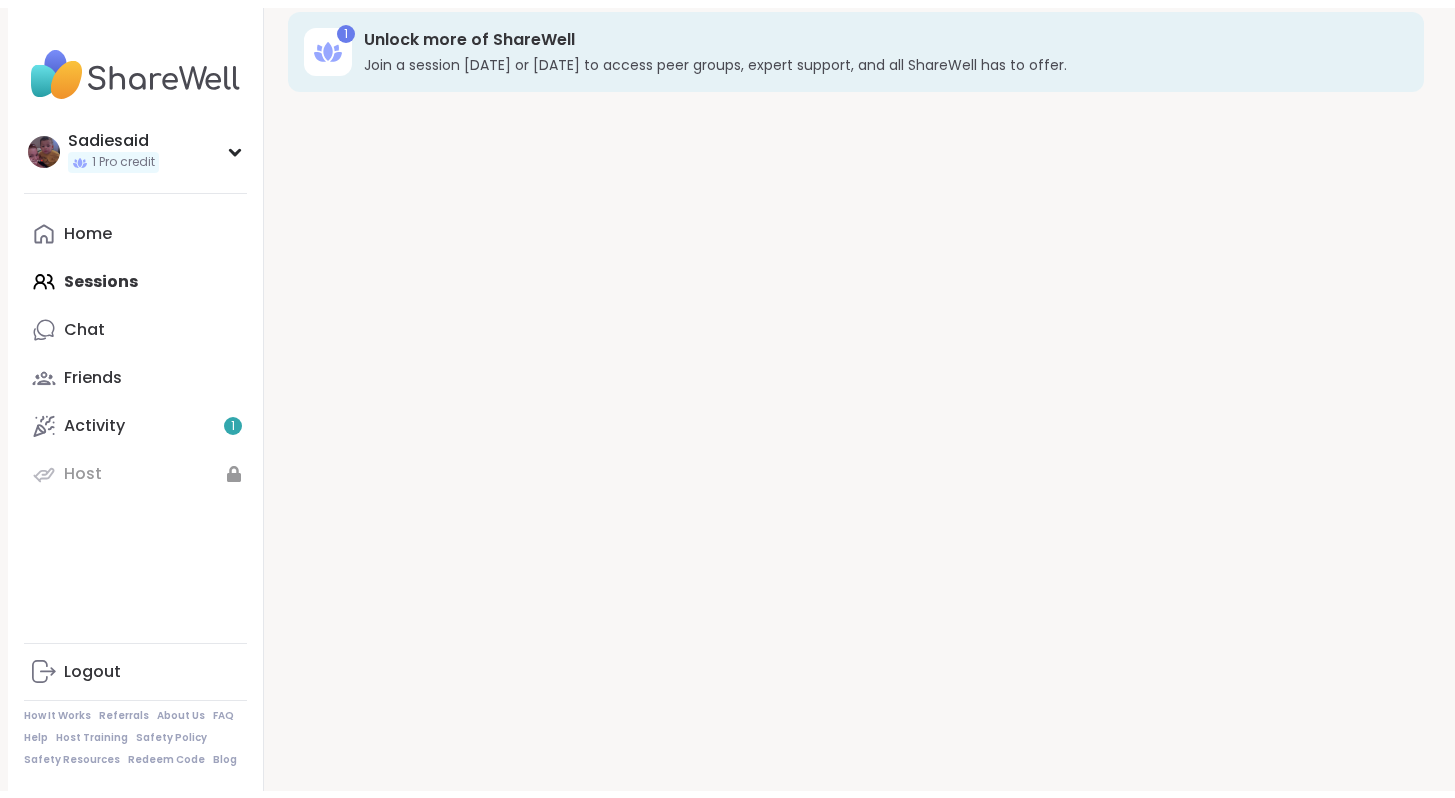 scroll, scrollTop: 0, scrollLeft: 0, axis: both 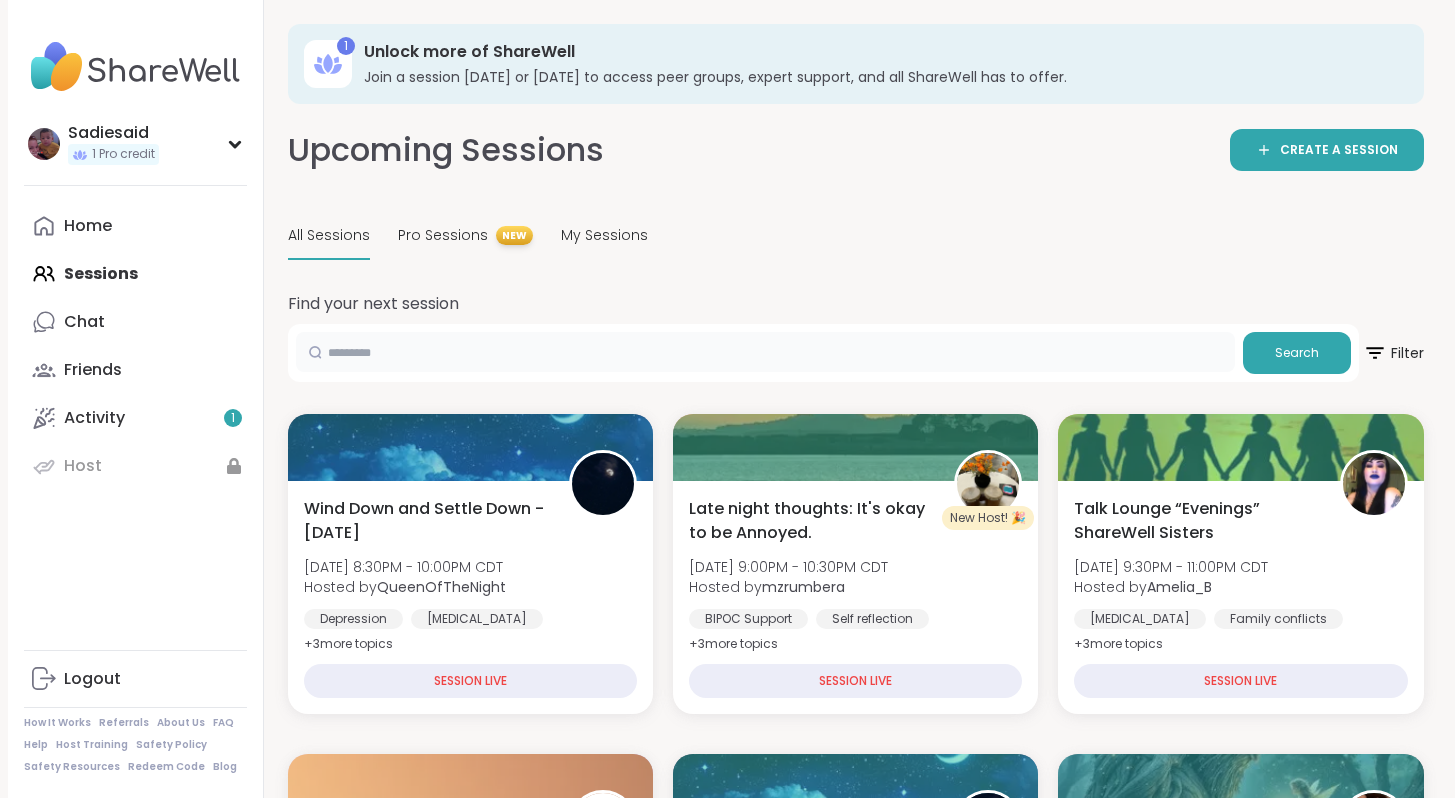 click at bounding box center [765, 352] 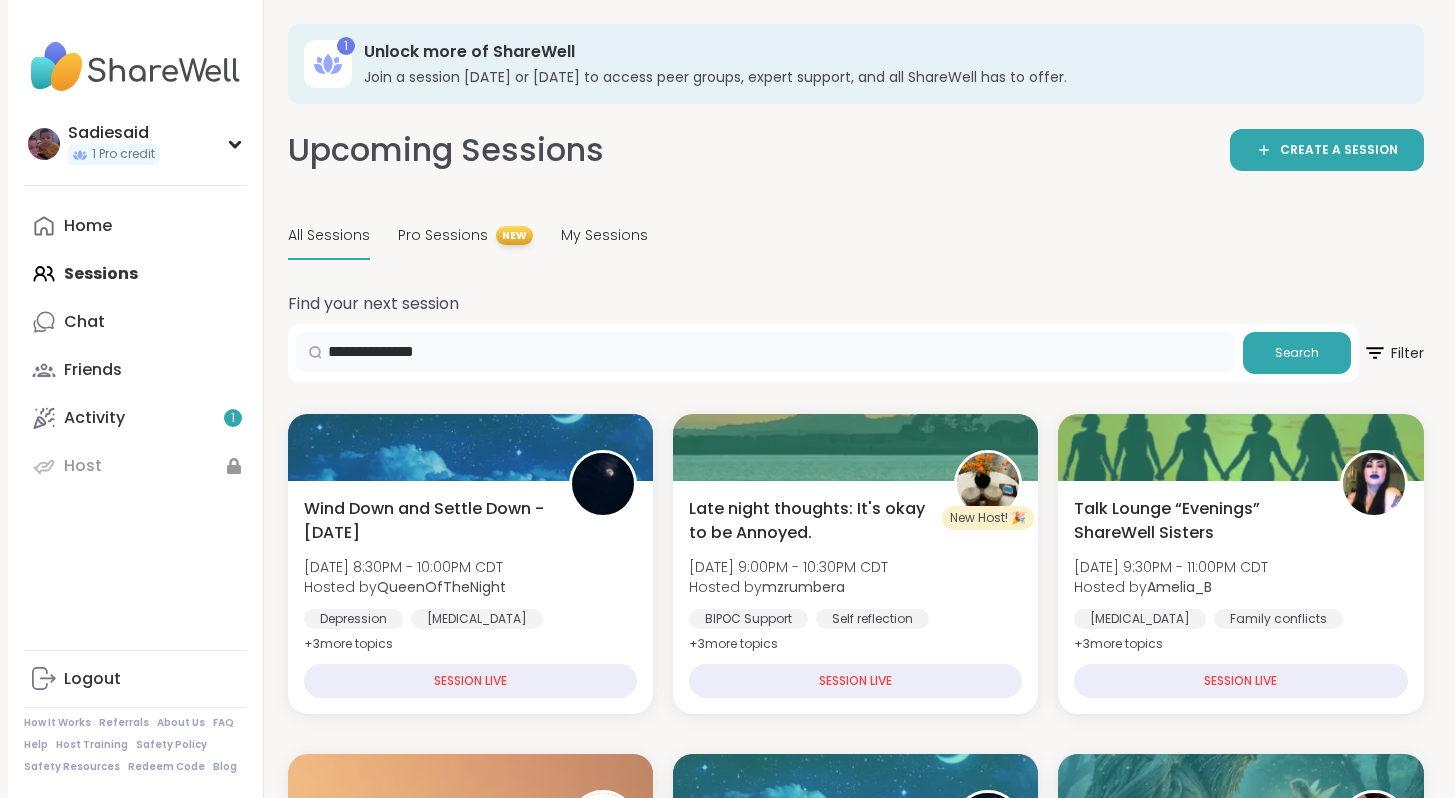 type on "**********" 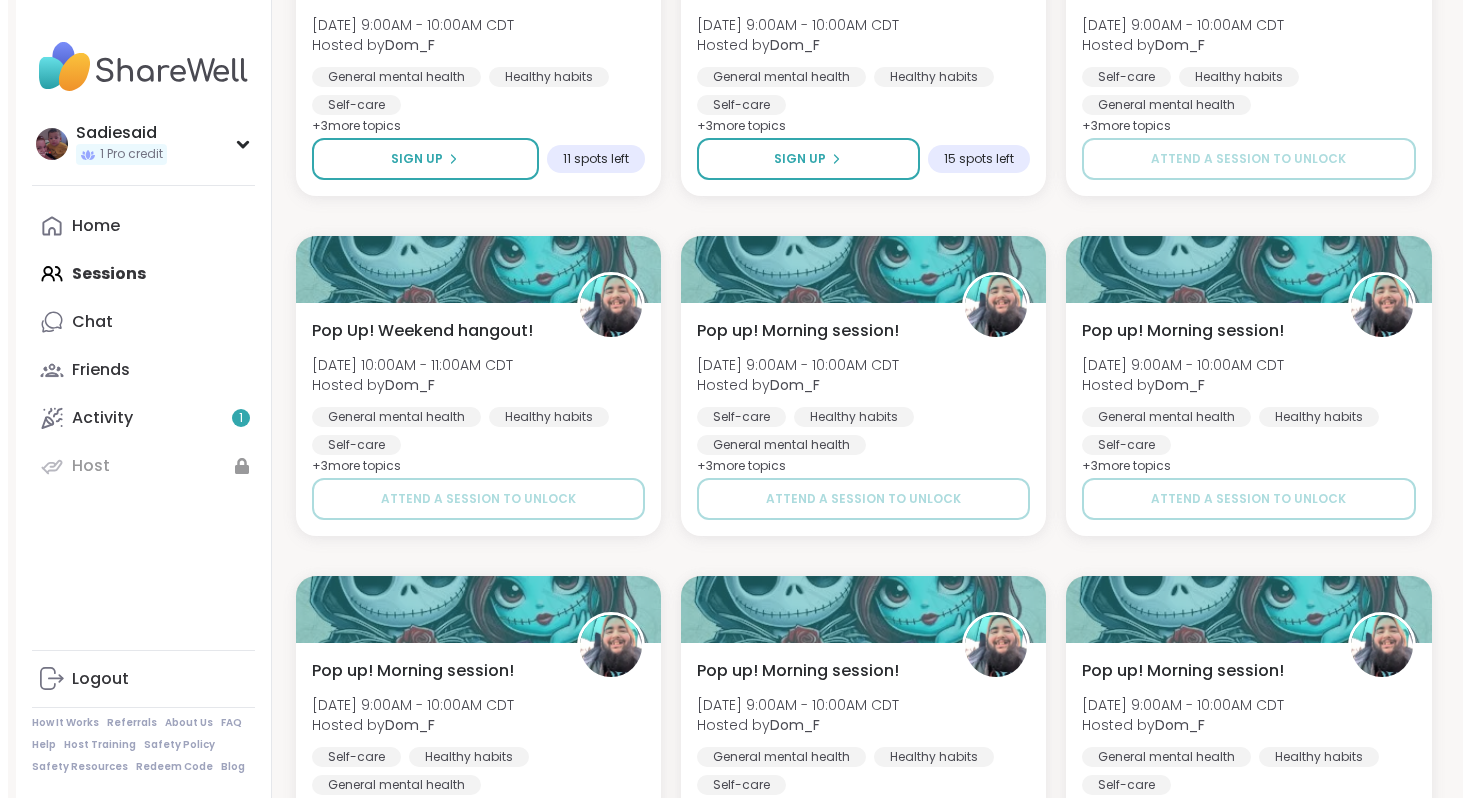 scroll, scrollTop: 523, scrollLeft: 0, axis: vertical 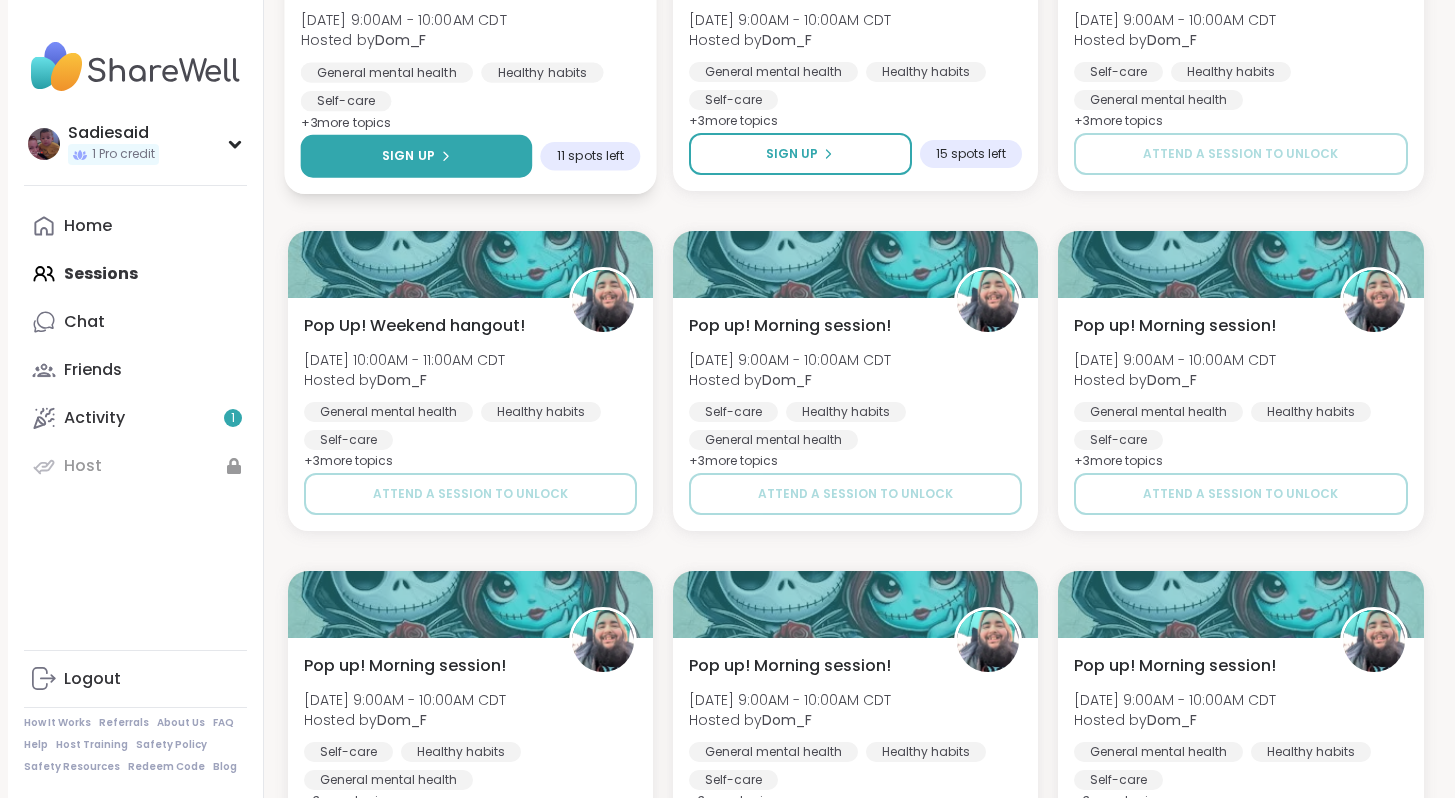 click on "Sign Up" at bounding box center [407, 156] 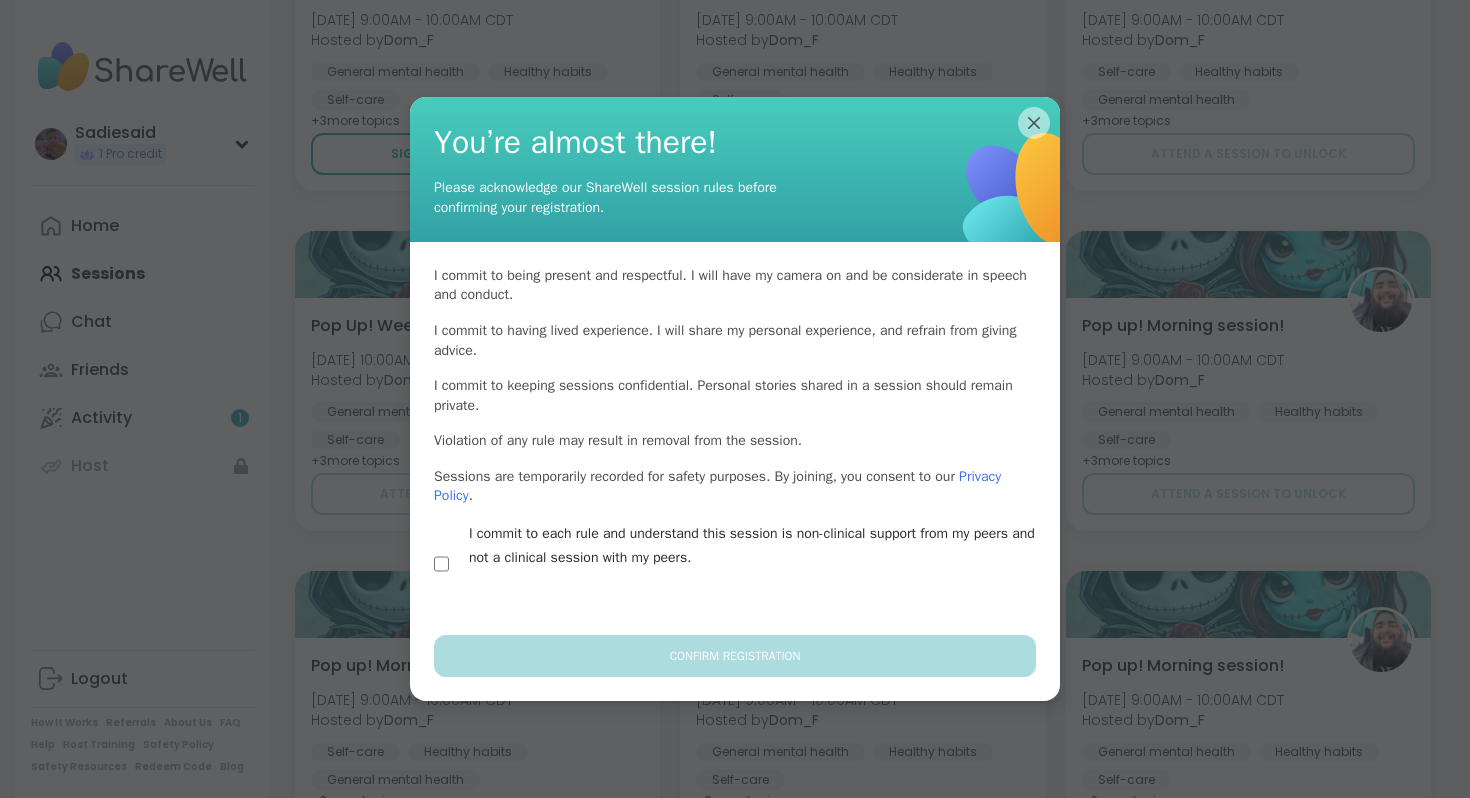 scroll, scrollTop: 315, scrollLeft: 0, axis: vertical 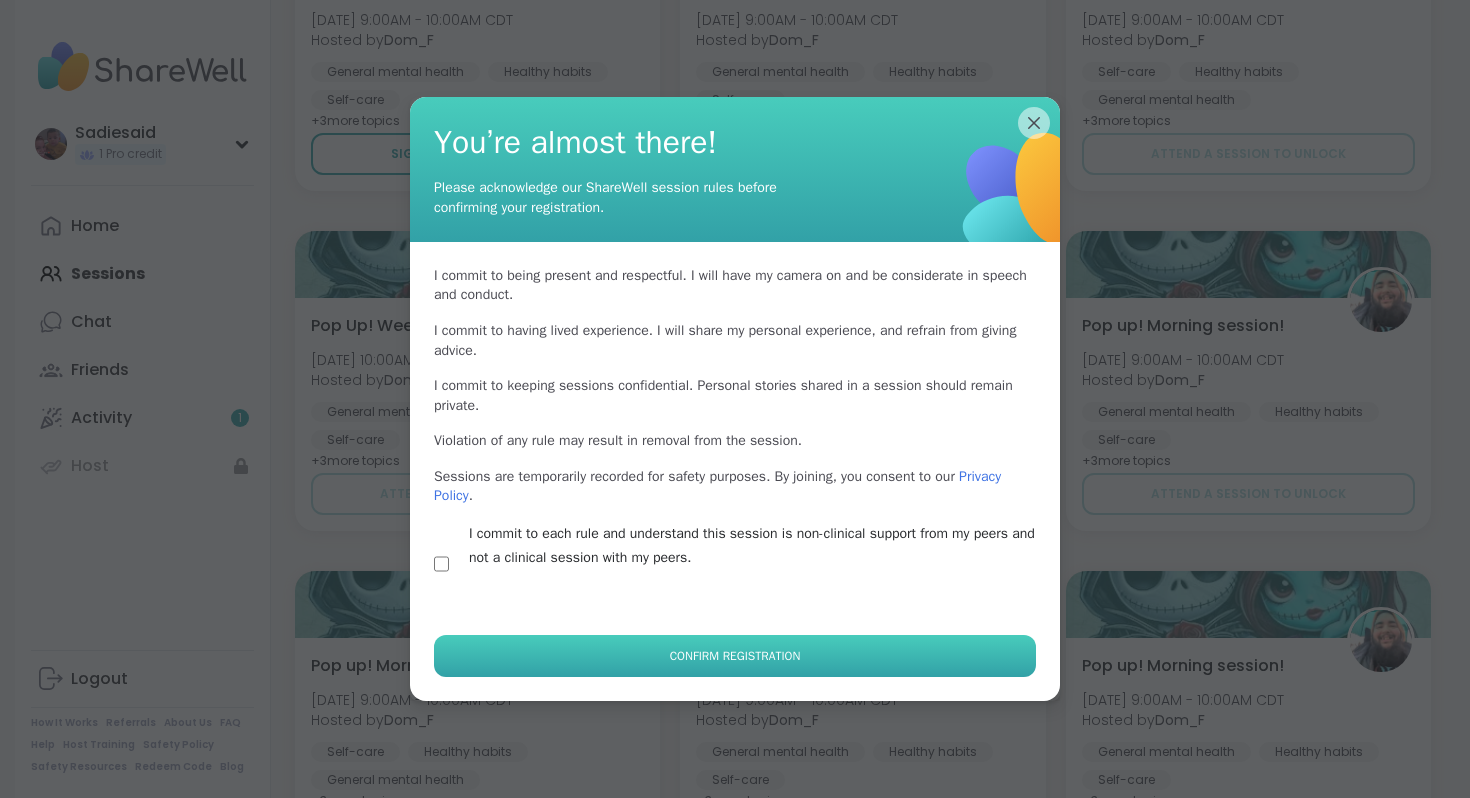 click on "Confirm Registration" at bounding box center [735, 656] 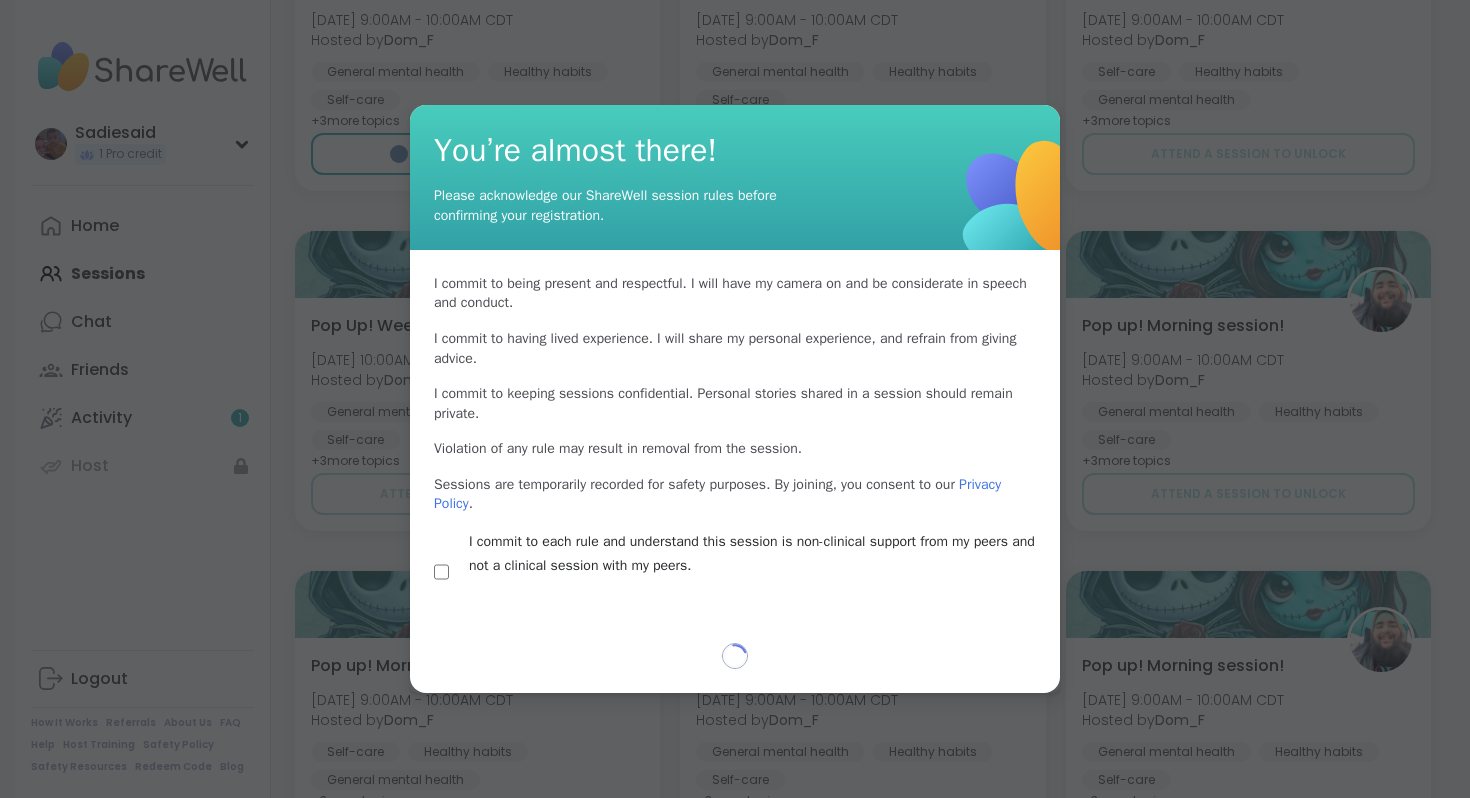 scroll, scrollTop: 299, scrollLeft: 0, axis: vertical 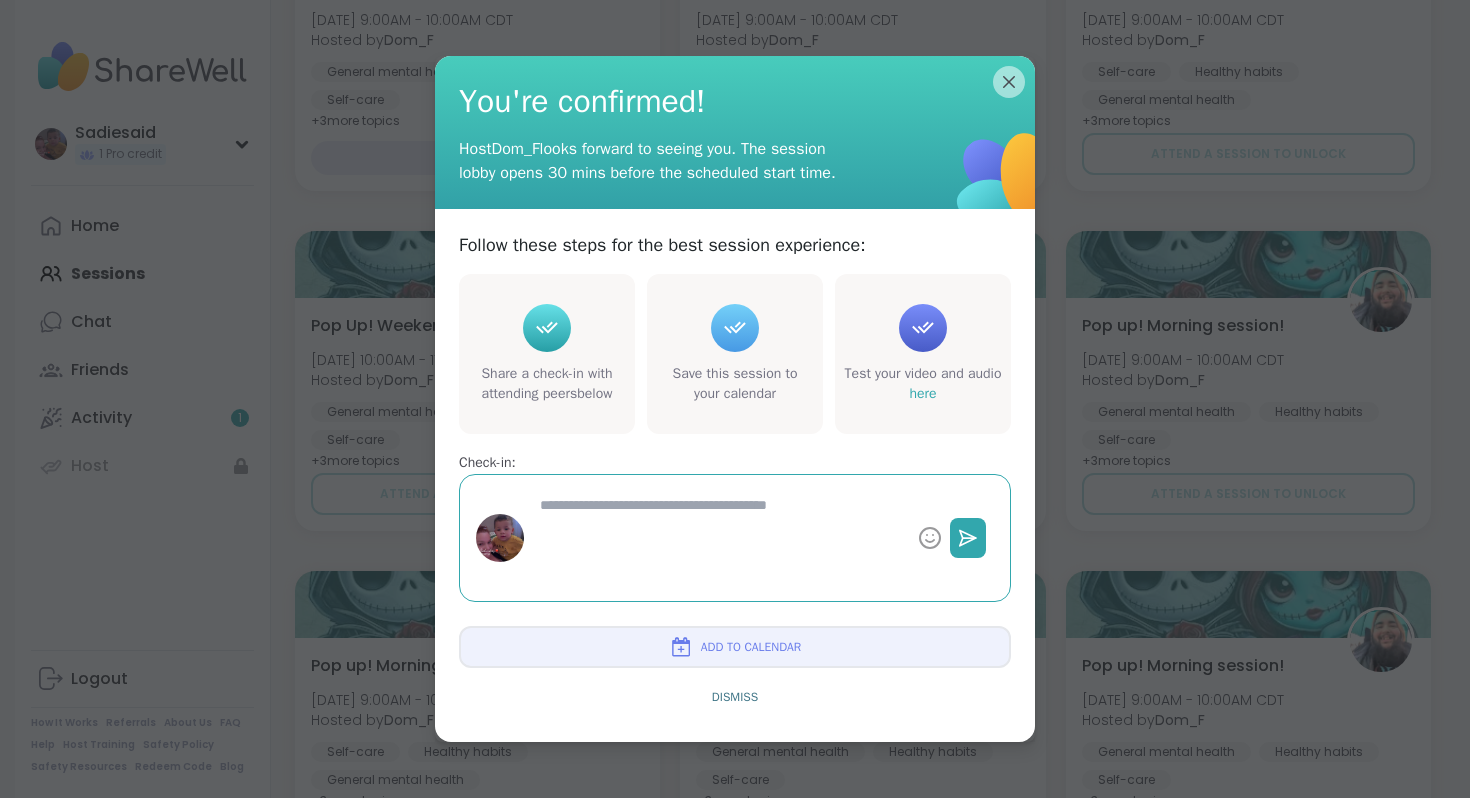click on "Add to Calendar" at bounding box center [751, 647] 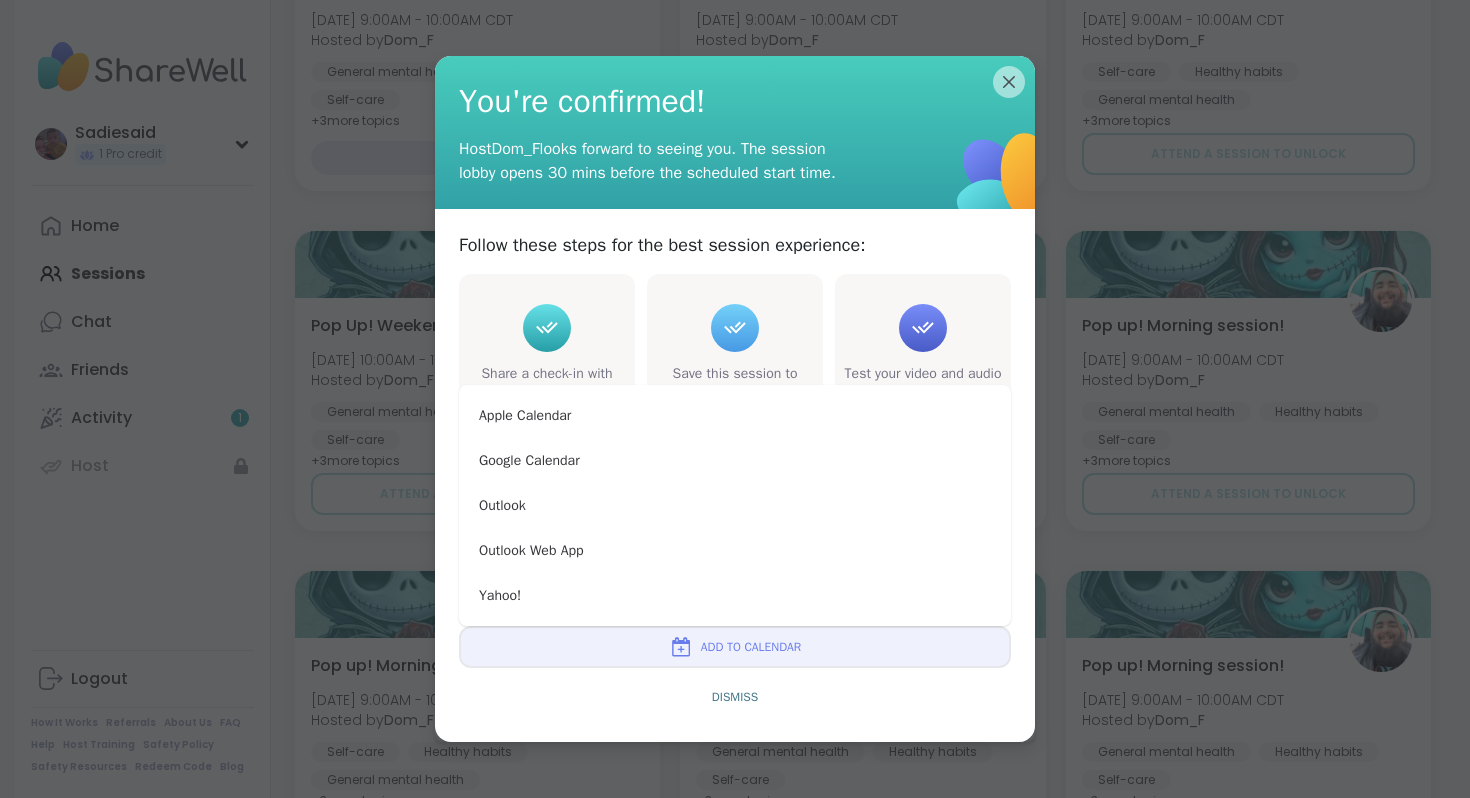 click on "Add to Calendar Apple Calendar Google Calendar Outlook Outlook Web App Yahoo! Dismiss" at bounding box center [735, 684] 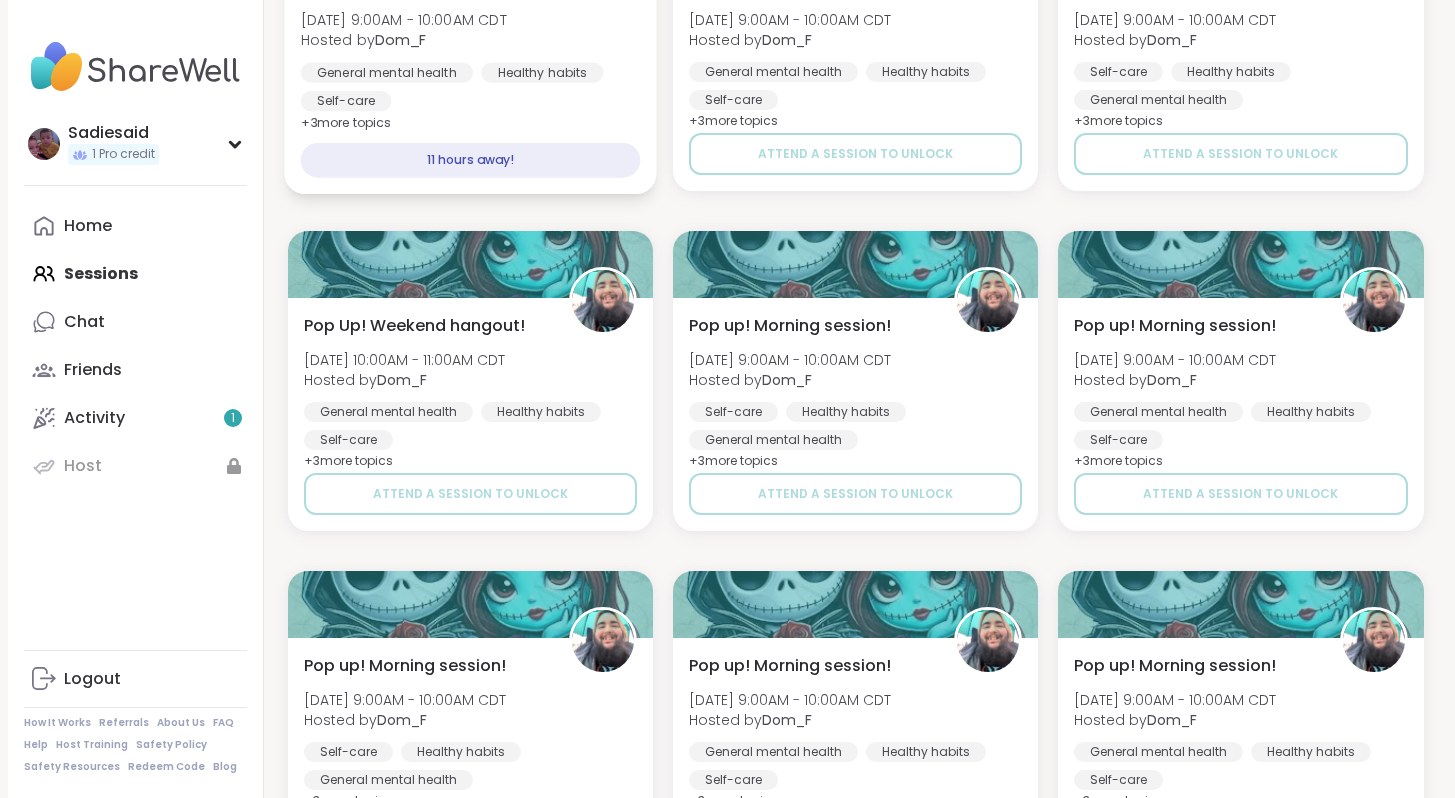 click on "Pop up! Morning session! Thu, Jul 24 | 9:00AM - 10:00AM CDT Hosted by  Dom_F General mental health Healthy habits Self-care + 3  more topic s" at bounding box center (470, 41) 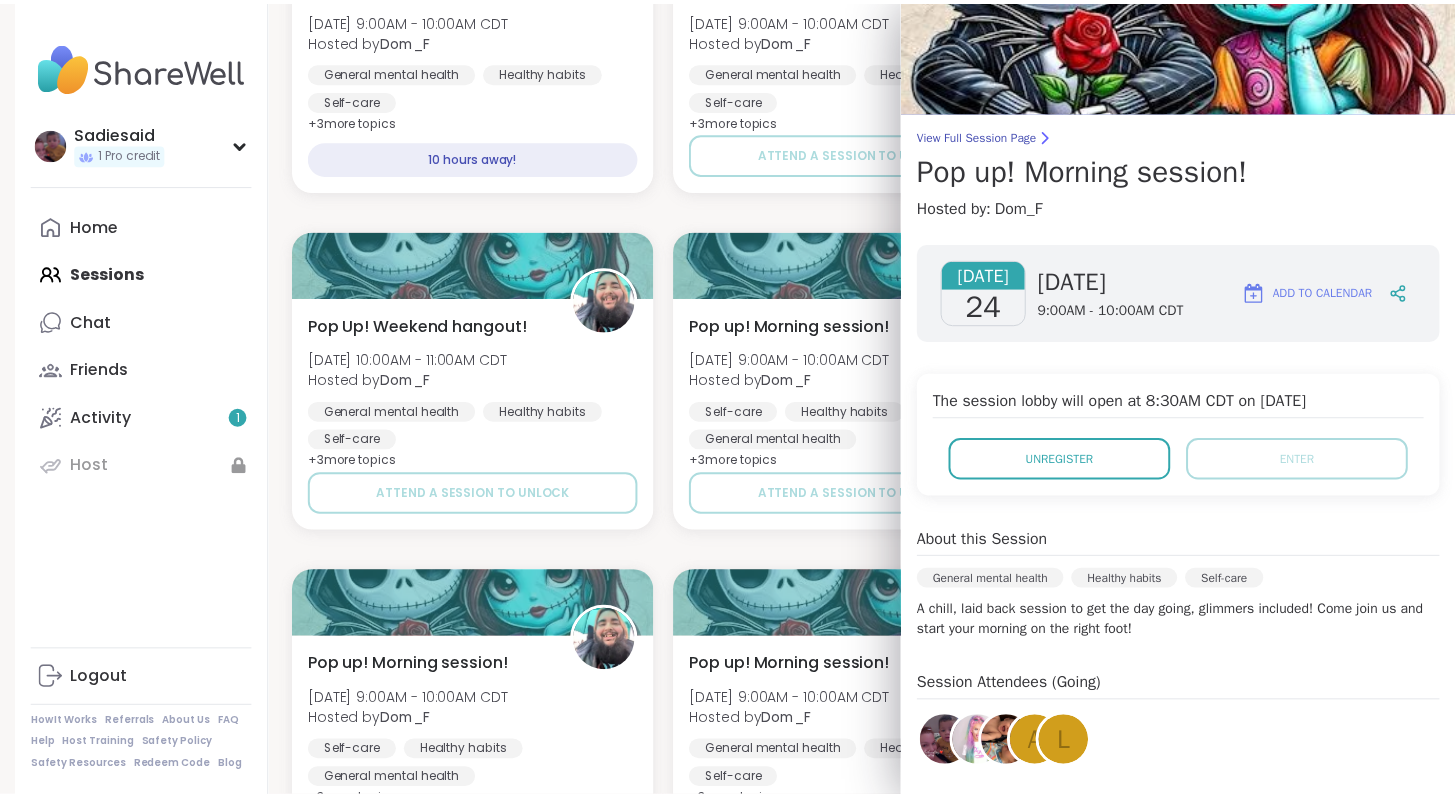 scroll, scrollTop: 0, scrollLeft: 0, axis: both 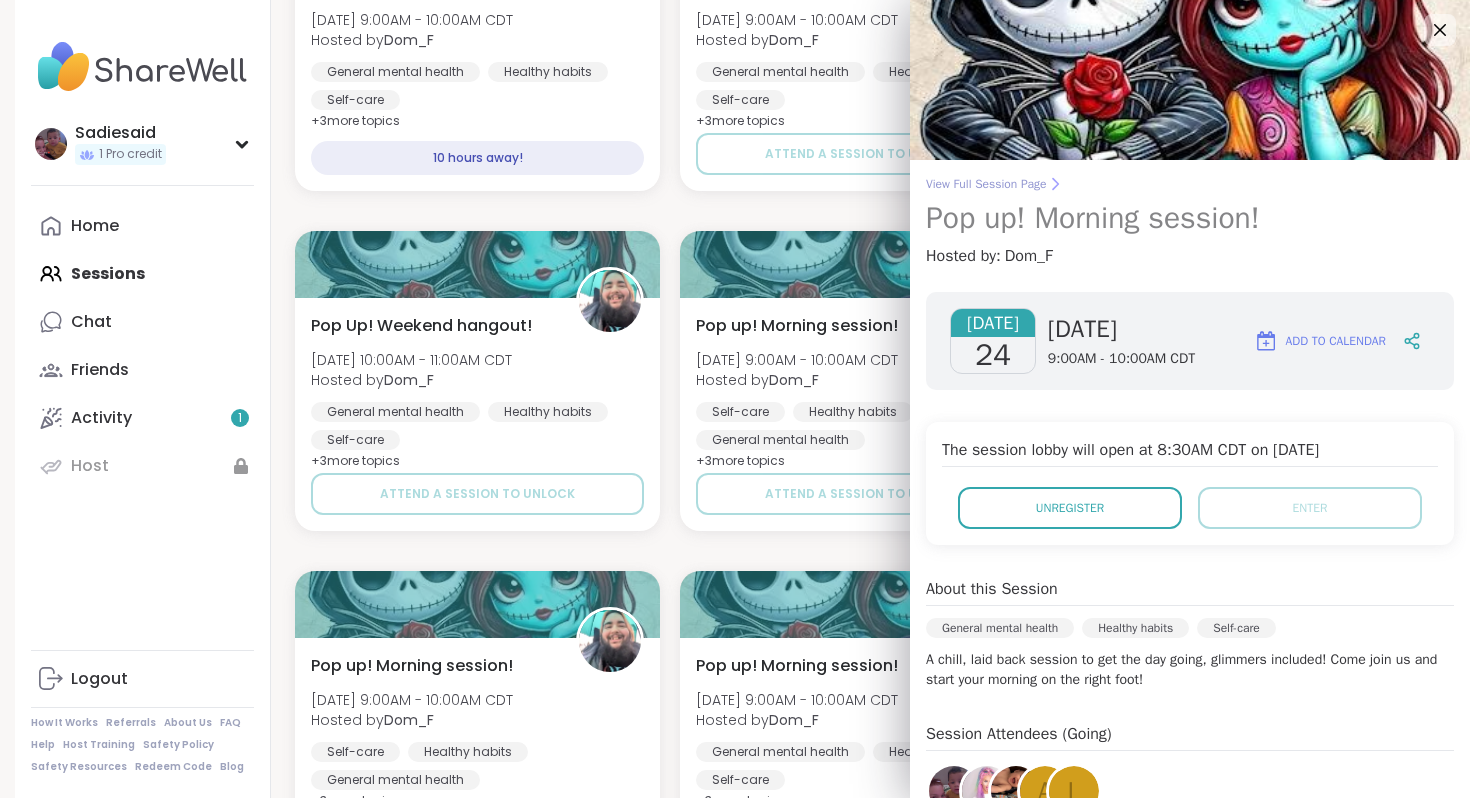 click on "View Full Session Page" at bounding box center [1190, 184] 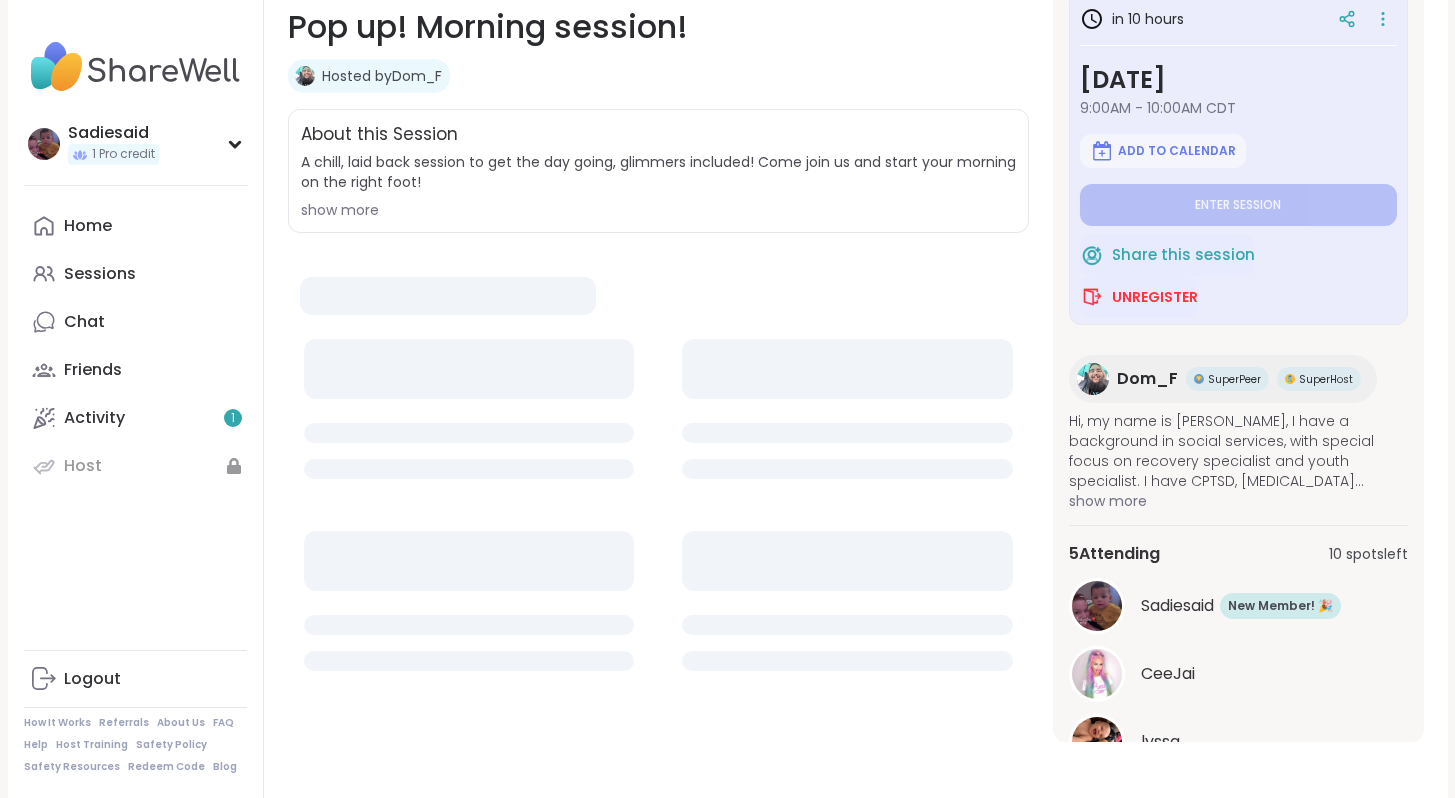scroll, scrollTop: 0, scrollLeft: 0, axis: both 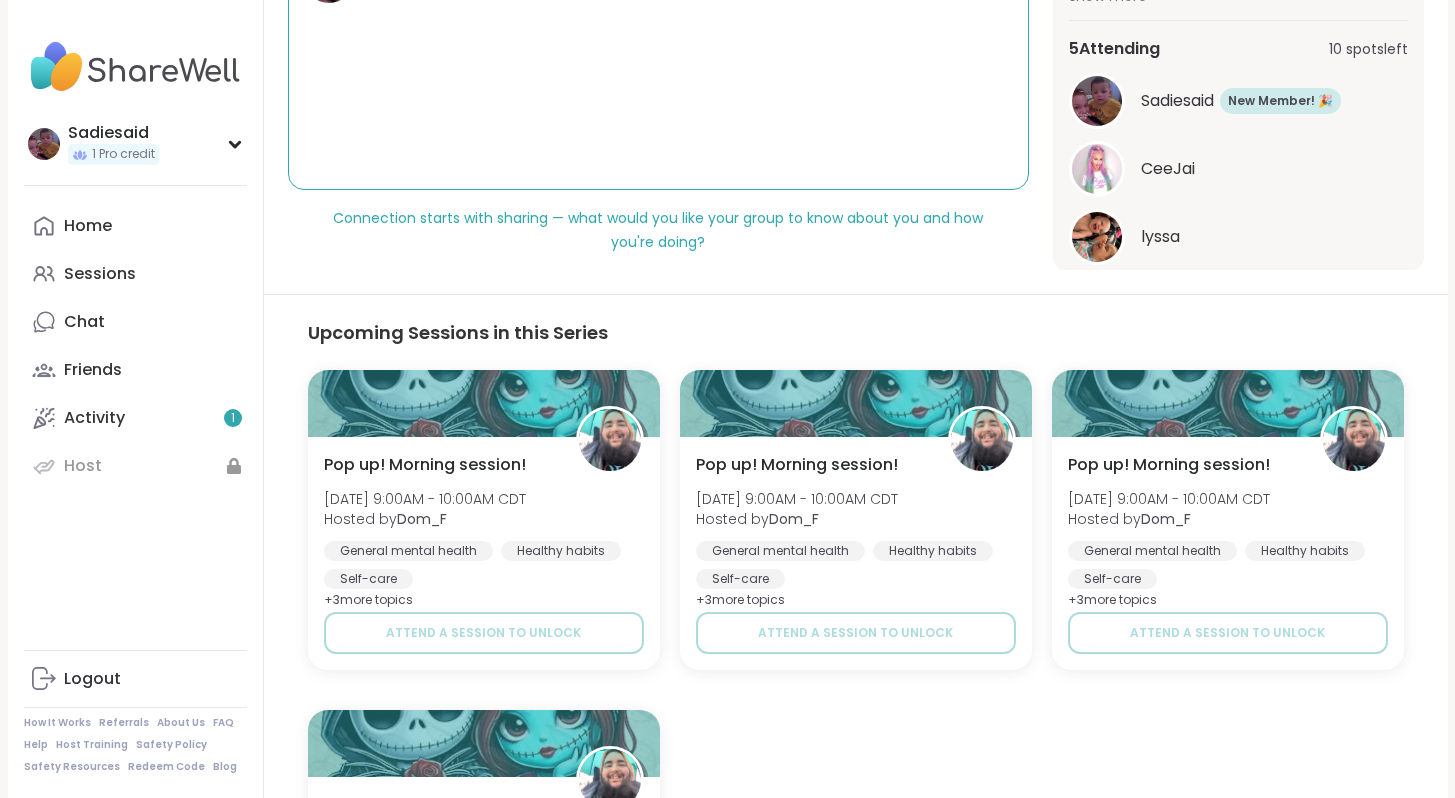 click on "Check-ins" at bounding box center (324, -277) 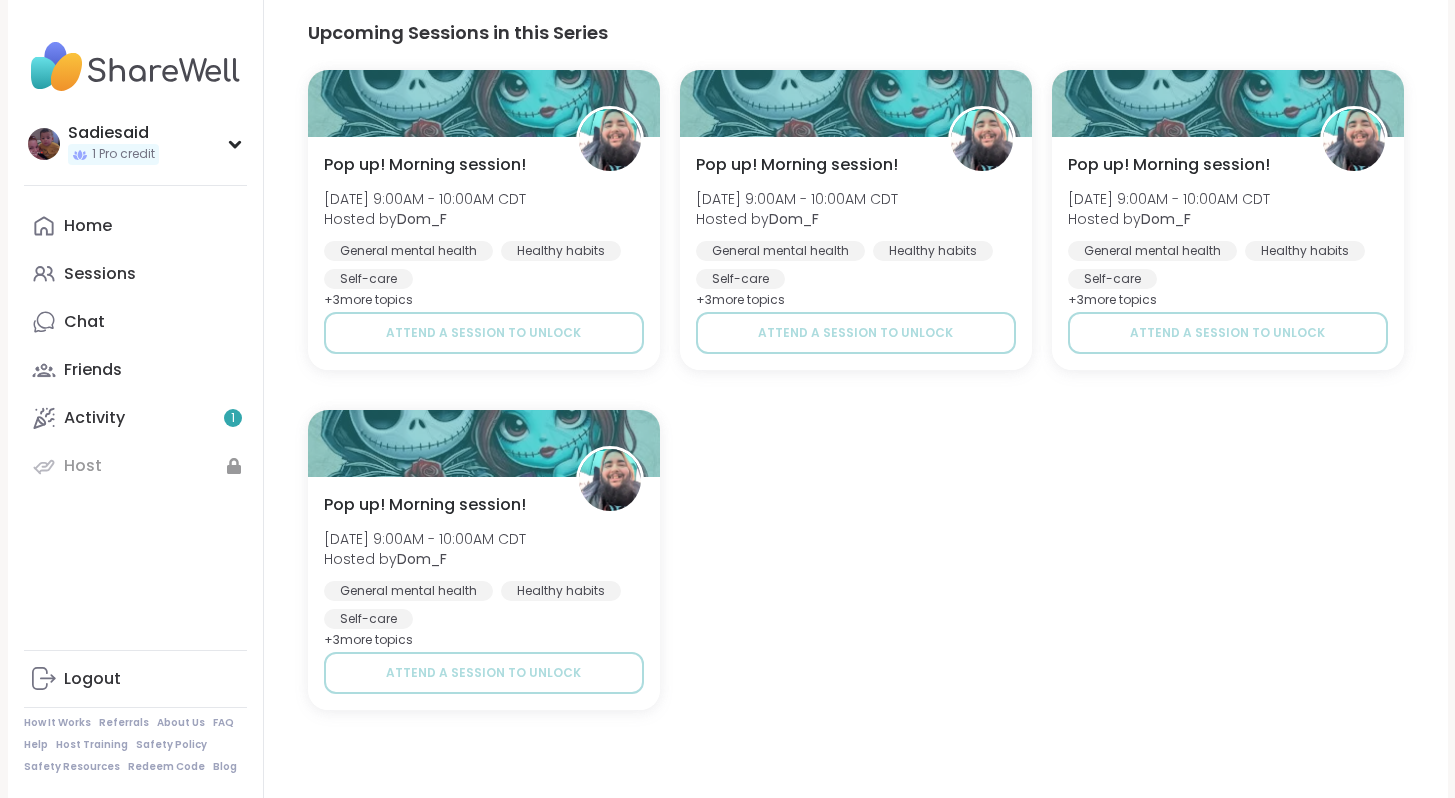 scroll, scrollTop: 1199, scrollLeft: 0, axis: vertical 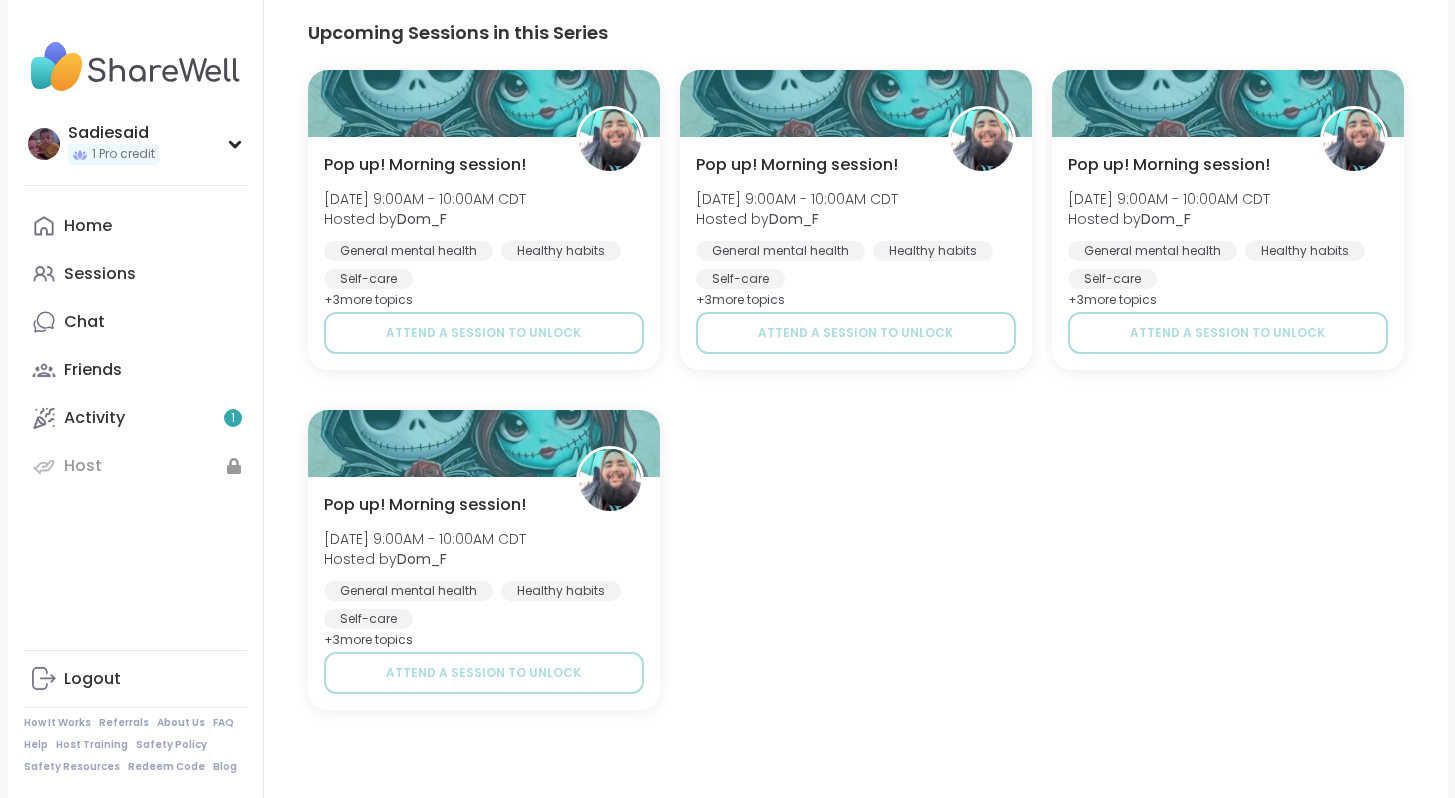 type on "*" 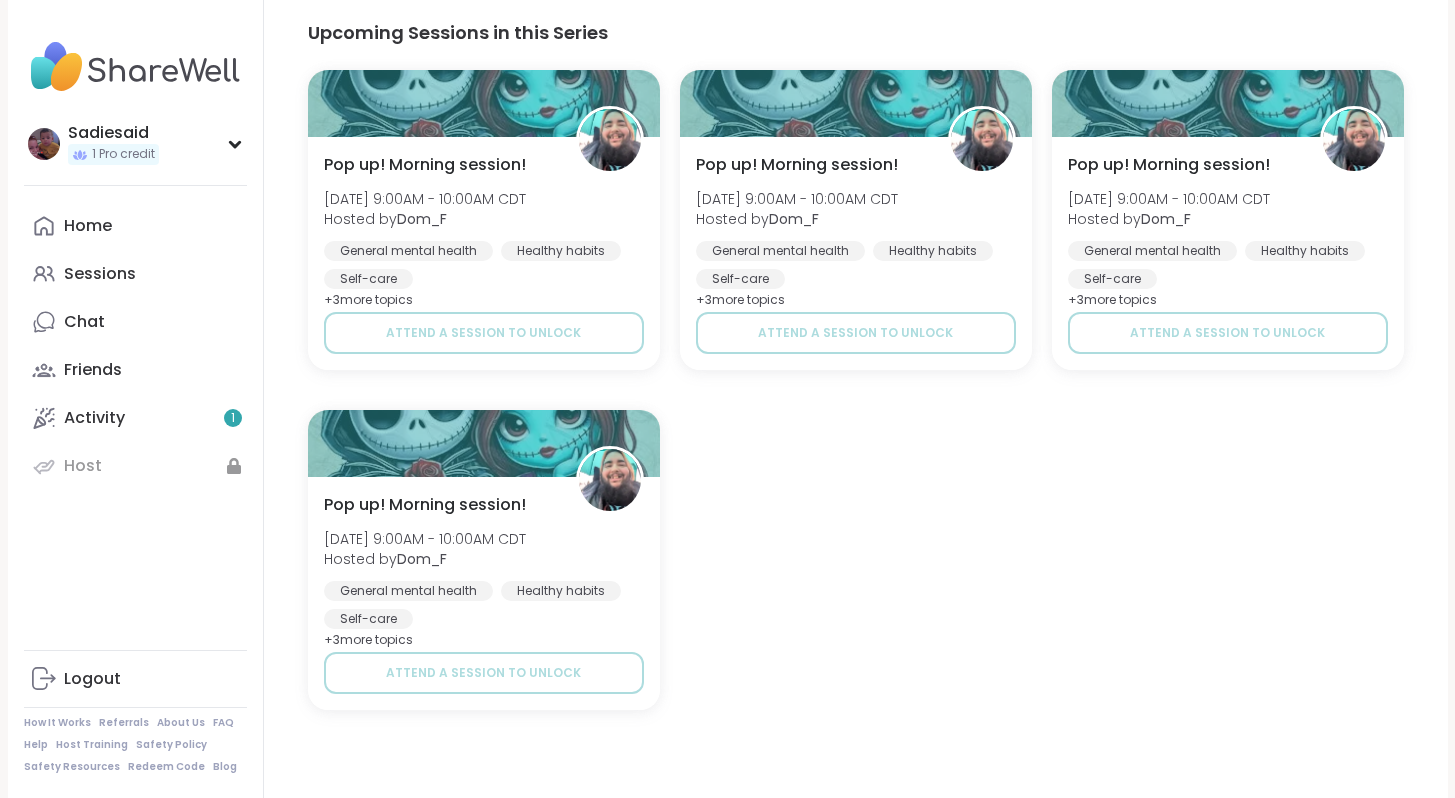 scroll, scrollTop: 36, scrollLeft: 0, axis: vertical 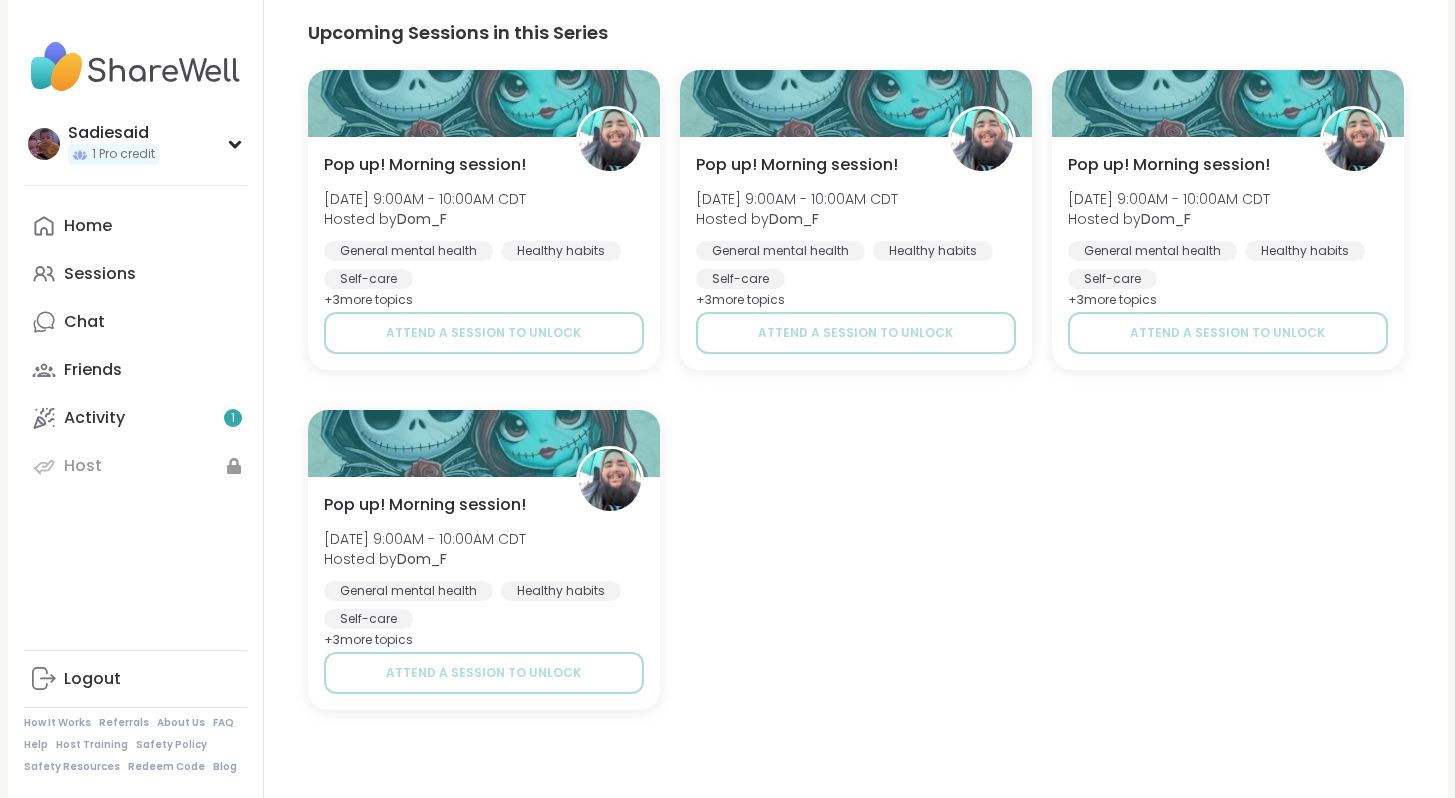type on "*" 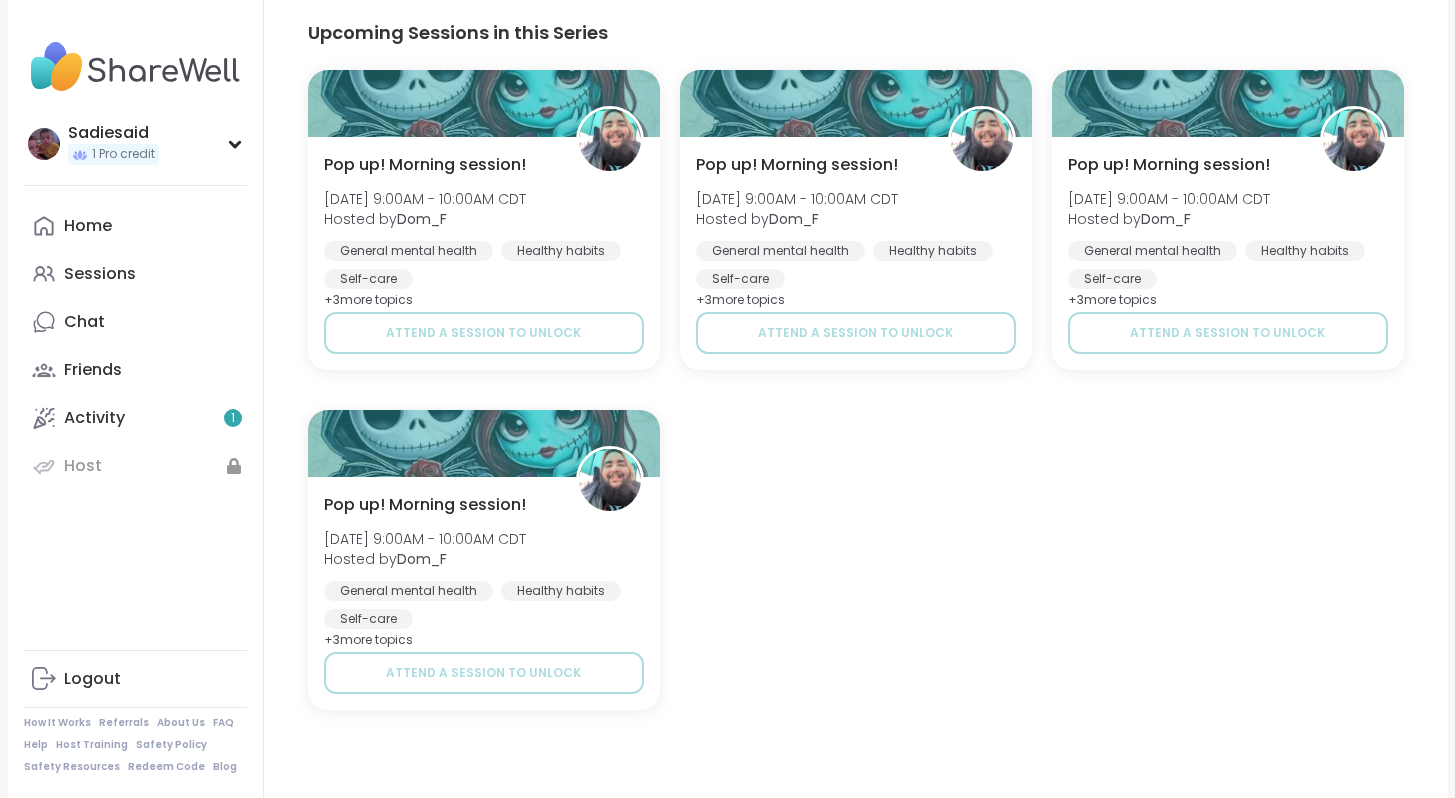 scroll, scrollTop: 110, scrollLeft: 0, axis: vertical 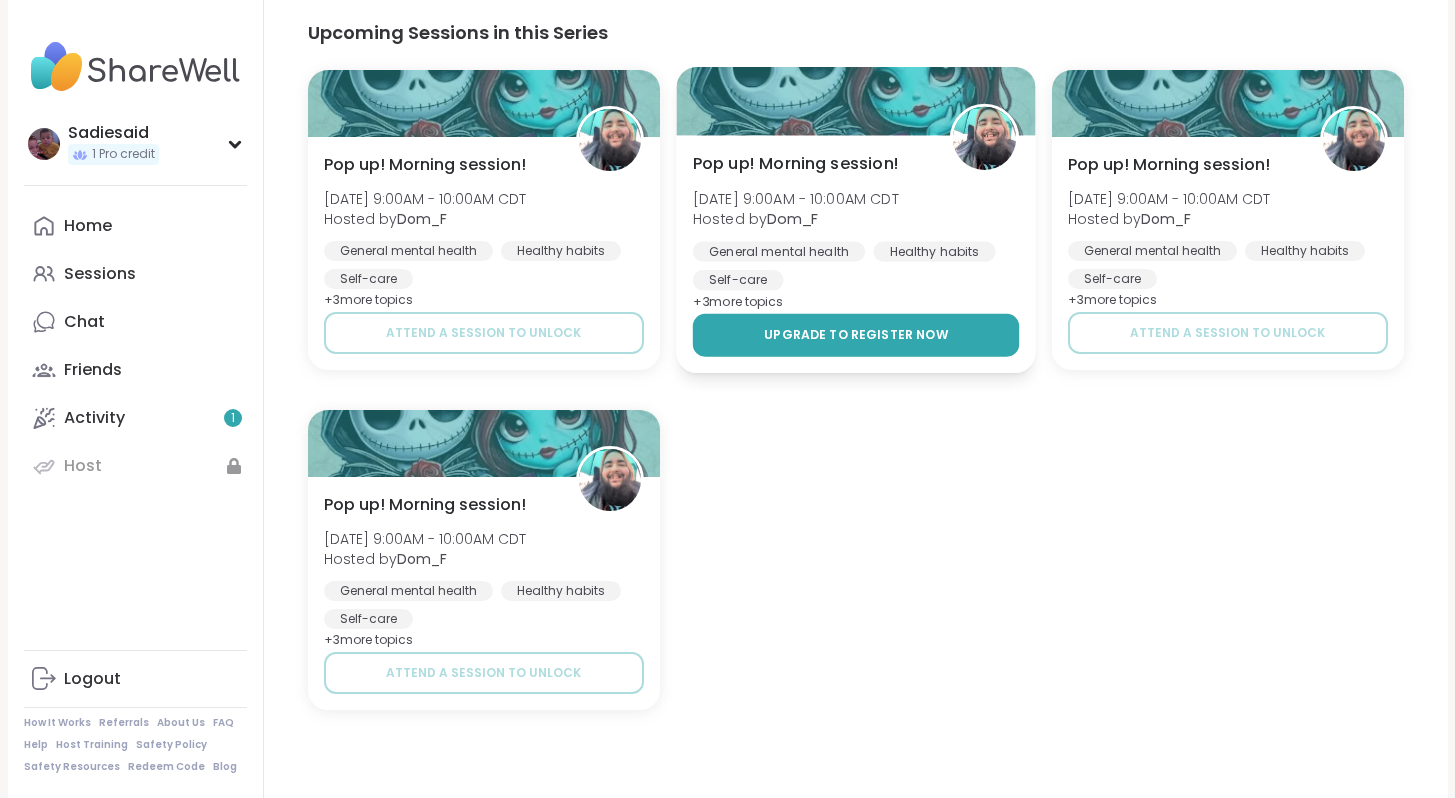 click on "Upgrade to register now" at bounding box center [856, 335] 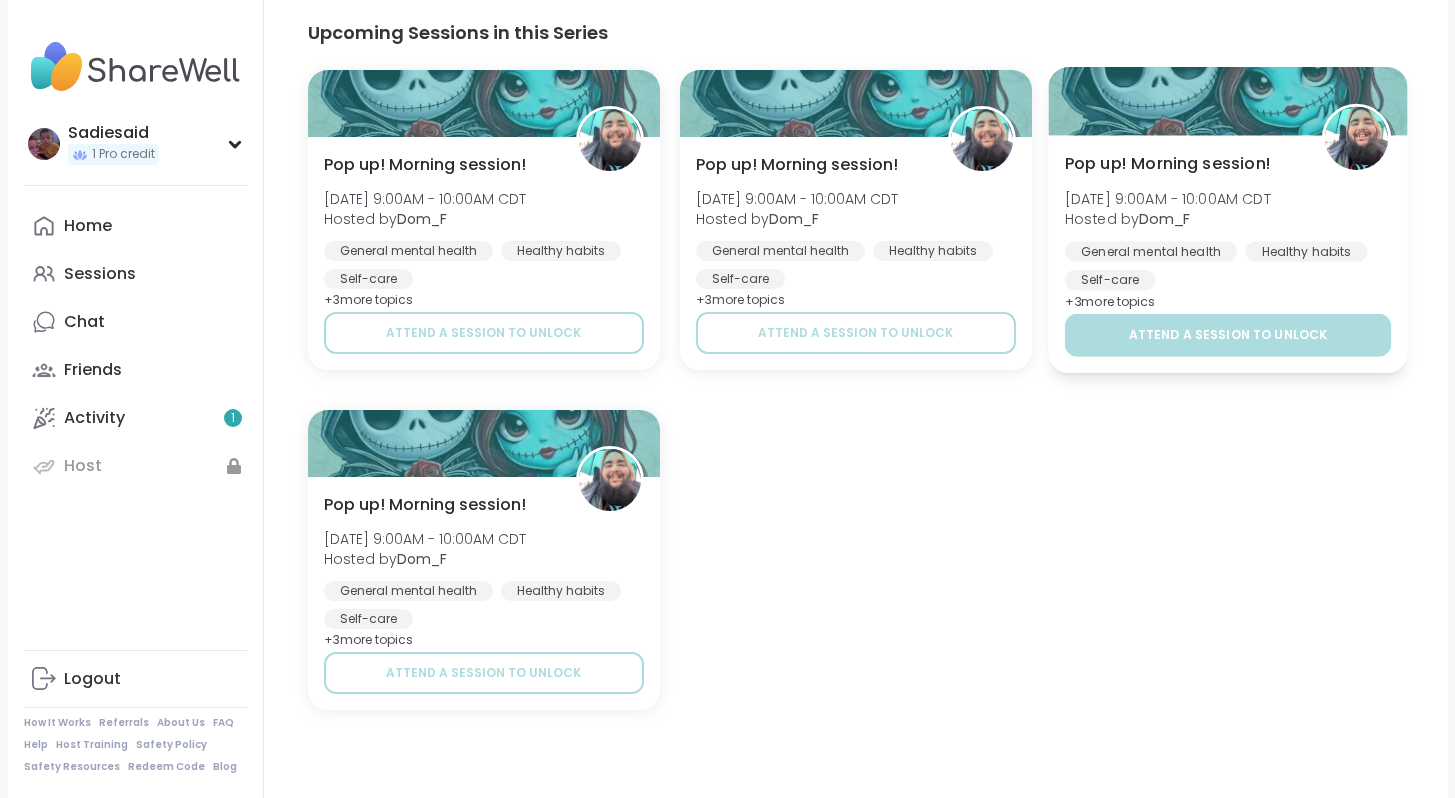 click on "Pop up! Morning session! Thu, Aug 14 | 9:00AM - 10:00AM CDT Hosted by  Dom_F General mental health Healthy habits Self-care + 3  more topic s Attend a session to unlock" at bounding box center [1227, 254] 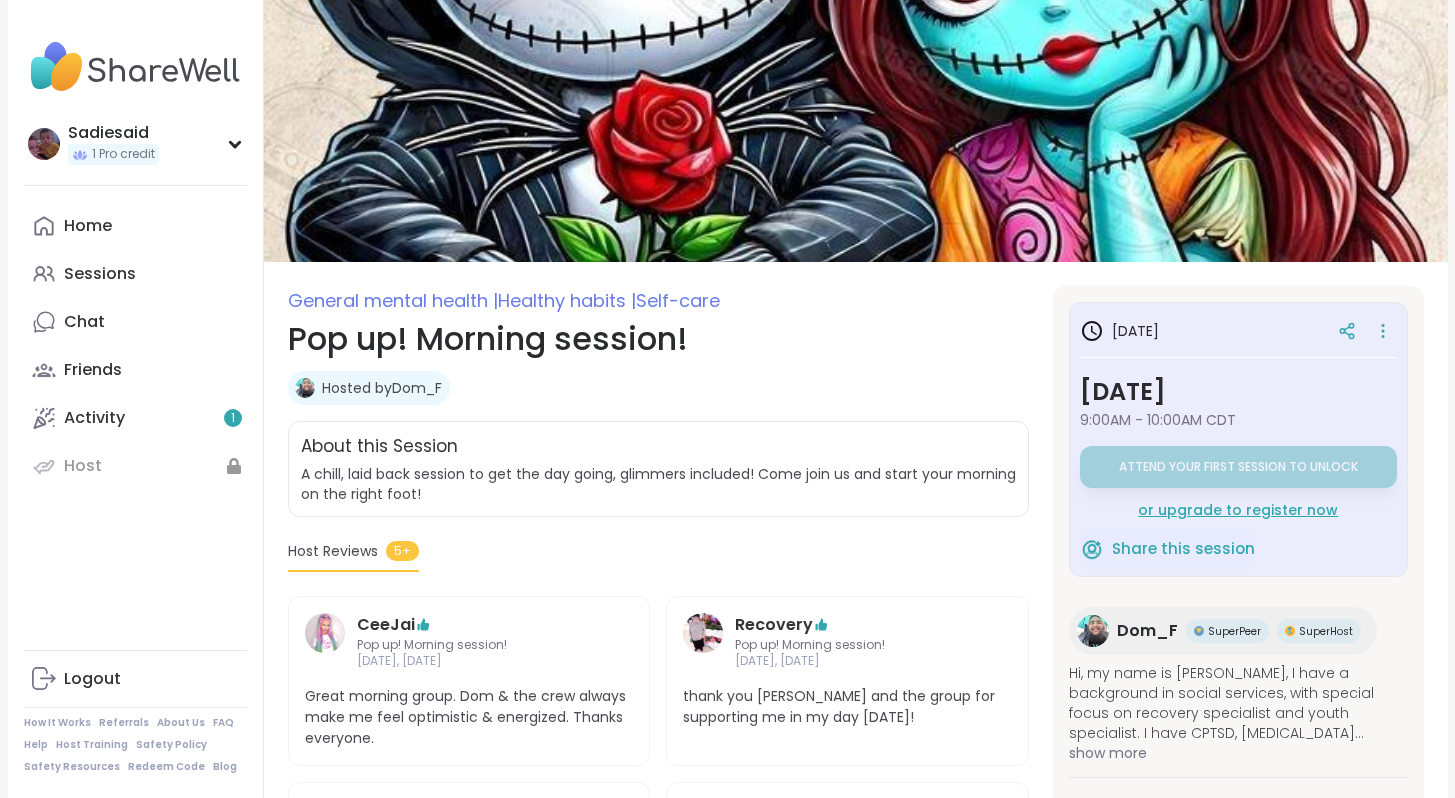 scroll, scrollTop: 0, scrollLeft: 0, axis: both 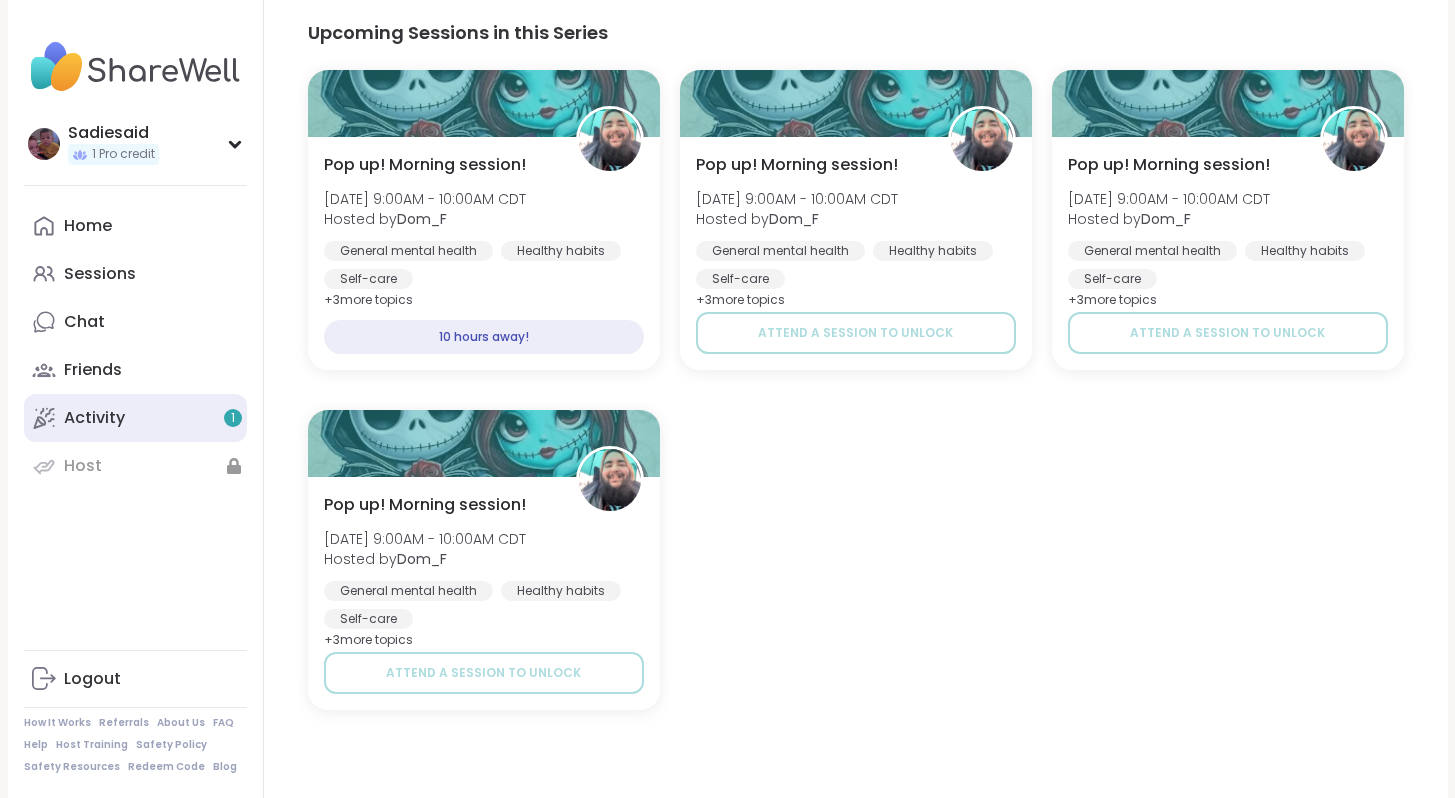 click on "Activity 1" at bounding box center (135, 418) 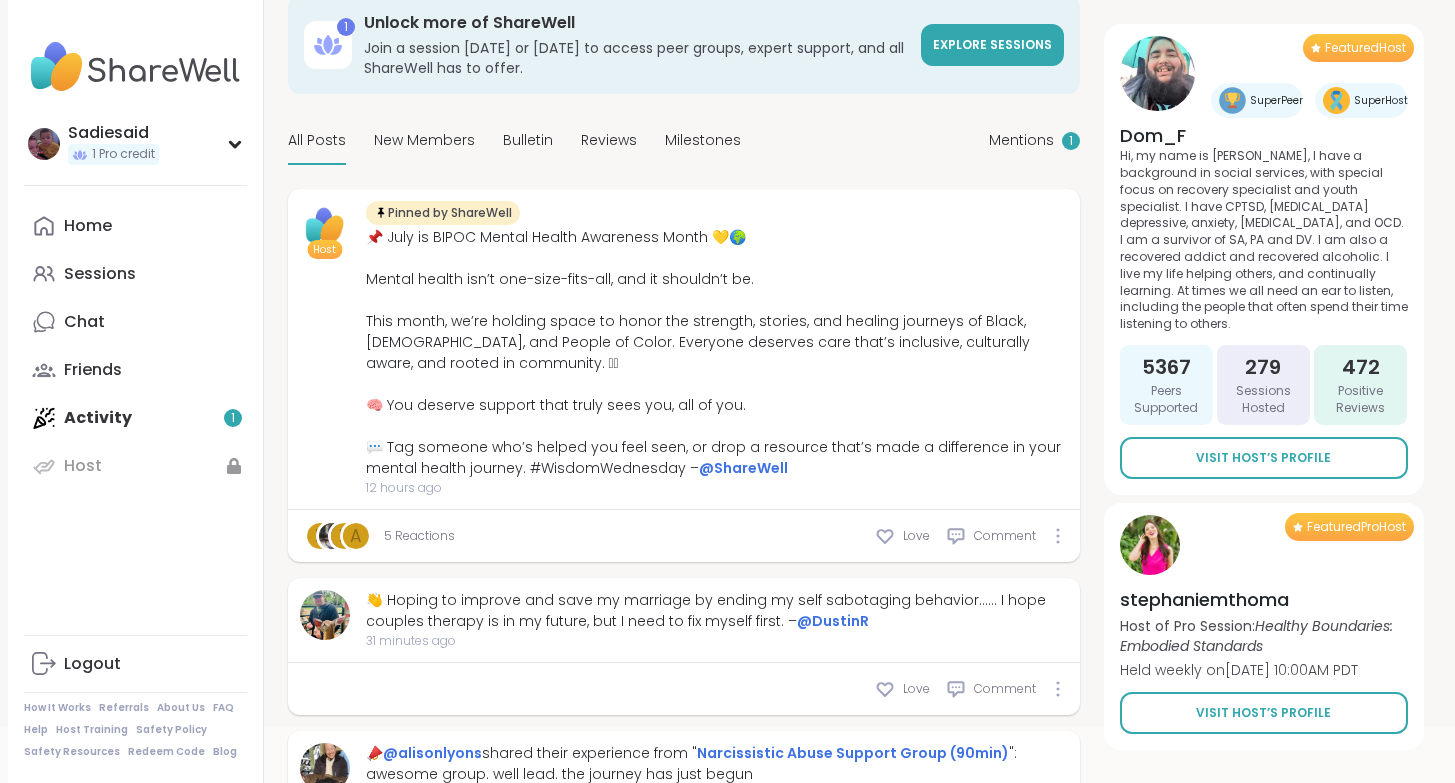 scroll, scrollTop: 102, scrollLeft: 0, axis: vertical 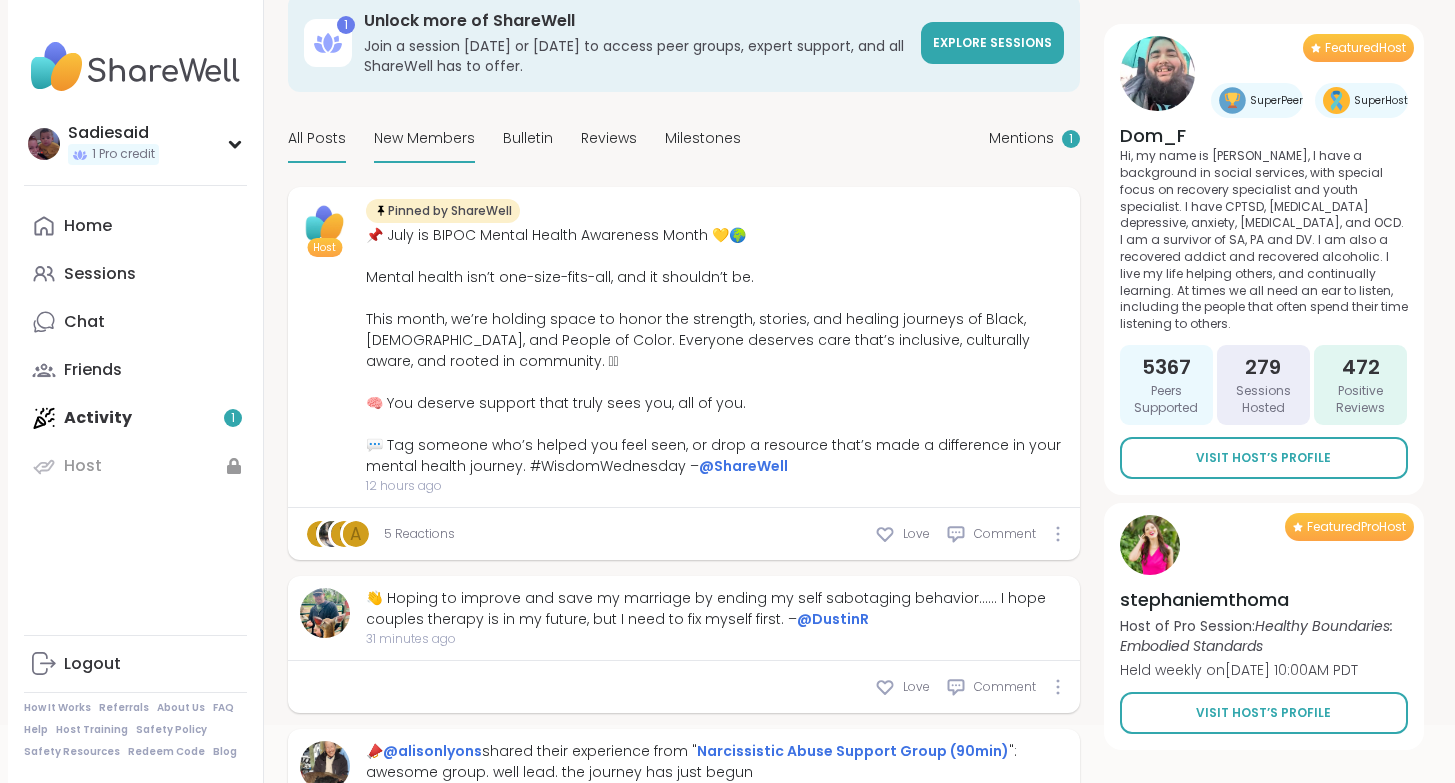 click on "New Members" at bounding box center (424, 138) 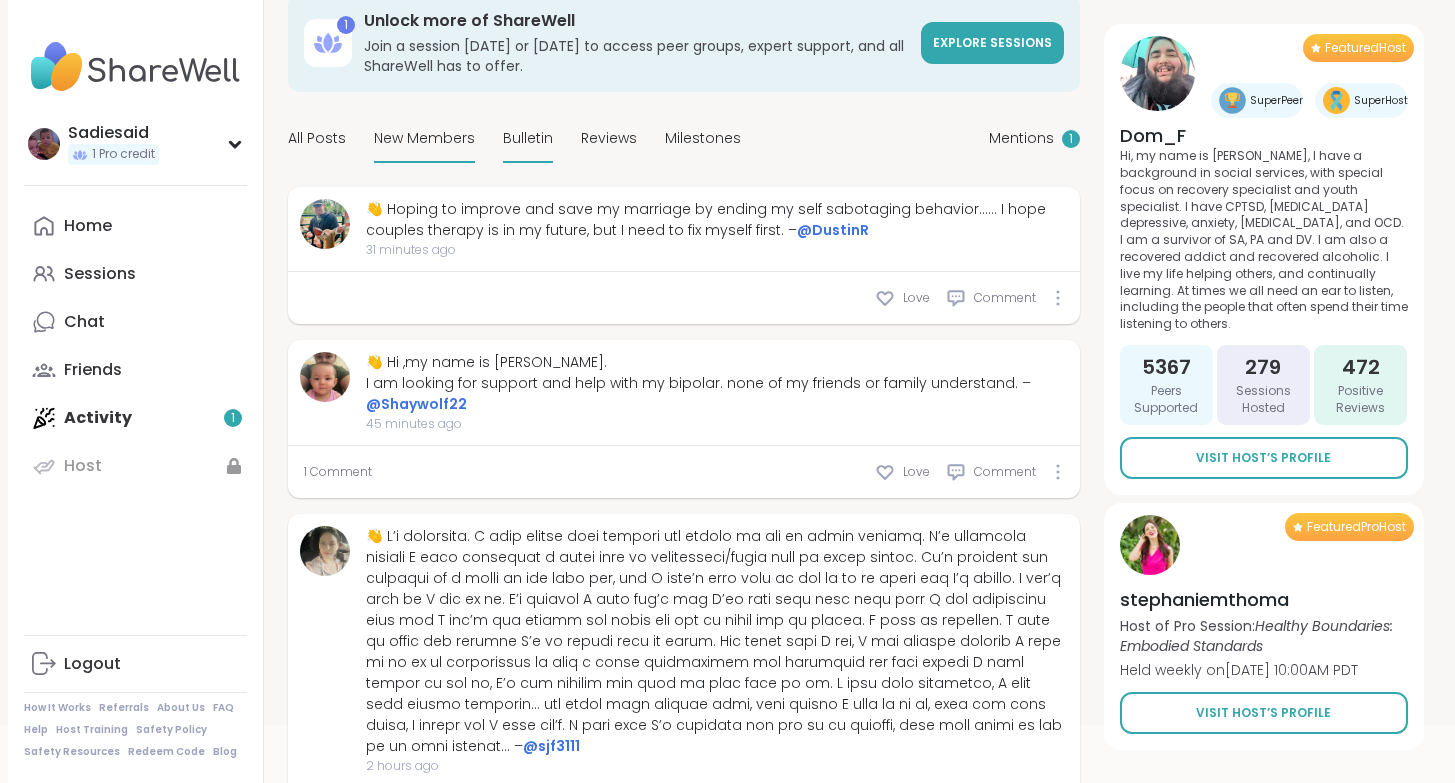 click on "Bulletin" at bounding box center (528, 138) 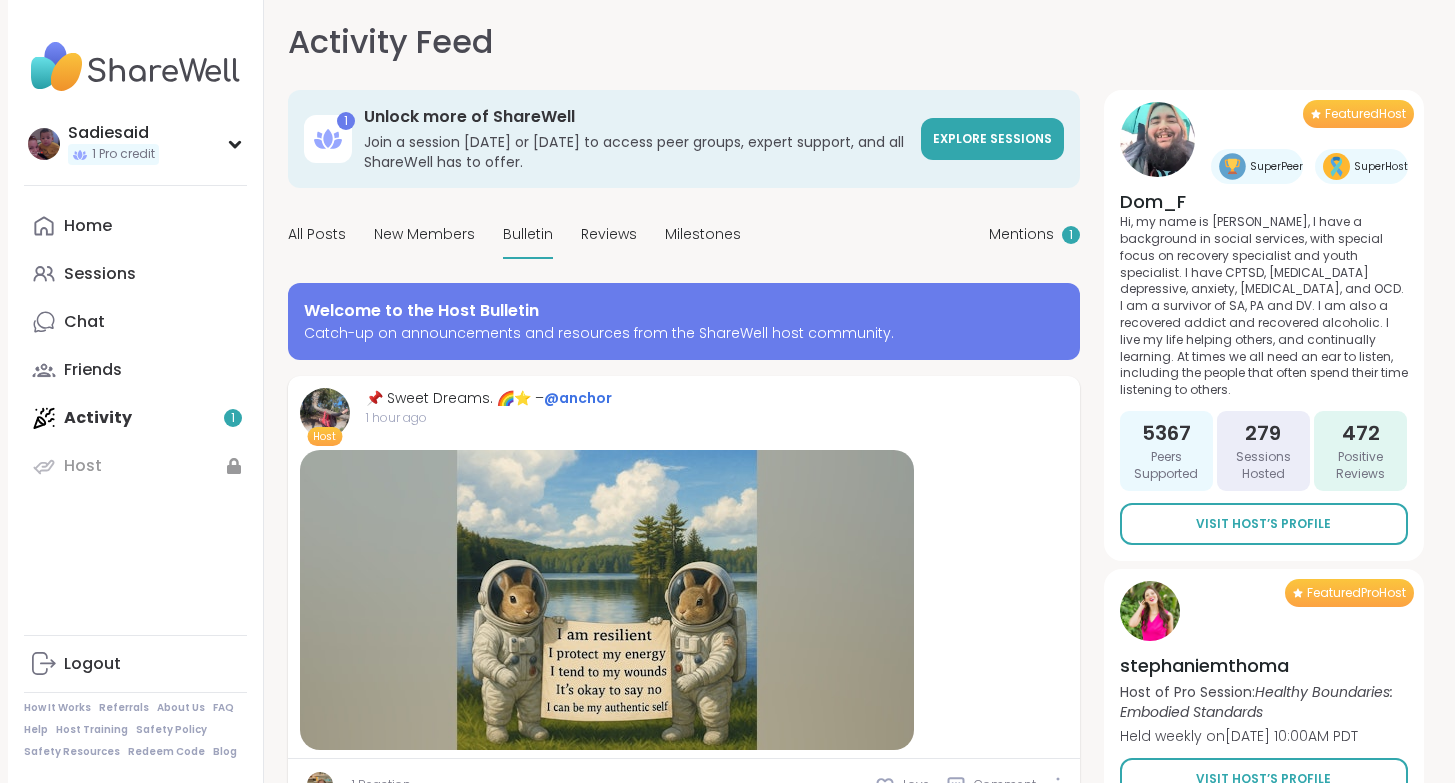 scroll, scrollTop: 0, scrollLeft: 0, axis: both 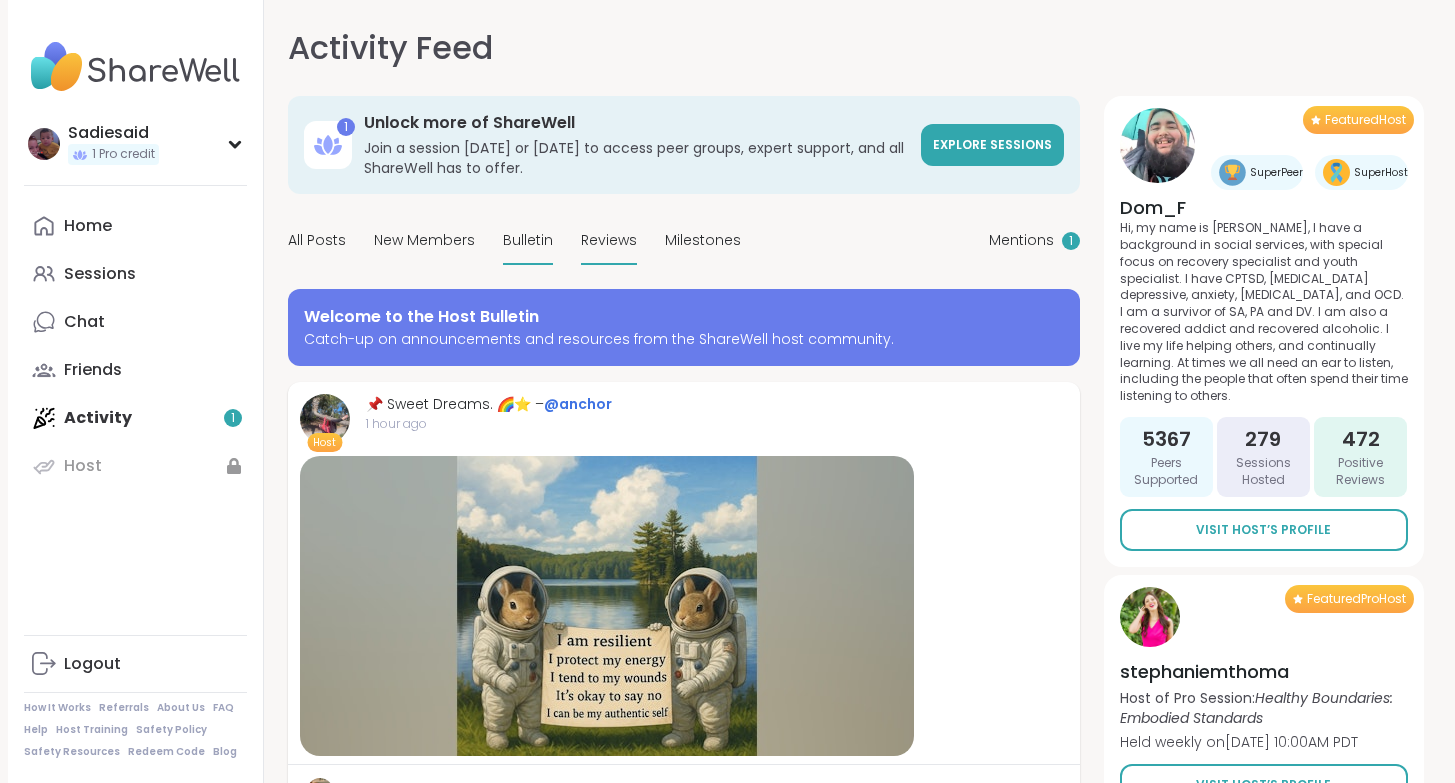 click on "Reviews" at bounding box center (609, 240) 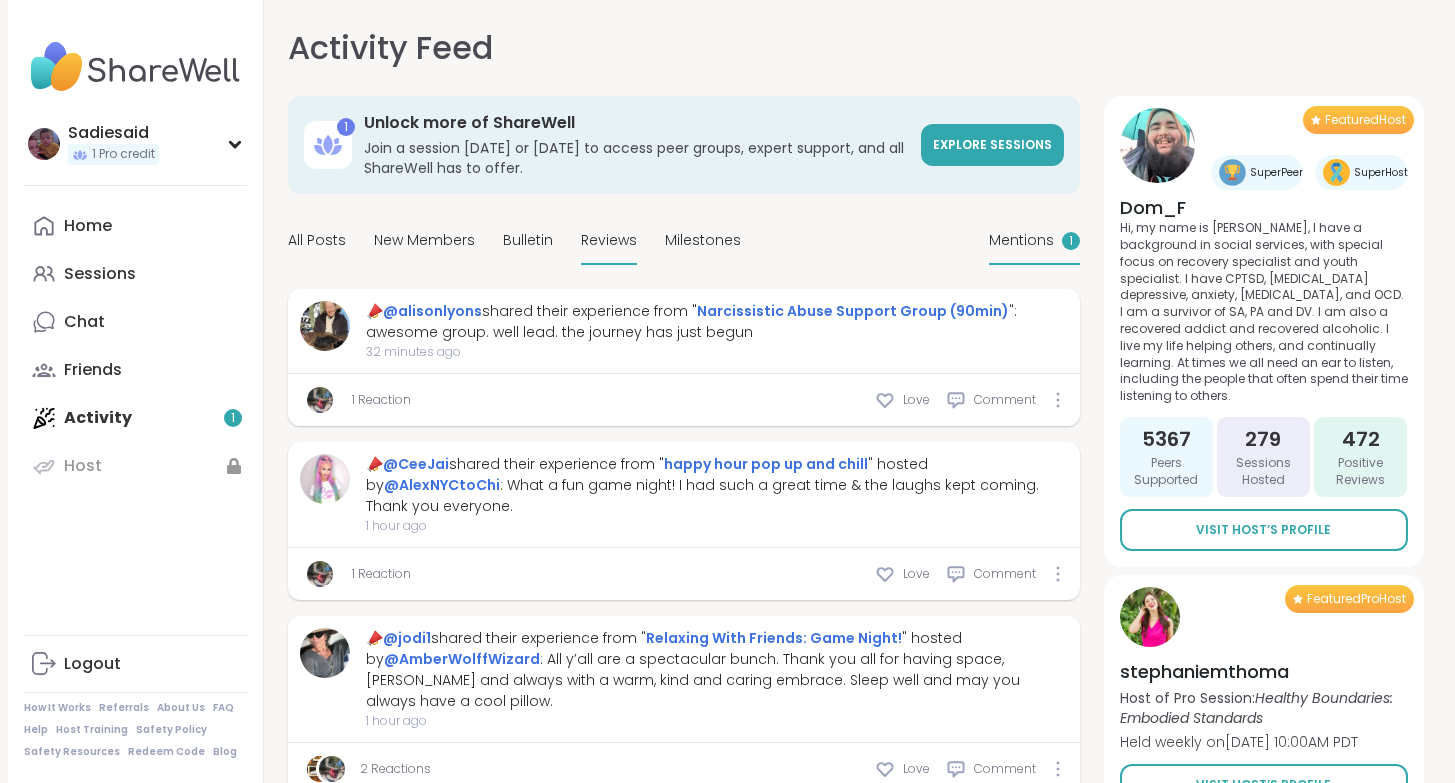 scroll, scrollTop: 0, scrollLeft: 334, axis: horizontal 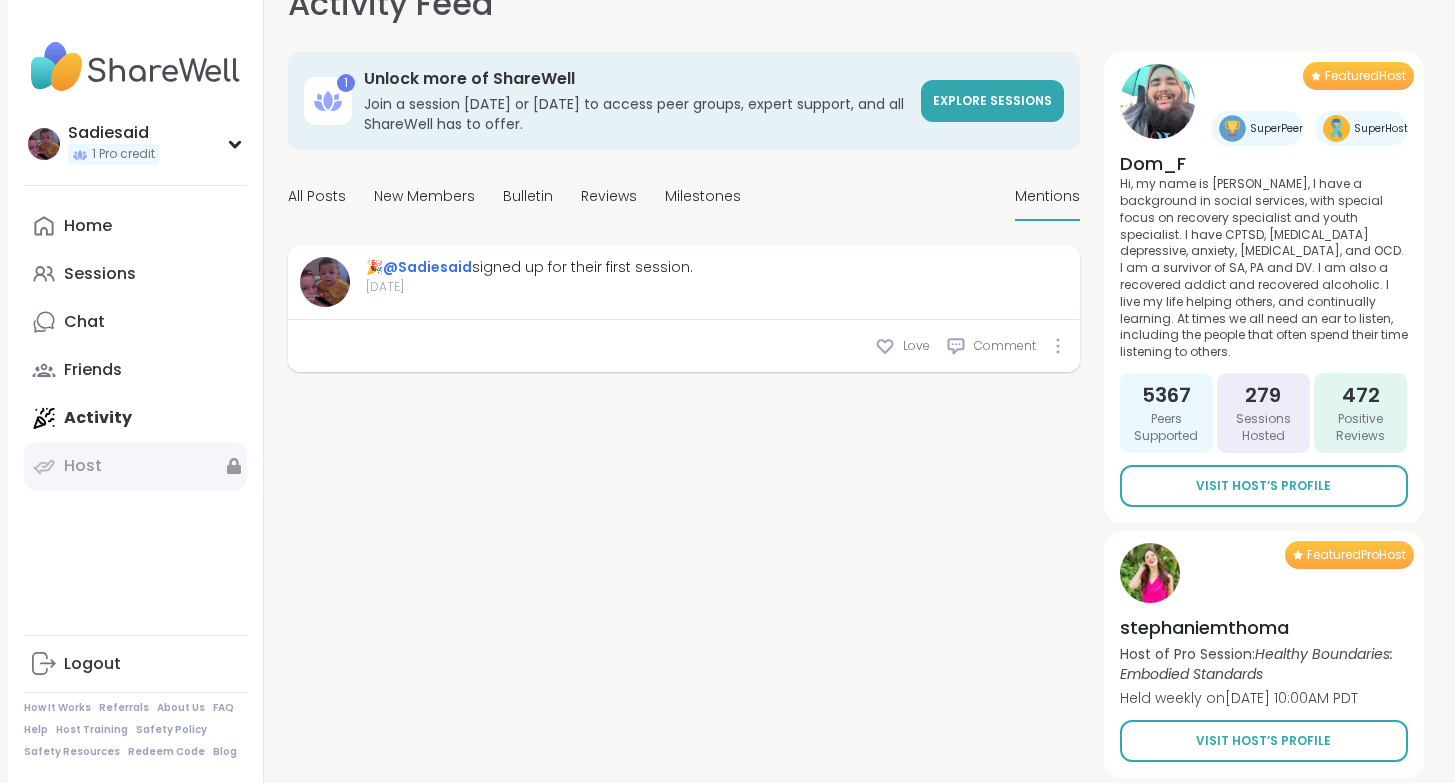 click on "Host" at bounding box center (135, 466) 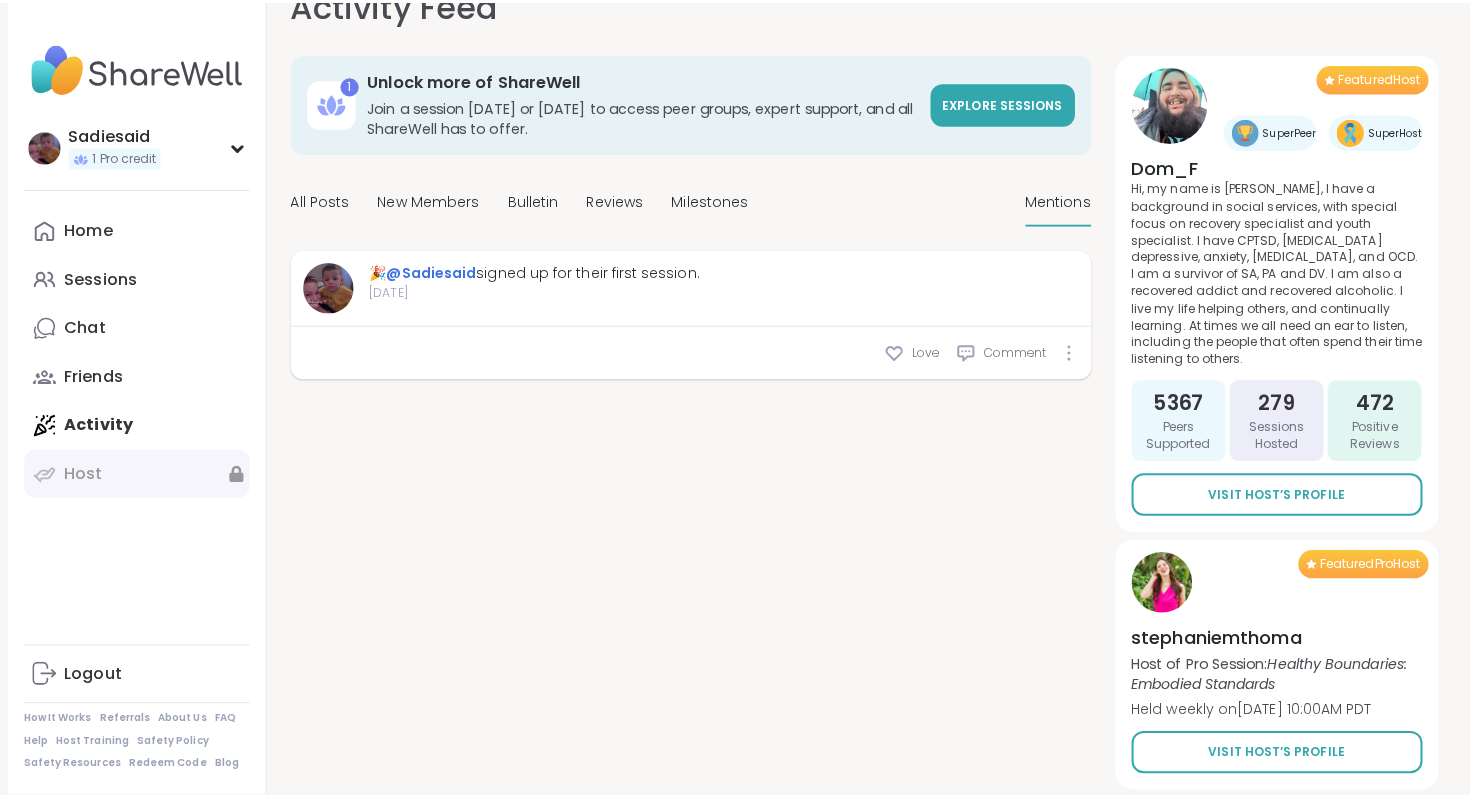 scroll, scrollTop: 451, scrollLeft: 0, axis: vertical 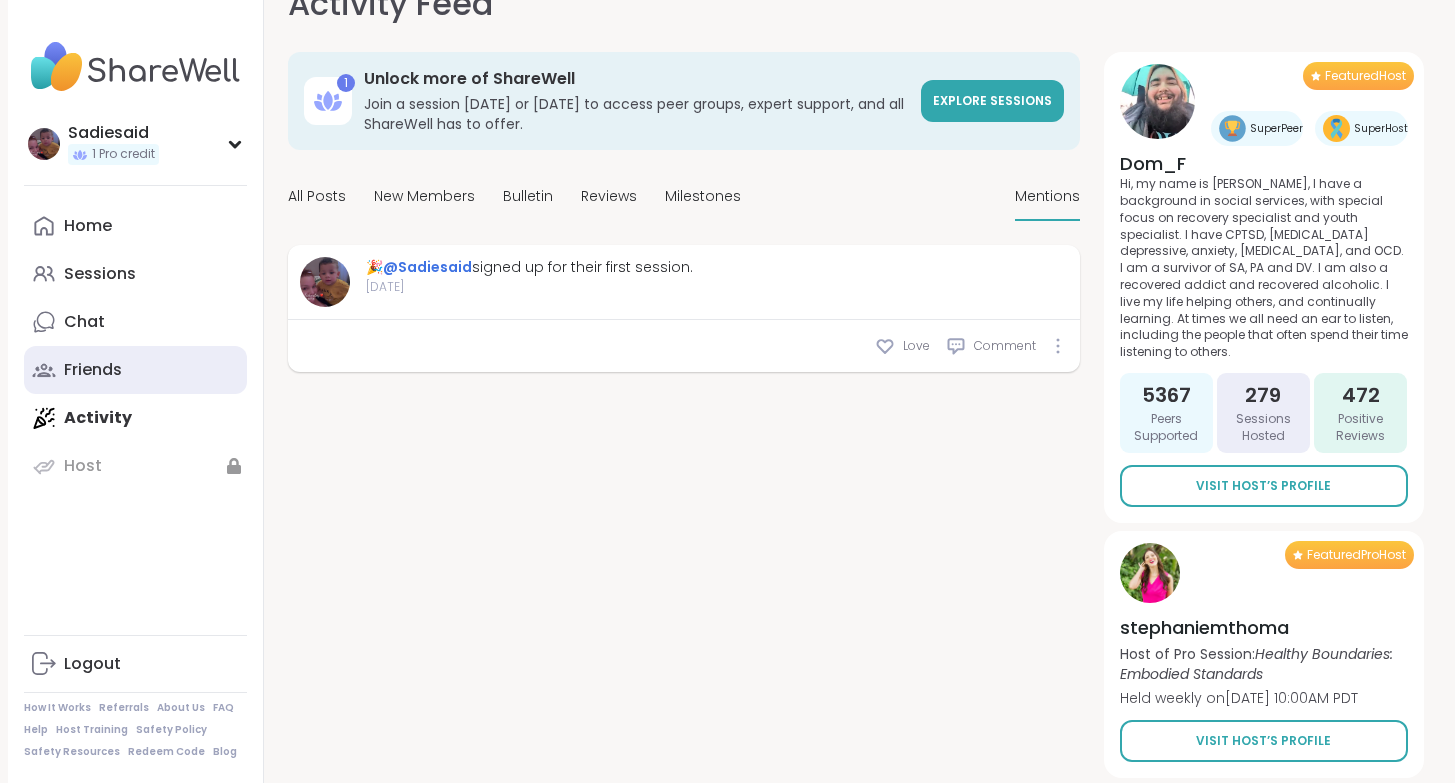 click on "Friends" at bounding box center [93, 370] 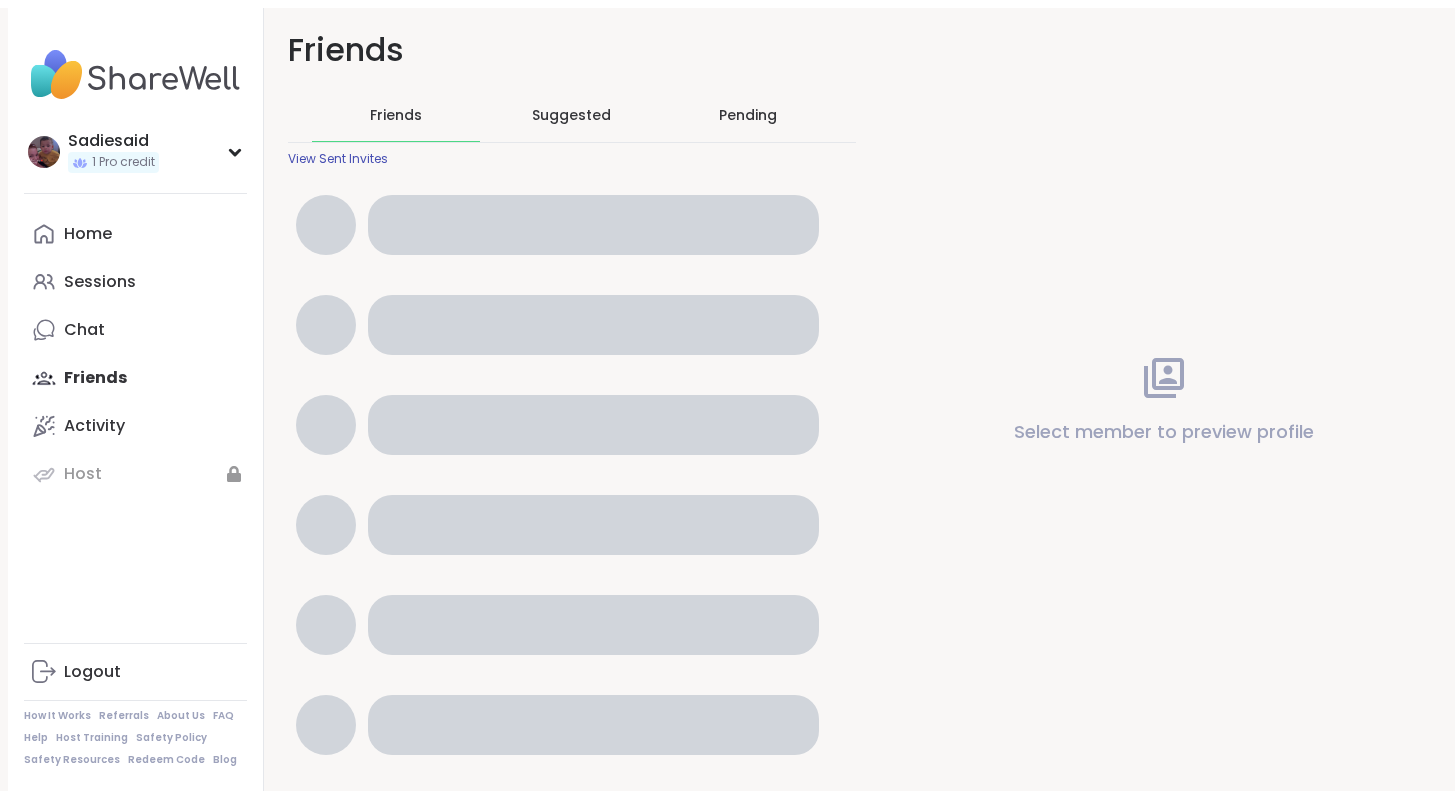 scroll, scrollTop: 0, scrollLeft: 0, axis: both 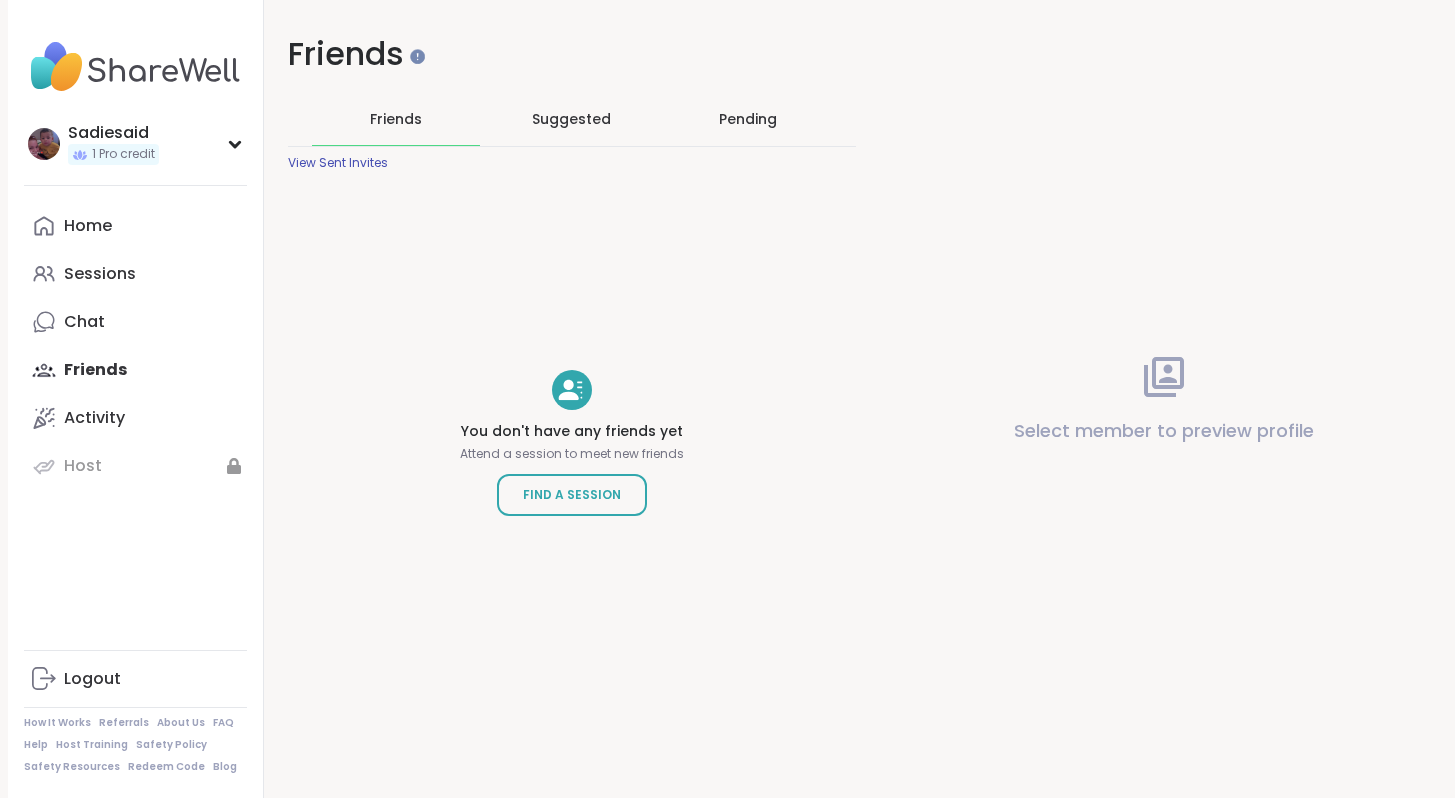 click on "Suggested" at bounding box center [571, 119] 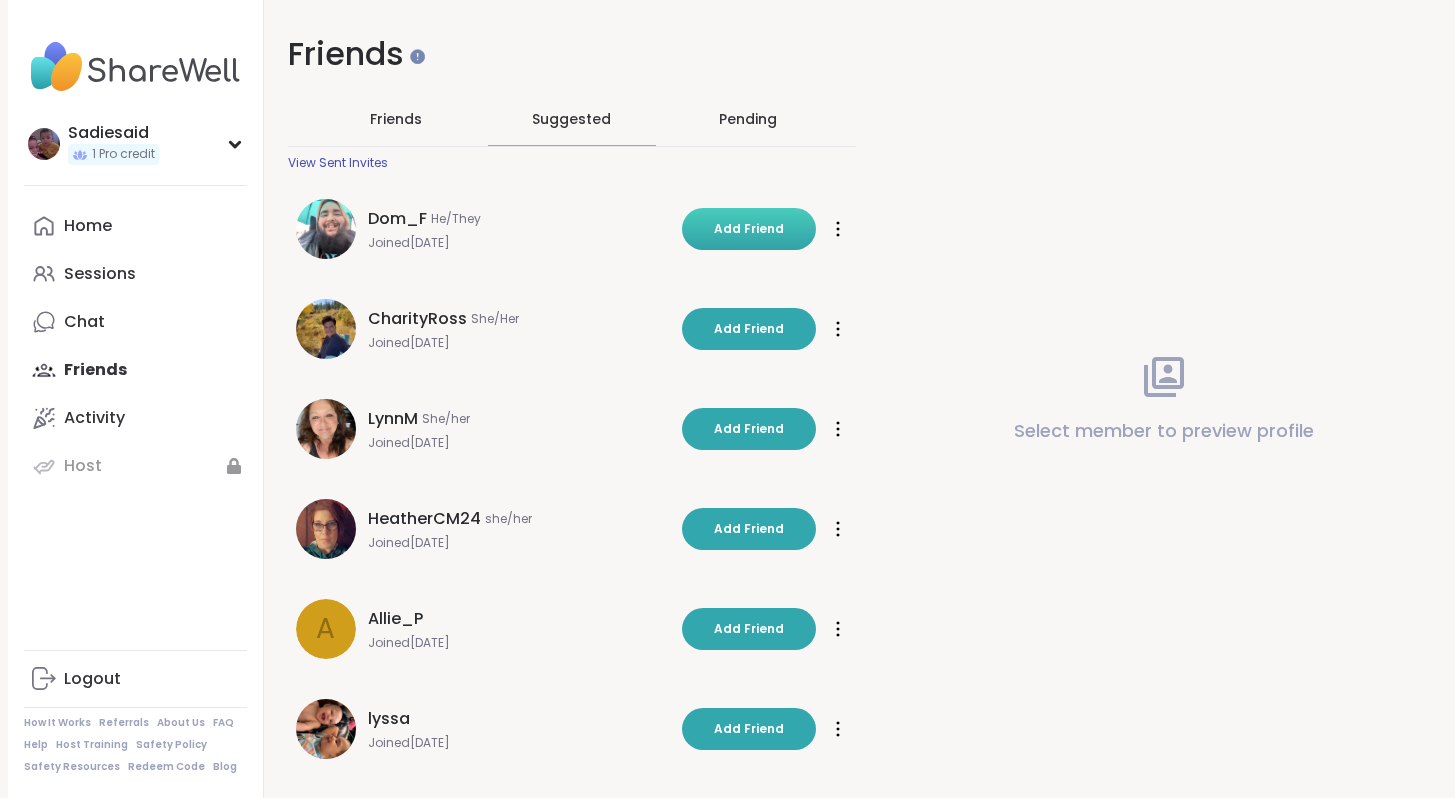click on "Add Friend" at bounding box center [749, 229] 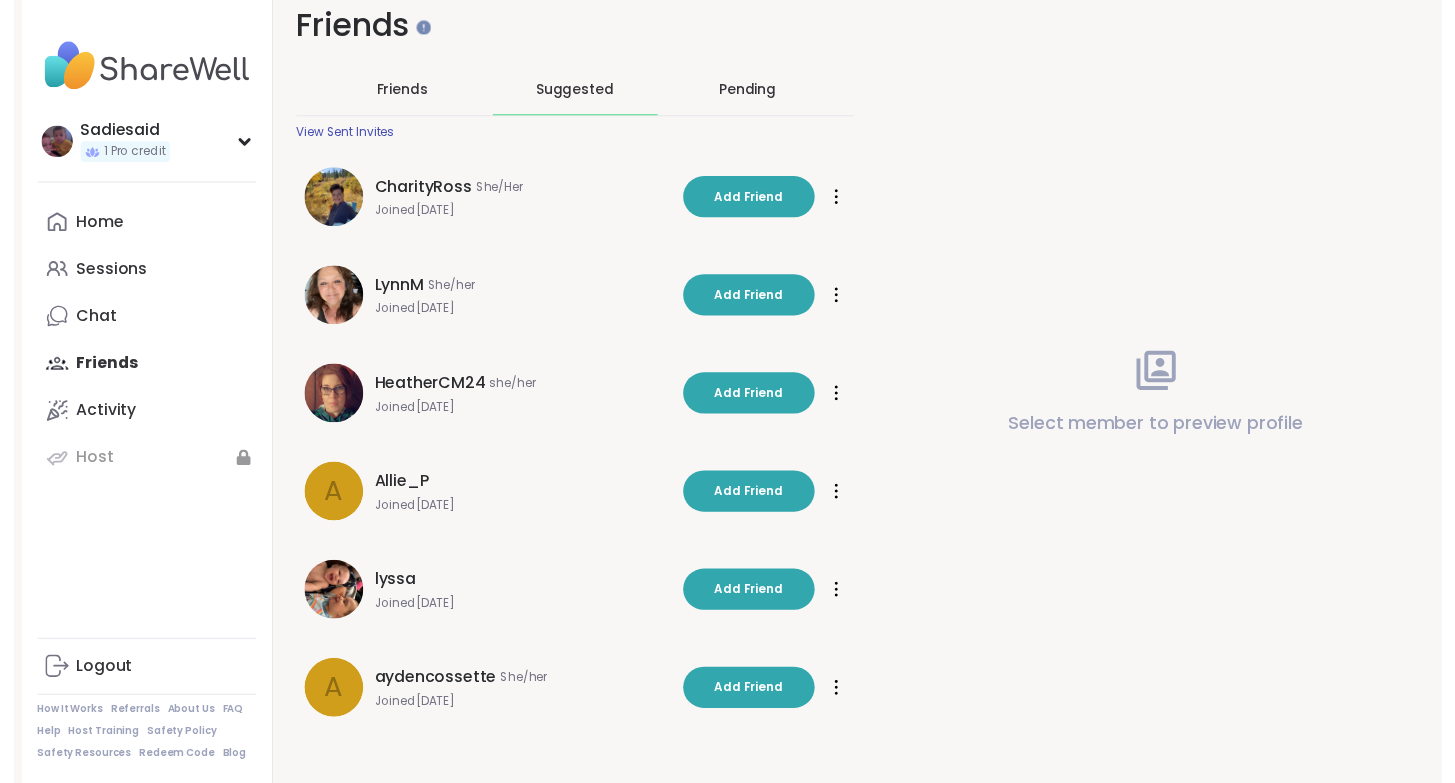 scroll, scrollTop: 446, scrollLeft: 0, axis: vertical 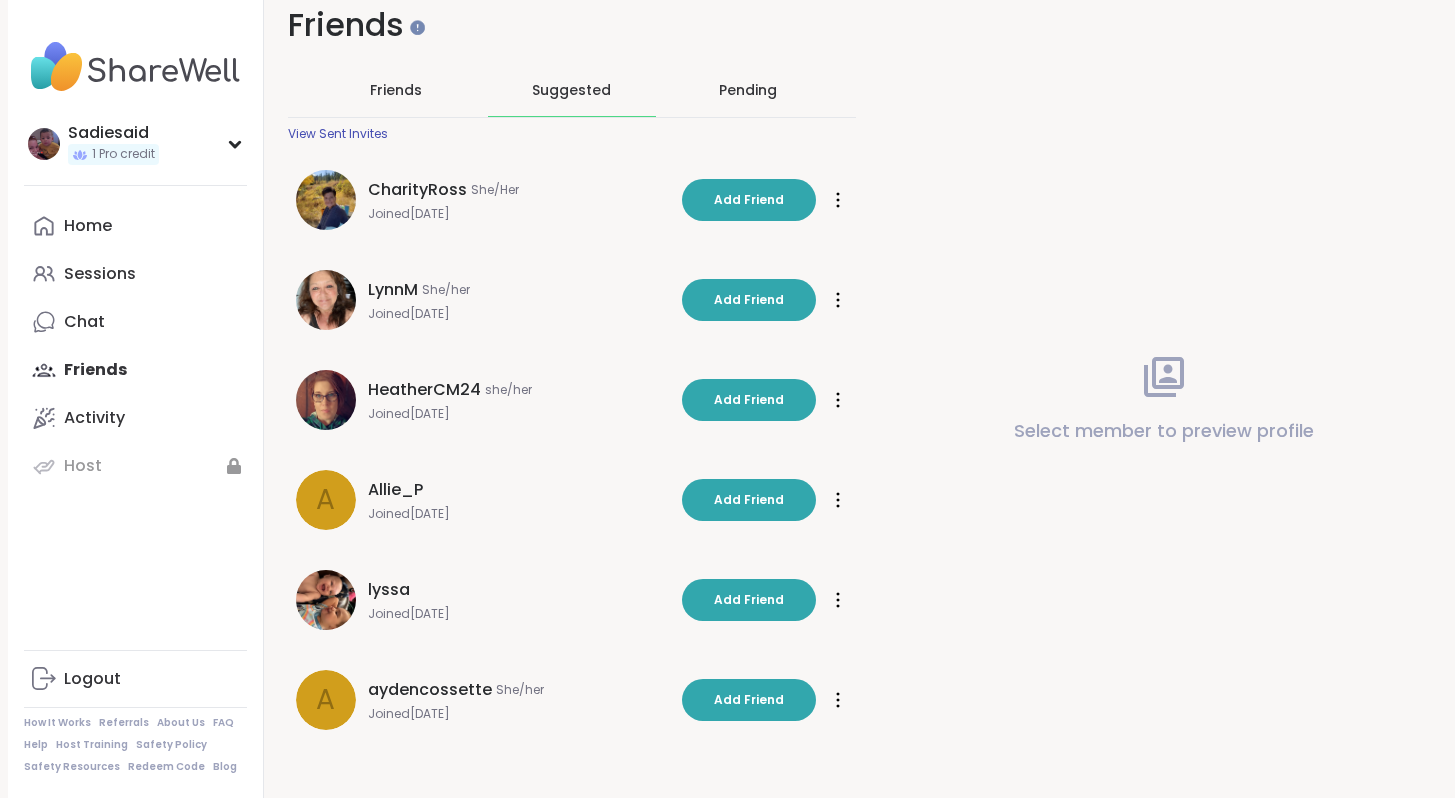 click at bounding box center [326, 600] 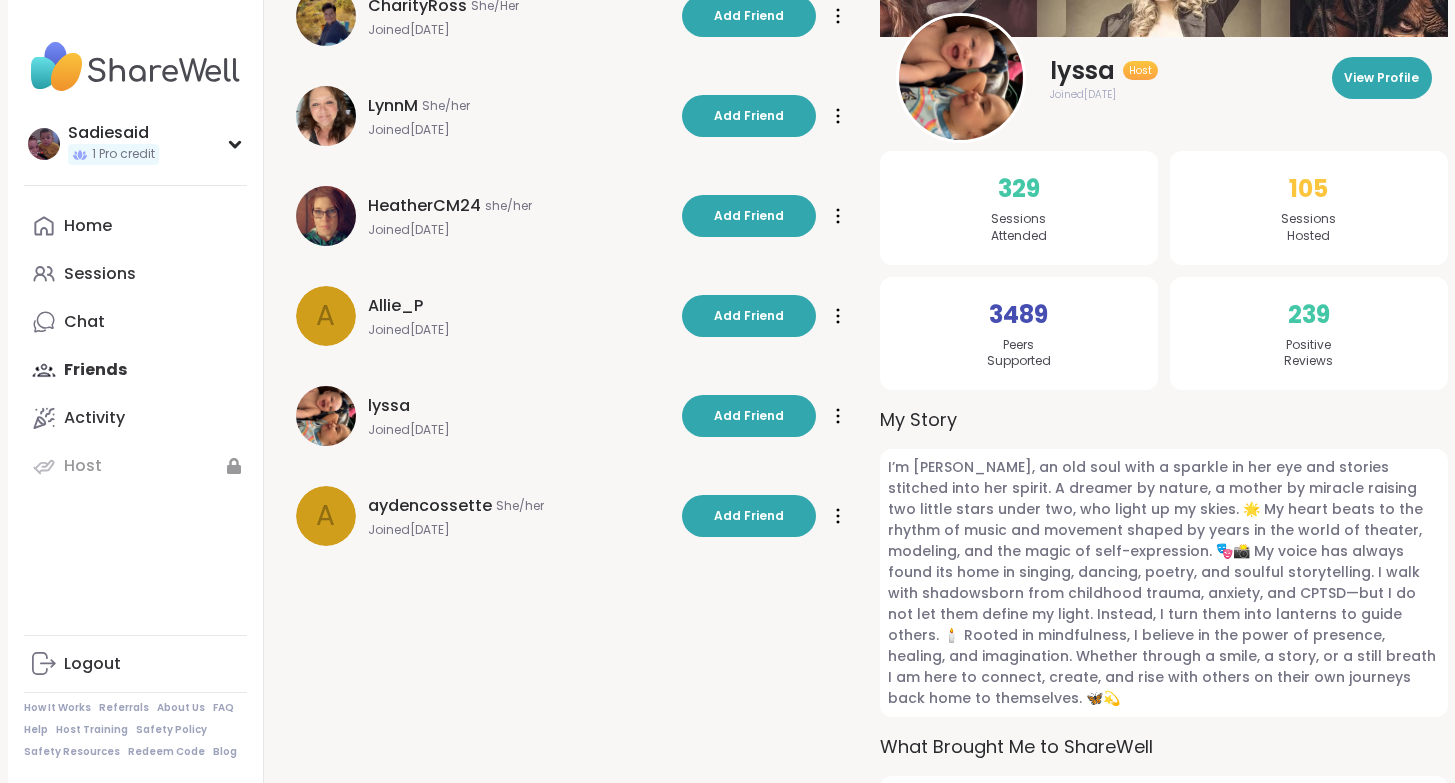scroll, scrollTop: 234, scrollLeft: 0, axis: vertical 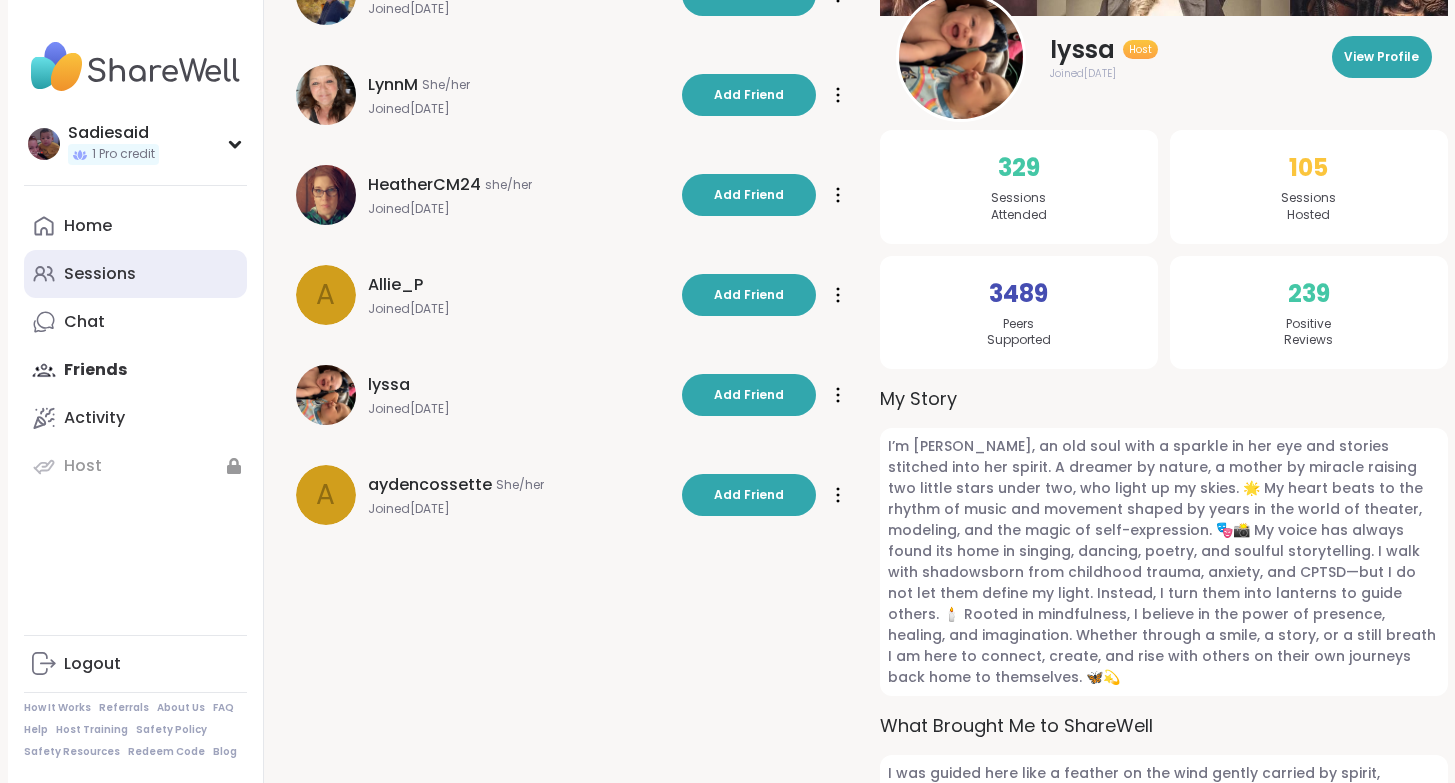 click on "Sessions" at bounding box center [100, 274] 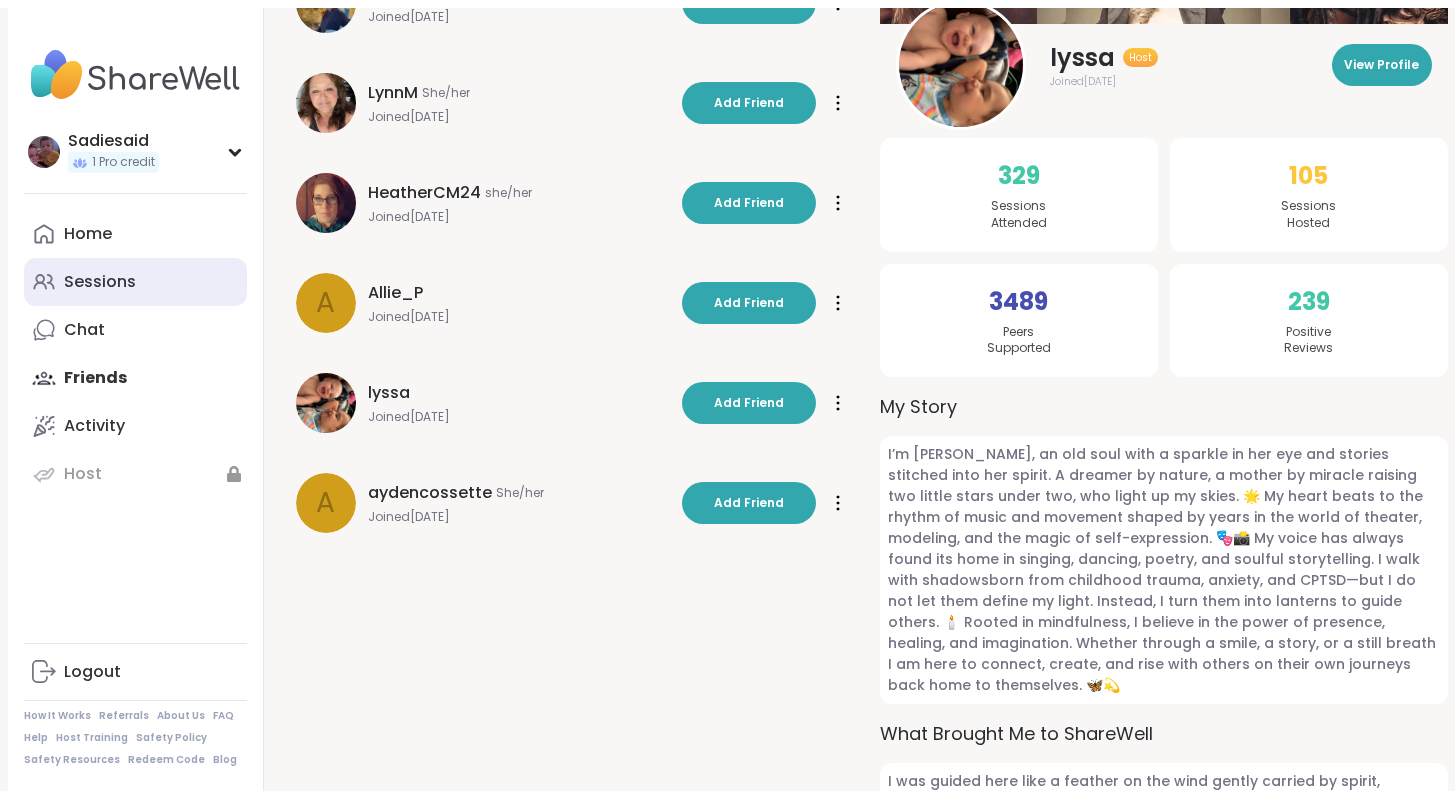 scroll, scrollTop: 0, scrollLeft: 0, axis: both 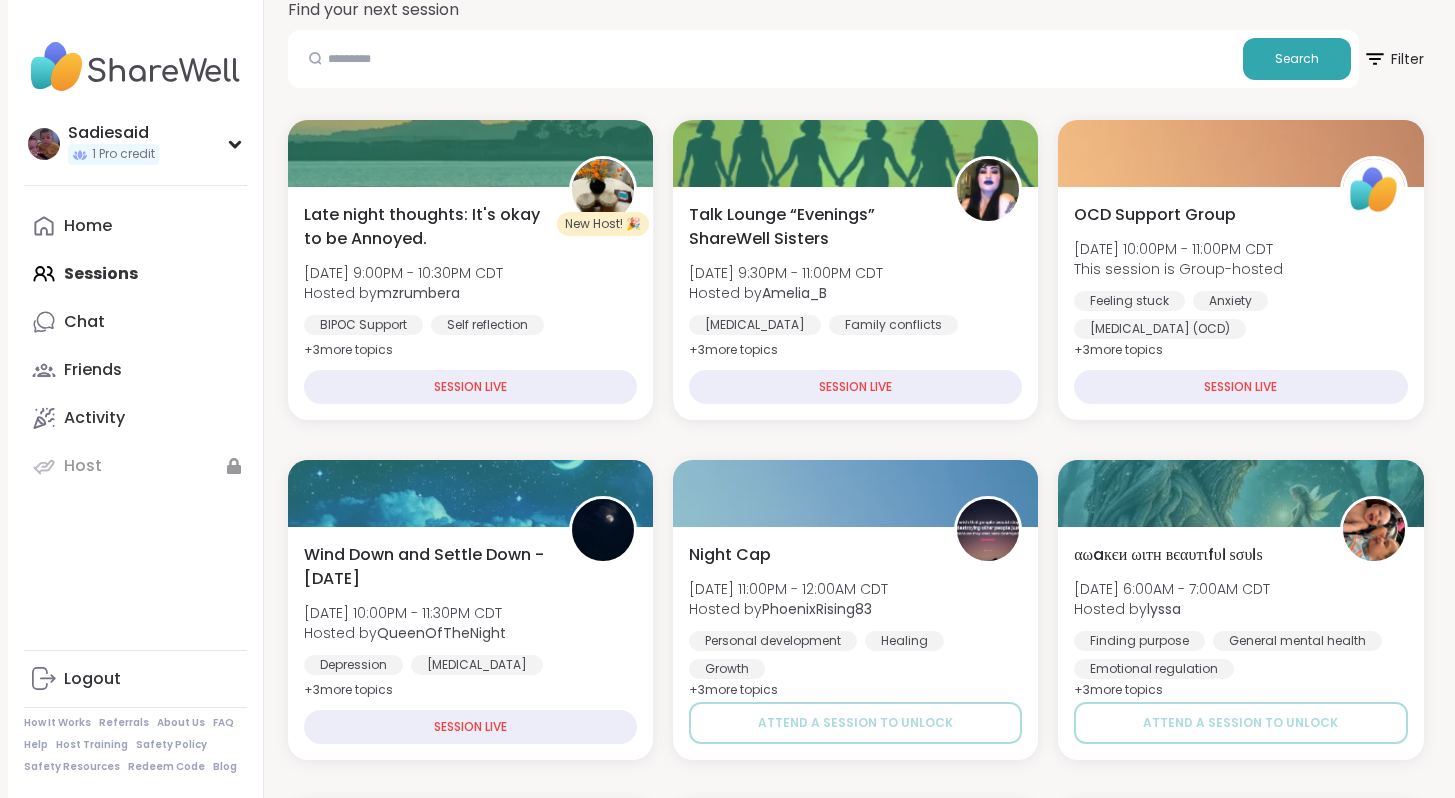 click on "My Sessions" at bounding box center (604, -59) 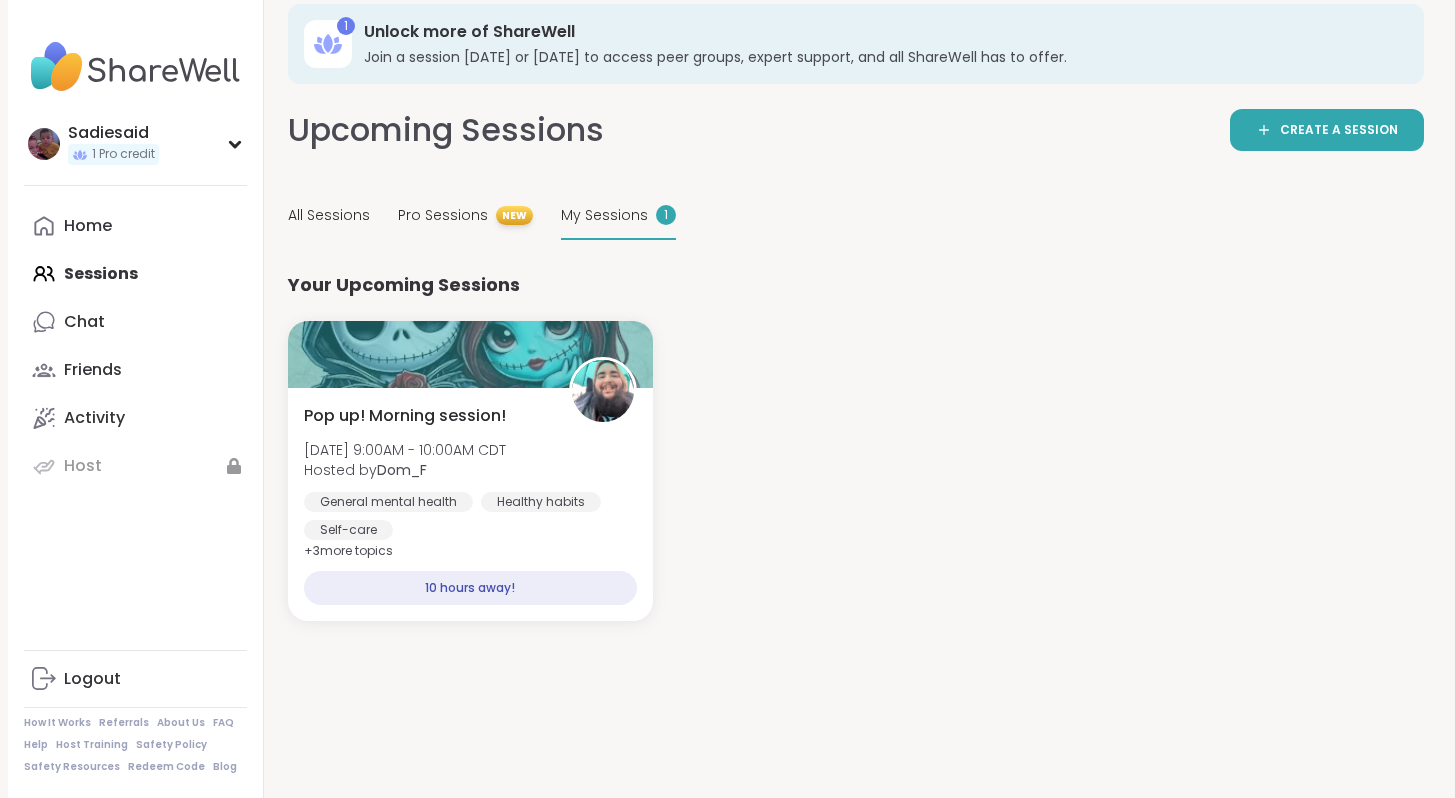 scroll, scrollTop: 92, scrollLeft: 0, axis: vertical 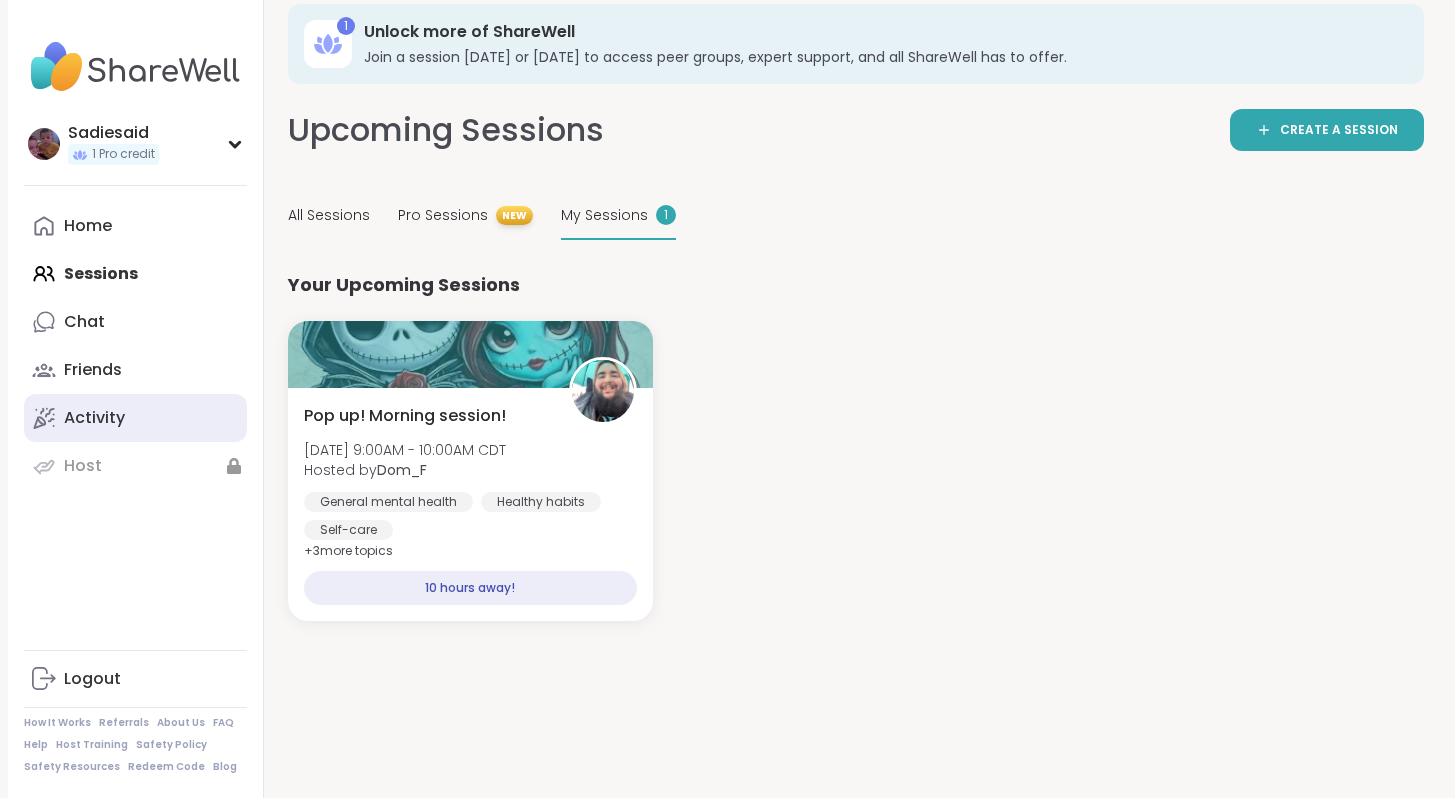 click on "Activity" at bounding box center (94, 418) 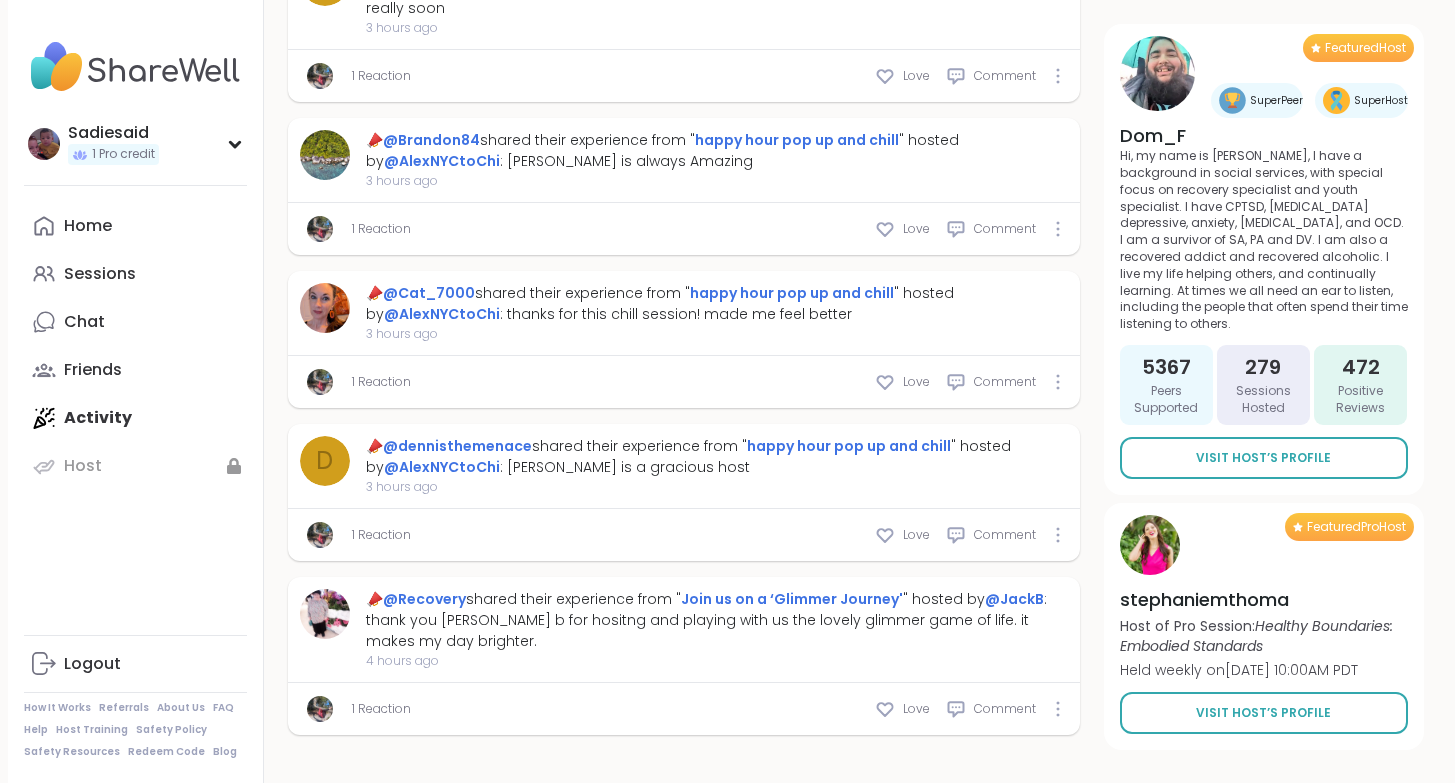 scroll, scrollTop: 6624, scrollLeft: 0, axis: vertical 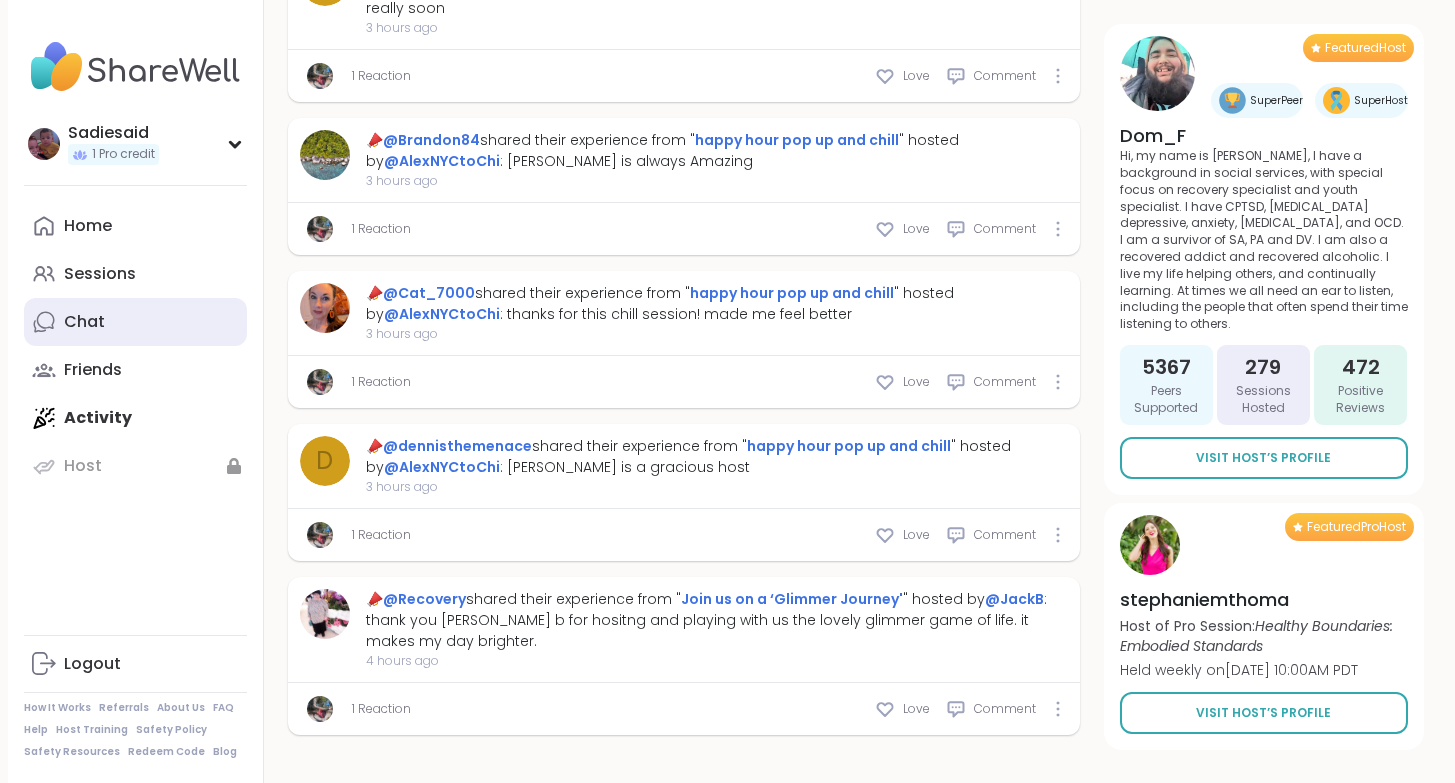 click on "Chat" at bounding box center [84, 322] 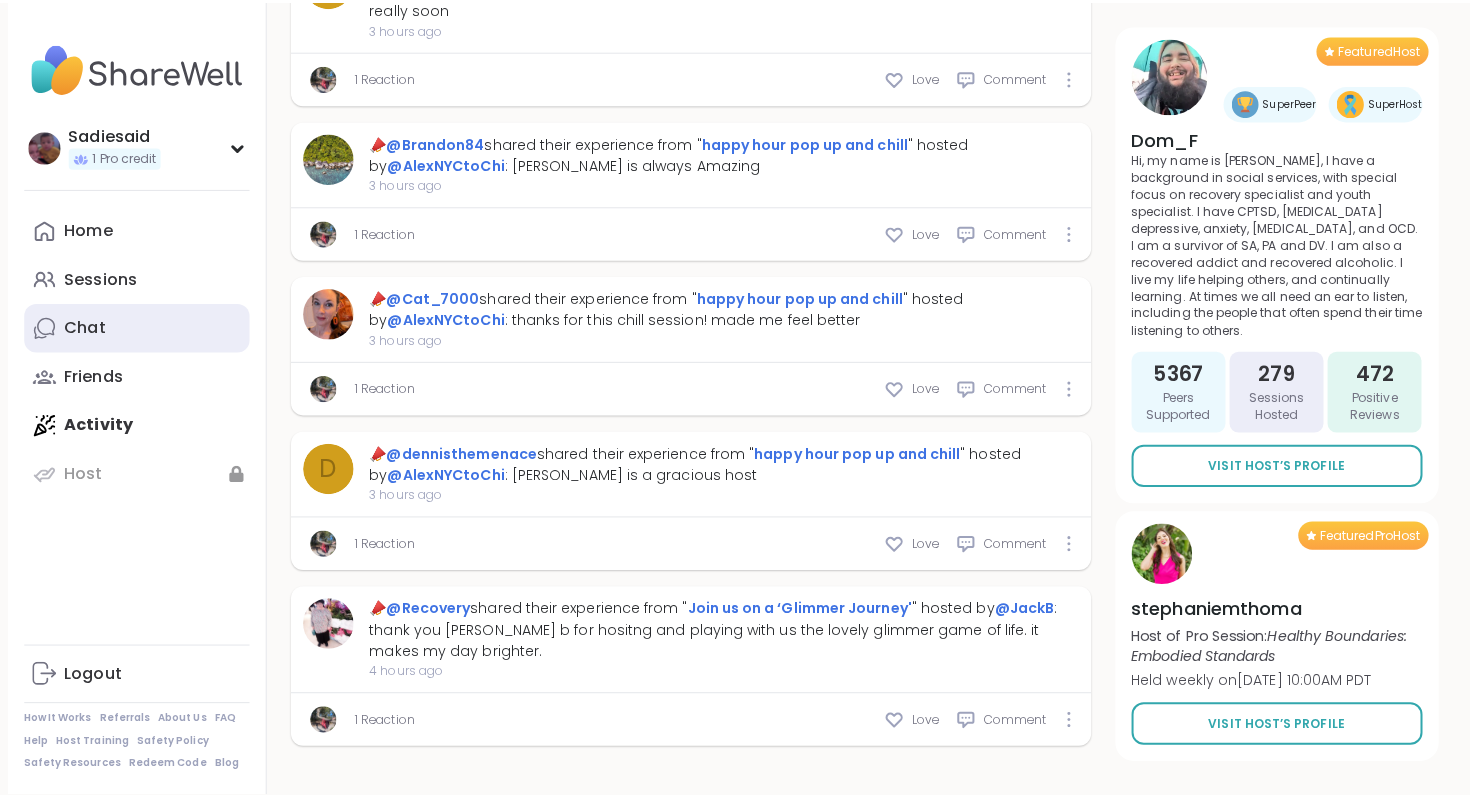 scroll, scrollTop: 0, scrollLeft: 0, axis: both 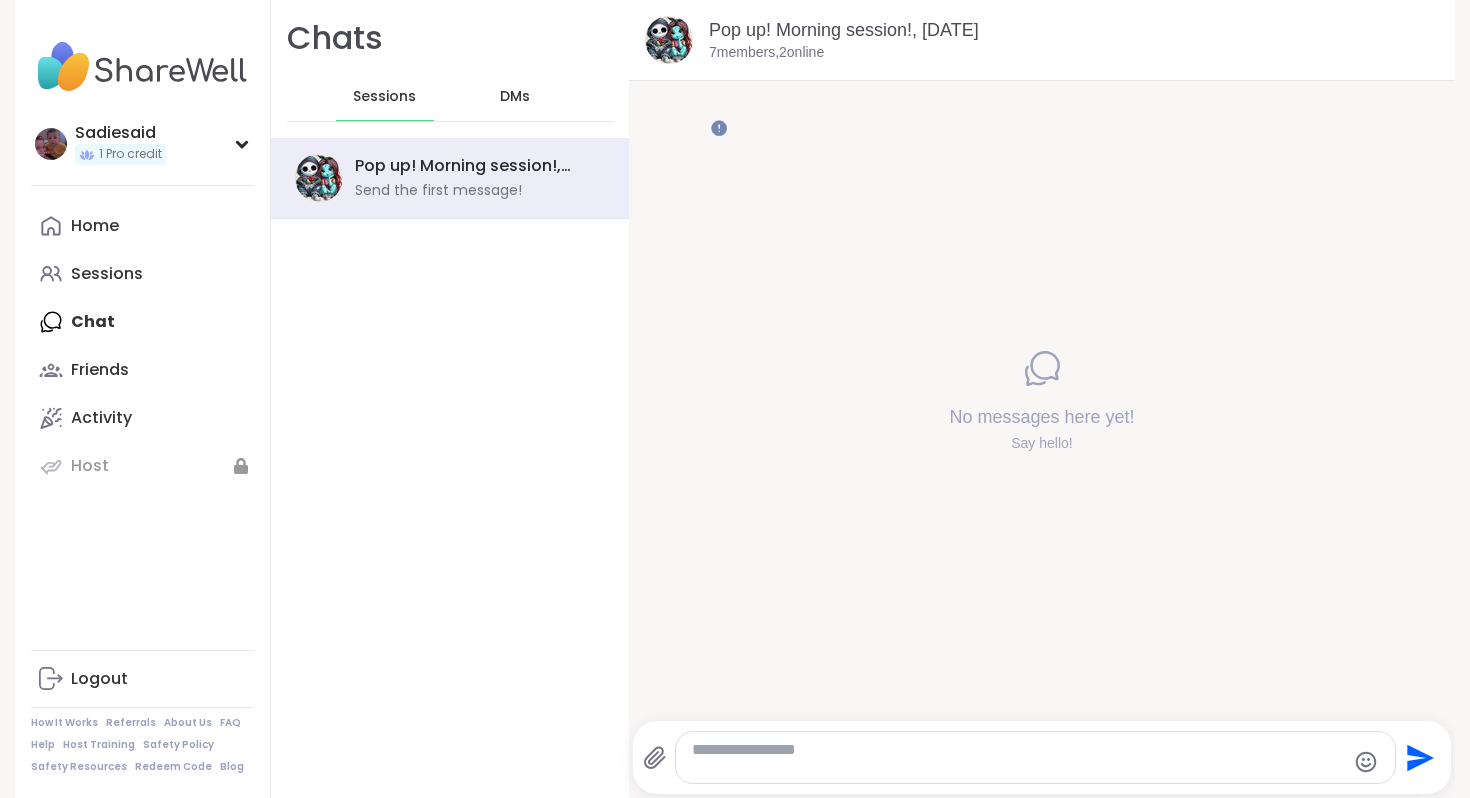 click on "DMs" at bounding box center (515, 97) 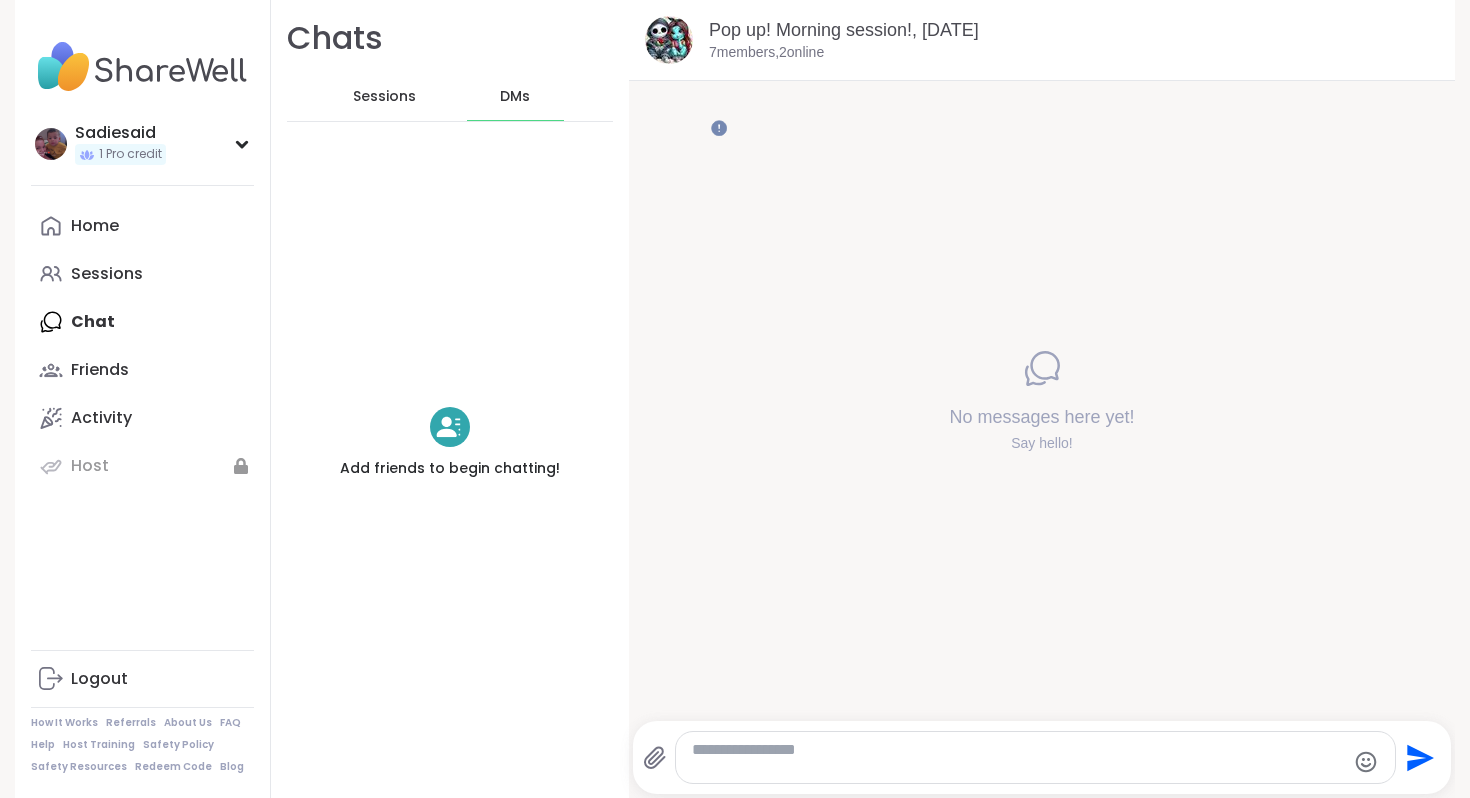click at bounding box center (450, 427) 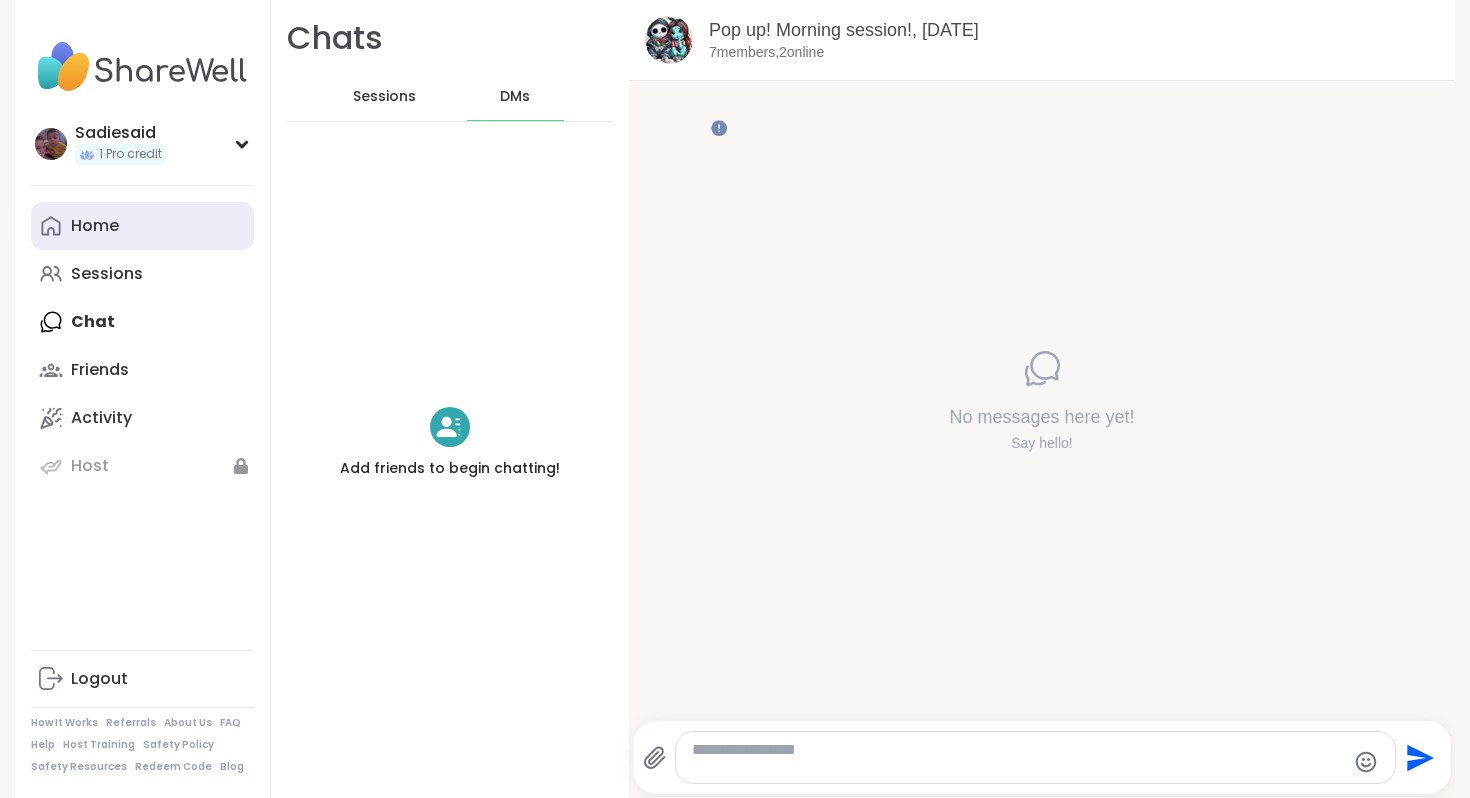 click on "Home" at bounding box center [95, 226] 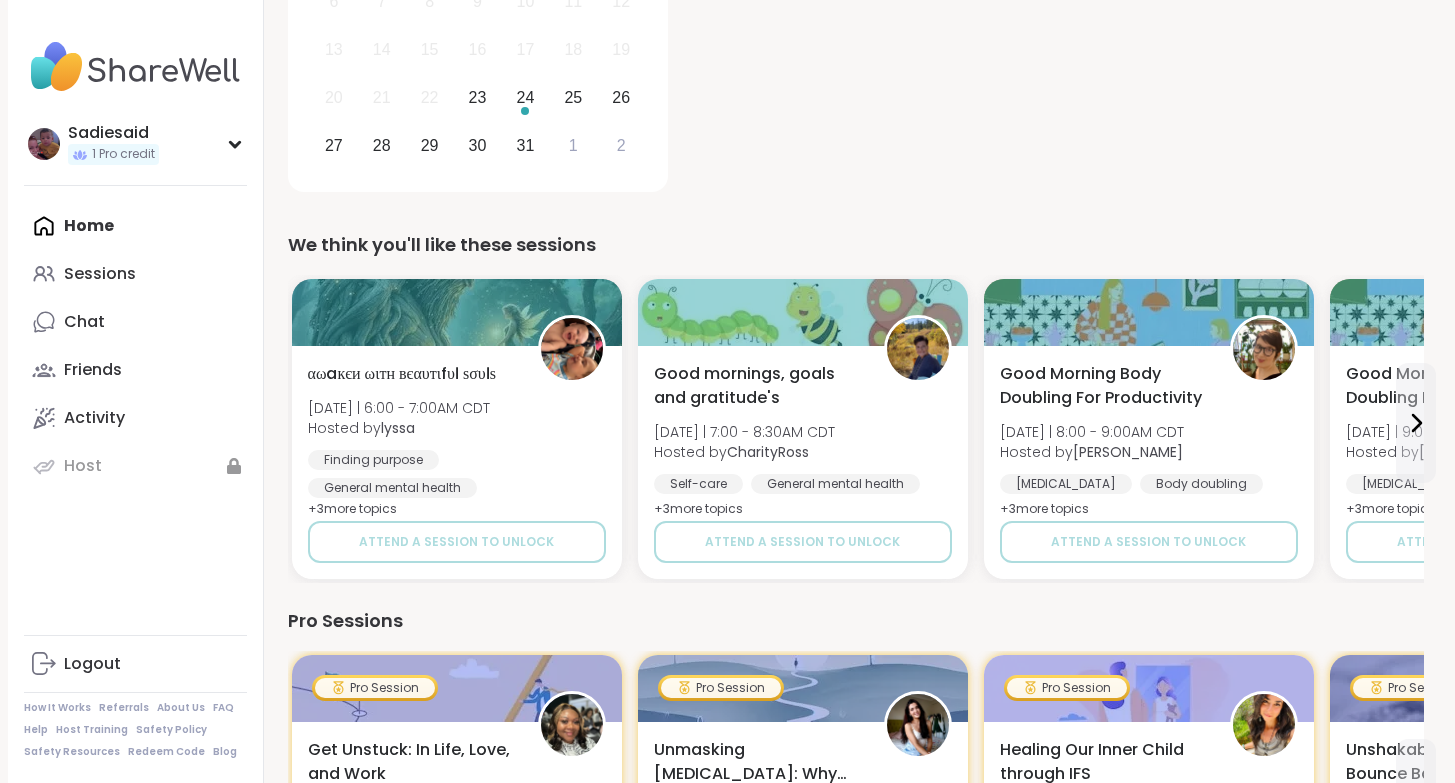 scroll, scrollTop: 0, scrollLeft: 22, axis: horizontal 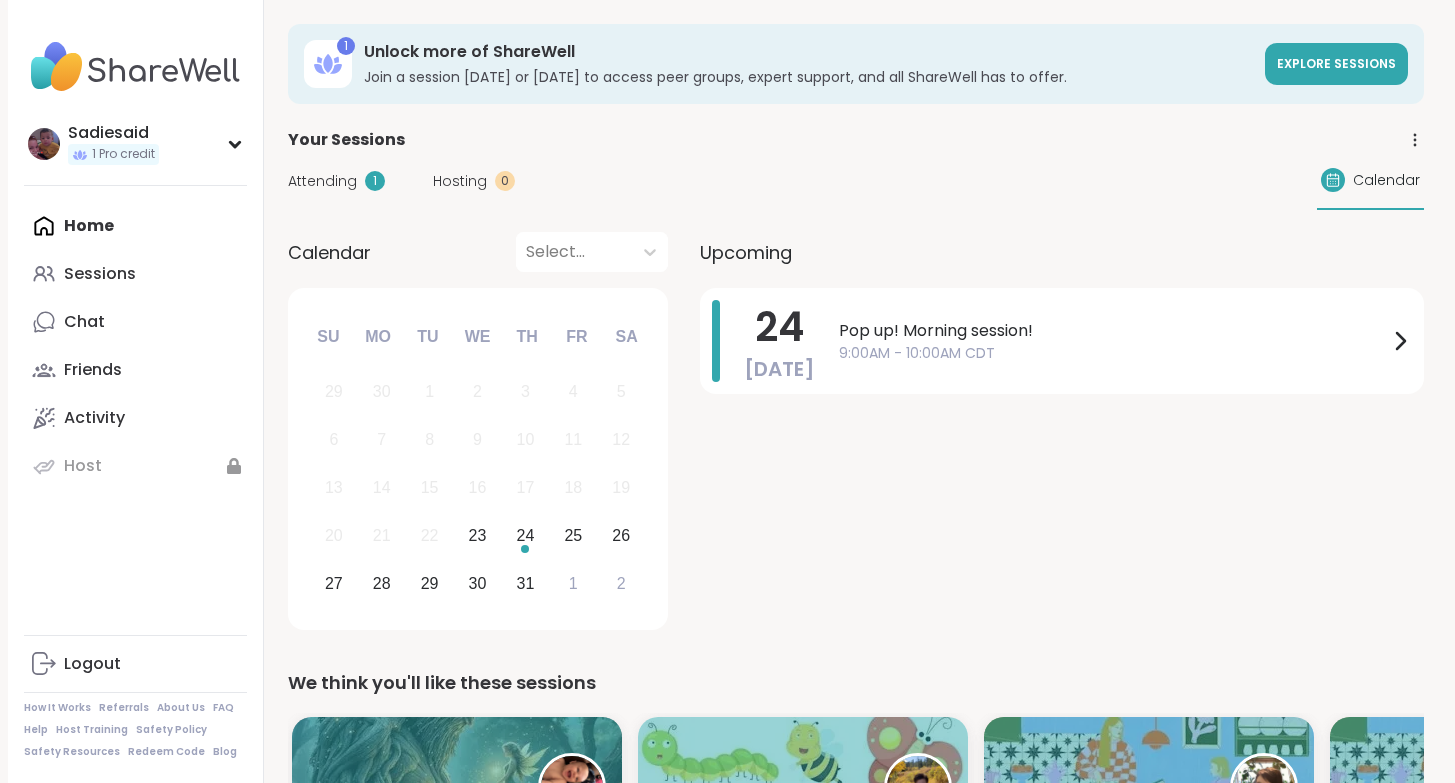 click on "Home Sessions Chat Friends Activity Host" at bounding box center [135, 346] 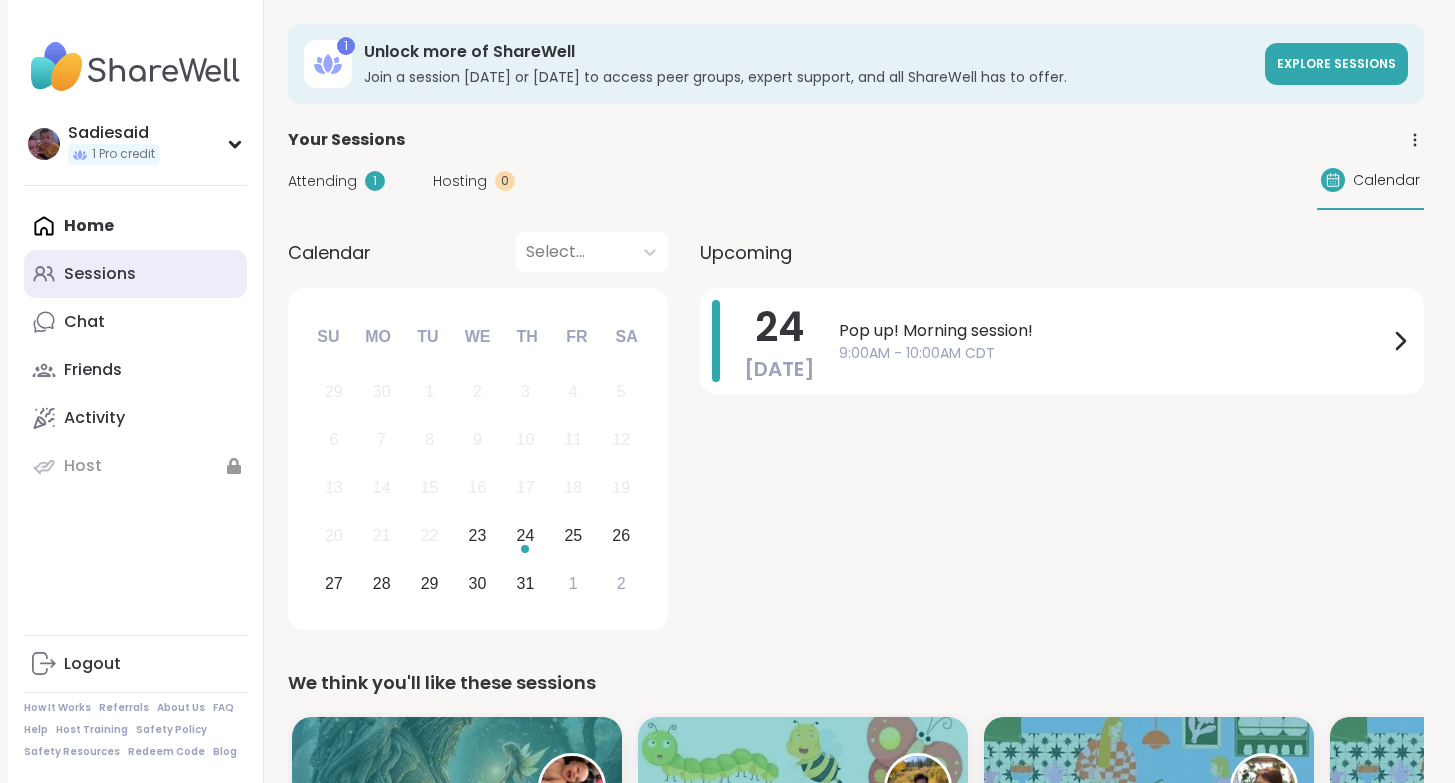 click on "Sessions" at bounding box center [100, 274] 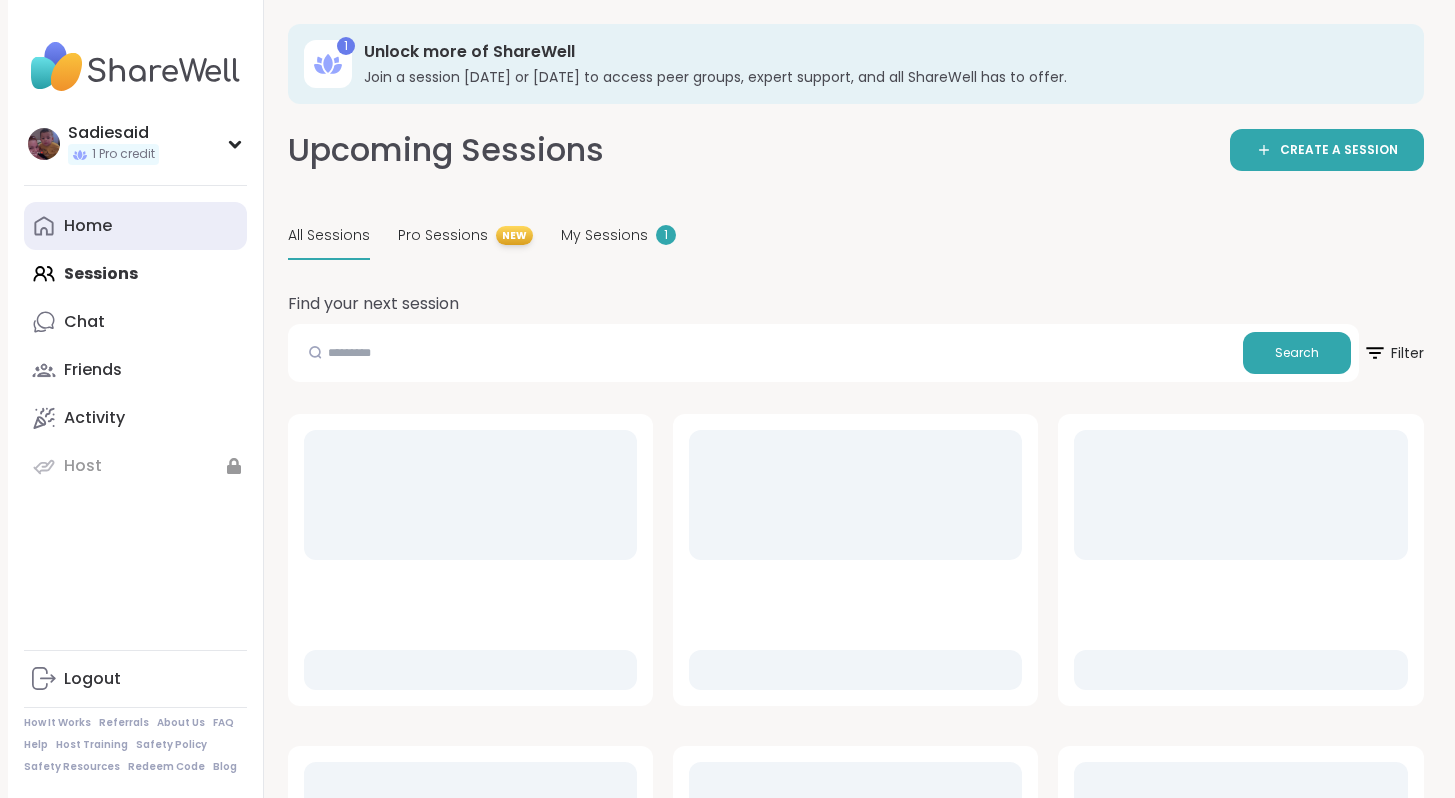 click on "Home" at bounding box center [88, 226] 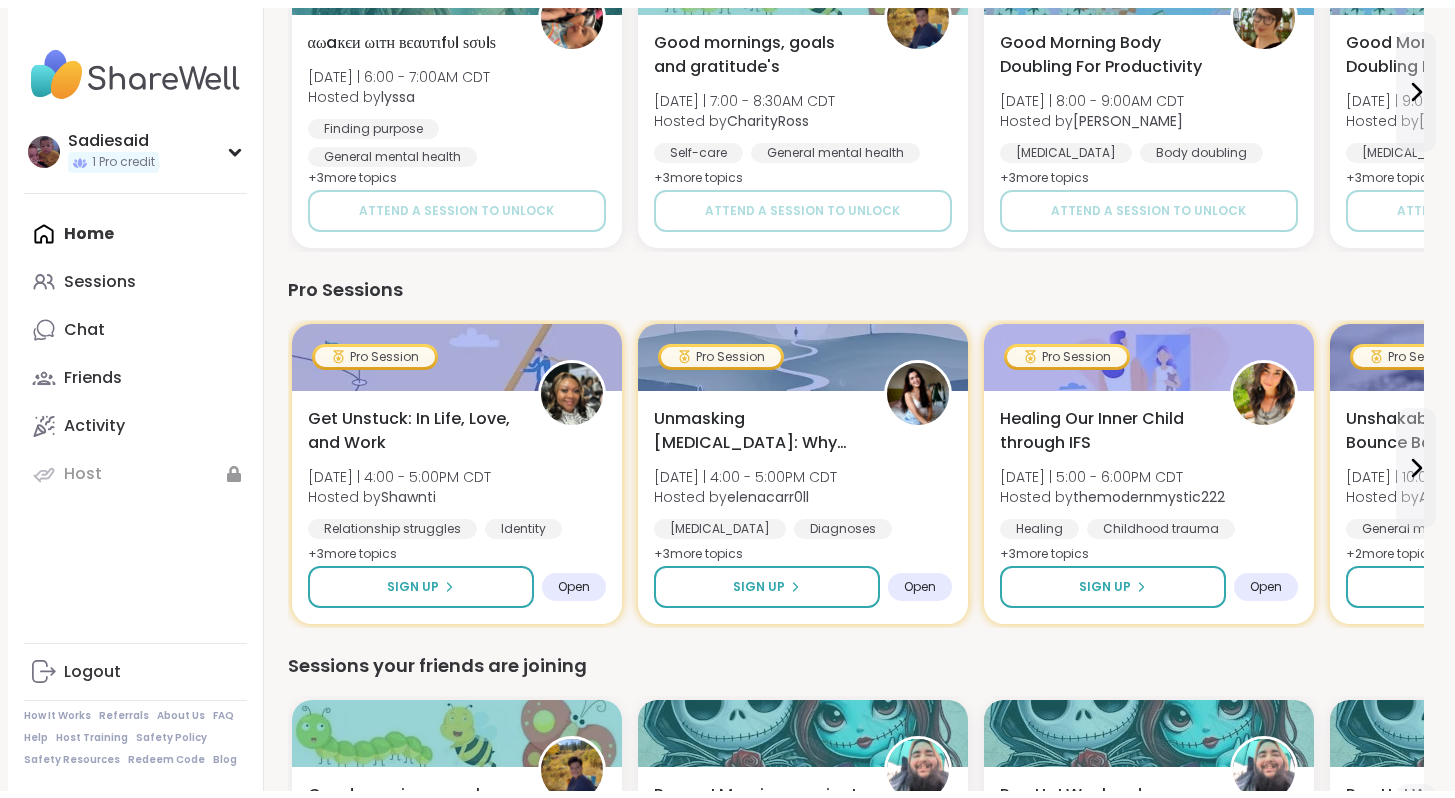 scroll, scrollTop: 0, scrollLeft: 0, axis: both 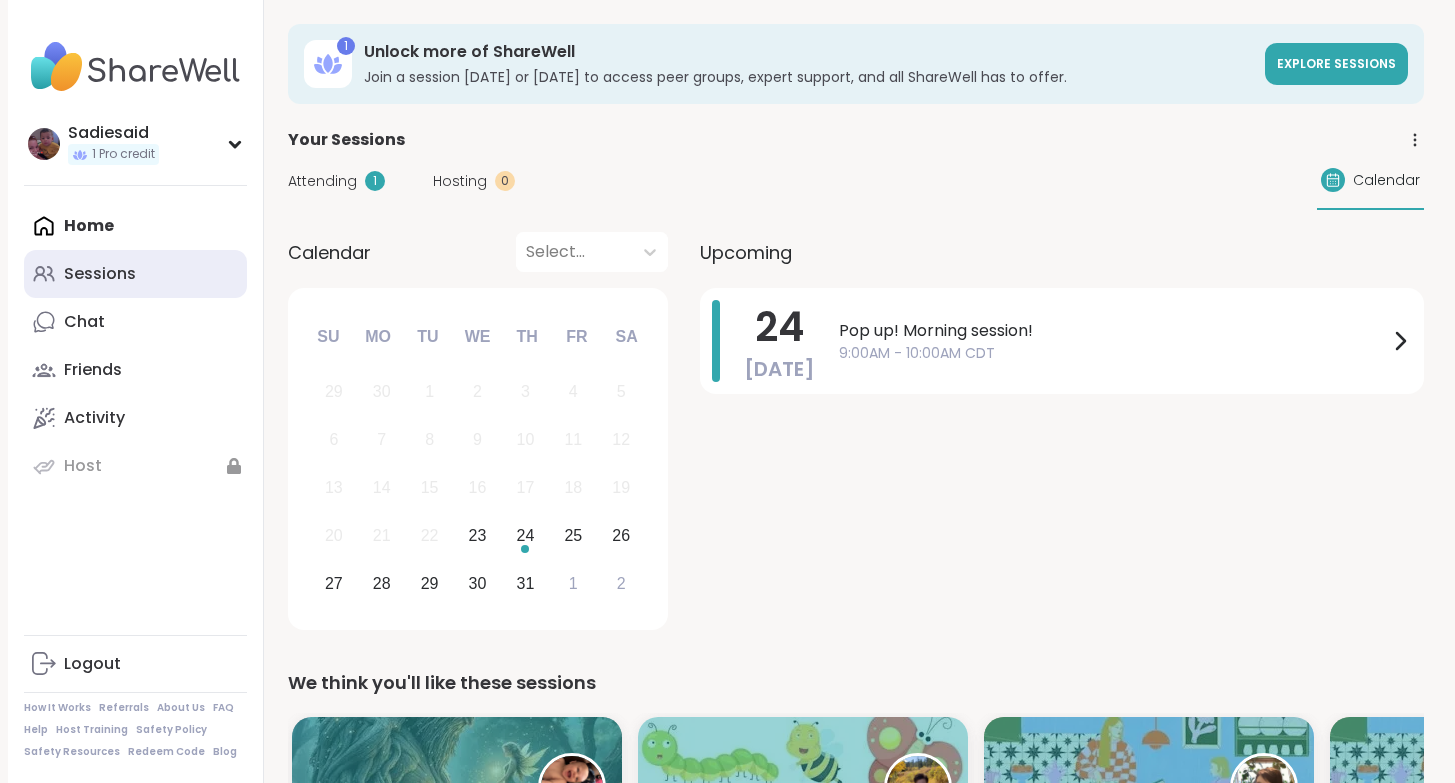 click on "Sessions" at bounding box center [100, 274] 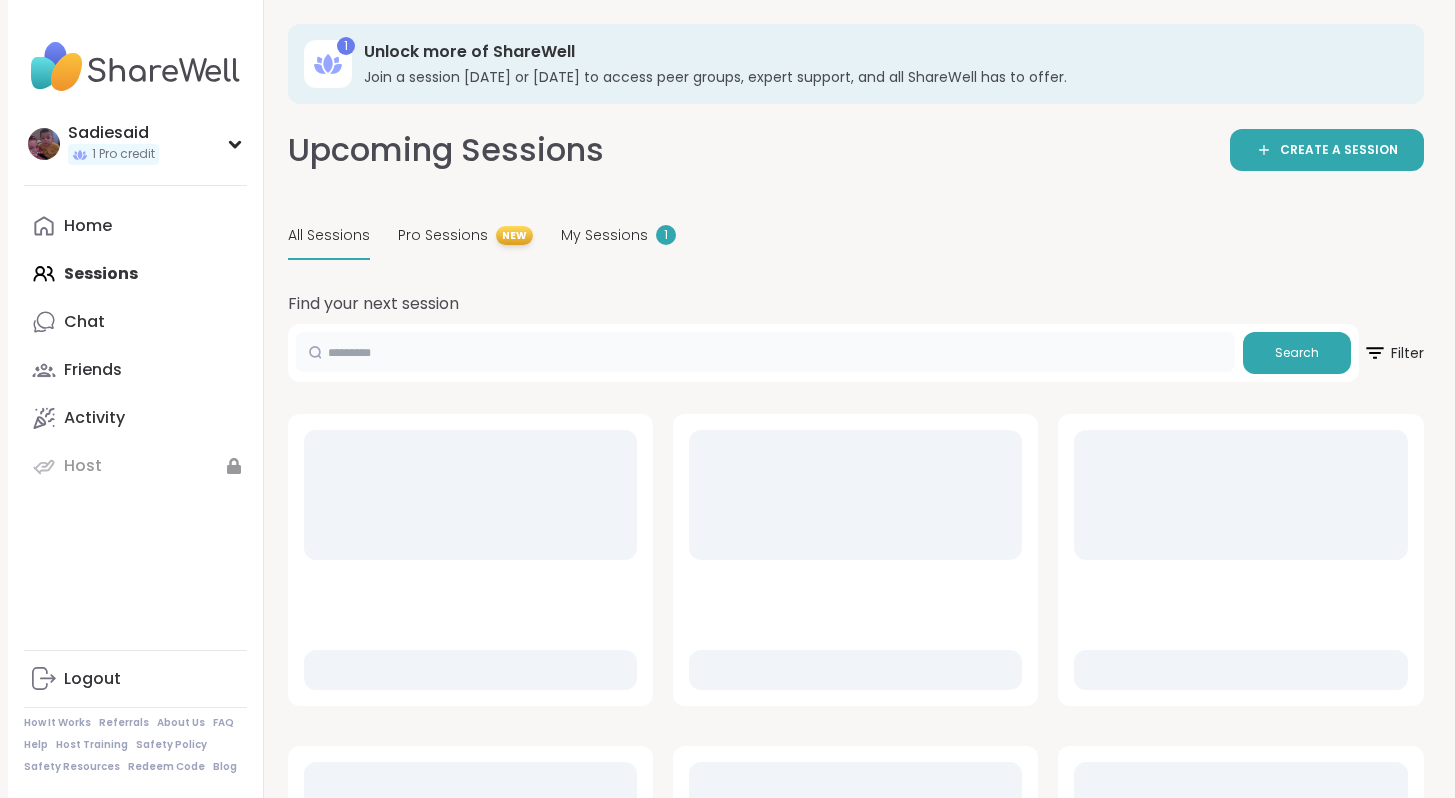 click at bounding box center (765, 352) 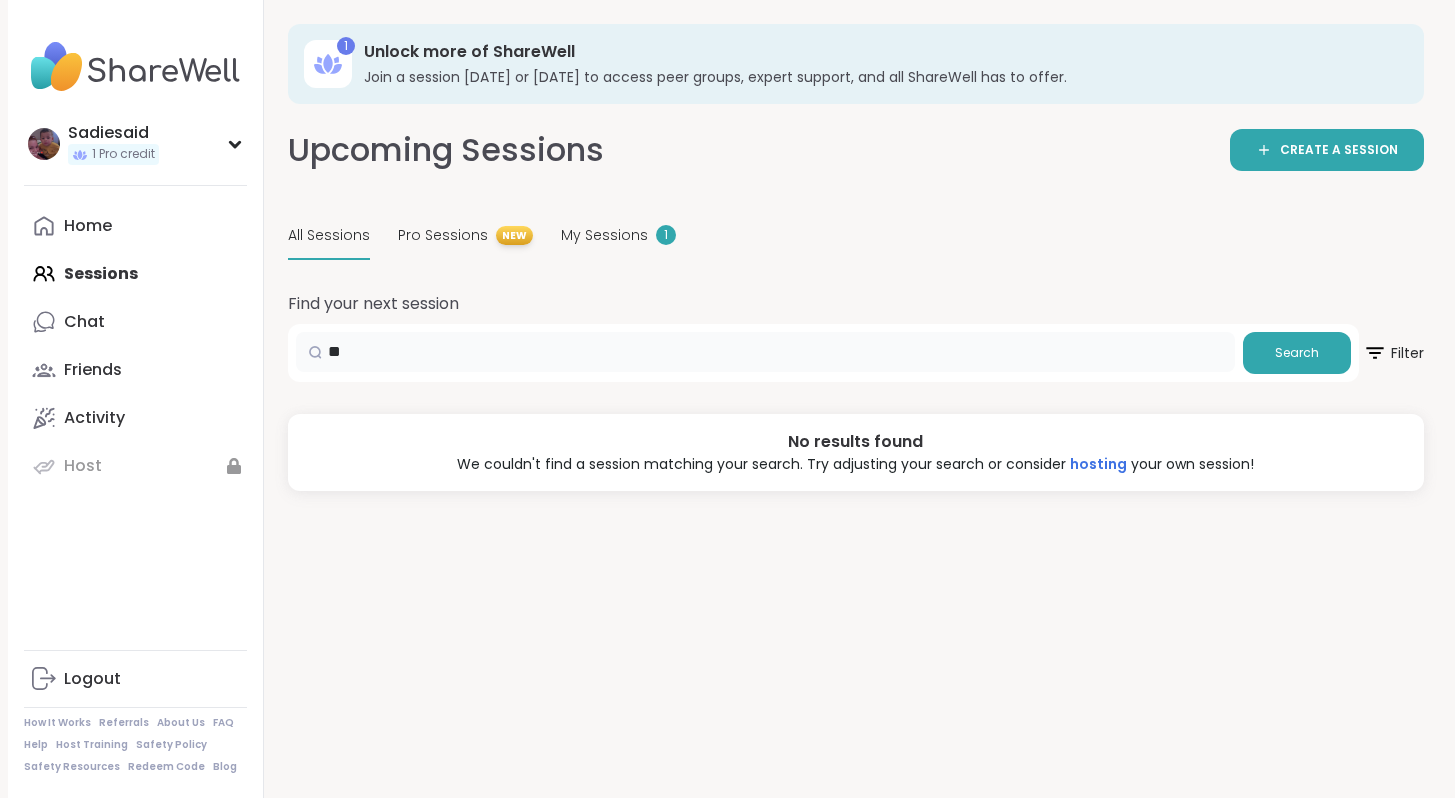 type on "*" 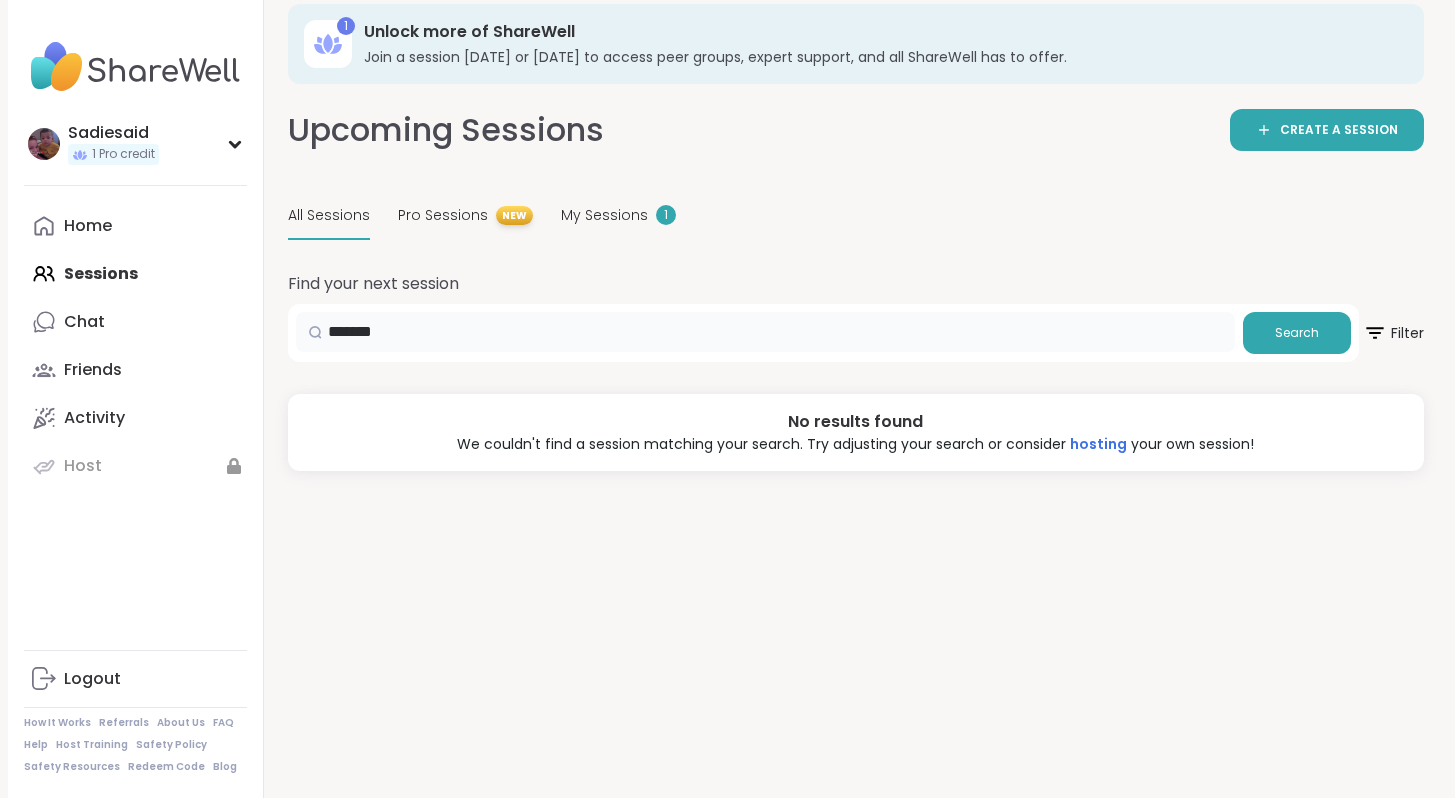 scroll, scrollTop: 87, scrollLeft: 0, axis: vertical 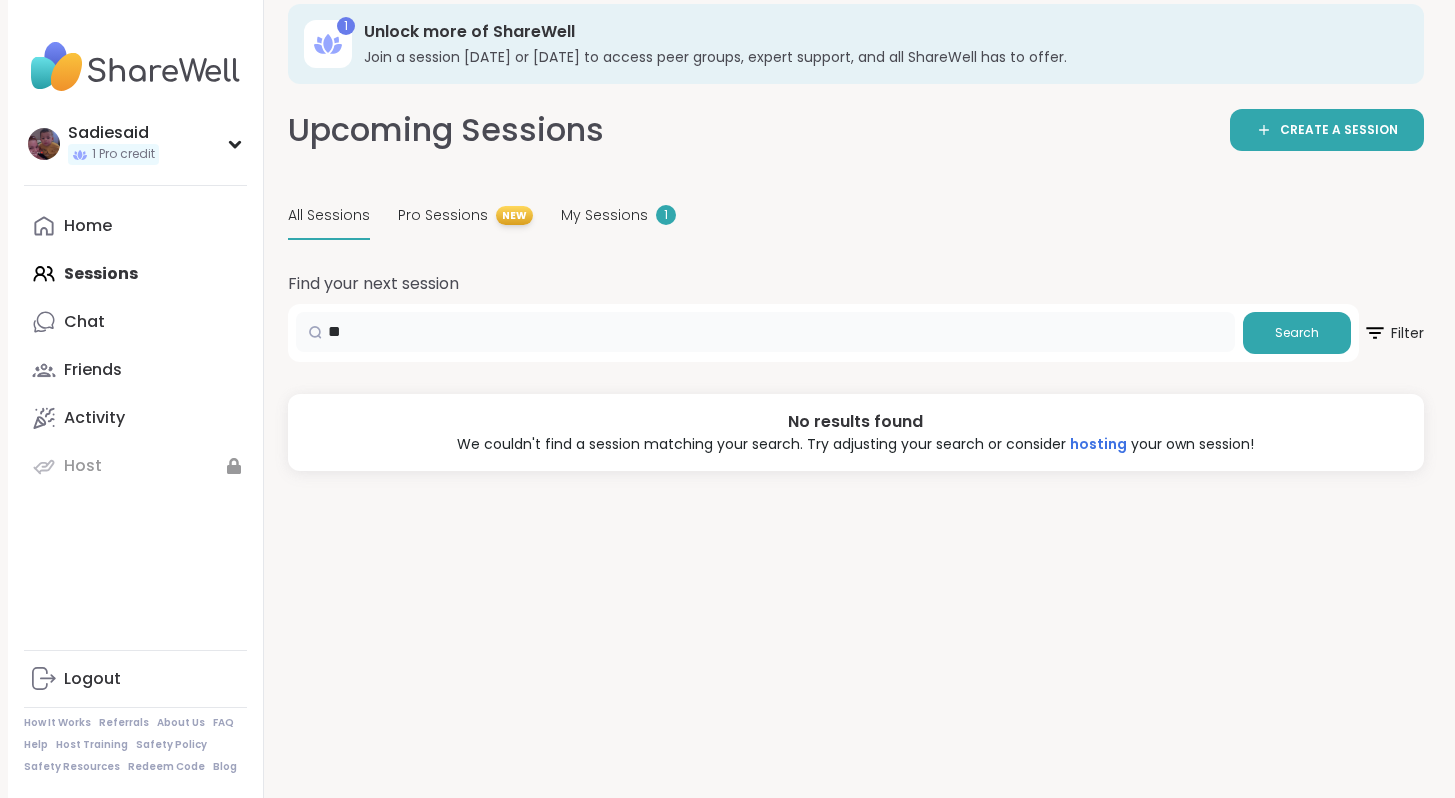 type on "*" 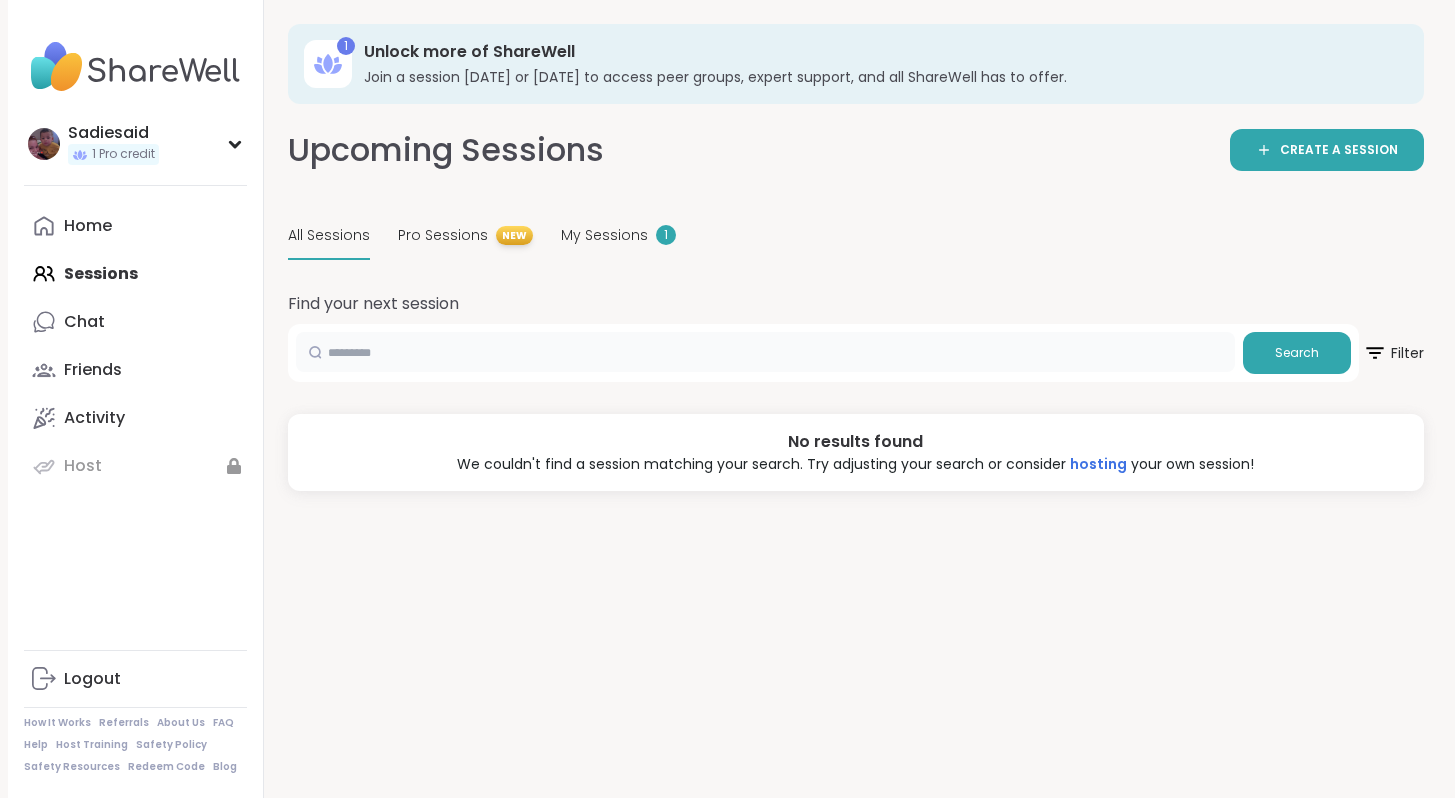 scroll, scrollTop: 87, scrollLeft: 0, axis: vertical 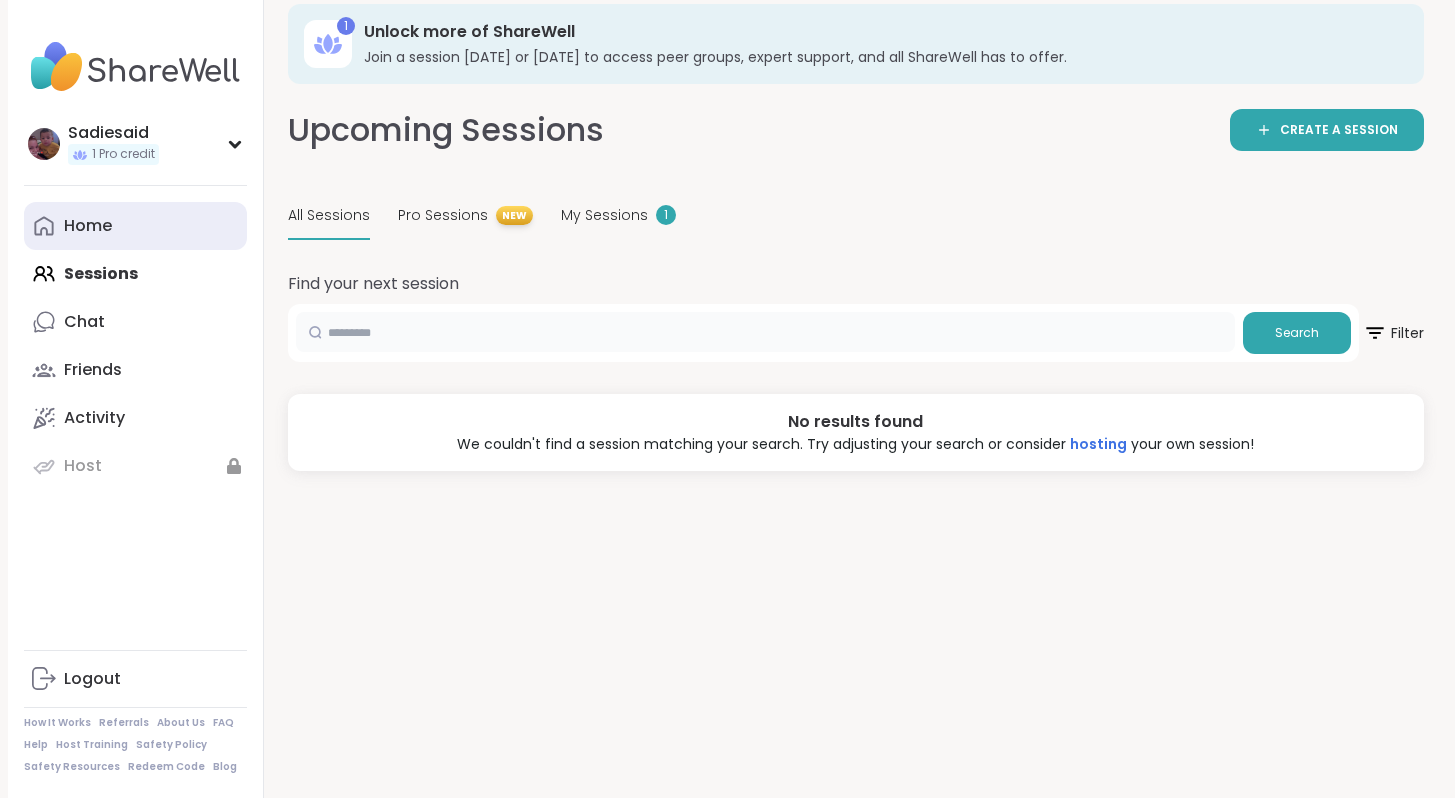 type 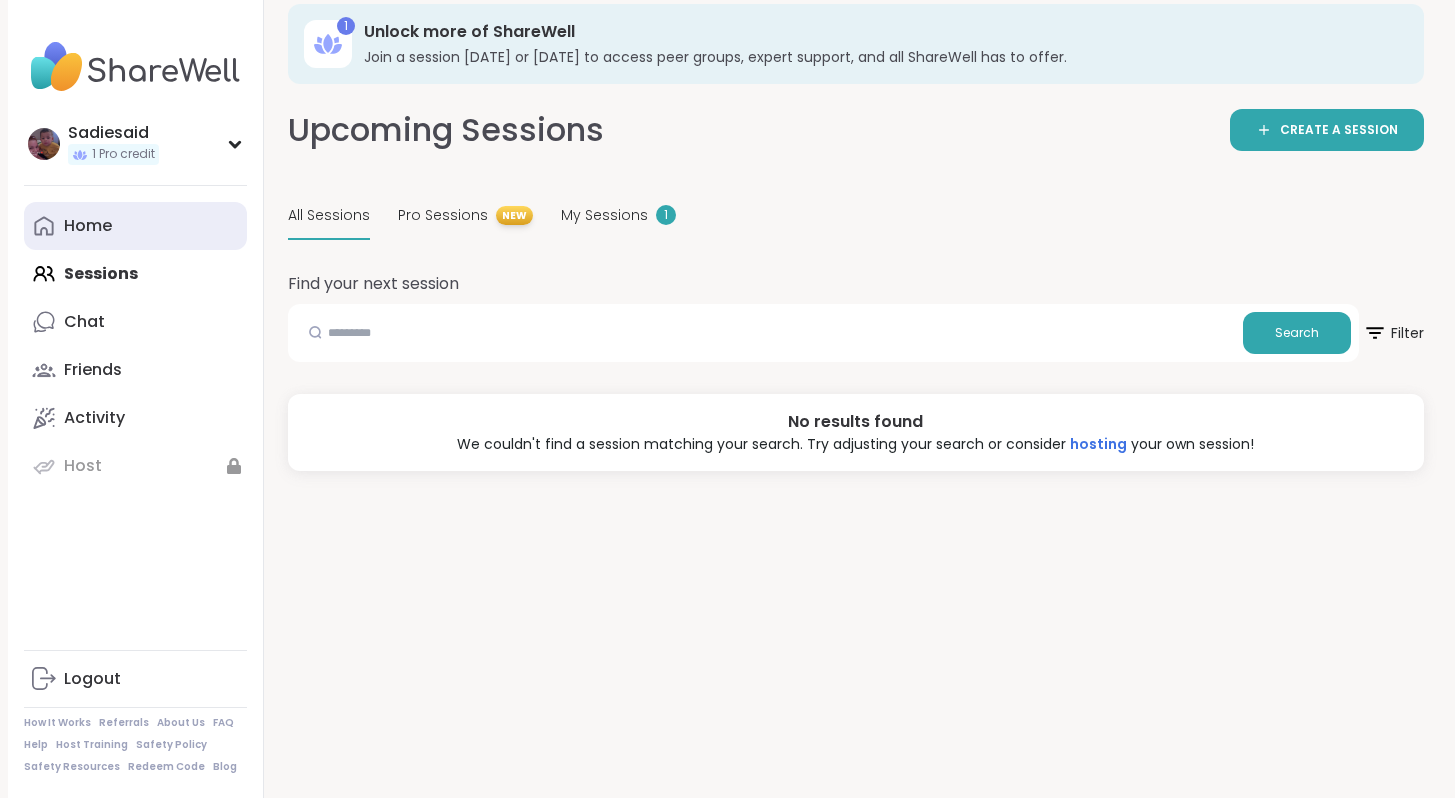 click on "Home" at bounding box center (88, 226) 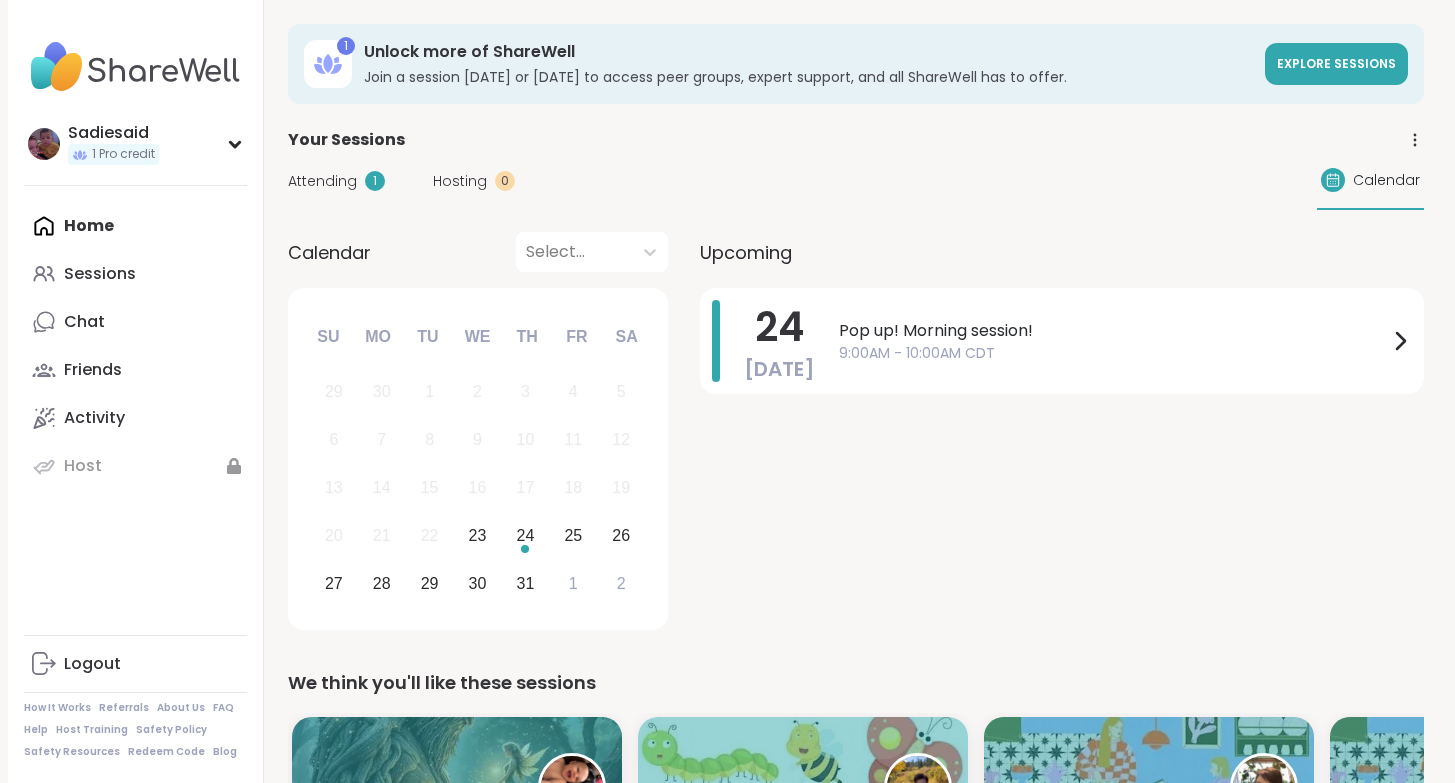 scroll, scrollTop: 0, scrollLeft: 0, axis: both 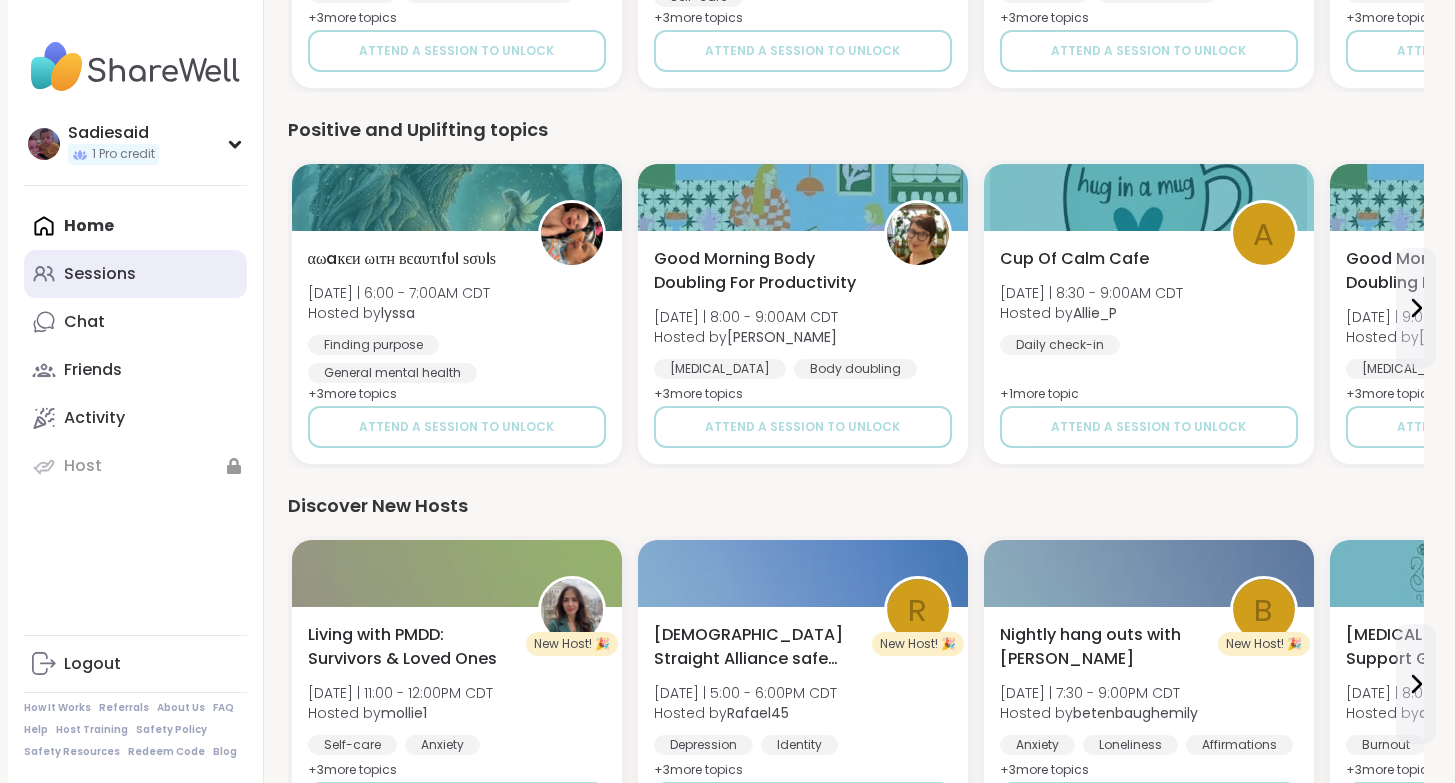 click on "Sessions" at bounding box center [135, 274] 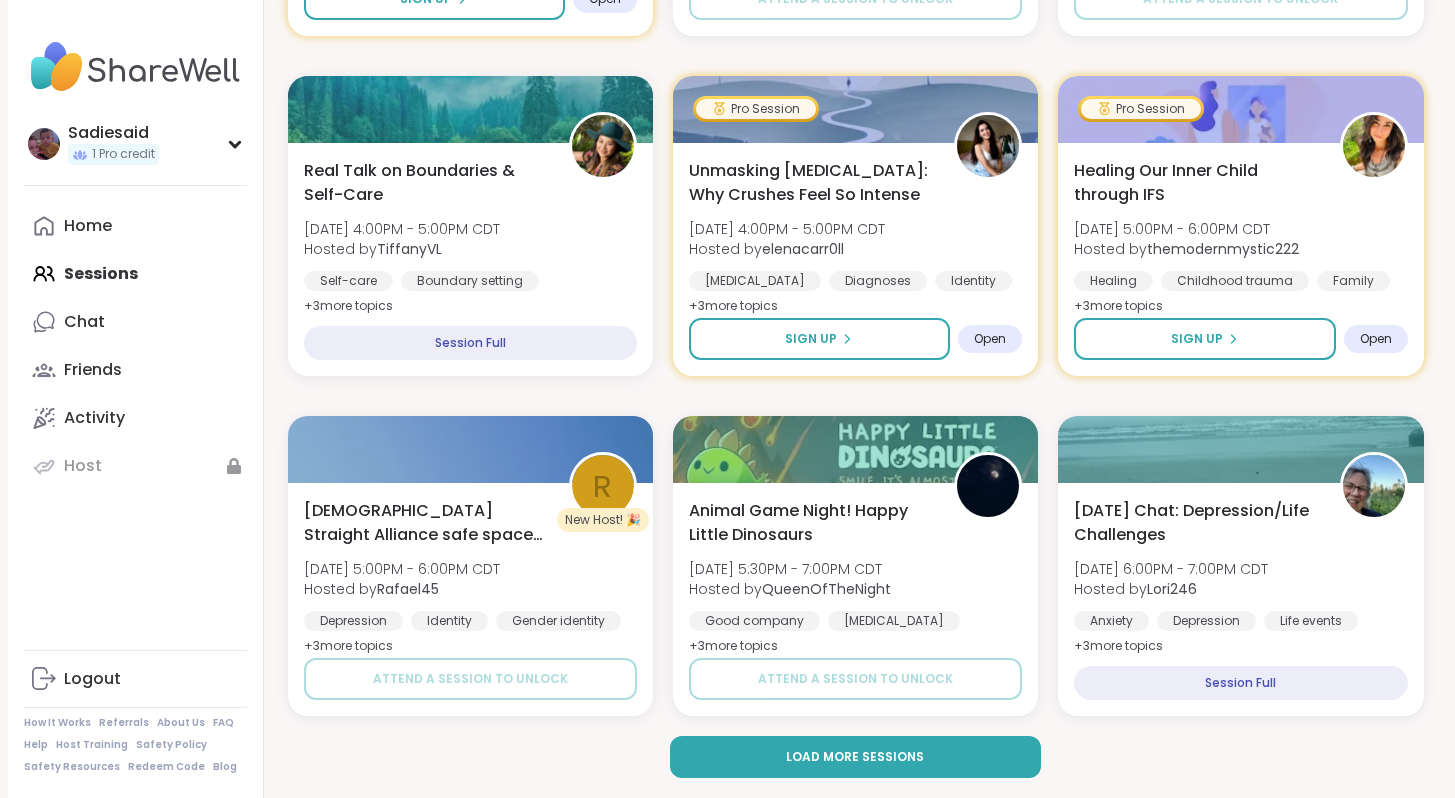 scroll, scrollTop: 4363, scrollLeft: 0, axis: vertical 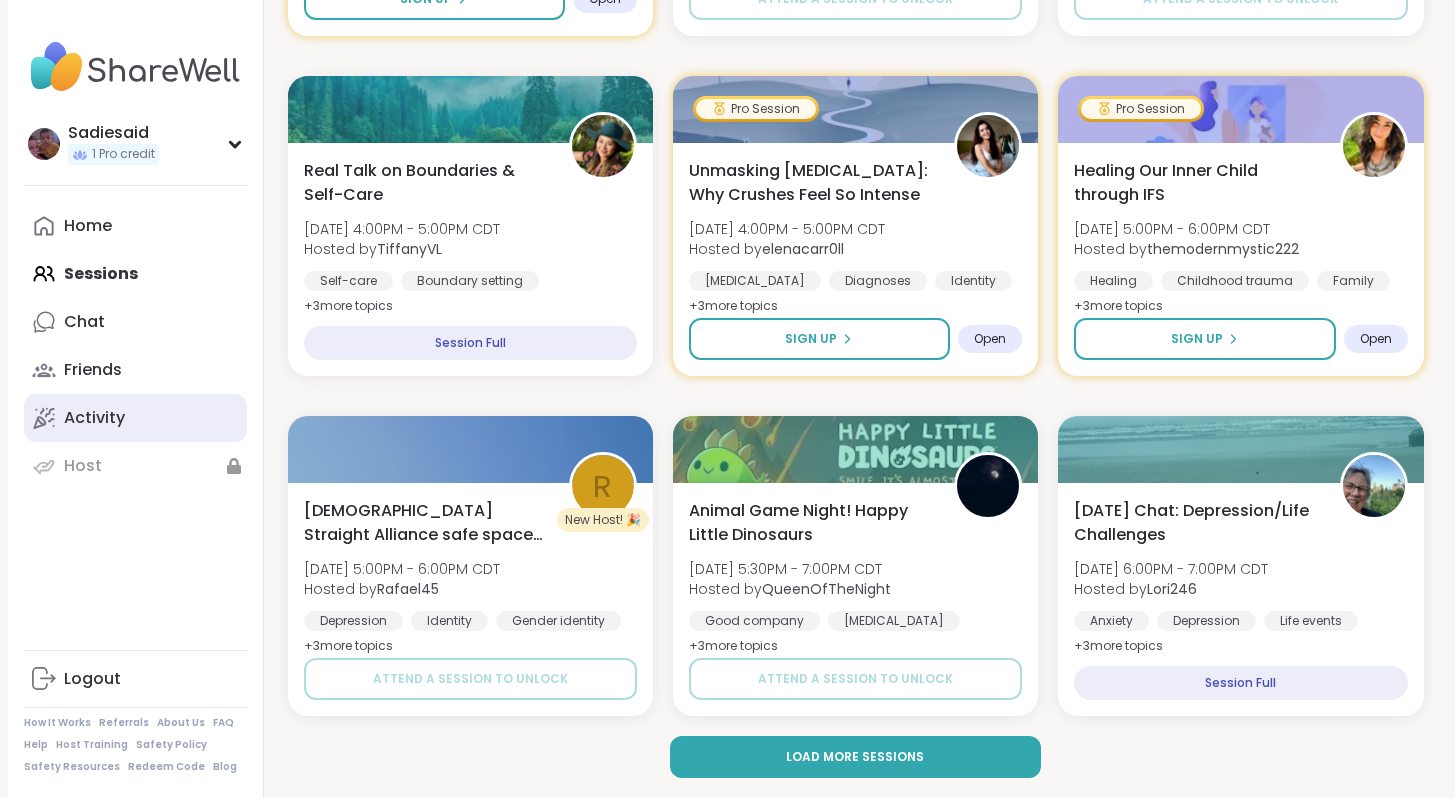 click on "Activity" at bounding box center (94, 418) 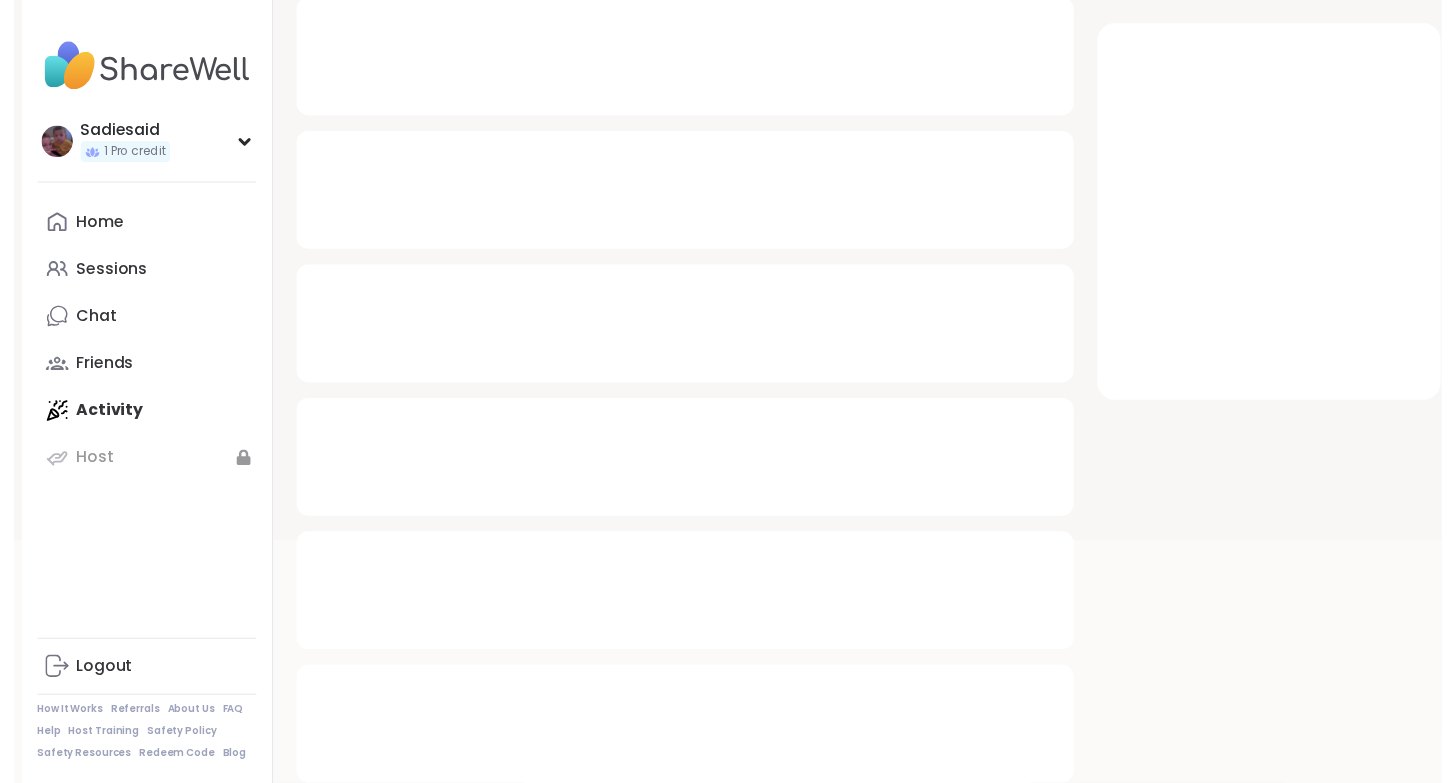 scroll, scrollTop: 0, scrollLeft: 0, axis: both 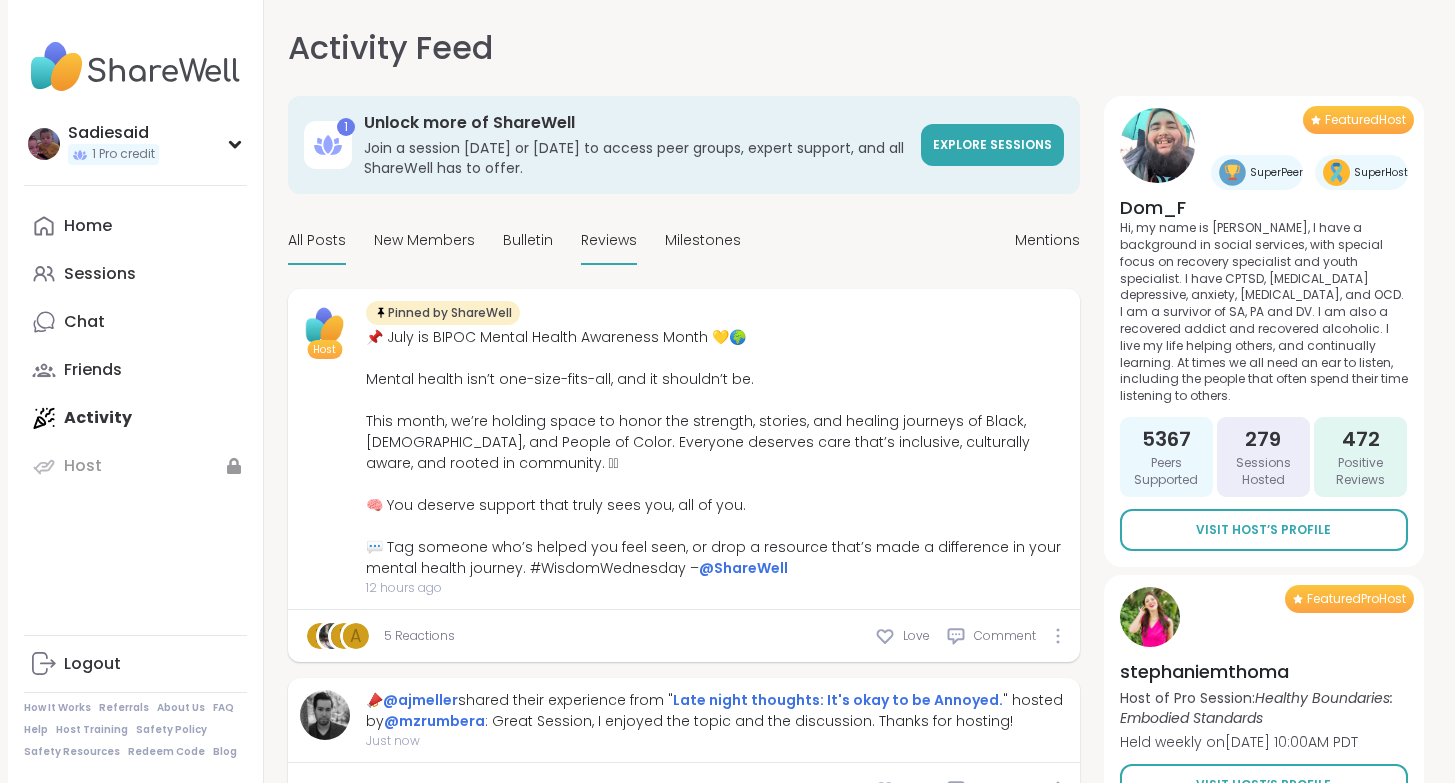 click on "Reviews" at bounding box center (609, 240) 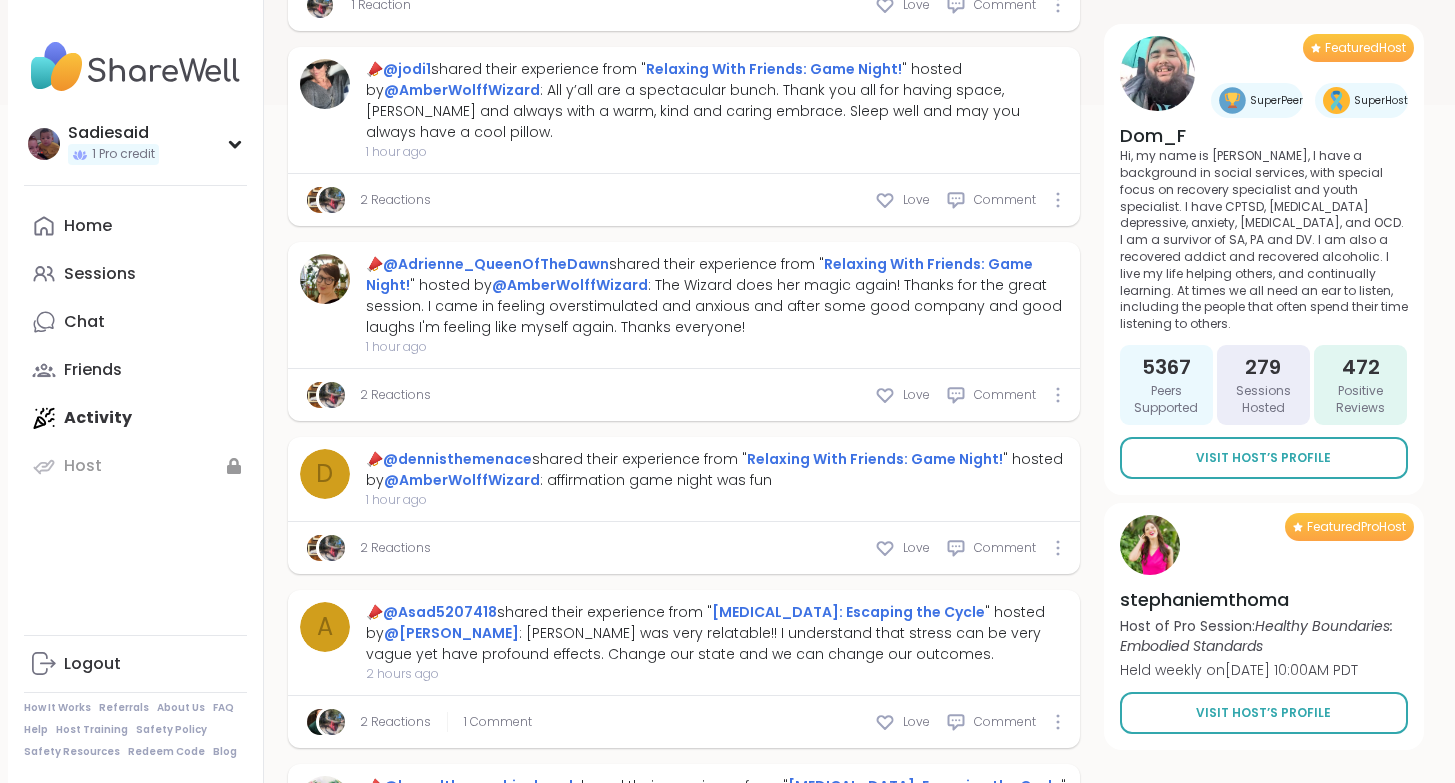 scroll, scrollTop: 0, scrollLeft: 0, axis: both 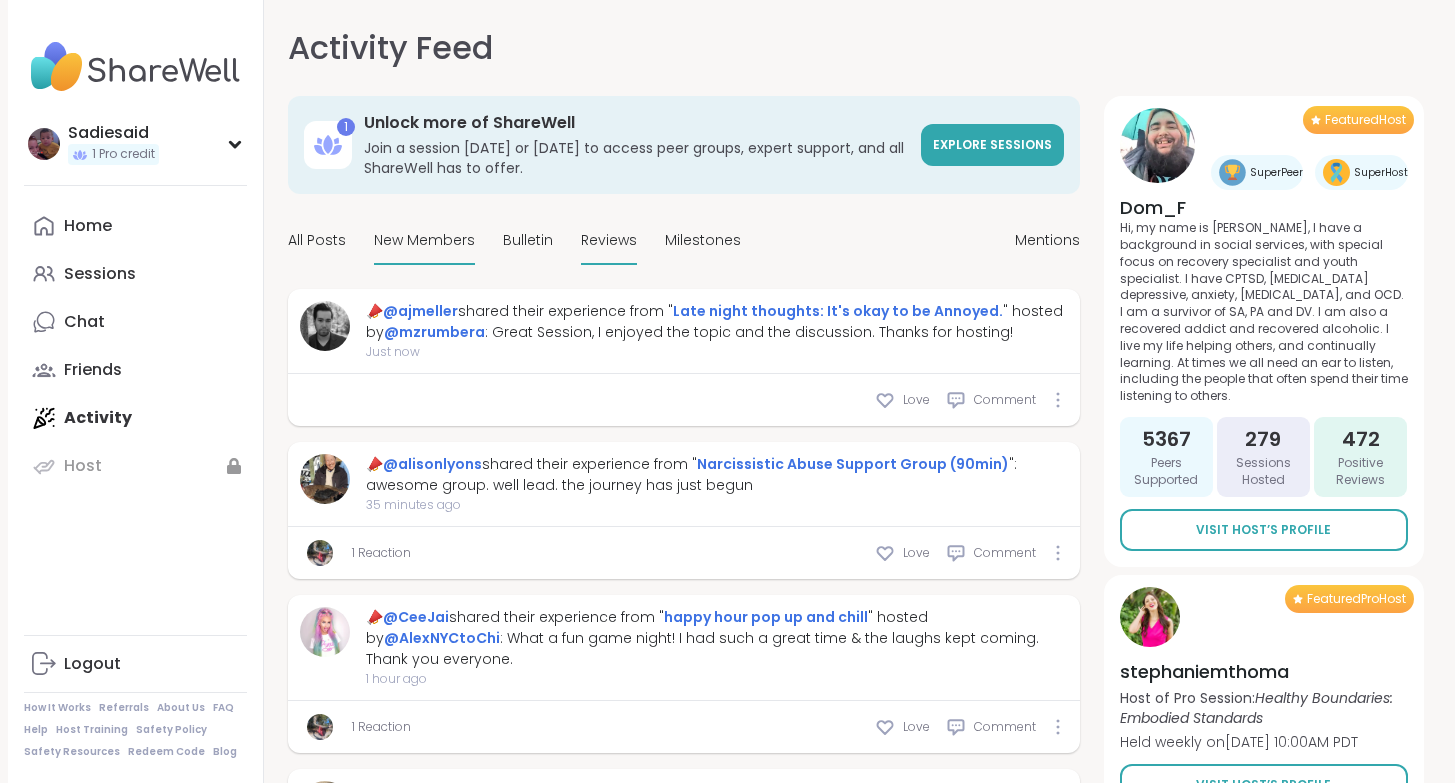 click on "New Members" at bounding box center [424, 240] 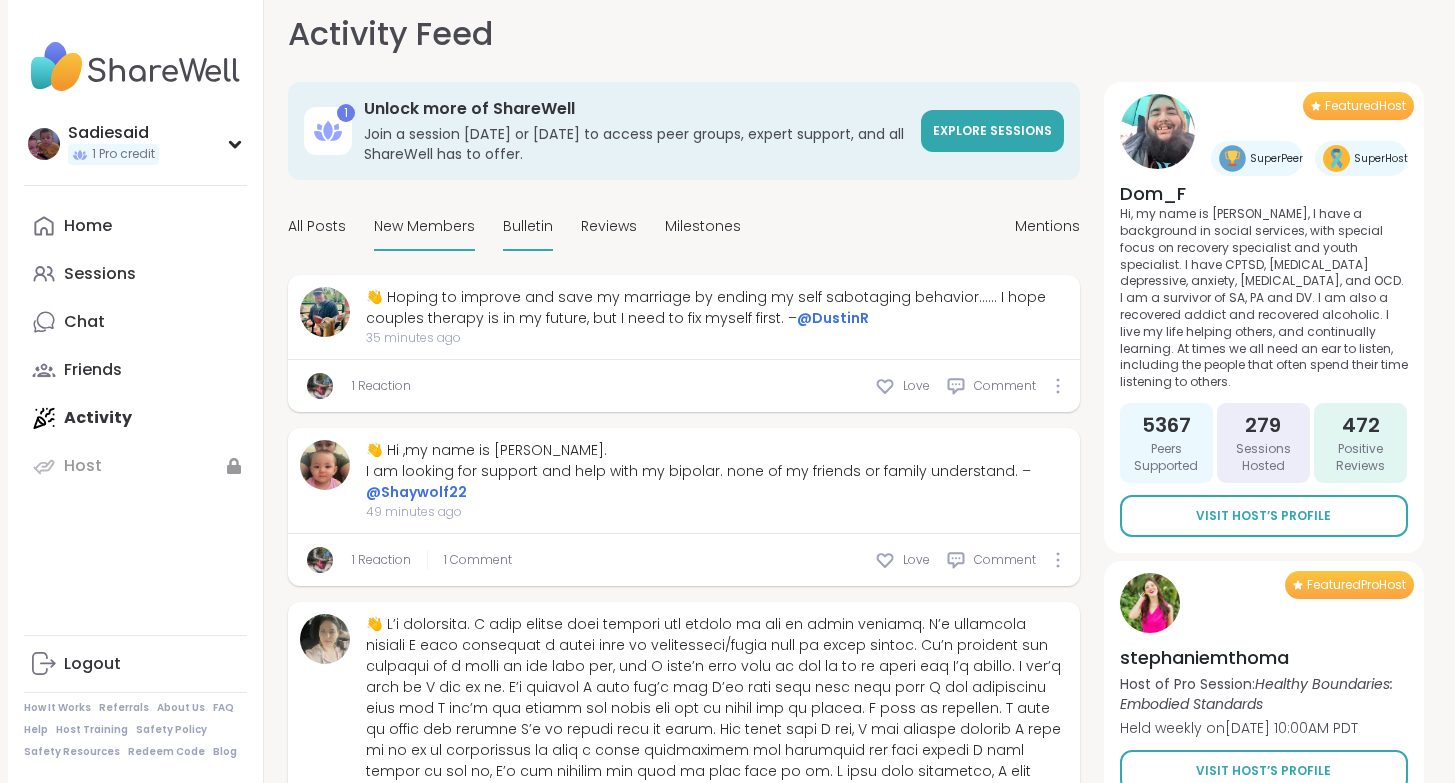 scroll, scrollTop: 14, scrollLeft: 360, axis: both 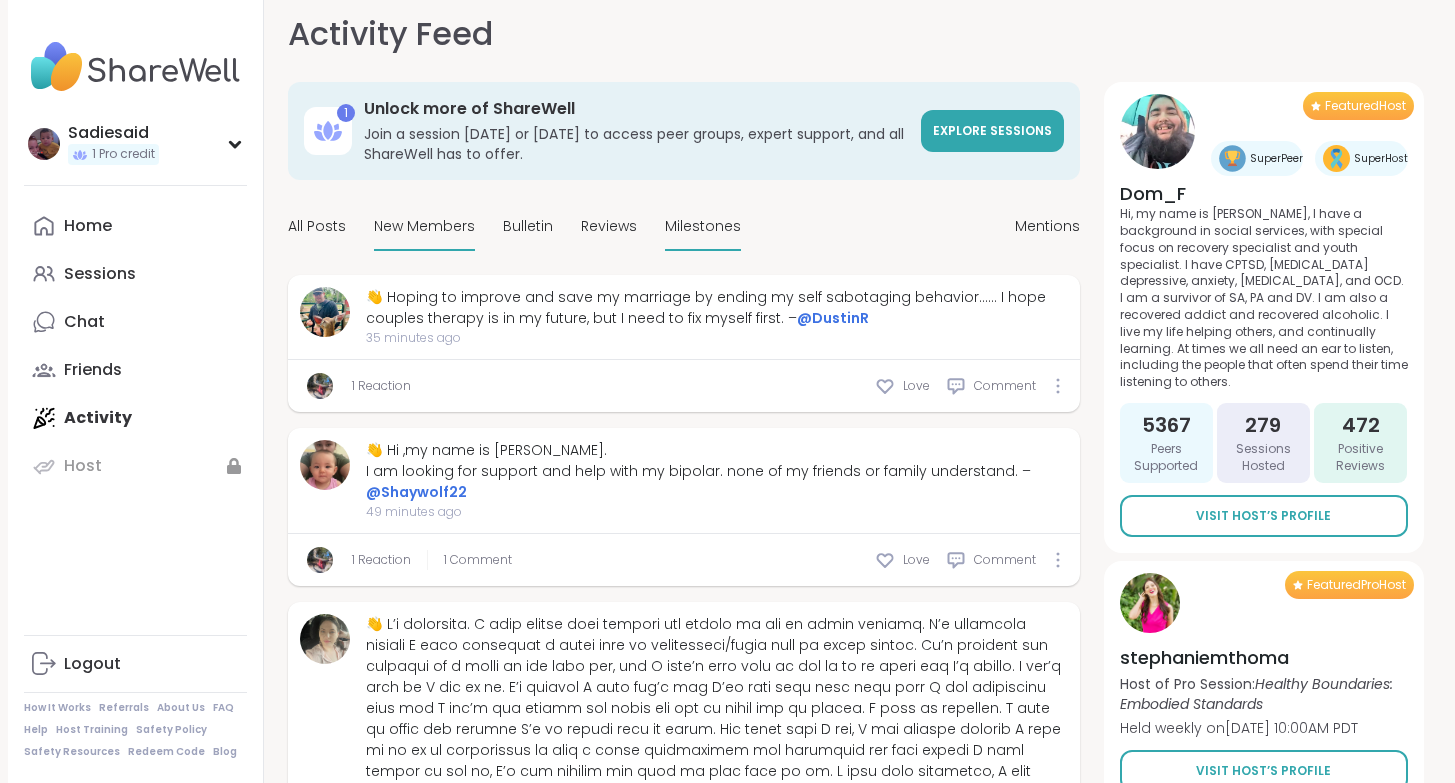 click on "Milestones" at bounding box center (703, 226) 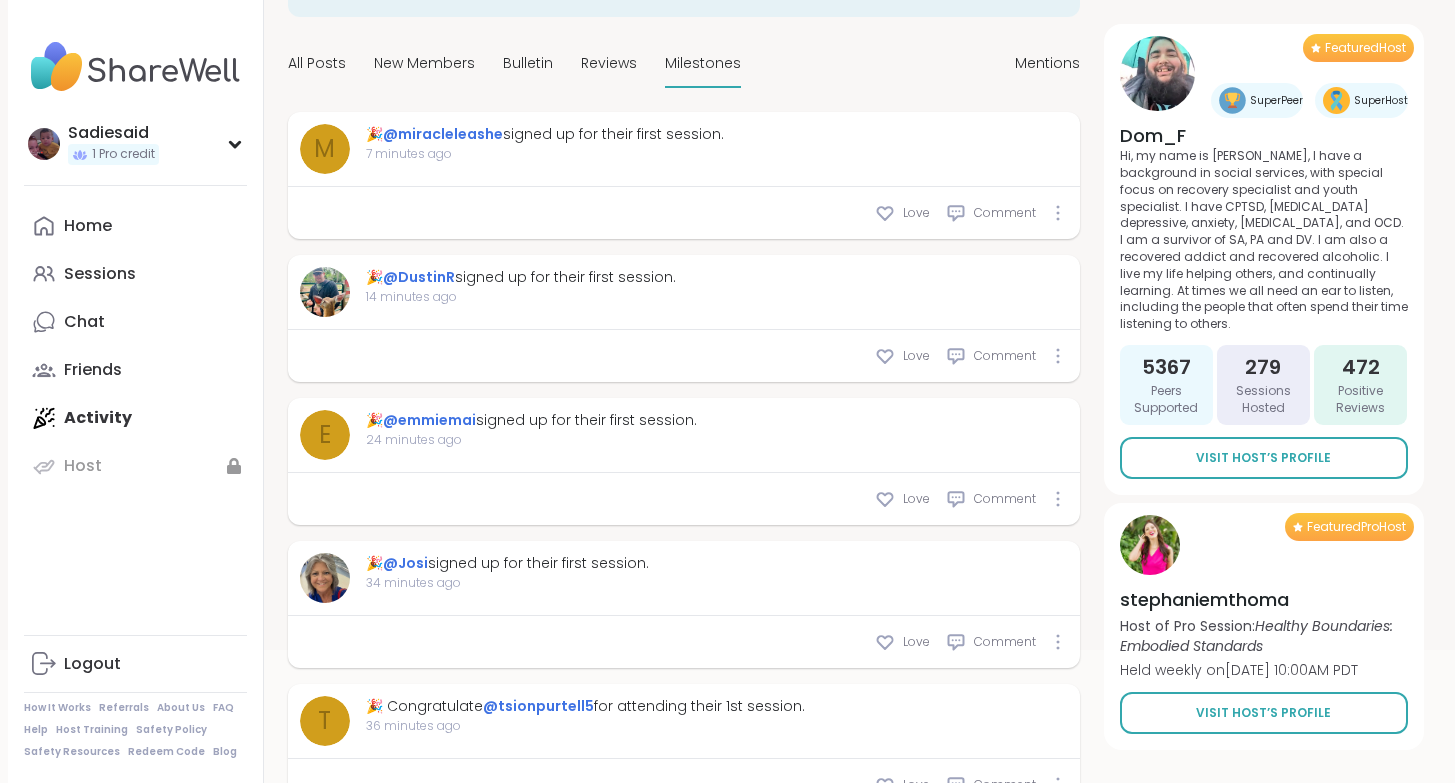 scroll, scrollTop: 193, scrollLeft: 0, axis: vertical 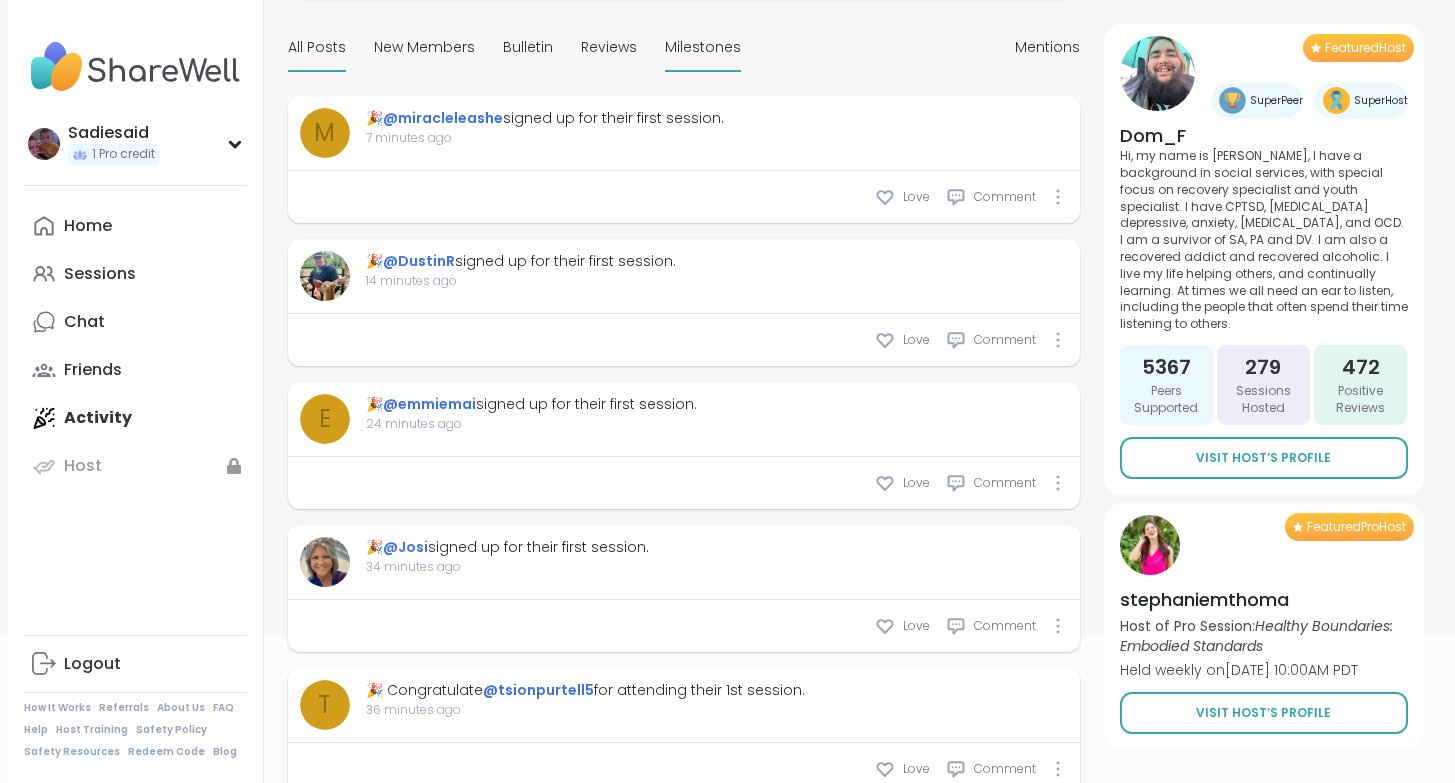 click on "All Posts" at bounding box center [317, 47] 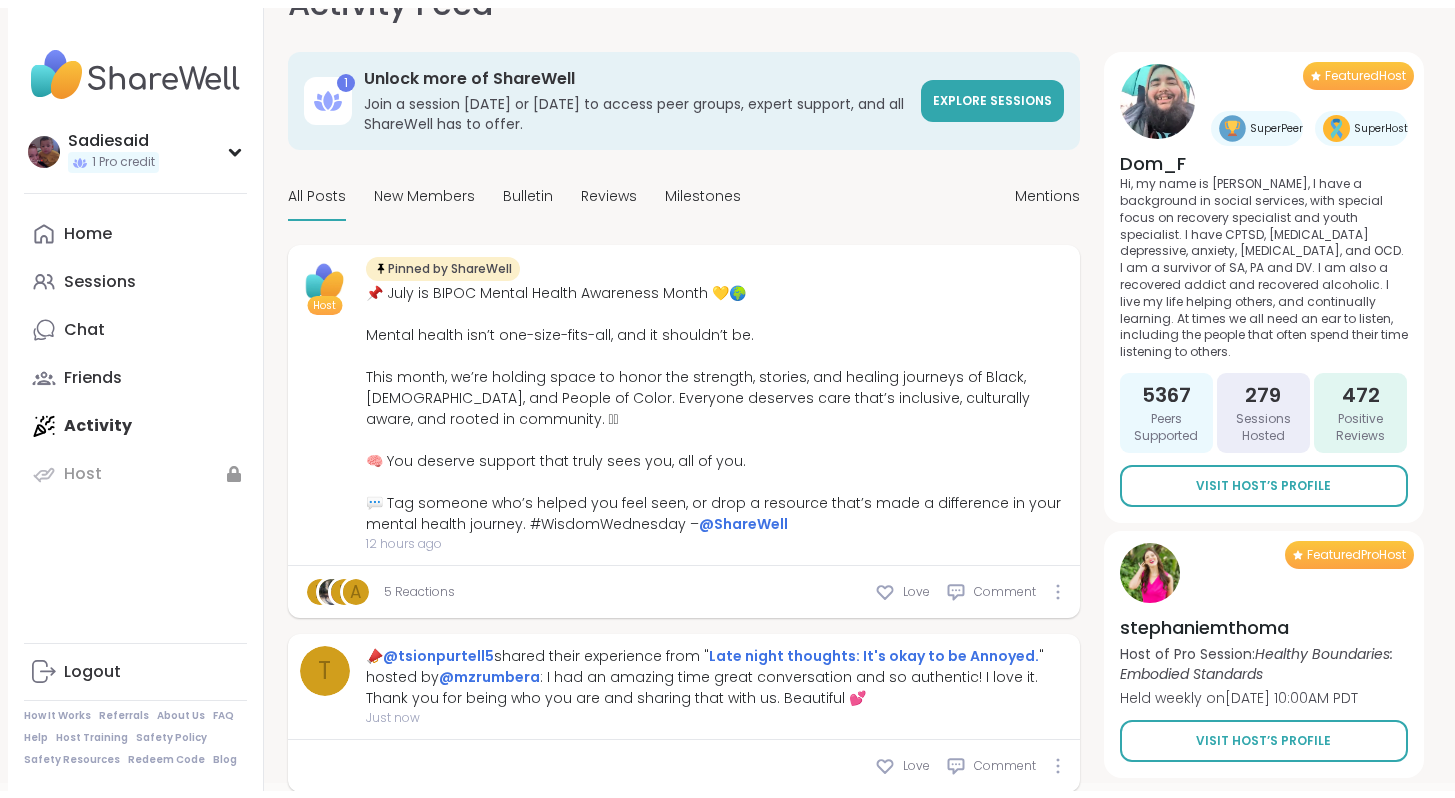 scroll, scrollTop: 0, scrollLeft: 0, axis: both 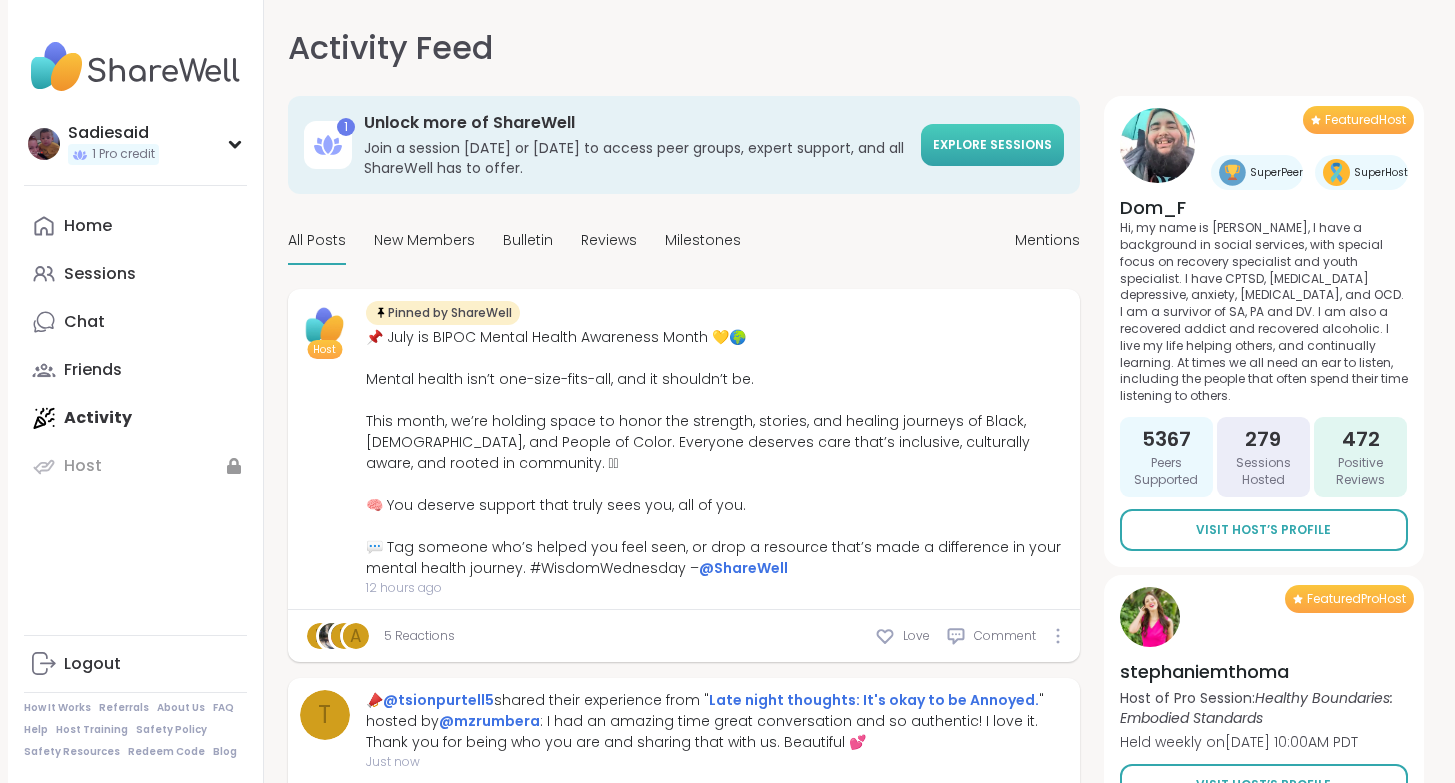 click on "Explore sessions" at bounding box center (992, 145) 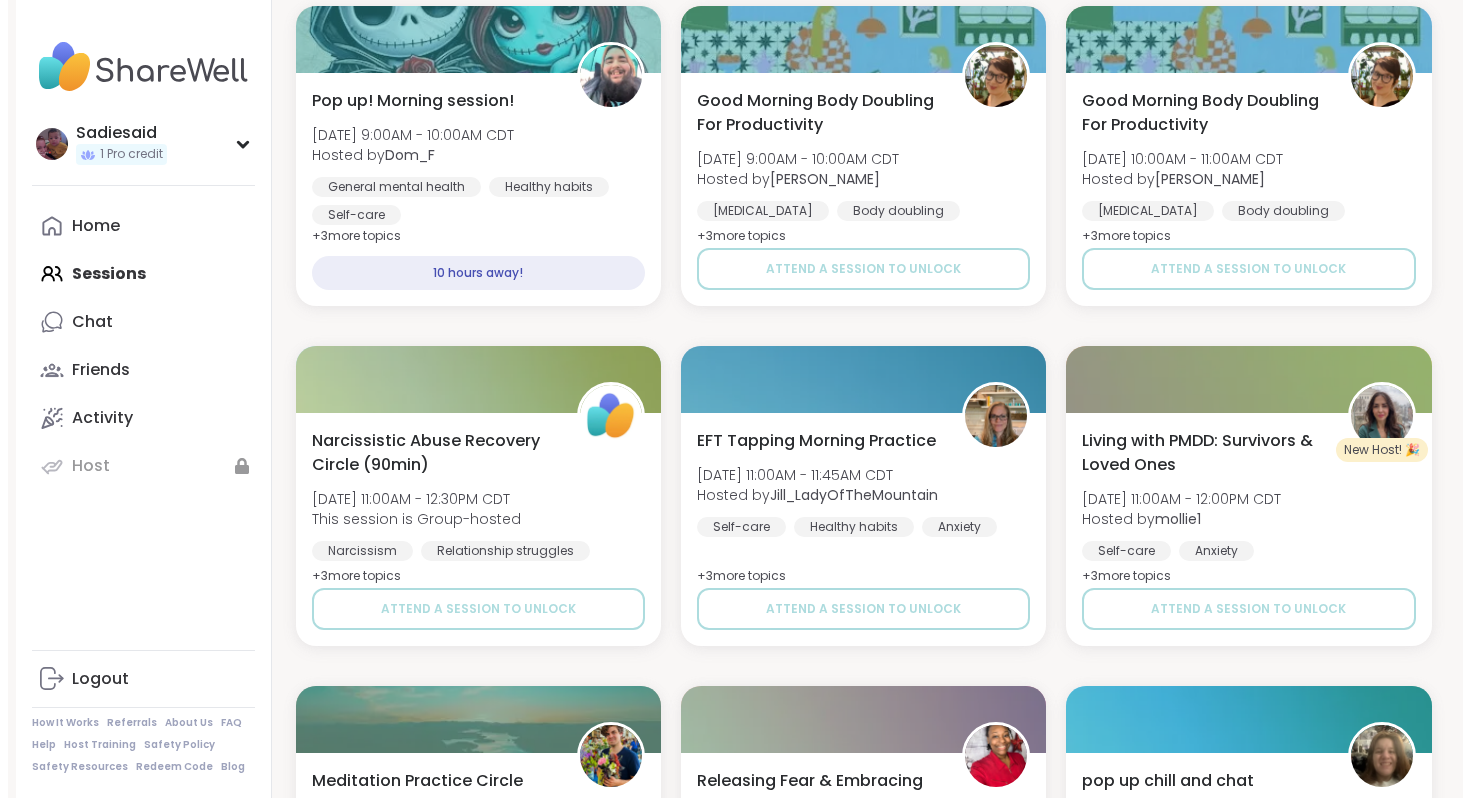scroll, scrollTop: 1427, scrollLeft: 0, axis: vertical 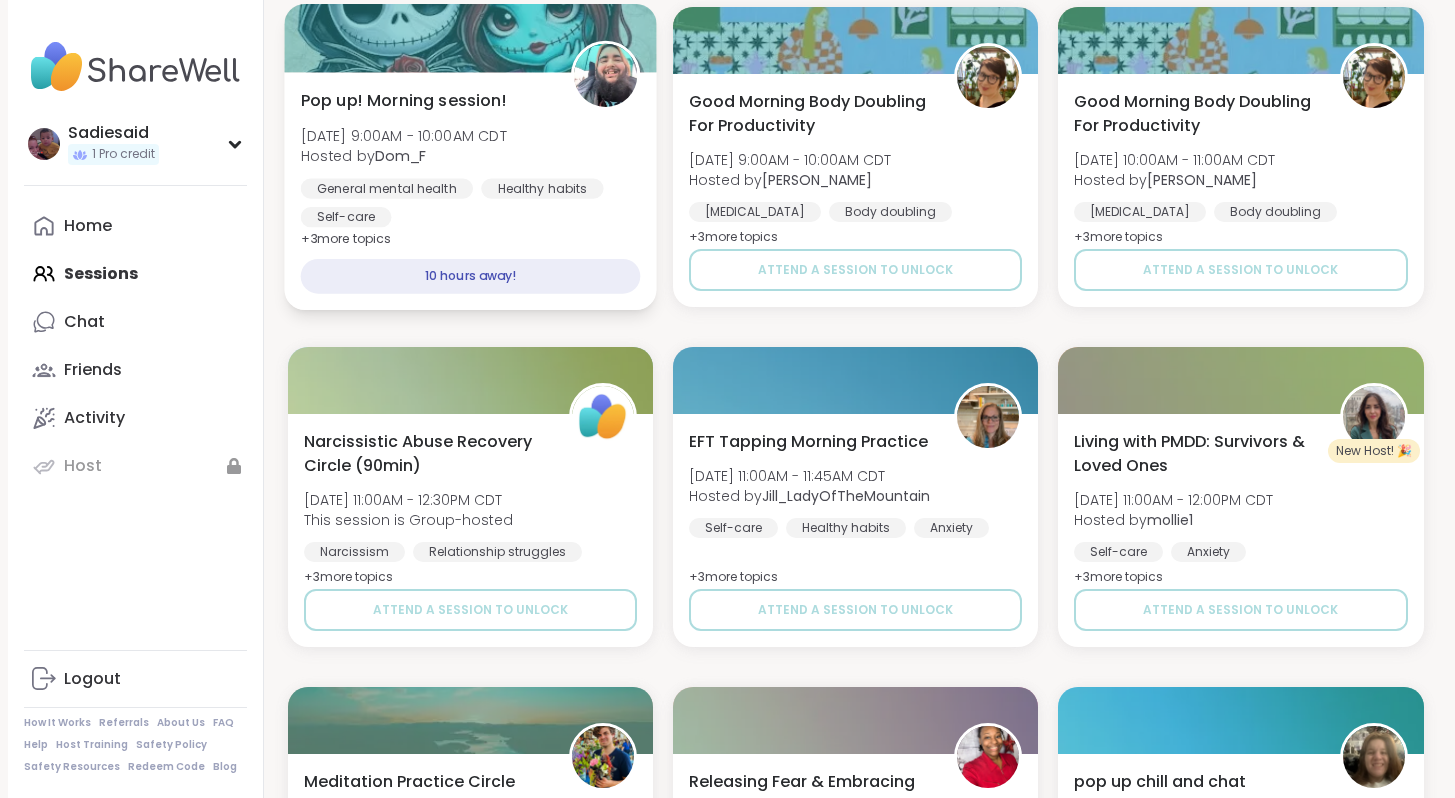click on "Pop up! Morning session! Thu, Jul 24 | 9:00AM - 10:00AM CDT Hosted by  Dom_F General mental health Healthy habits Self-care + 3  more topic s" at bounding box center [470, 157] 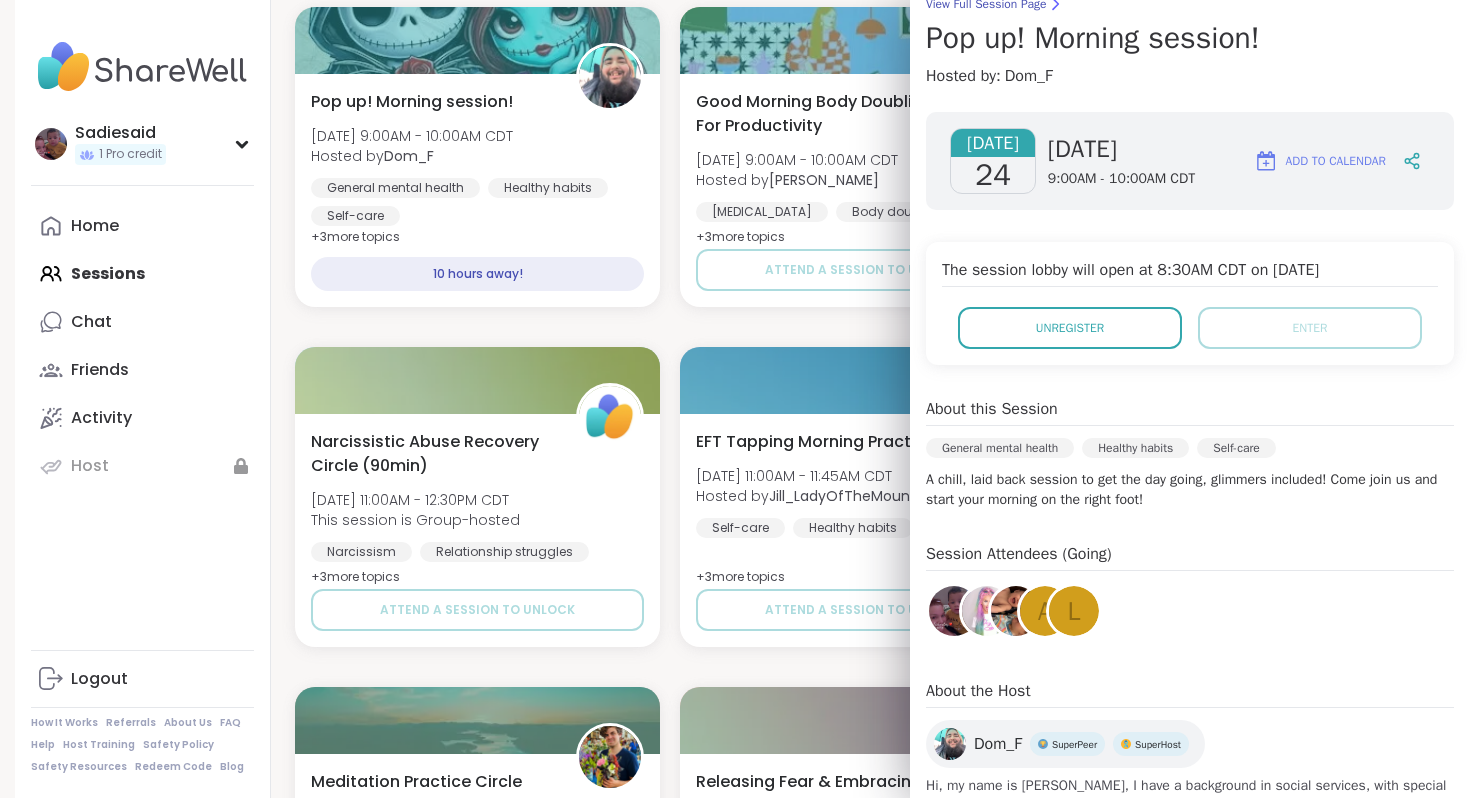 scroll, scrollTop: 208, scrollLeft: 0, axis: vertical 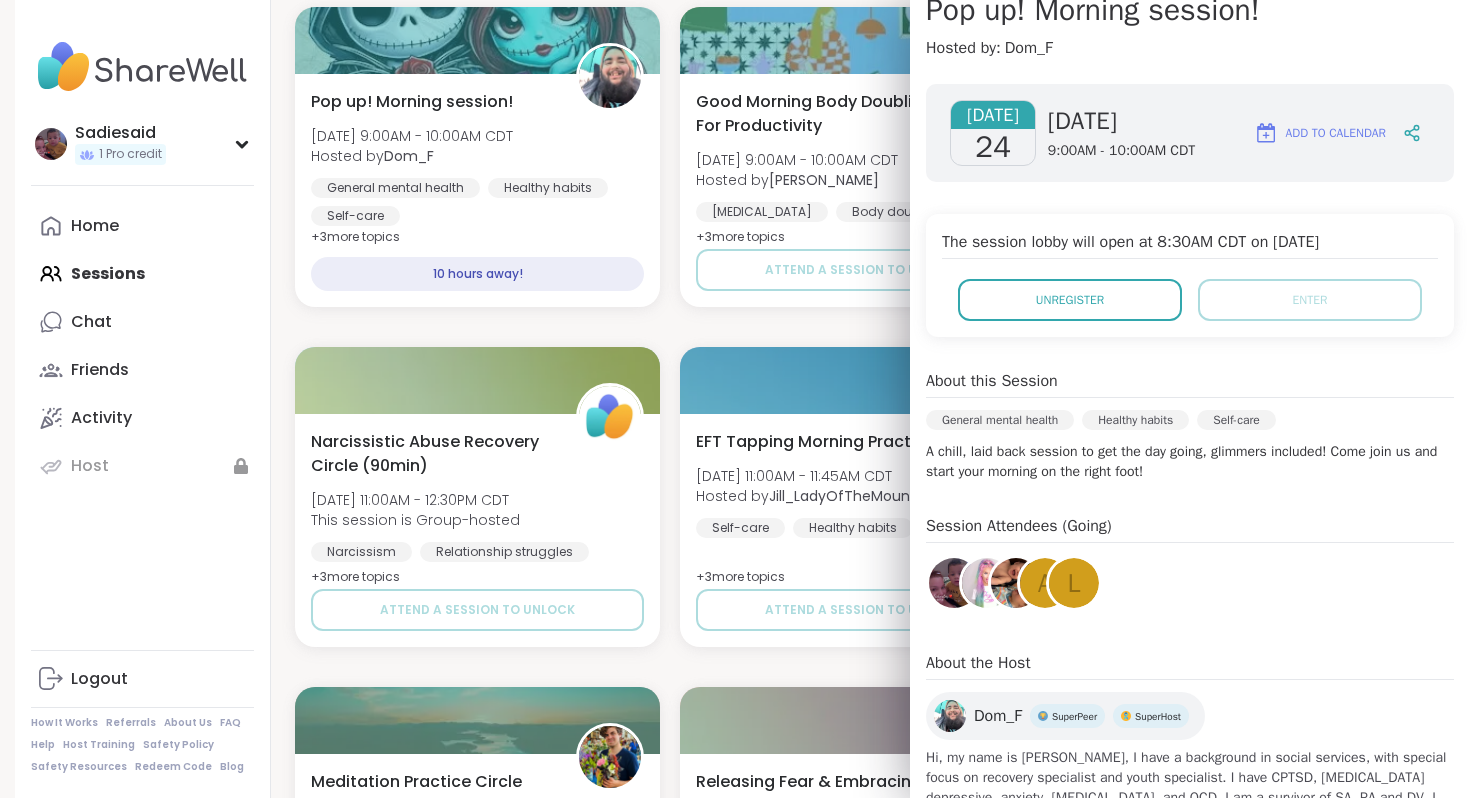 click on "Add to Calendar" at bounding box center (1336, 133) 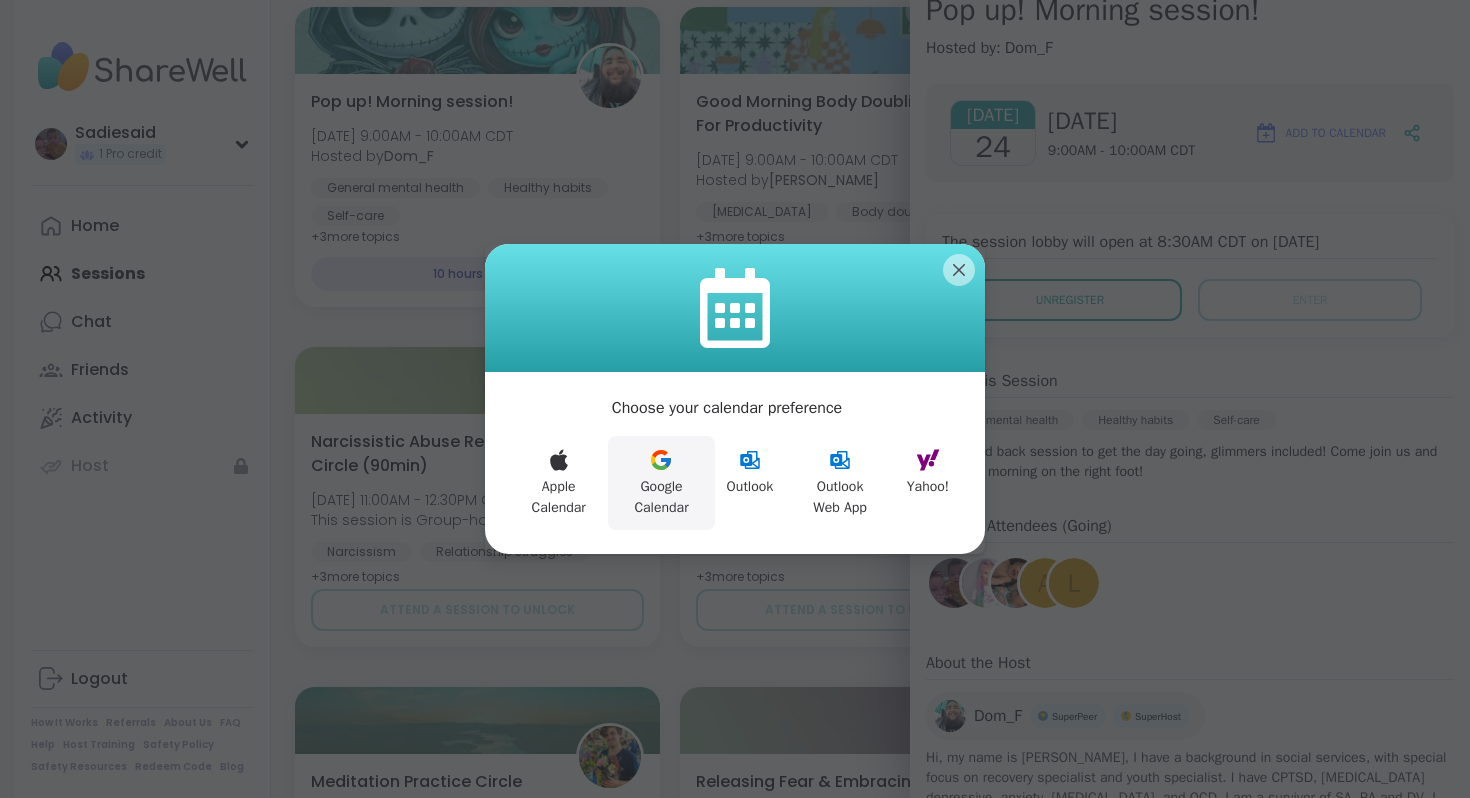 click on "Google Calendar" at bounding box center [661, 483] 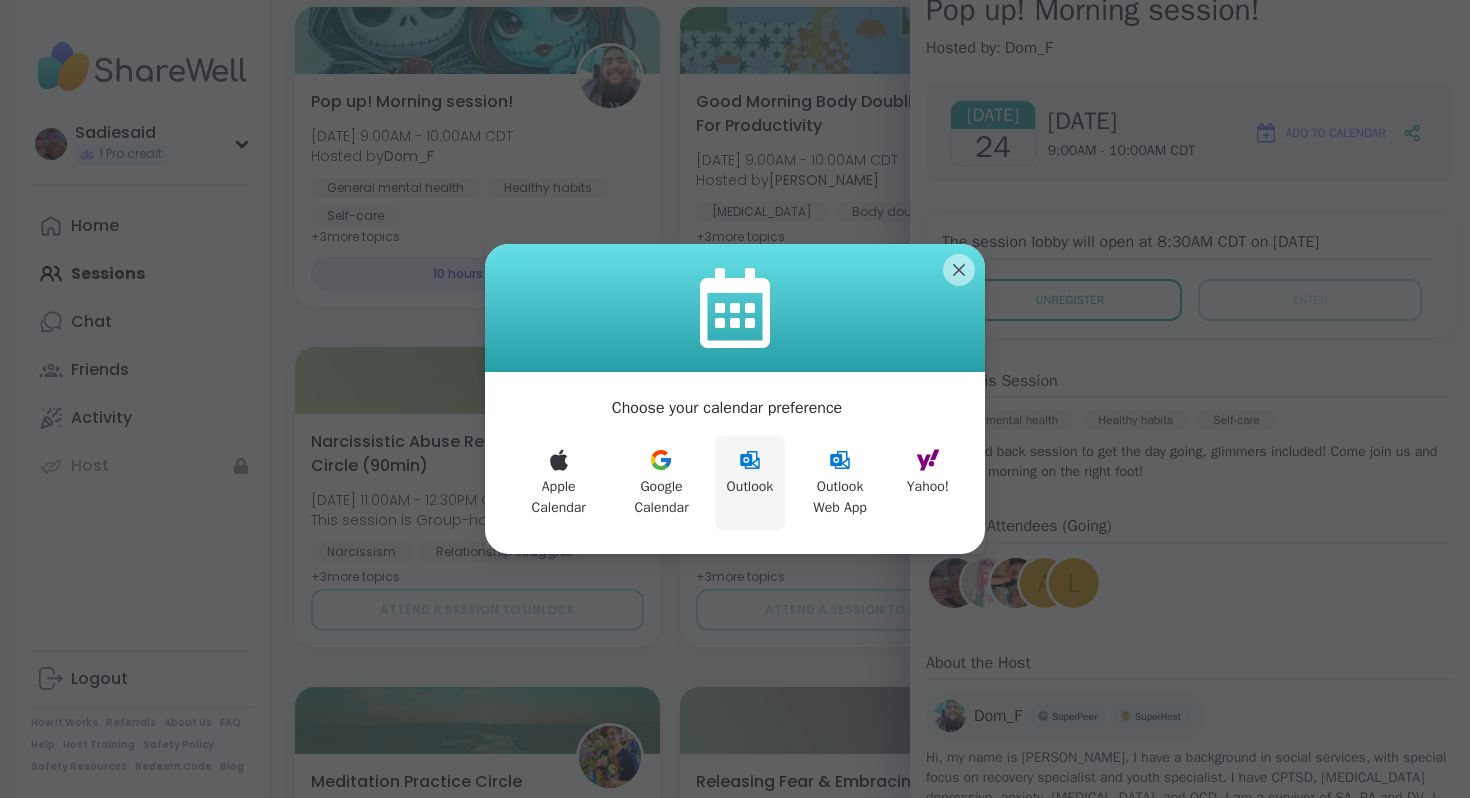 scroll, scrollTop: 0, scrollLeft: 0, axis: both 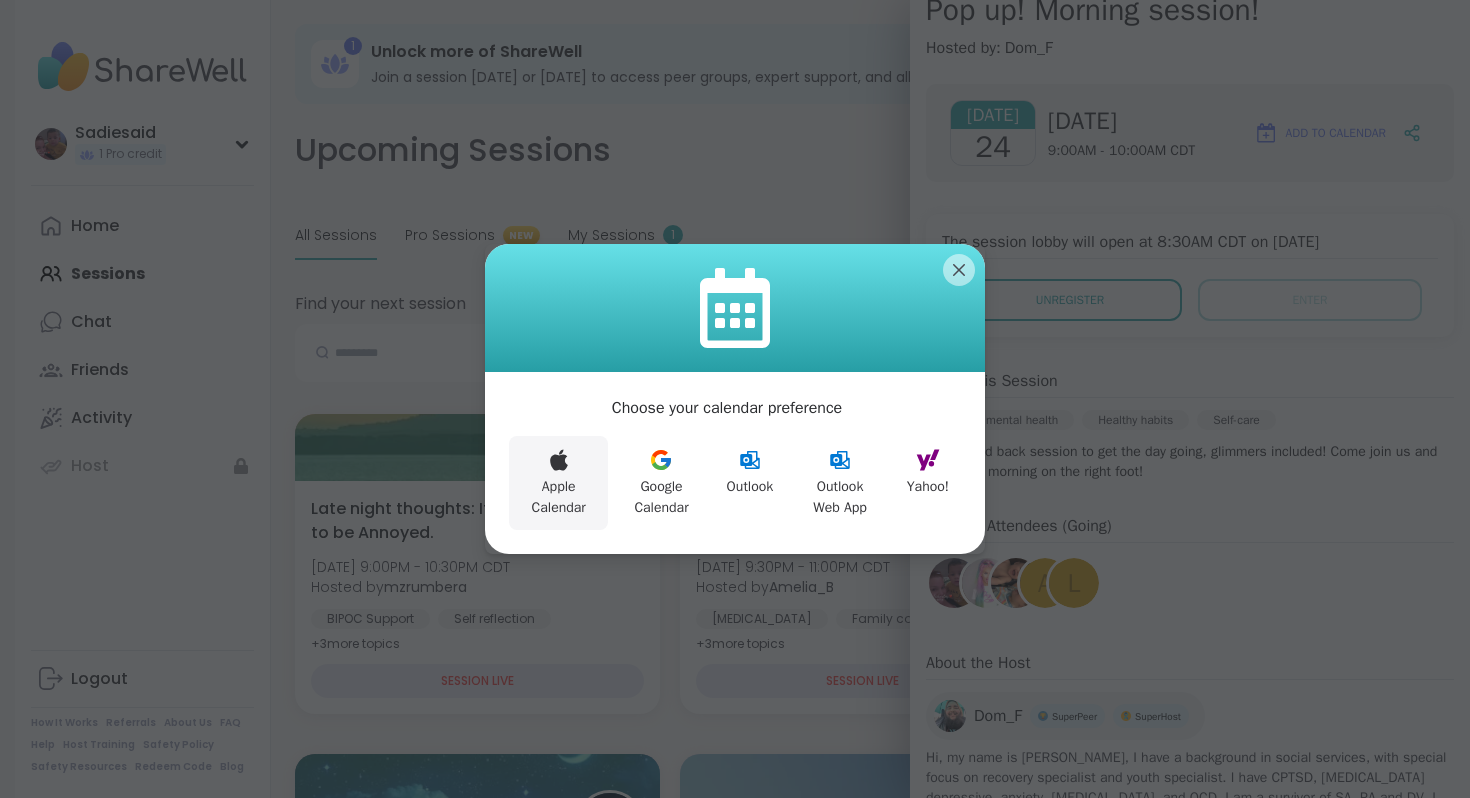 click on "Apple Calendar" at bounding box center (558, 483) 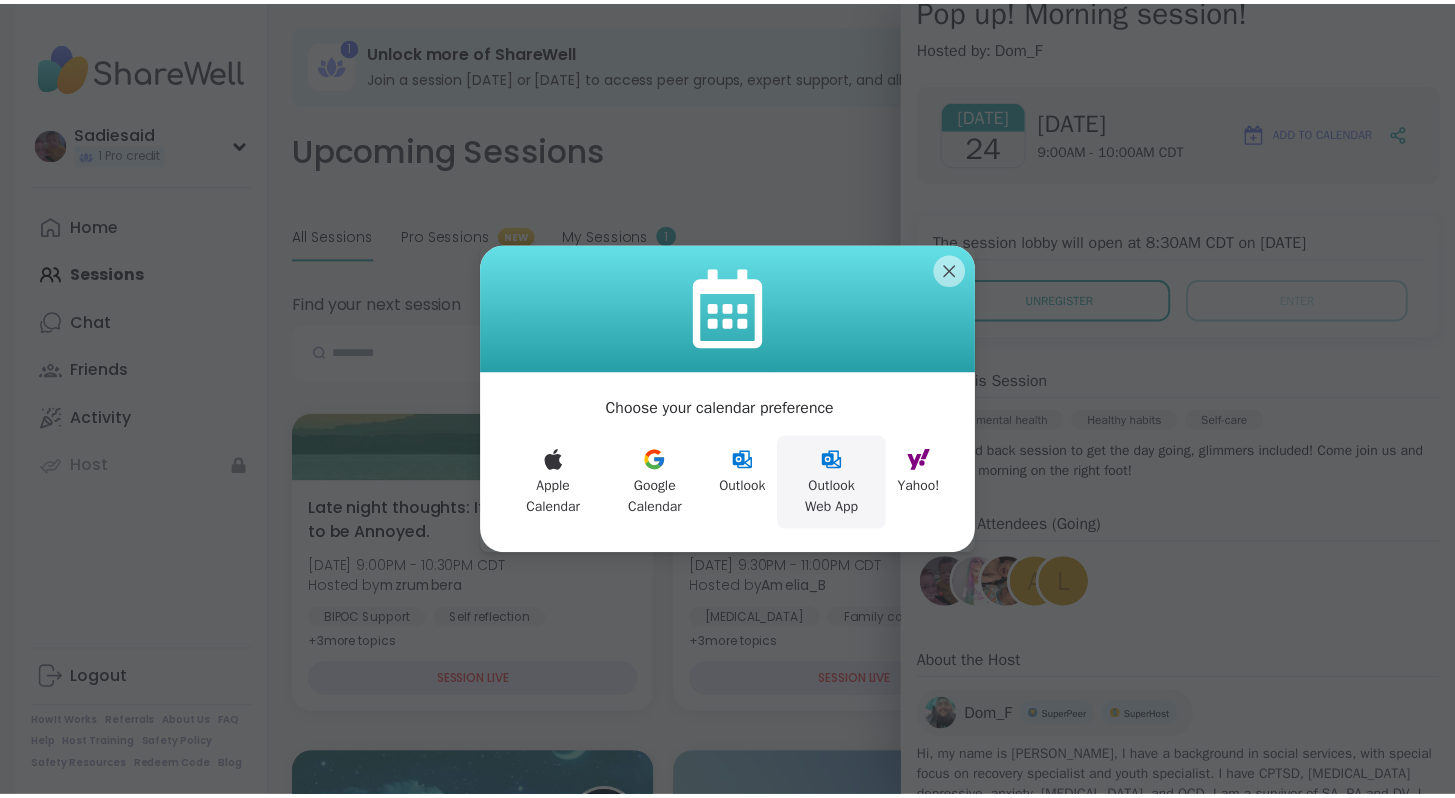 scroll, scrollTop: 0, scrollLeft: 73, axis: horizontal 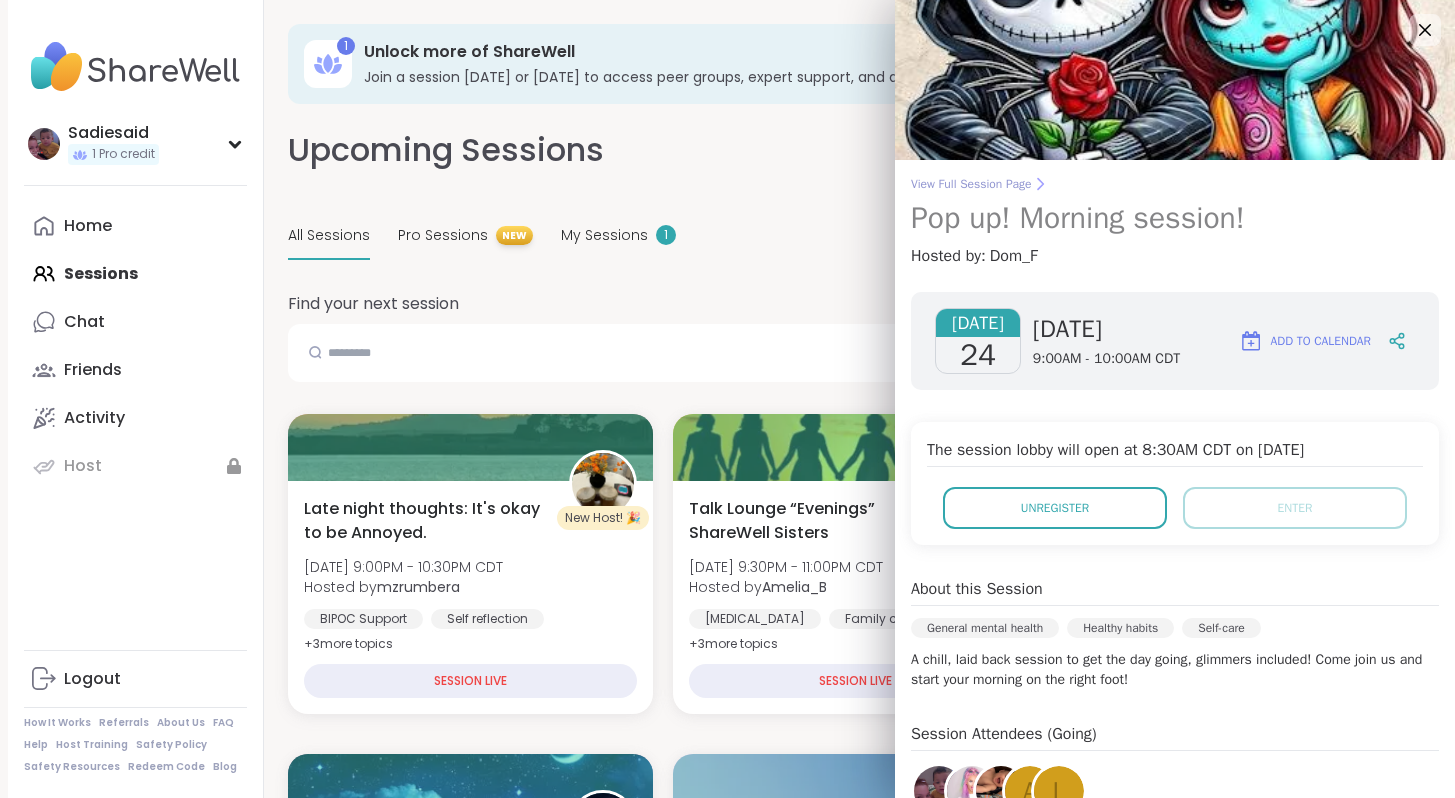 click on "View Full Session Page" at bounding box center (1175, 184) 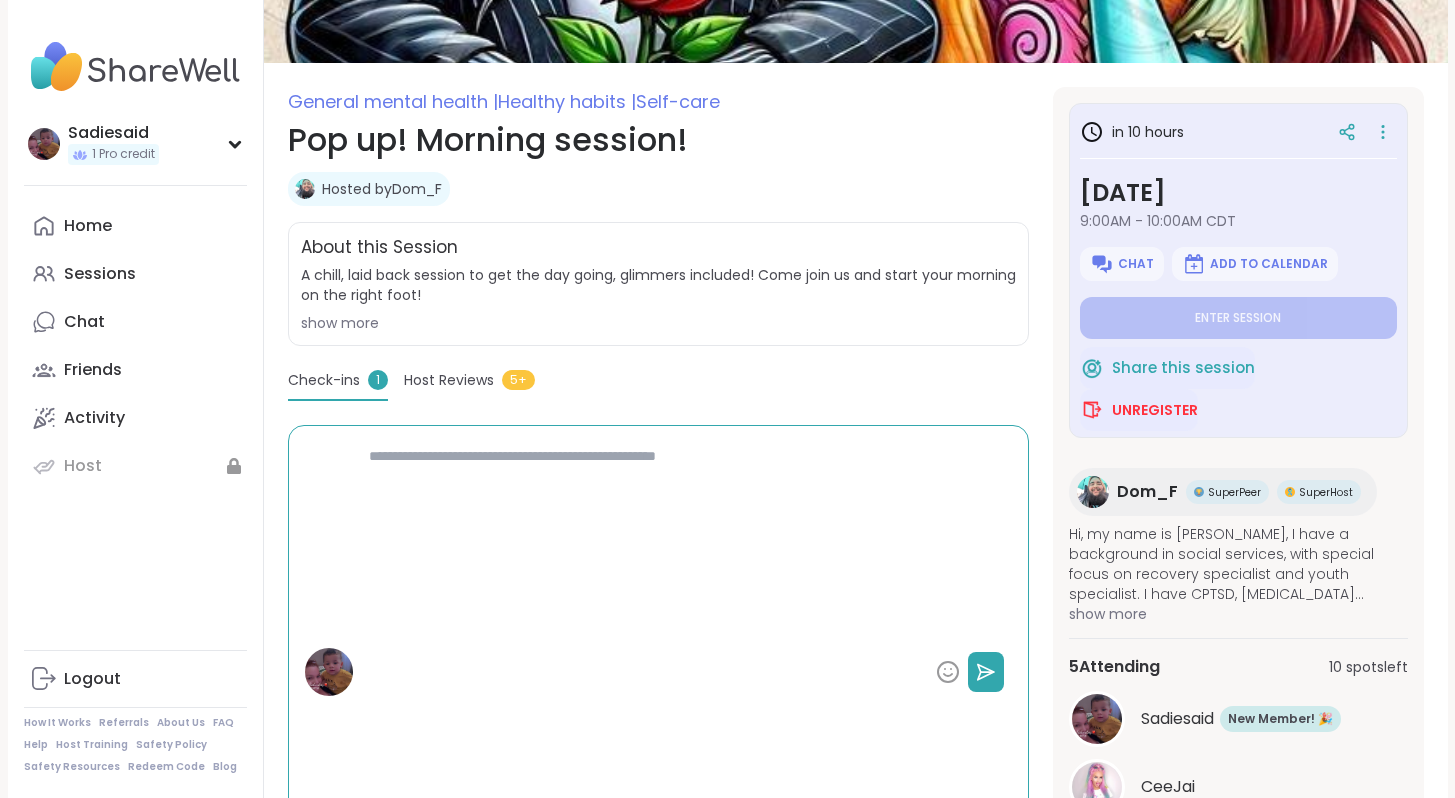 scroll, scrollTop: 250, scrollLeft: 0, axis: vertical 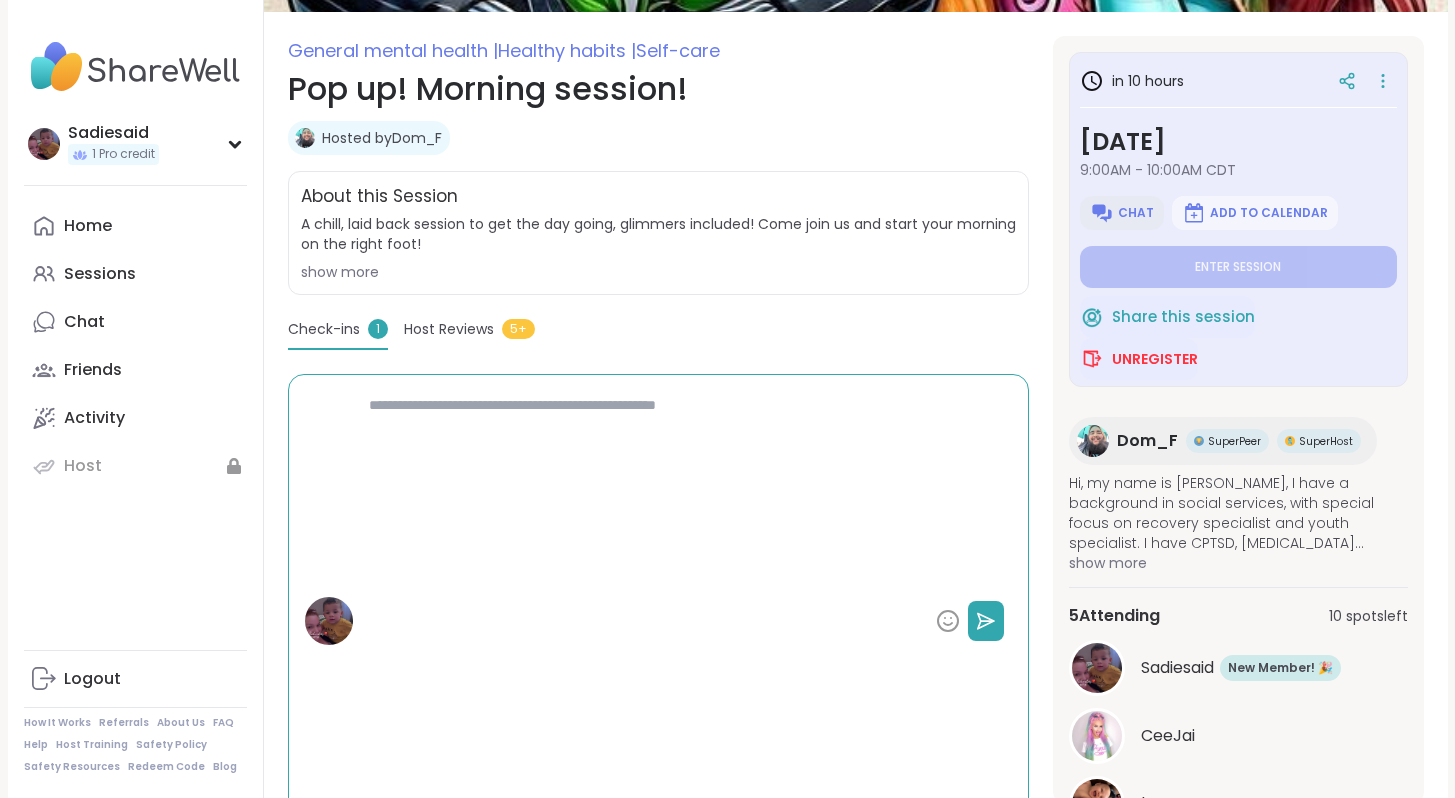 click on "Chat" at bounding box center [1122, 213] 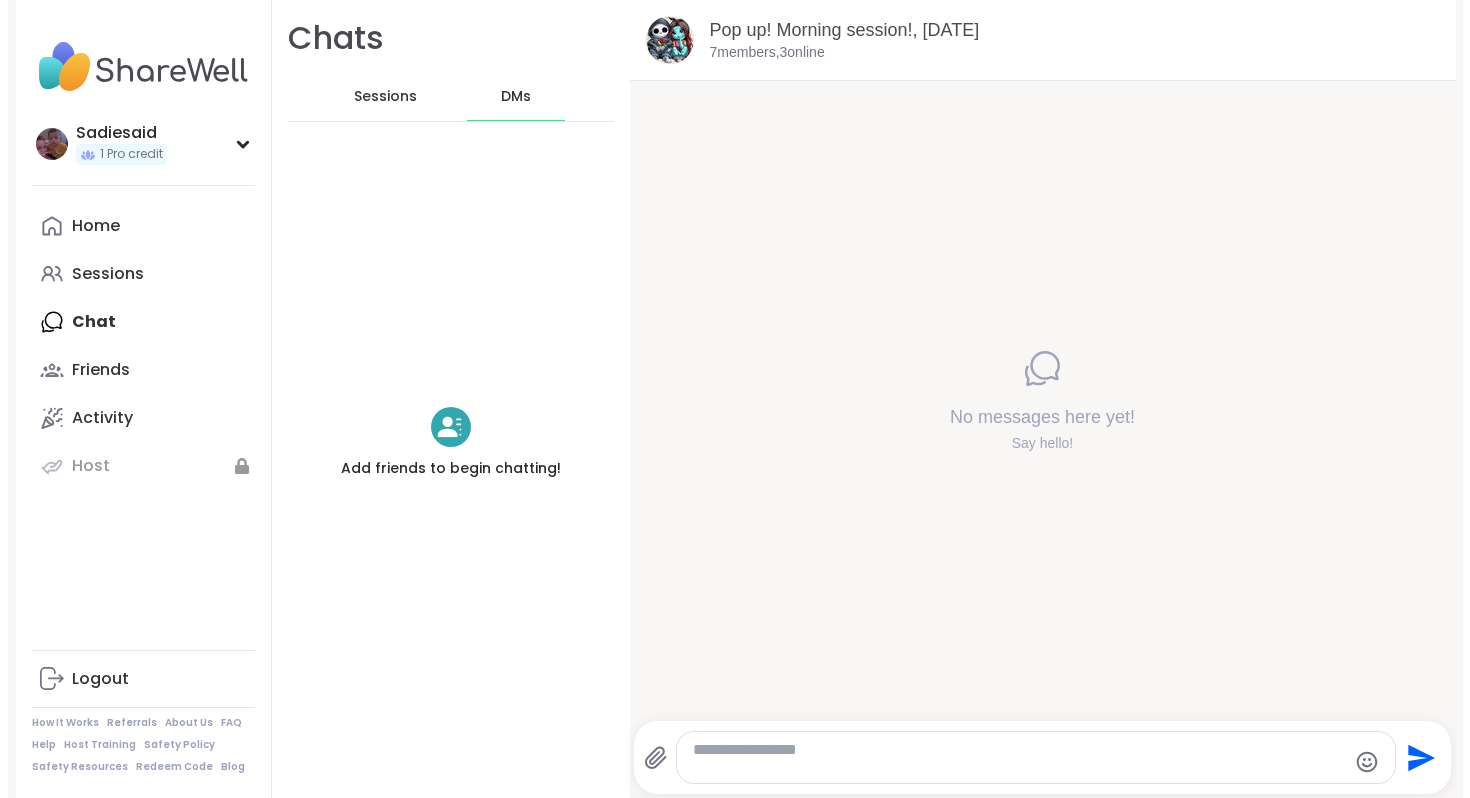 scroll, scrollTop: 0, scrollLeft: 0, axis: both 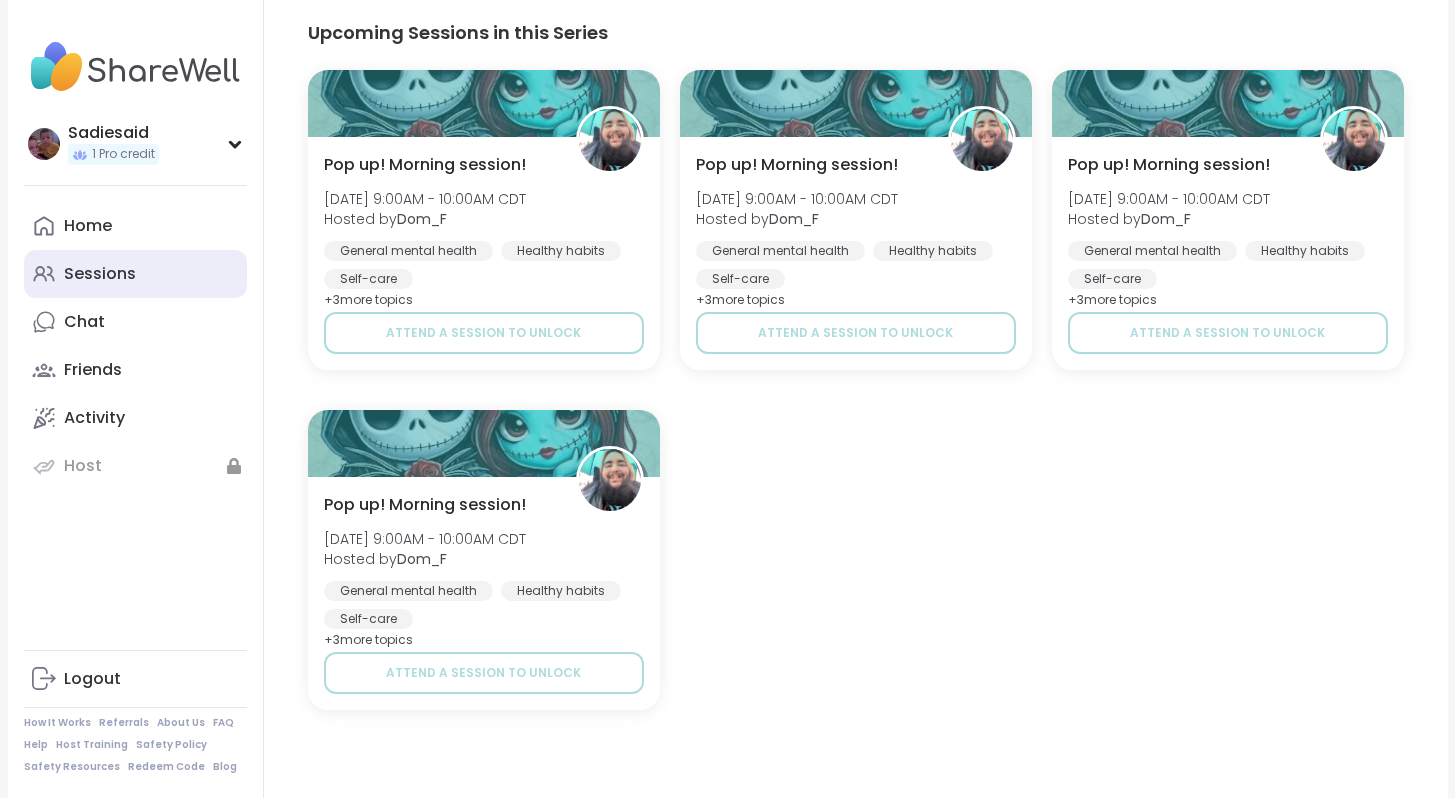 click on "Sessions" at bounding box center [135, 274] 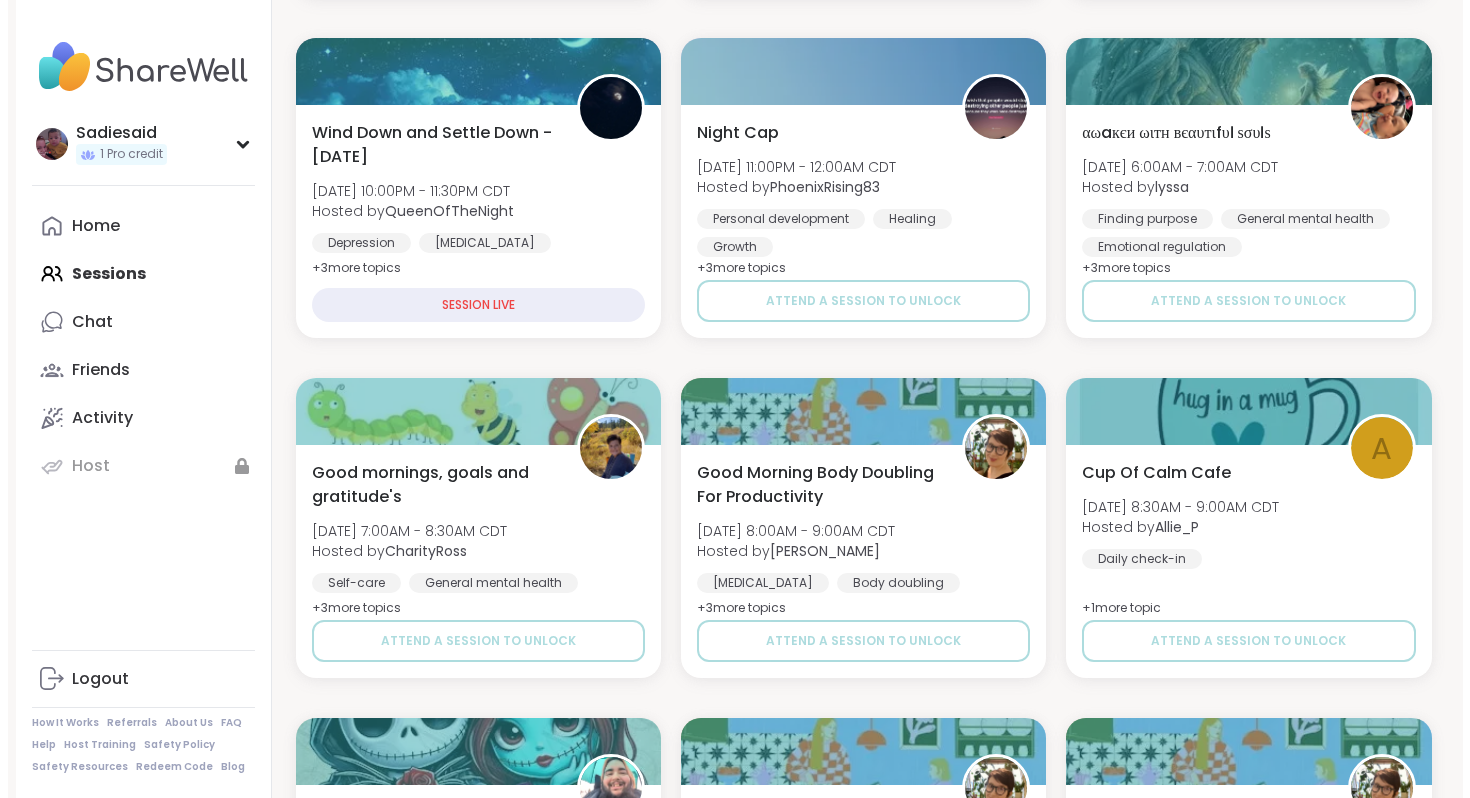 scroll, scrollTop: 719, scrollLeft: 0, axis: vertical 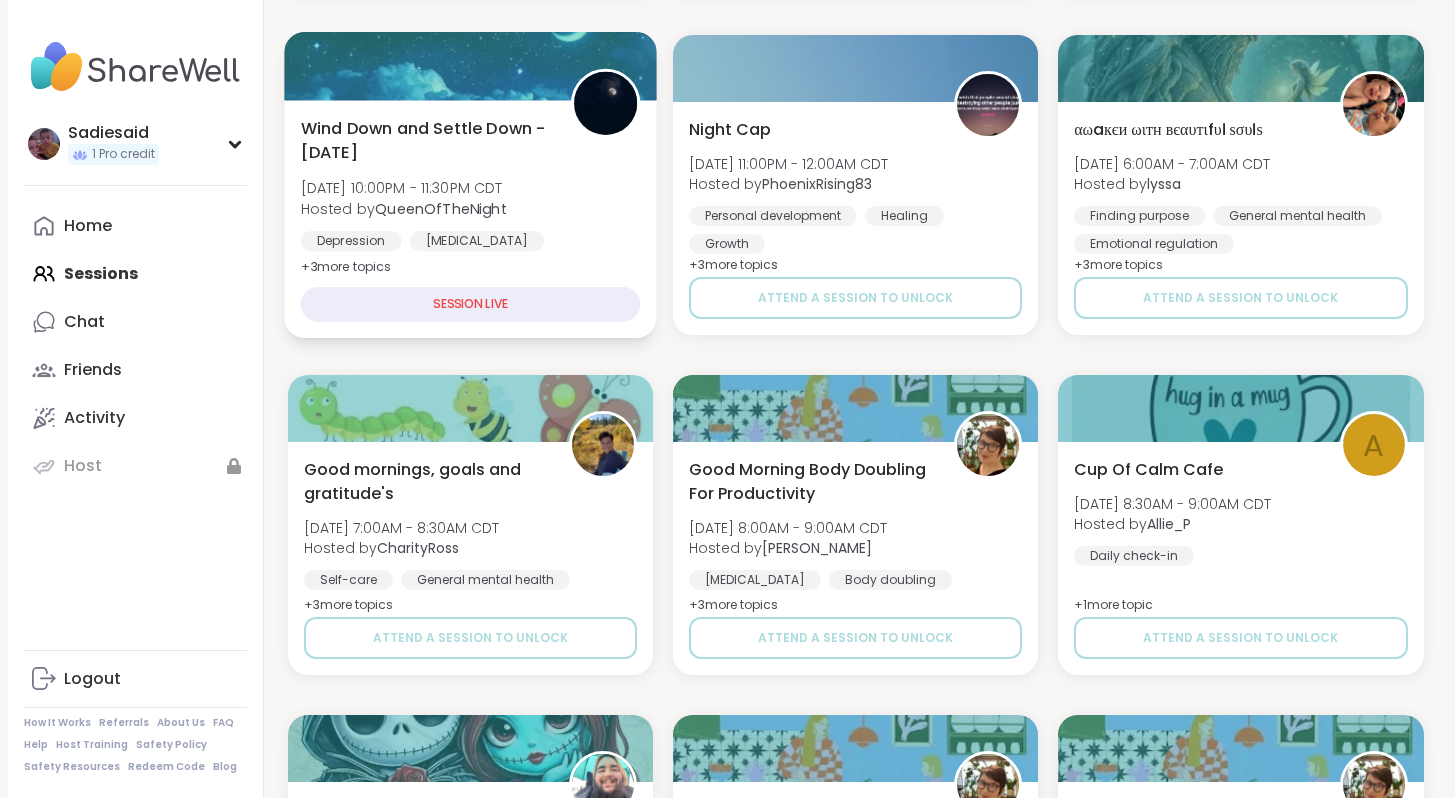 click on "Wind Down and Settle Down - Wednesday" at bounding box center (424, 140) 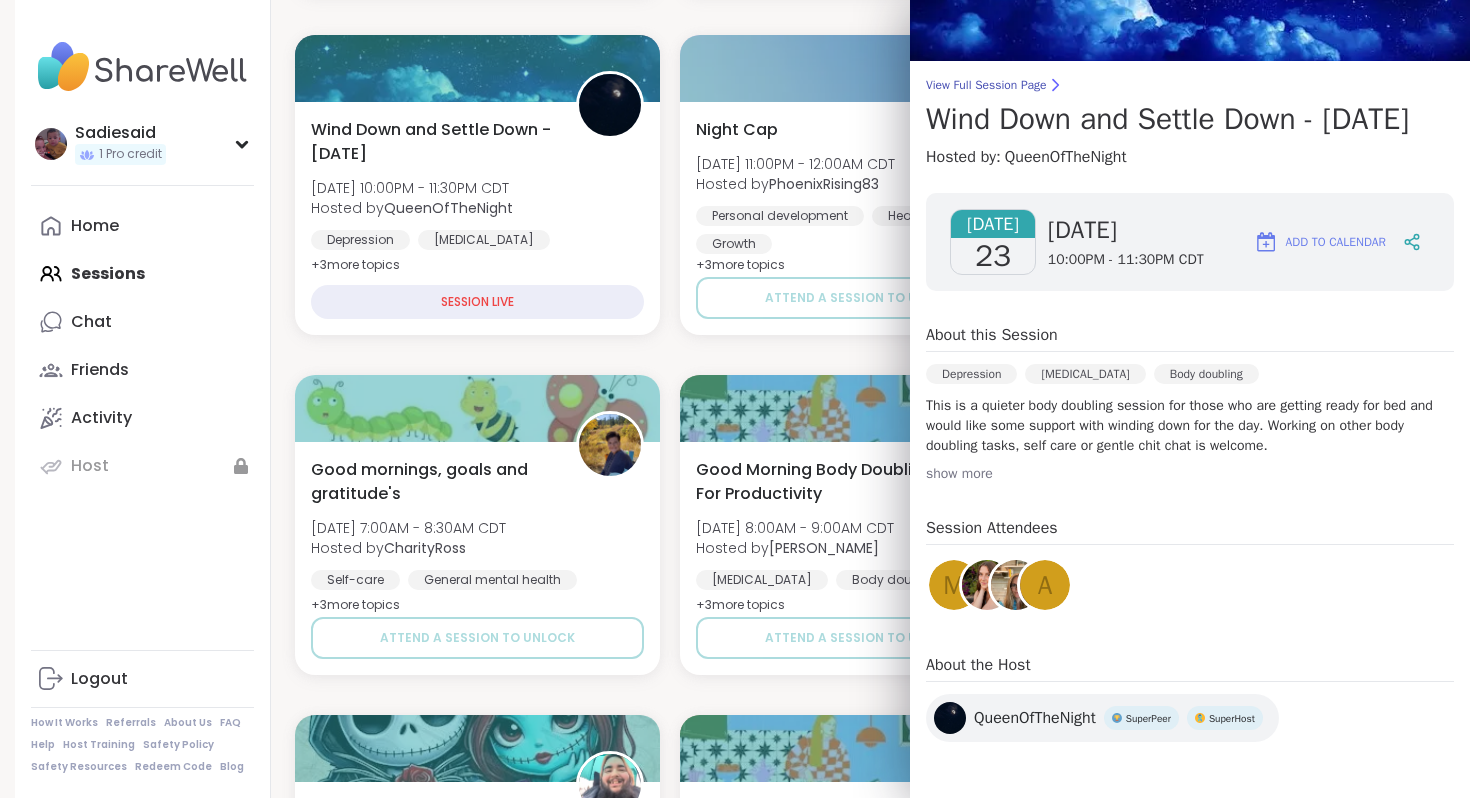 scroll, scrollTop: 269, scrollLeft: 0, axis: vertical 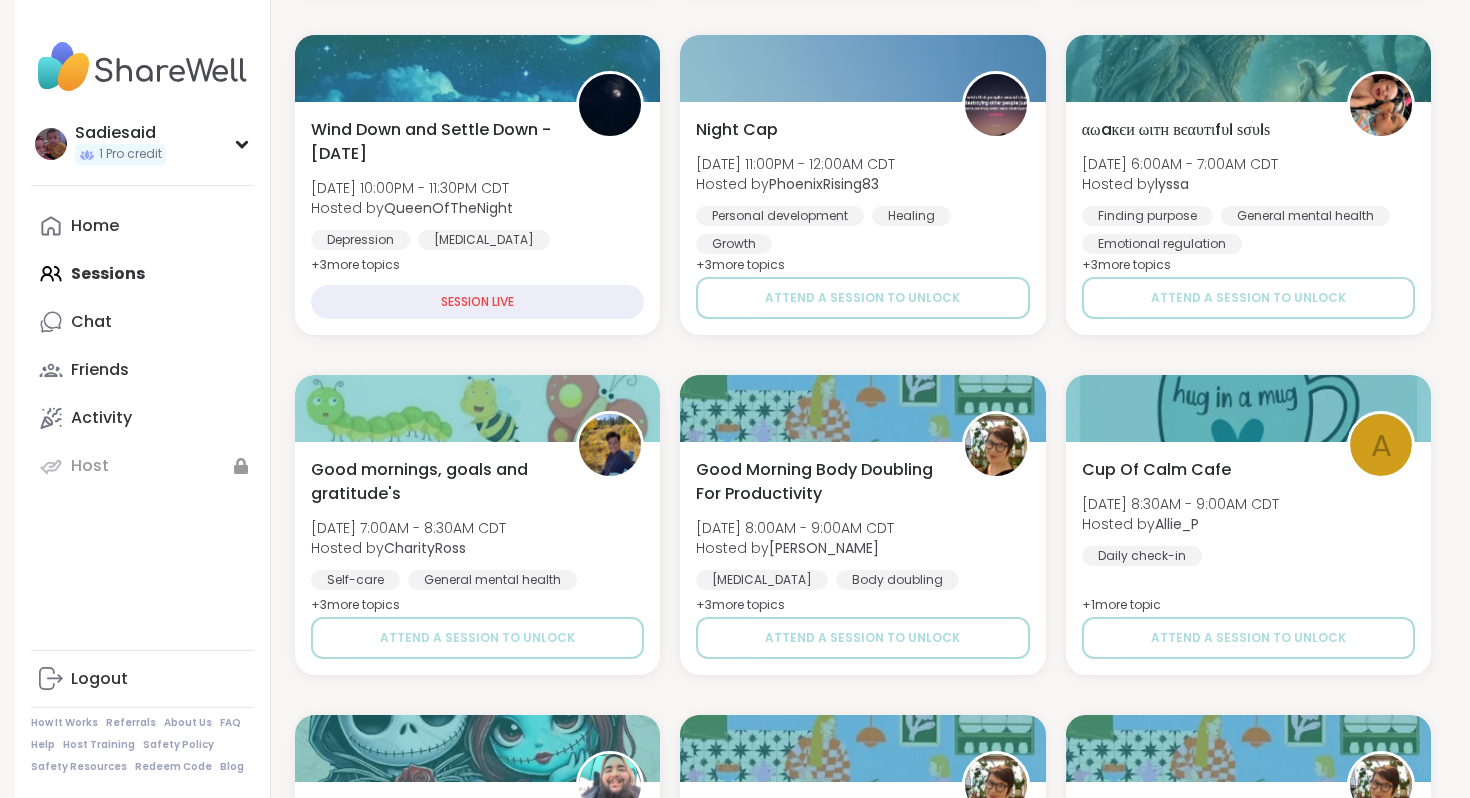 click on "New Host! 🎉 Late night thoughts: It's okay to be Annoyed. Wed, Jul 23 | 9:00PM - 10:30PM CDT Hosted by  mzrumbera BIPOC Support Self reflection Life events + 3  more topic s SESSION LIVE Talk Lounge “Evenings” ShareWell Sisters  Wed, Jul 23 | 9:30PM - 11:00PM CDT Hosted by  Amelia_B Stress management Family conflicts Relationship struggles + 3  more topic s SESSION LIVE OCD Support Group Wed, Jul 23 | 10:00PM - 11:00PM CDT This session is Group-hosted Feeling stuck Anxiety Obsessive-compulsive disorder (OCD) + 3  more topic s SESSION LIVE Wind Down and Settle Down - Wednesday Wed, Jul 23 | 10:00PM - 11:30PM CDT Hosted by  QueenOfTheNight Depression ADHD Body doubling + 3  more topic s SESSION LIVE Night Cap Wed, Jul 23 | 11:00PM - 12:00AM CDT Hosted by  PhoenixRising83 Personal development Healing Growth + 3  more topic s Attend a session to unlock αωaкєи ωιтн вєαυтιfυℓ ѕσυℓѕ Thu, Jul 24 | 6:00AM - 7:00AM CDT Hosted by  lyssa Finding purpose General mental health + 3 s +" at bounding box center (863, 1715) 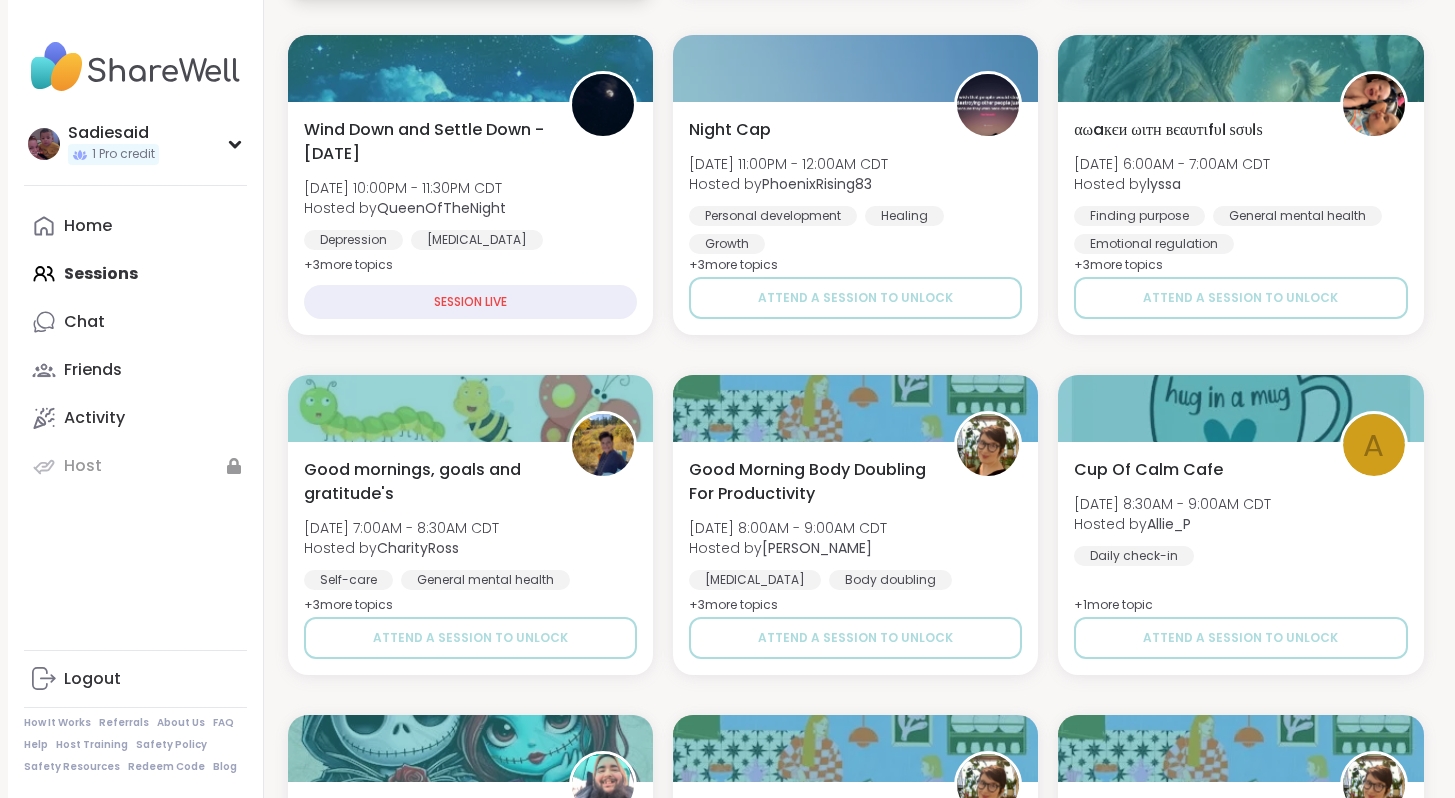 click on "Late night thoughts: It's okay to be Annoyed." at bounding box center (424, -200) 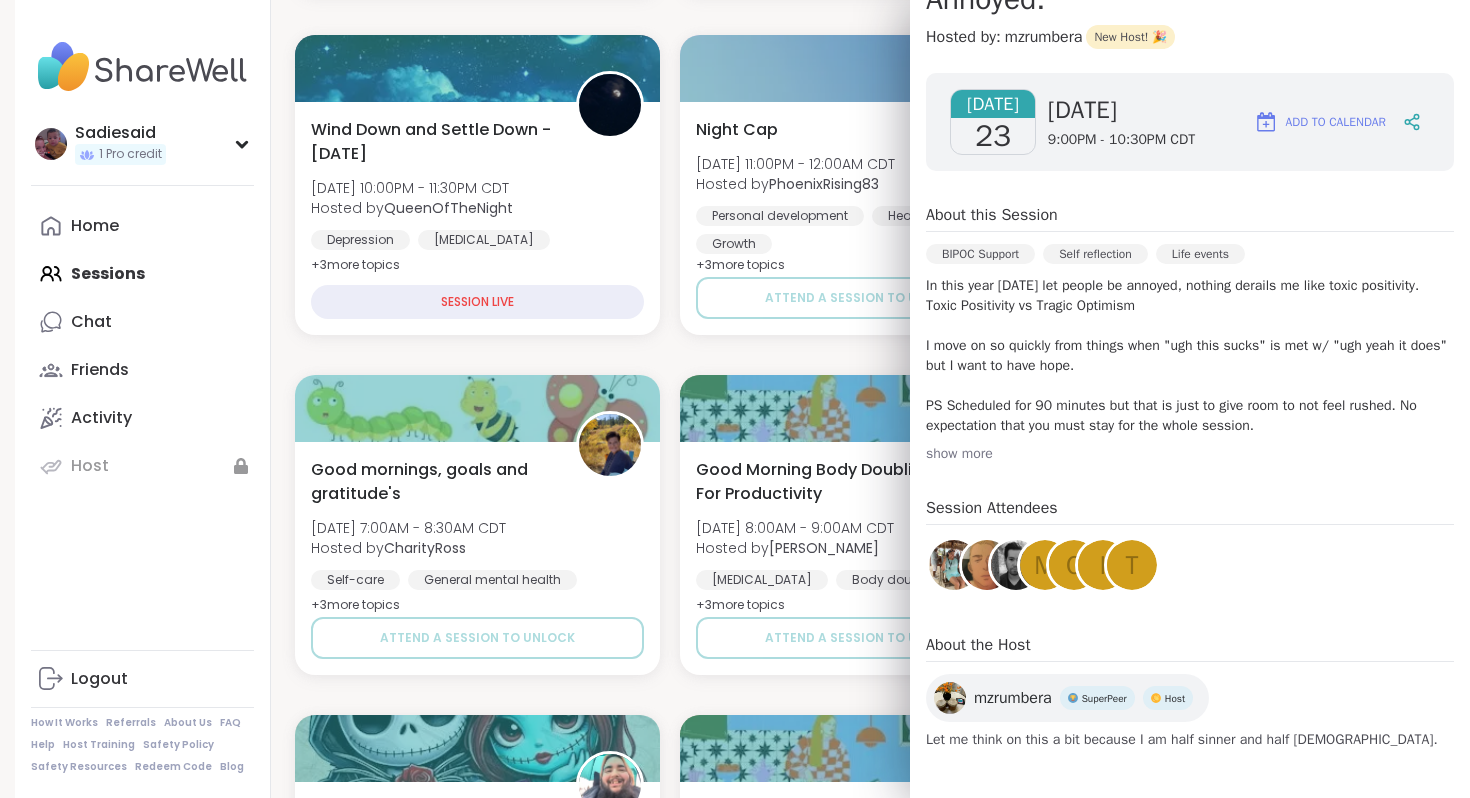 scroll, scrollTop: 728, scrollLeft: 0, axis: vertical 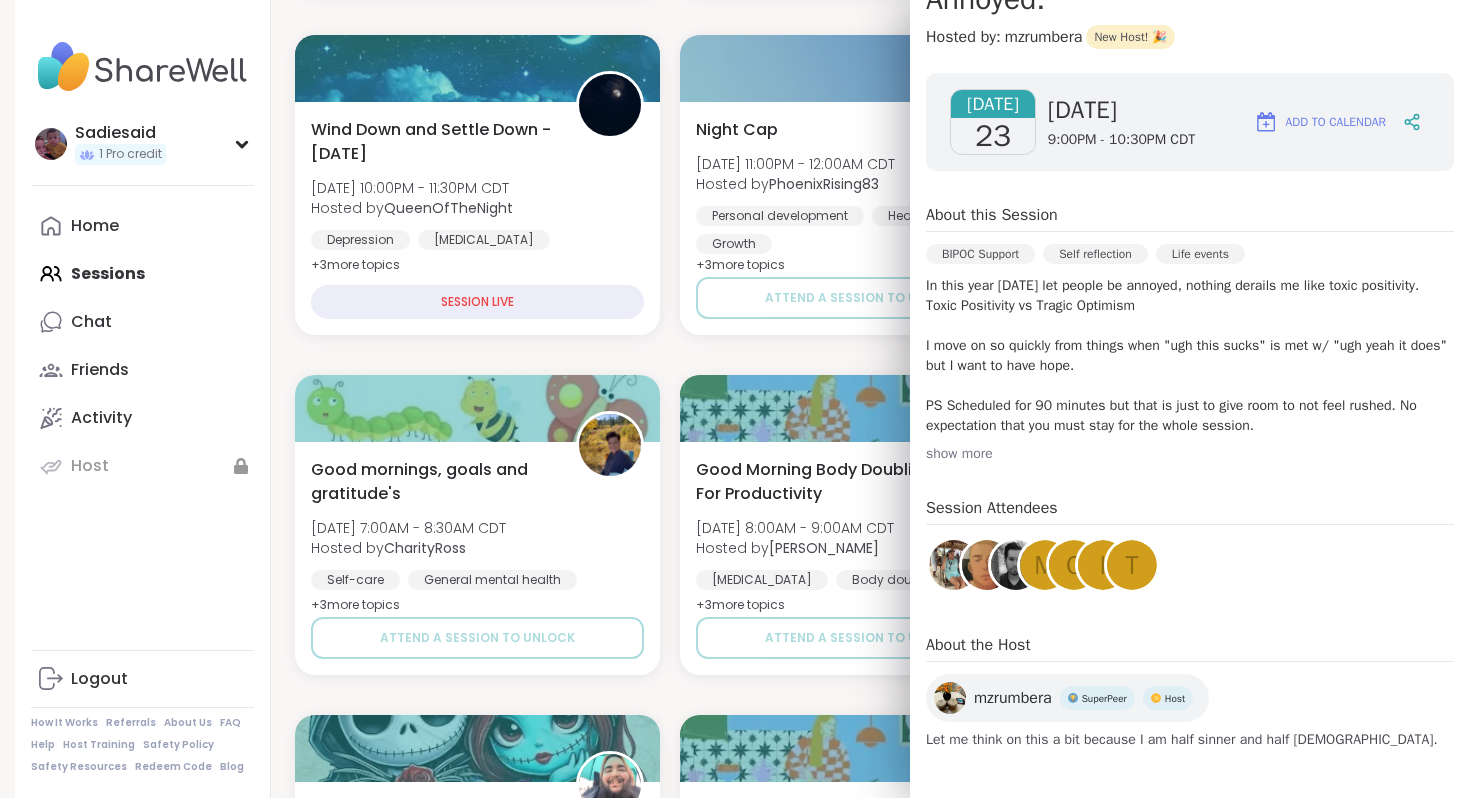 click on "show more" at bounding box center (1190, 454) 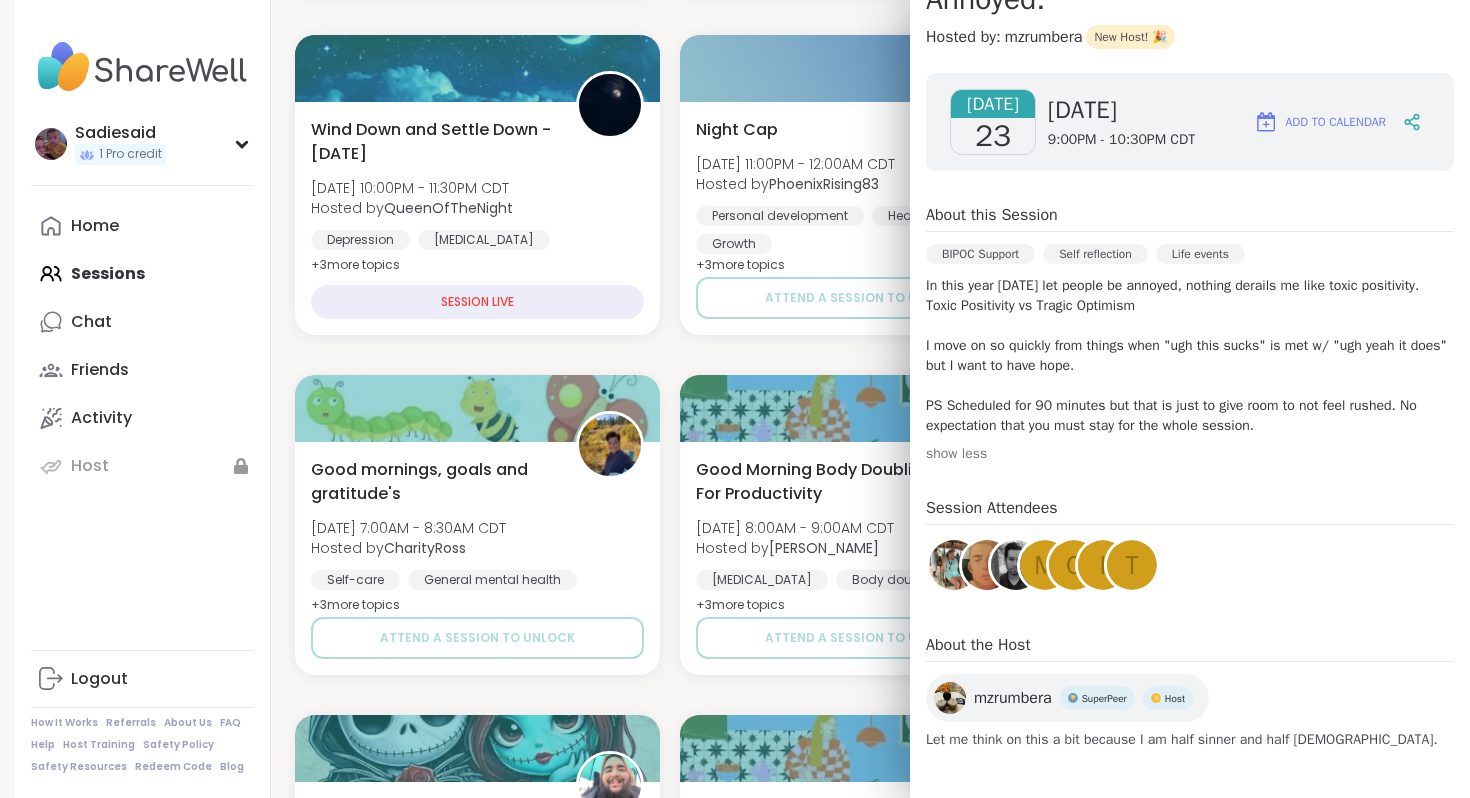click on "New Host! 🎉 Late night thoughts: It's okay to be Annoyed. Wed, Jul 23 | 9:00PM - 10:30PM CDT Hosted by  mzrumbera BIPOC Support Self reflection Life events + 3  more topic s SESSION LIVE Talk Lounge “Evenings” ShareWell Sisters  Wed, Jul 23 | 9:30PM - 11:00PM CDT Hosted by  Amelia_B Stress management Family conflicts Relationship struggles + 3  more topic s SESSION LIVE OCD Support Group Wed, Jul 23 | 10:00PM - 11:00PM CDT This session is Group-hosted Feeling stuck Anxiety Obsessive-compulsive disorder (OCD) + 3  more topic s SESSION LIVE Wind Down and Settle Down - Wednesday Wed, Jul 23 | 10:00PM - 11:30PM CDT Hosted by  QueenOfTheNight Depression ADHD Body doubling + 3  more topic s SESSION LIVE Night Cap Wed, Jul 23 | 11:00PM - 12:00AM CDT Hosted by  PhoenixRising83 Personal development Healing Growth + 3  more topic s Attend a session to unlock αωaкєи ωιтн вєαυтιfυℓ ѕσυℓѕ Thu, Jul 24 | 6:00AM - 7:00AM CDT Hosted by  lyssa Finding purpose General mental health + 3 s +" at bounding box center [863, 1715] 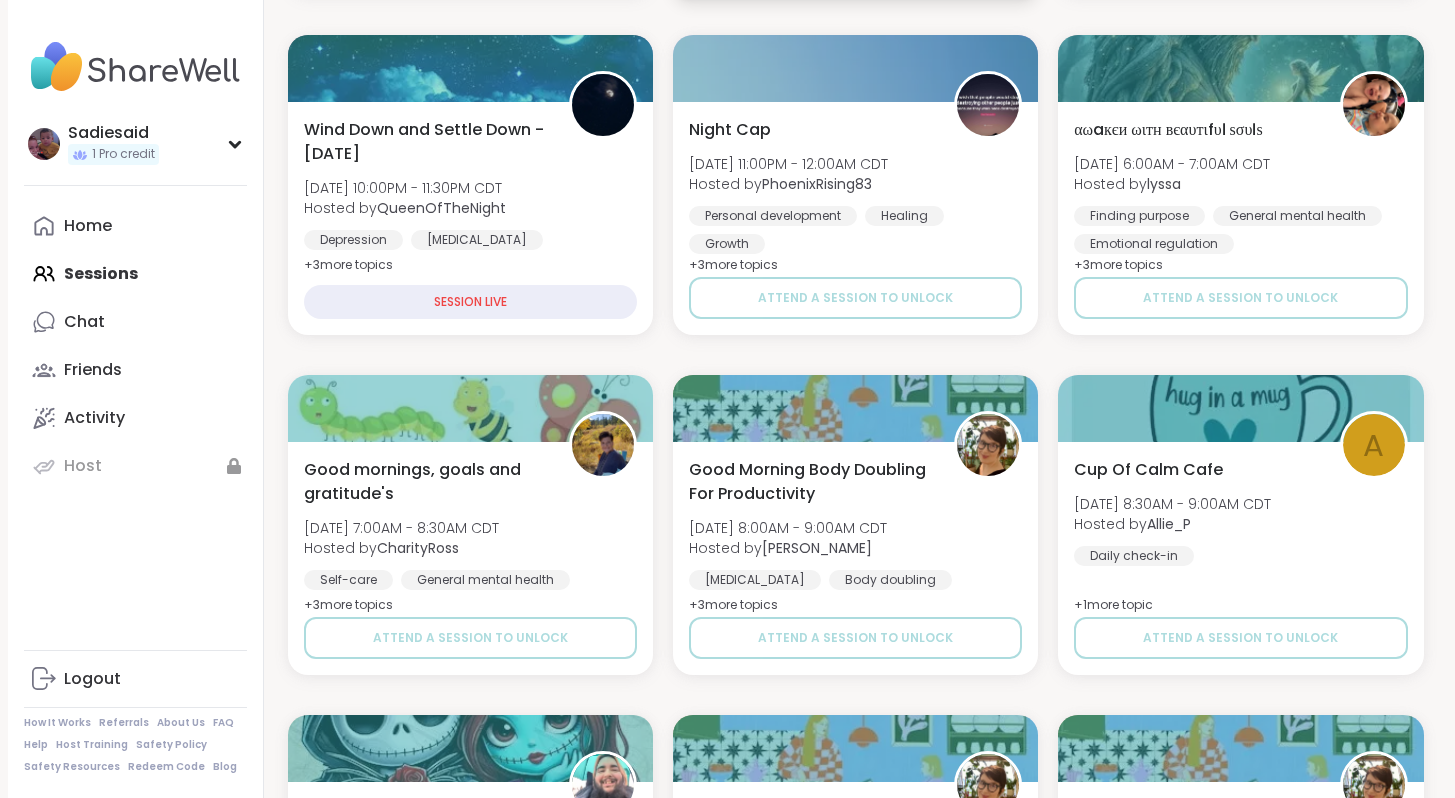 click on "Talk Lounge “Evenings” ShareWell Sisters" at bounding box center [809, -200] 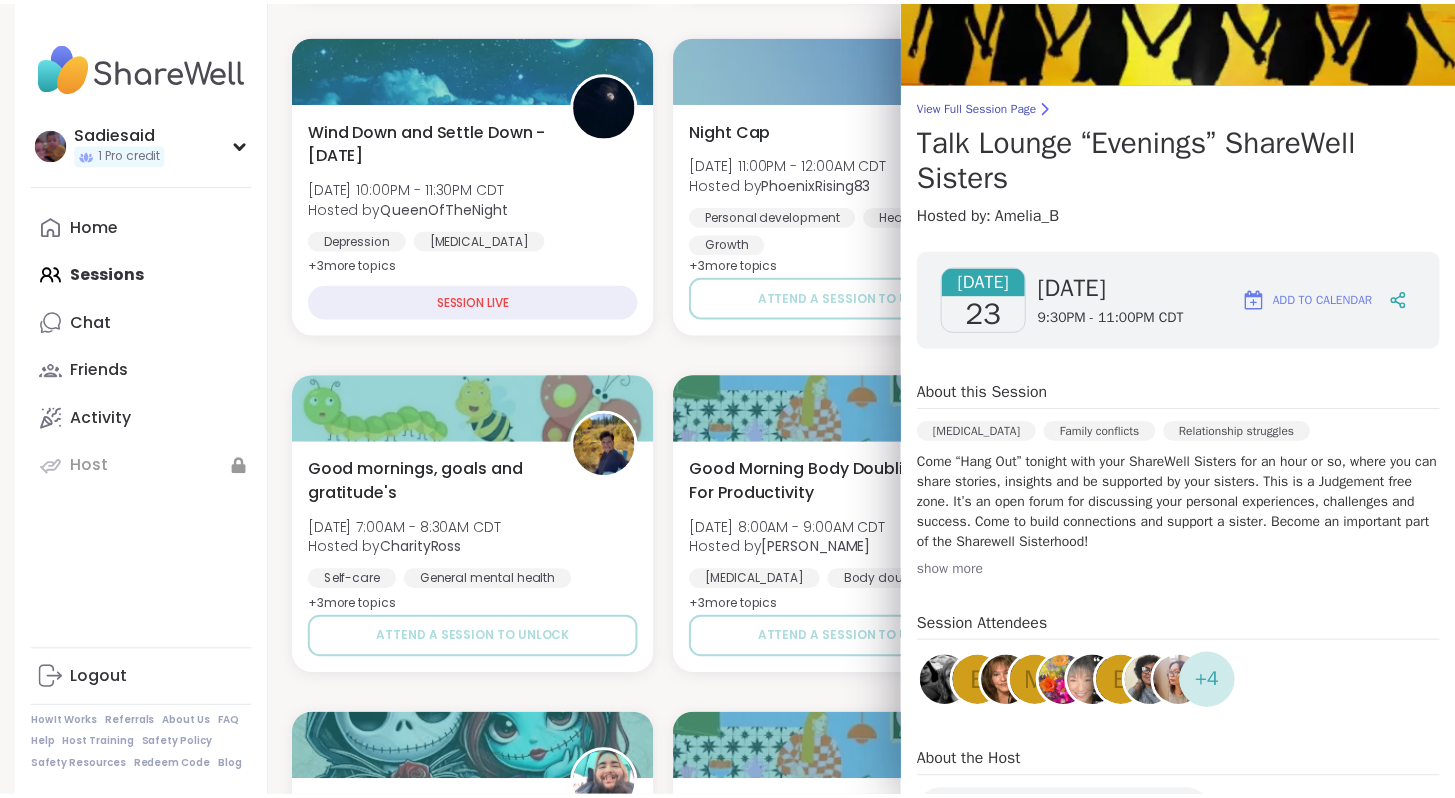 scroll, scrollTop: 73, scrollLeft: 0, axis: vertical 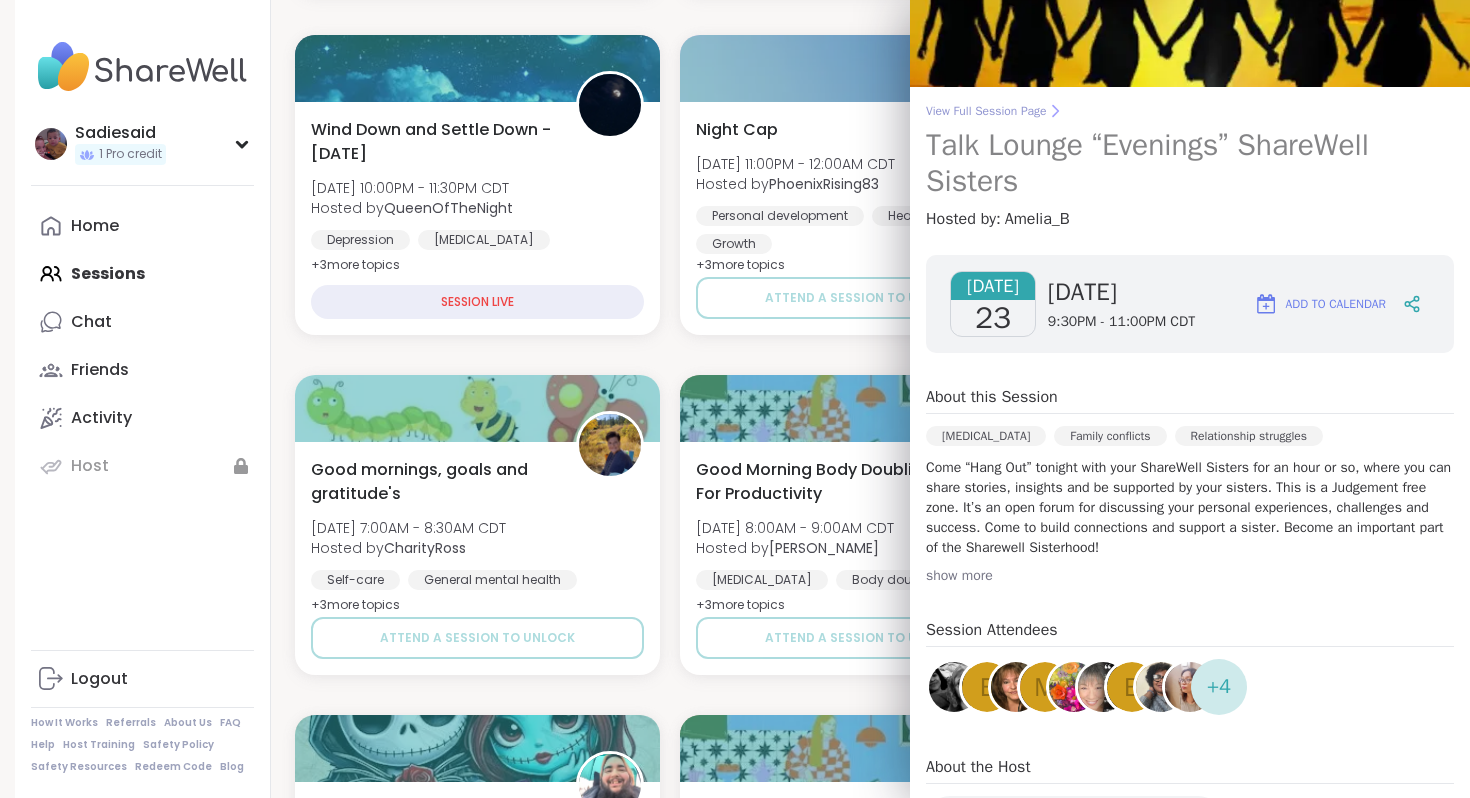 click on "View Full Session Page" at bounding box center (1190, 111) 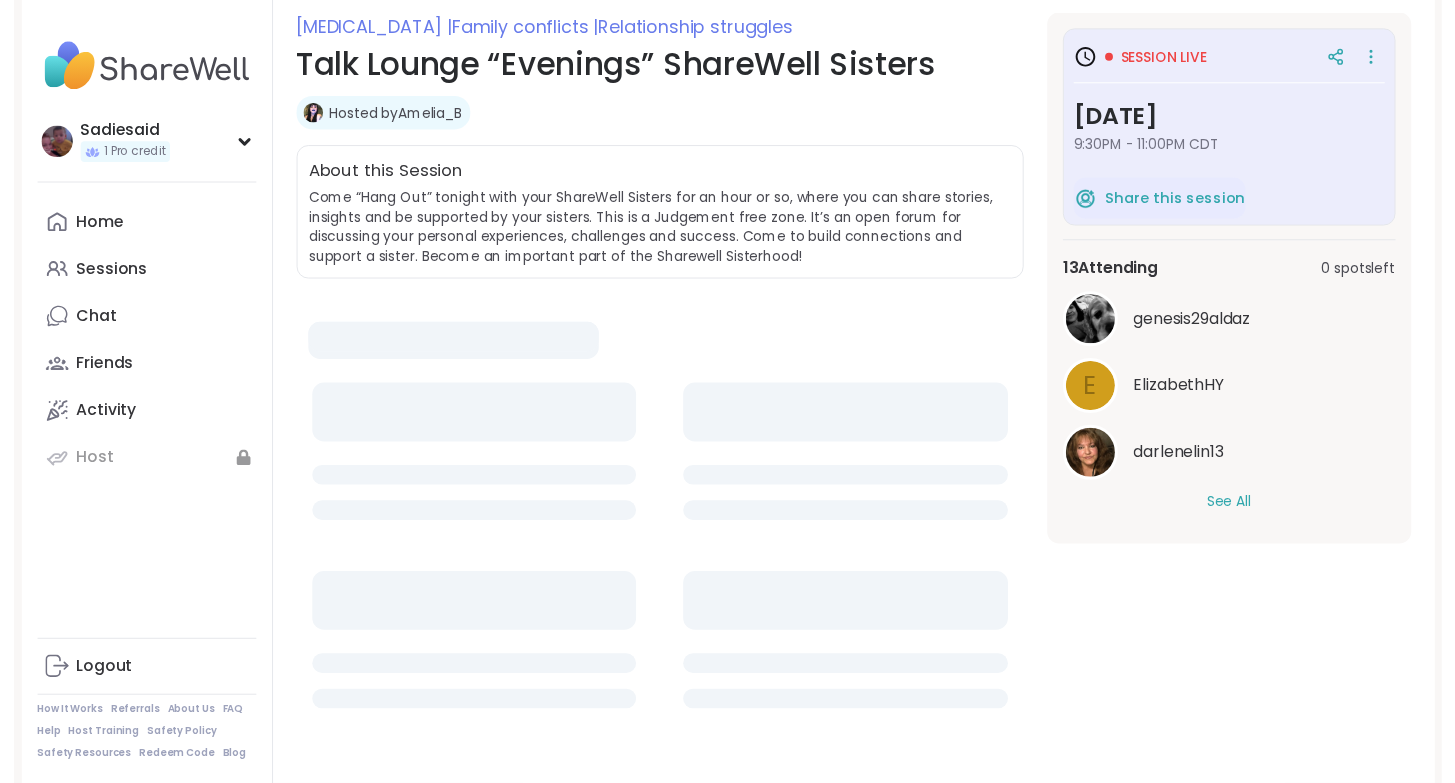 scroll, scrollTop: 0, scrollLeft: 0, axis: both 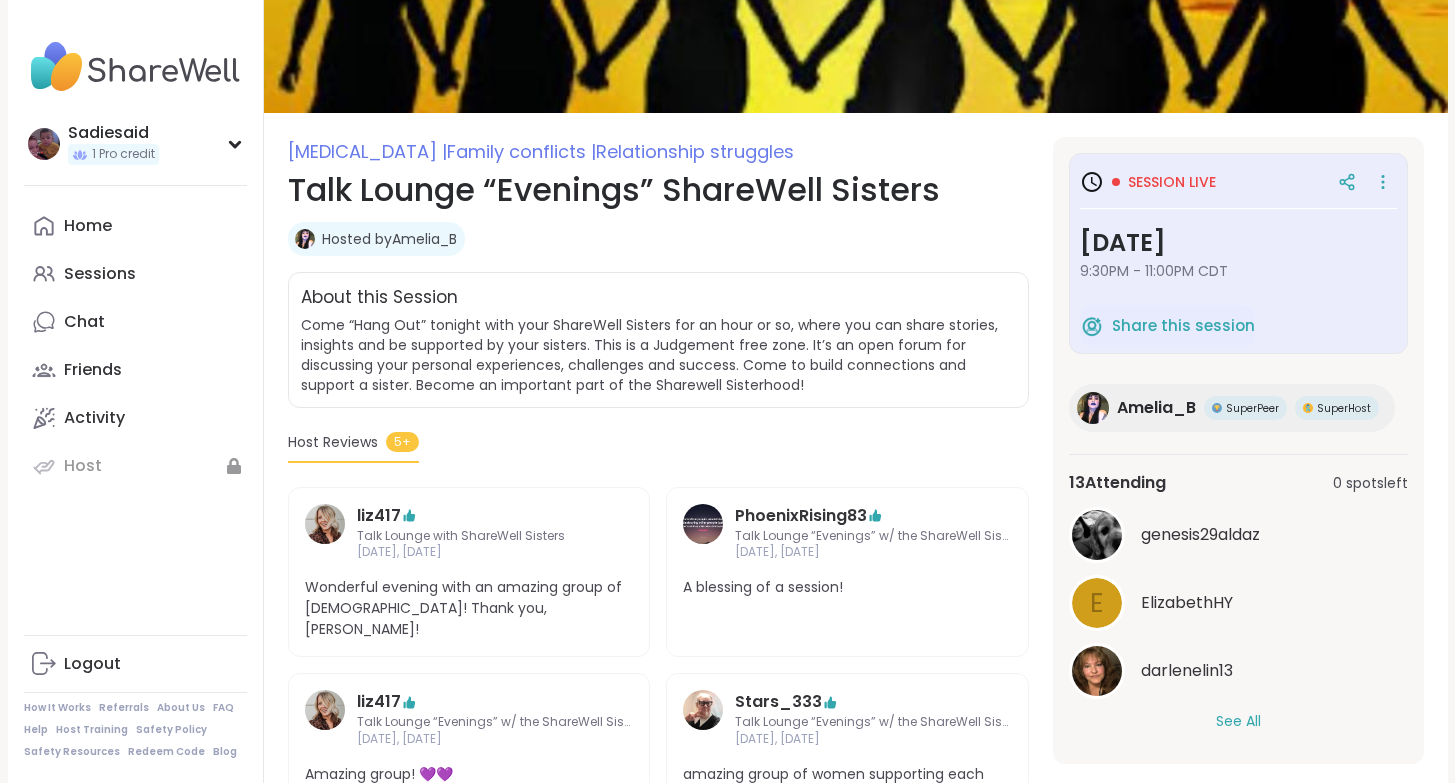 click on "Session live" at bounding box center (1172, 182) 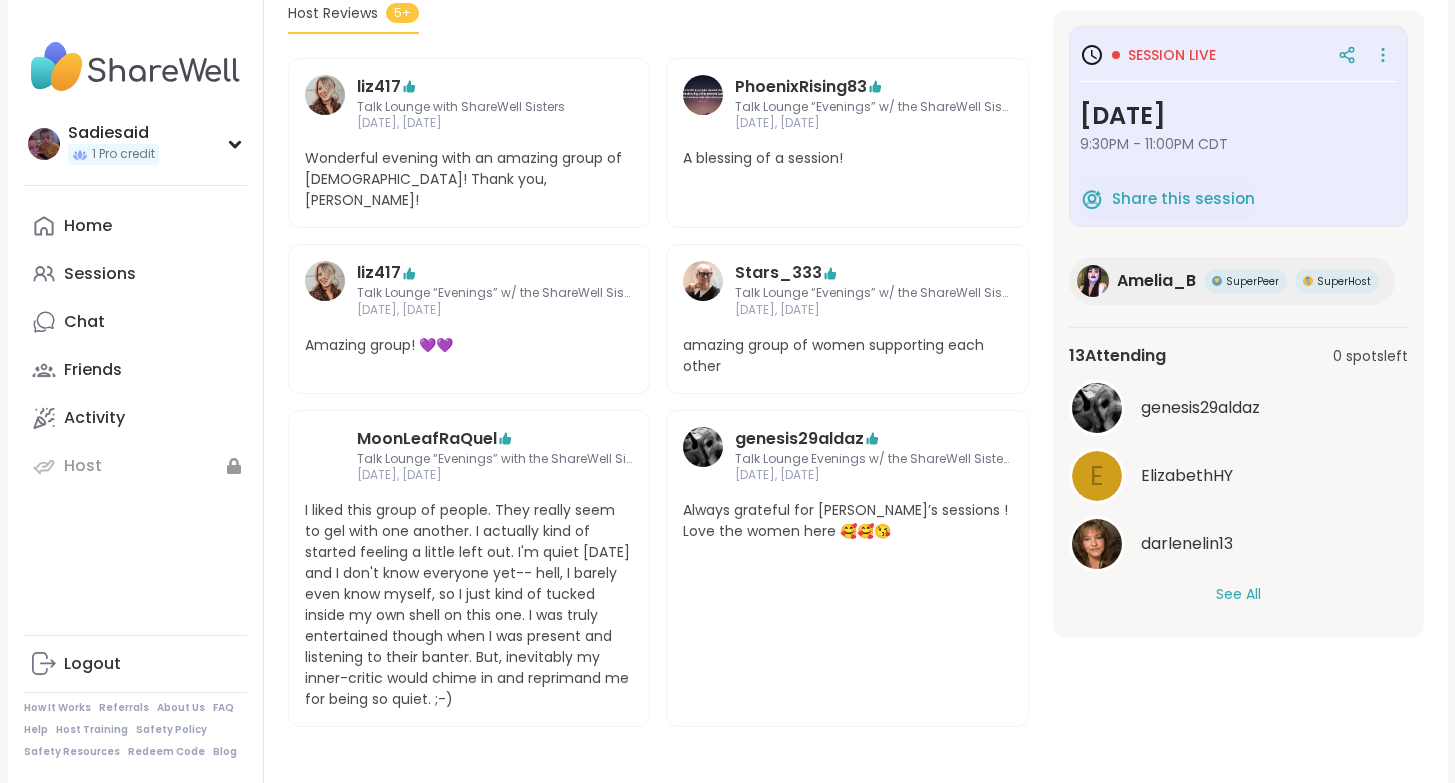 scroll, scrollTop: 7259, scrollLeft: 0, axis: vertical 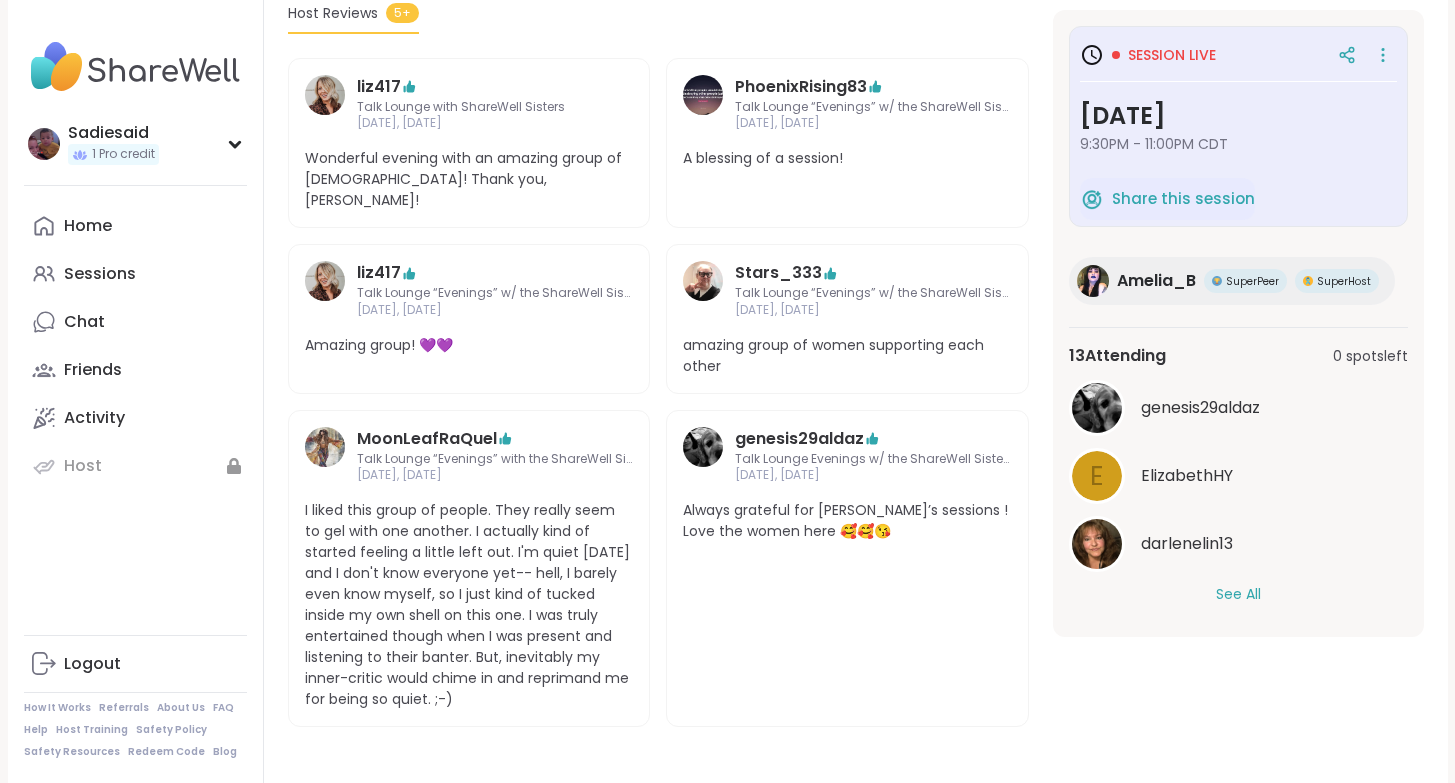 click on "See All" at bounding box center (1238, 594) 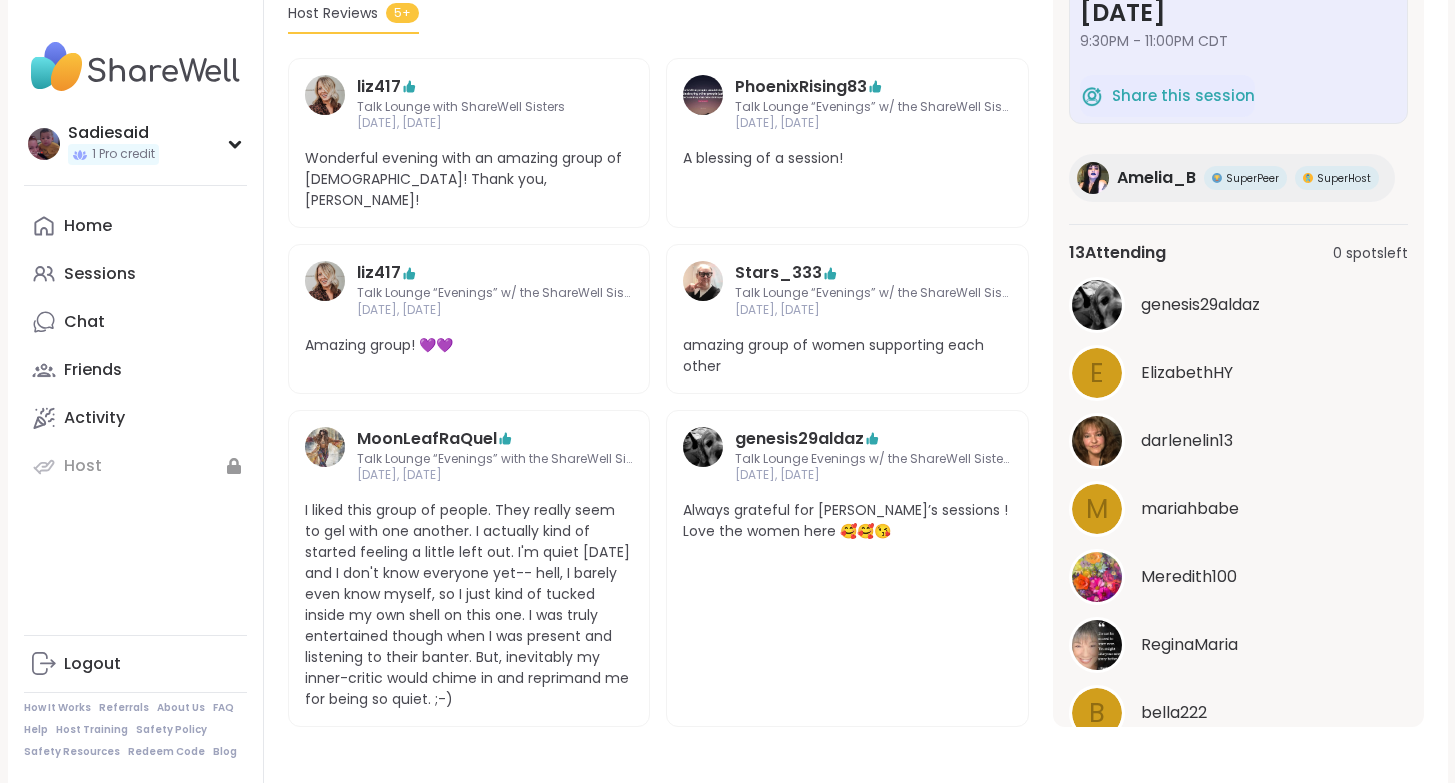 scroll, scrollTop: 0, scrollLeft: 0, axis: both 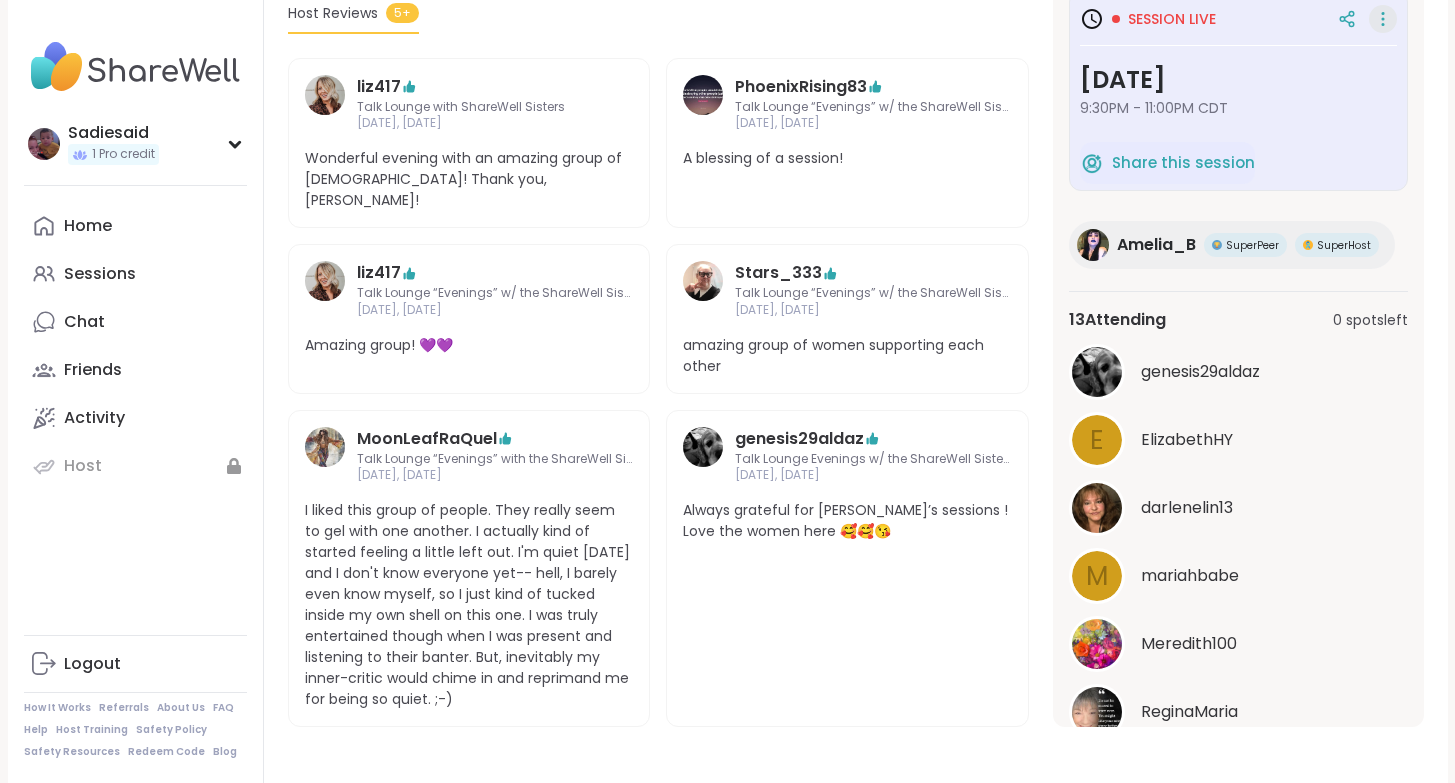 click 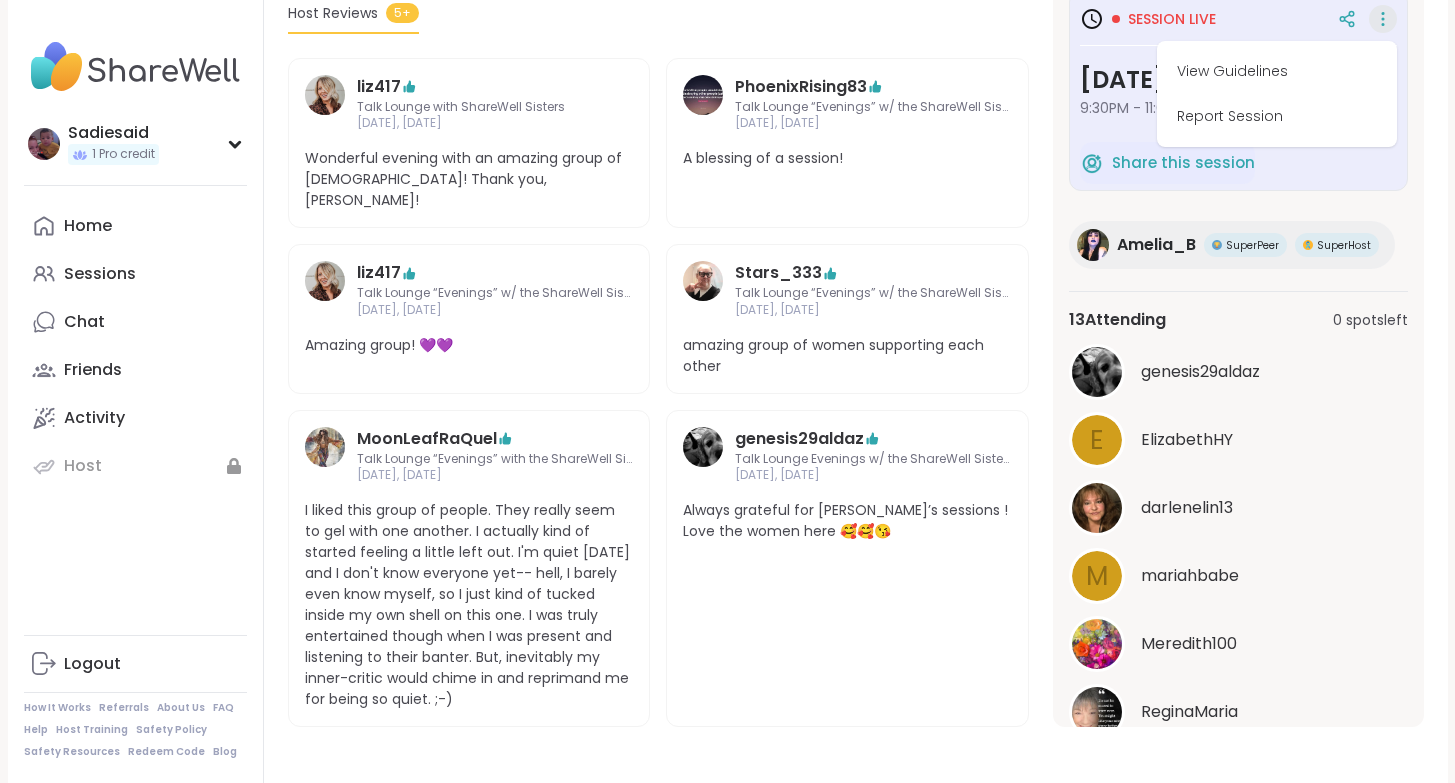 click on "Session live" at bounding box center (1172, 19) 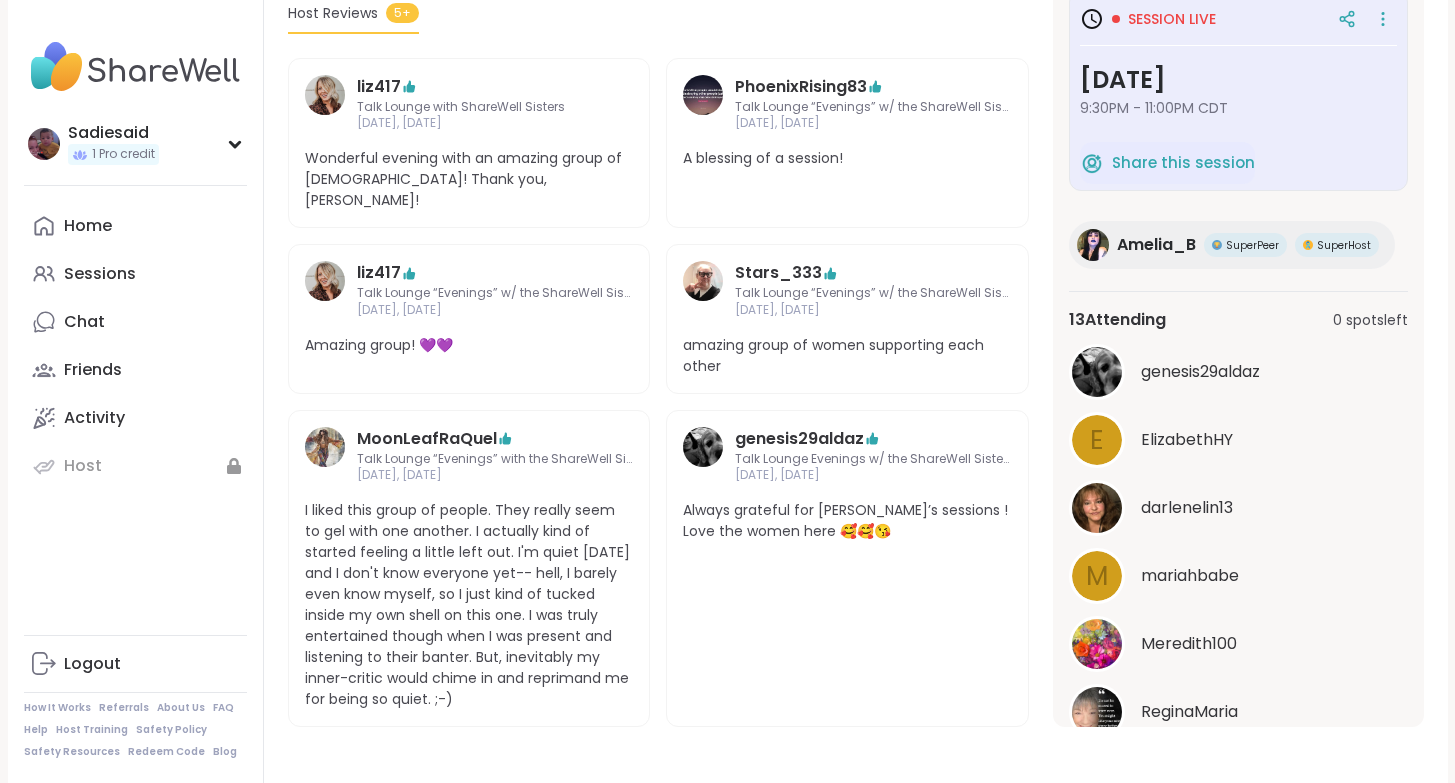 click 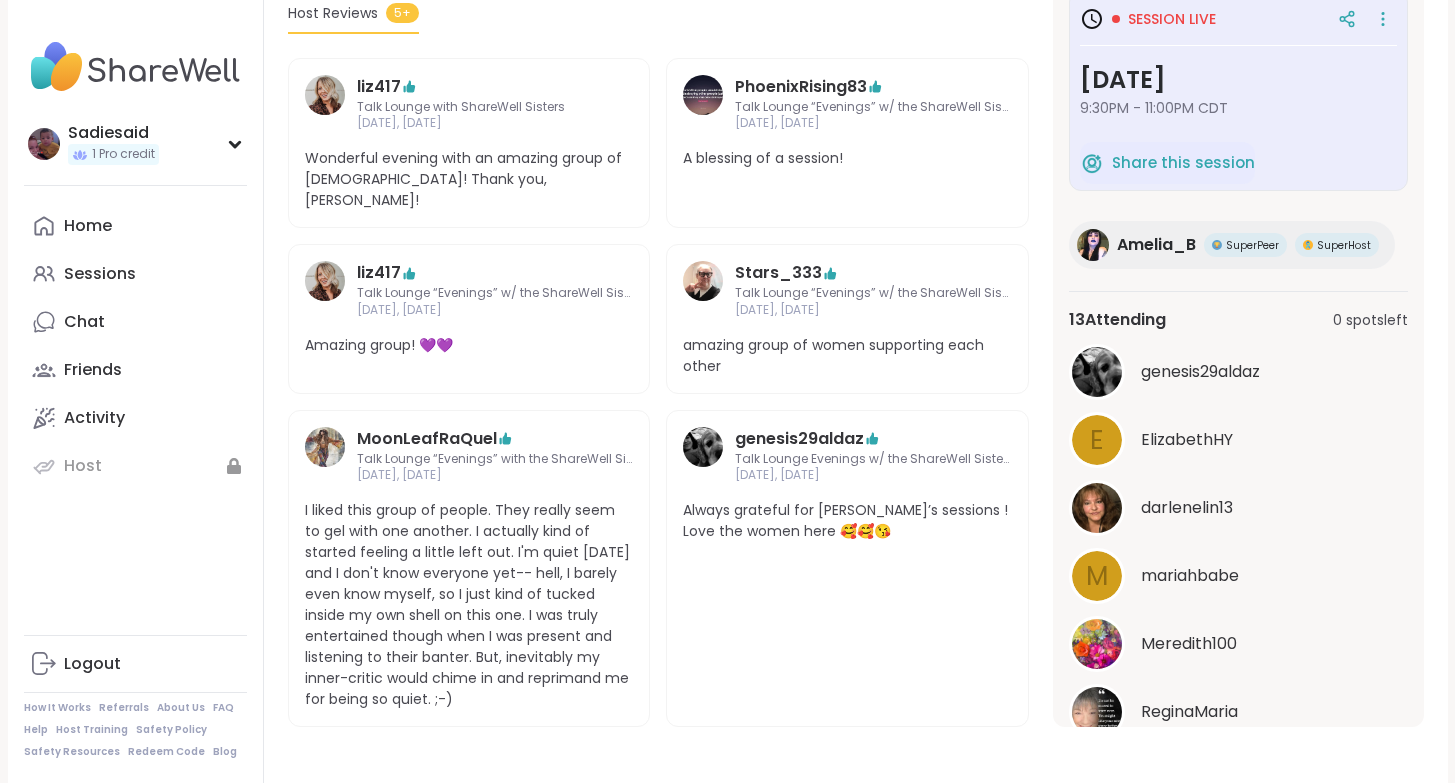 scroll, scrollTop: 792, scrollLeft: 0, axis: vertical 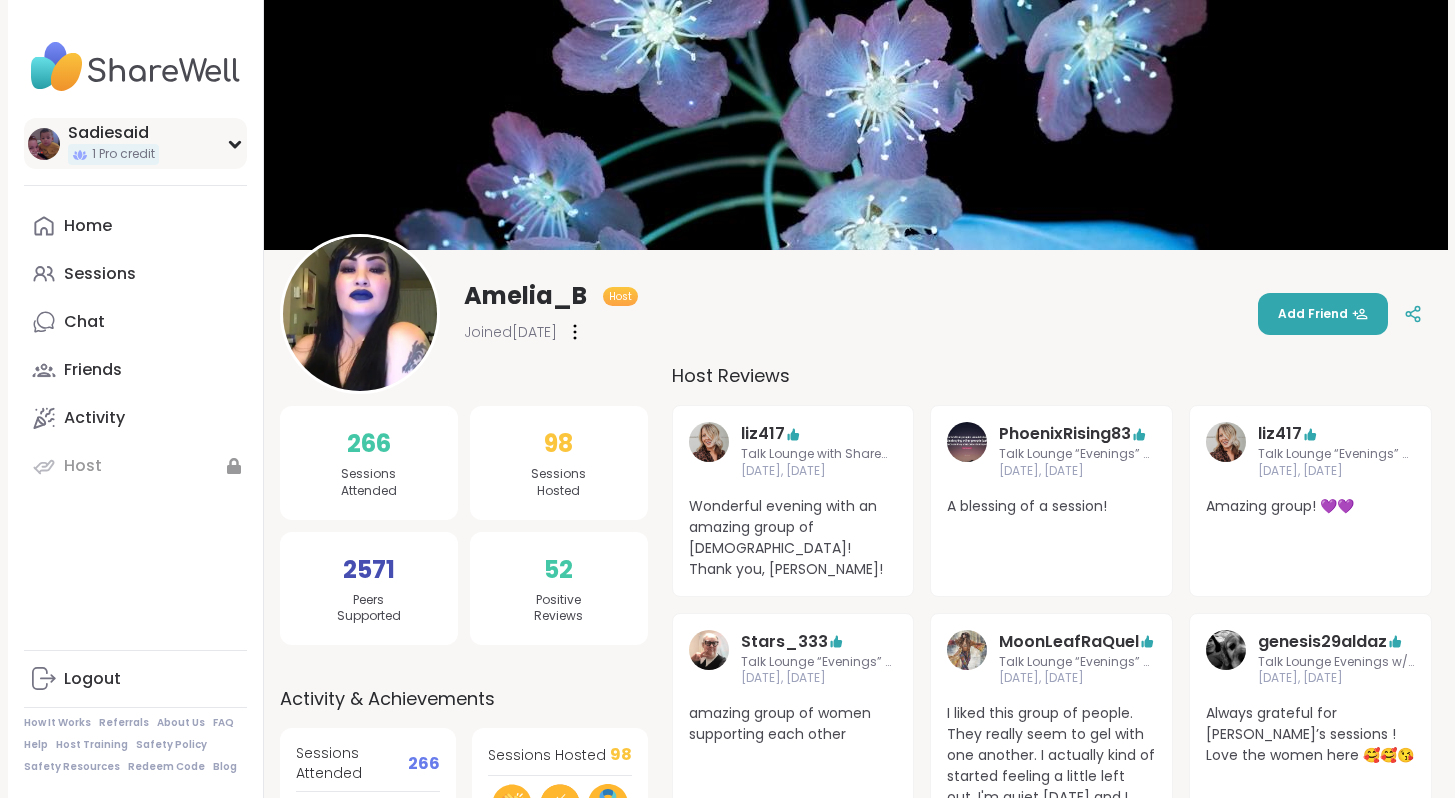click on "Sadiesaid 1 Pro credit" at bounding box center (135, 143) 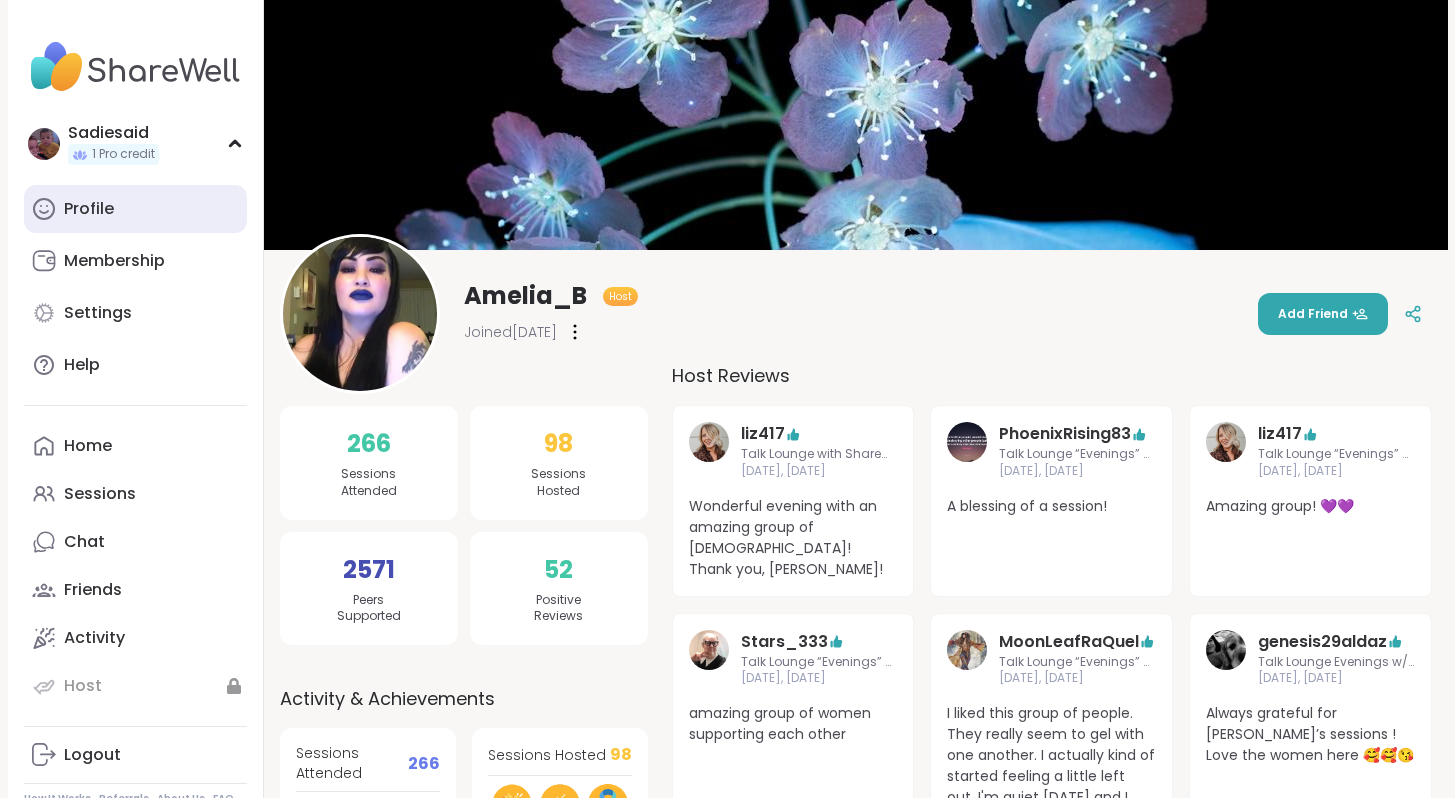 click on "Profile" at bounding box center [135, 209] 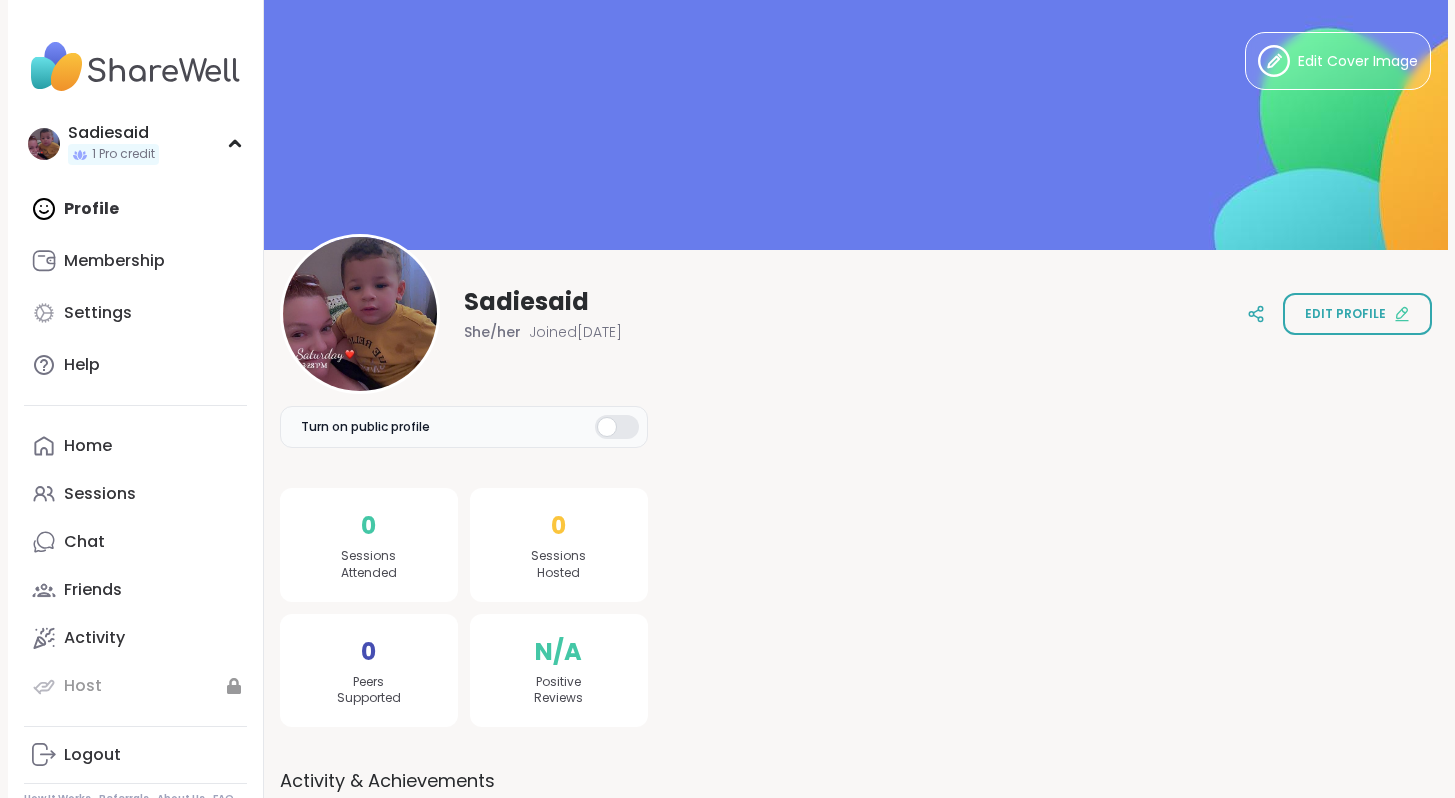 scroll, scrollTop: 0, scrollLeft: 0, axis: both 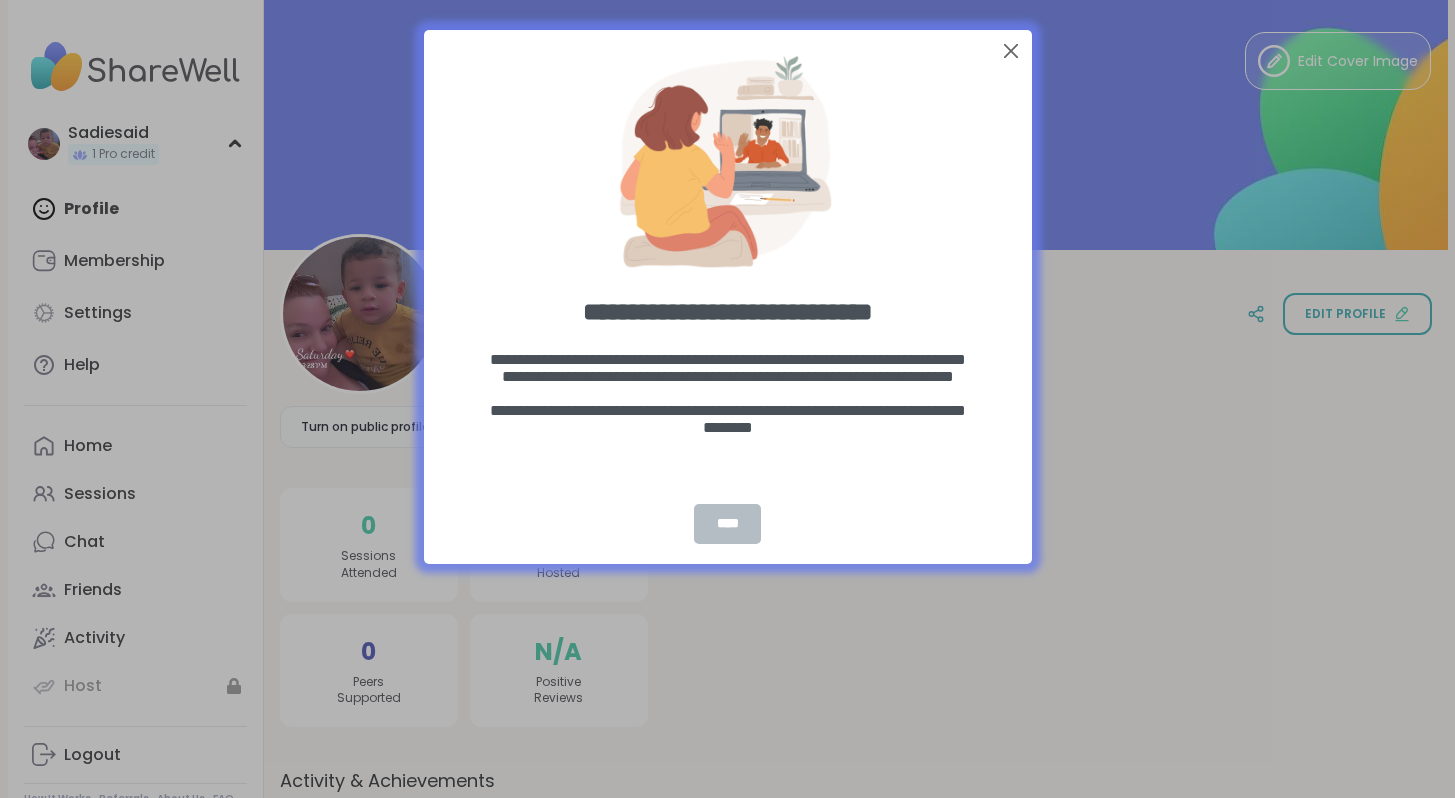 click on "****" at bounding box center (727, 524) 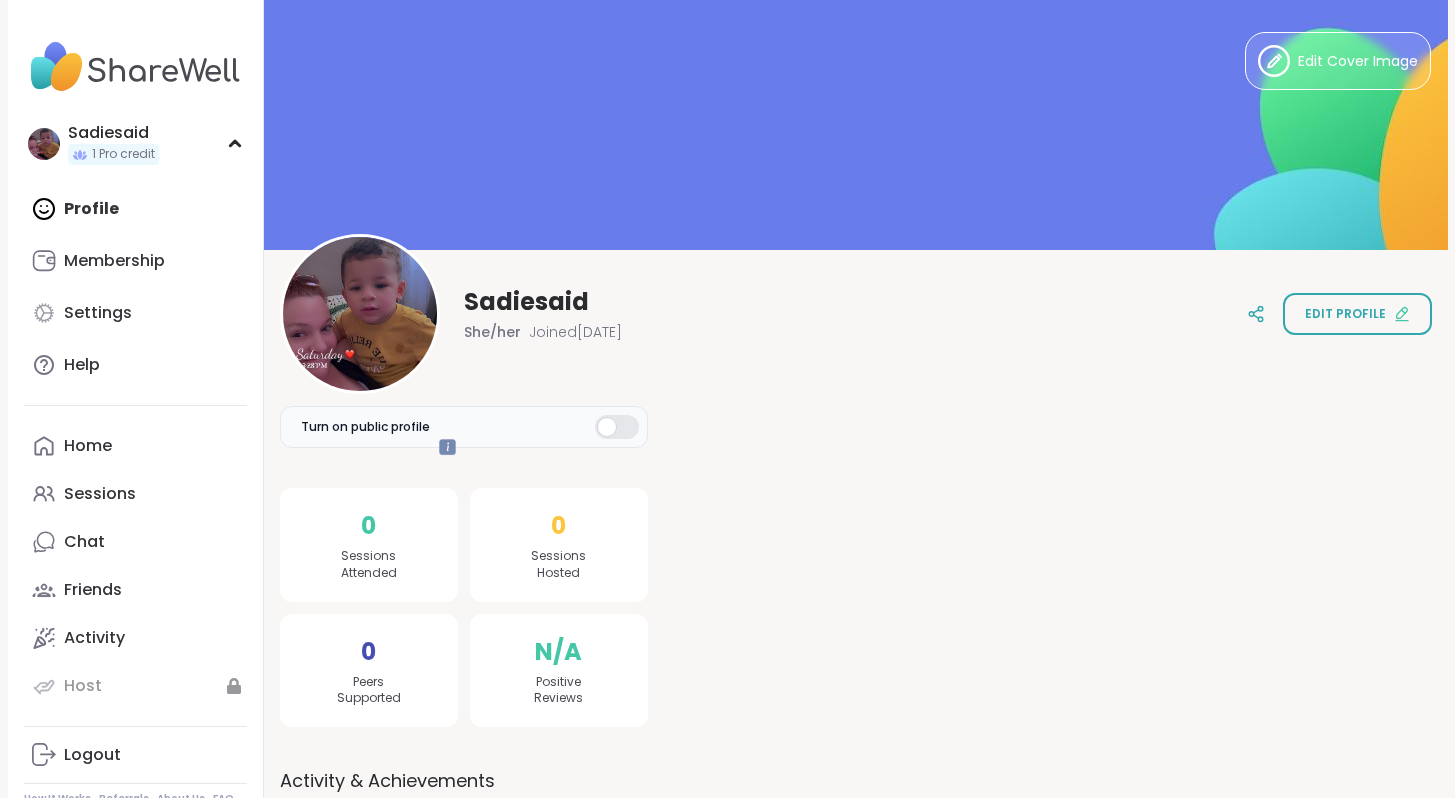 click at bounding box center [617, 427] 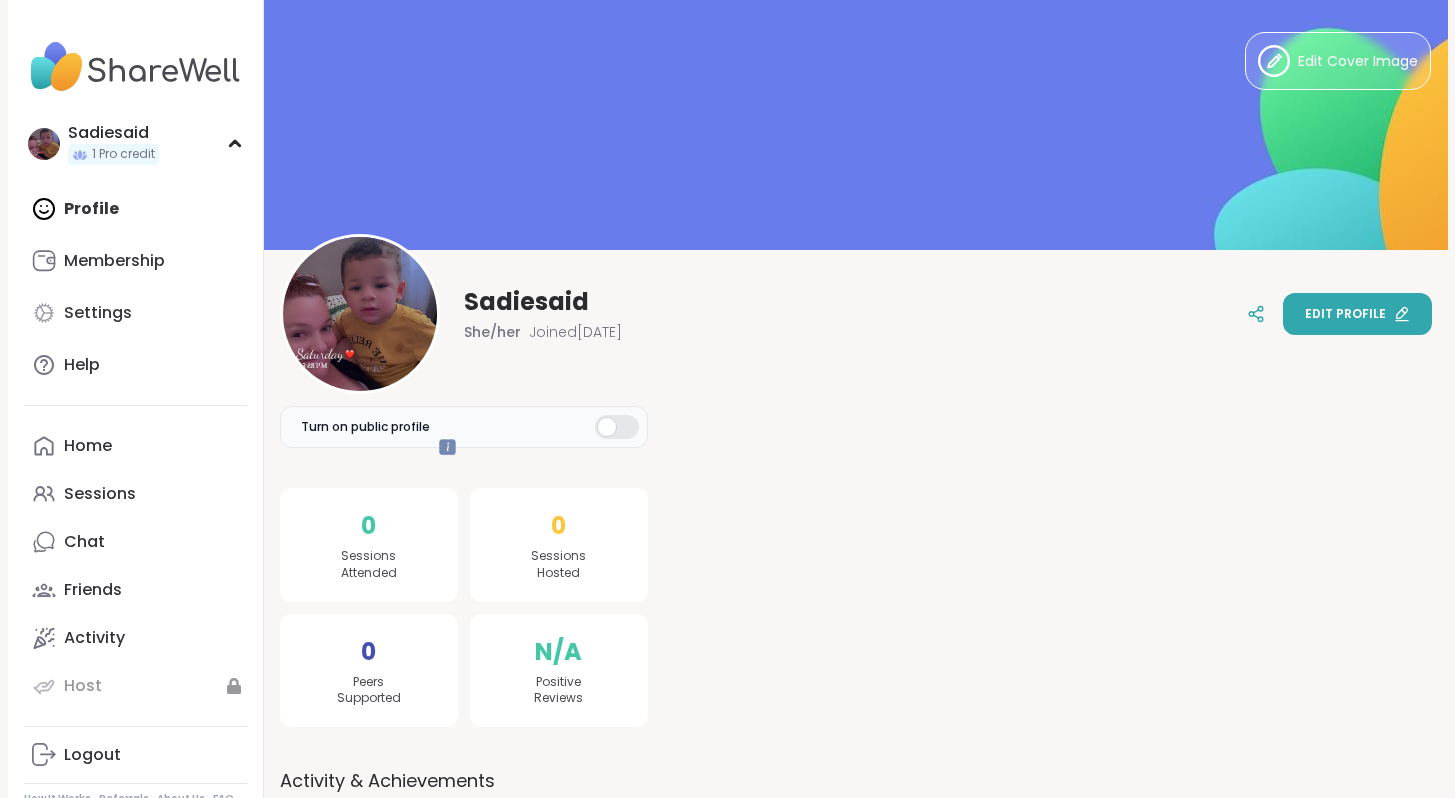 click on "Edit profile" at bounding box center [1345, 314] 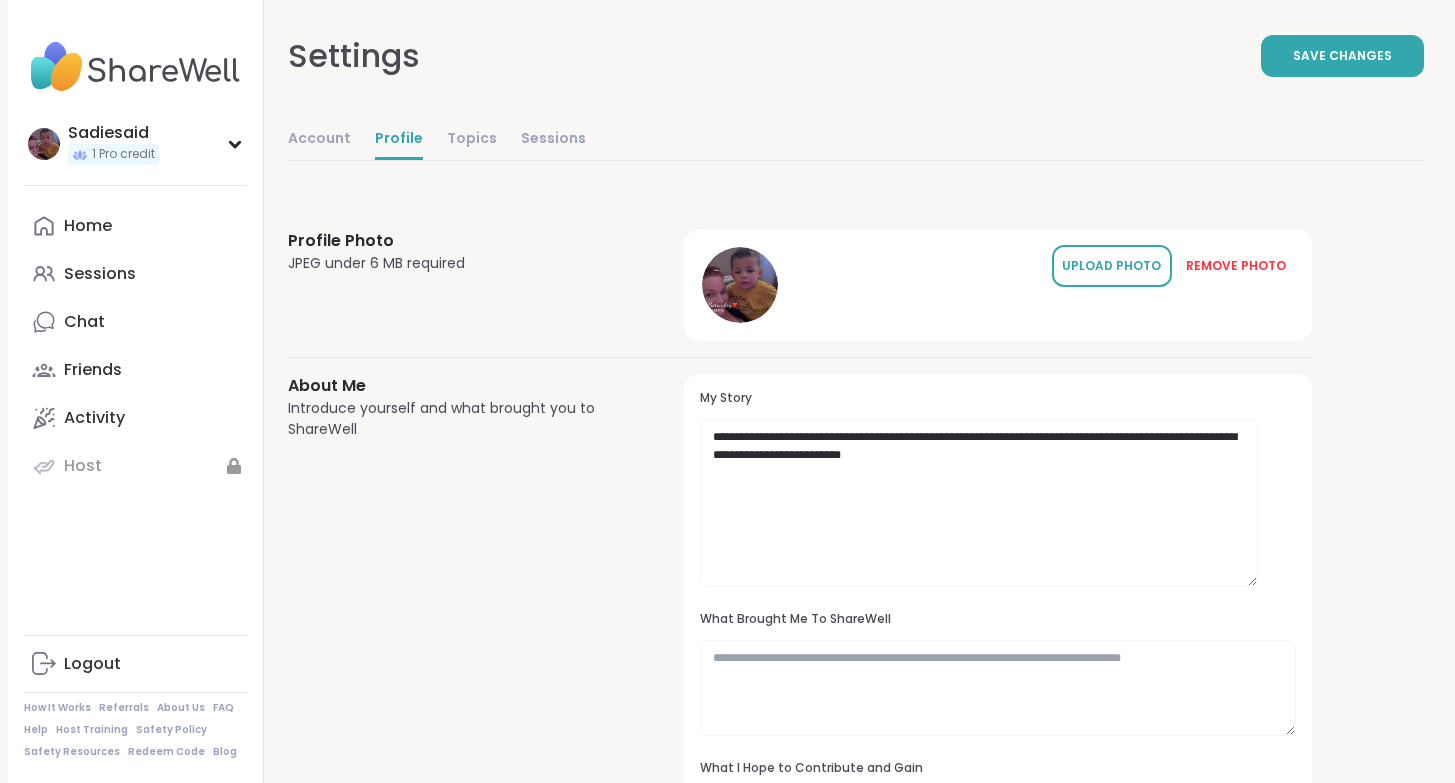 click on "UPLOAD PHOTO" at bounding box center [1112, 266] 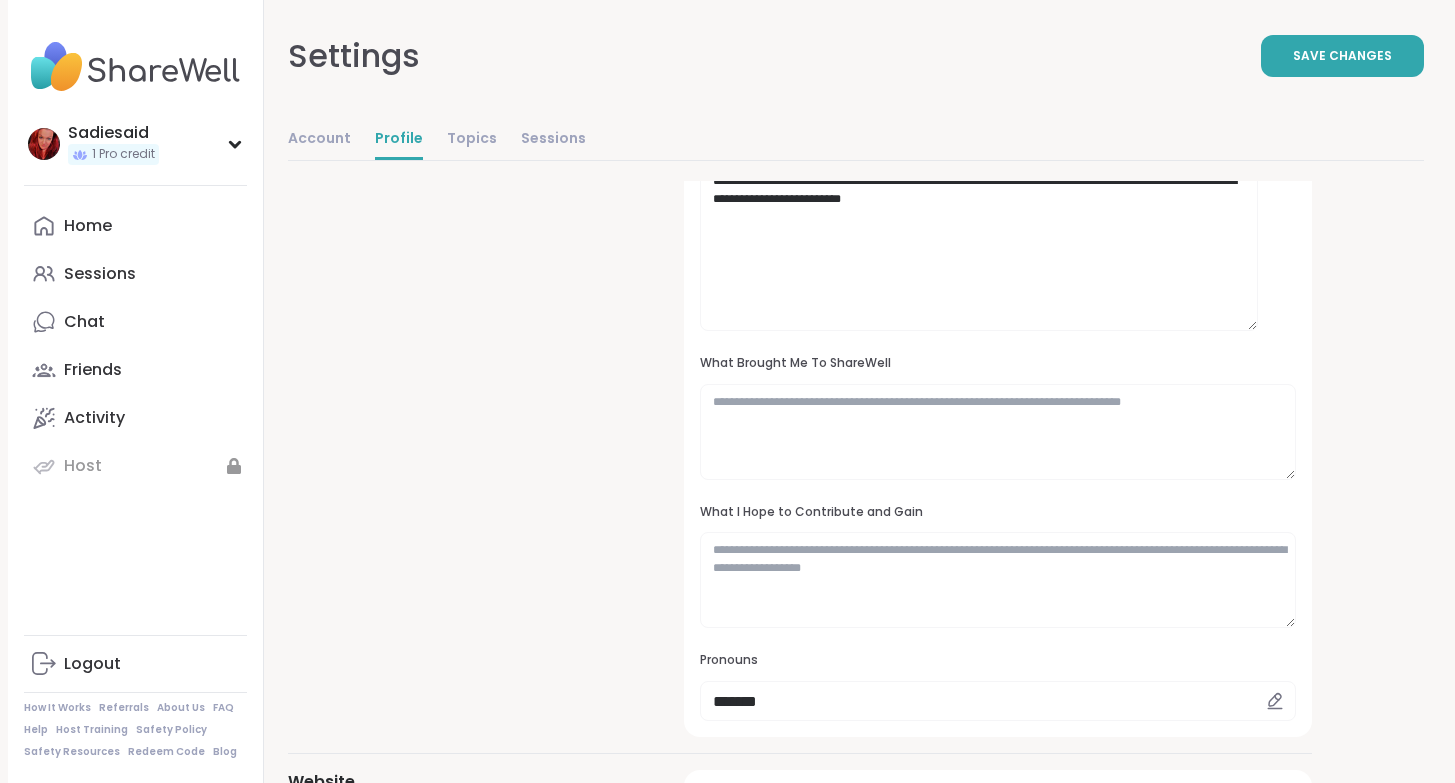scroll, scrollTop: 268, scrollLeft: 108, axis: both 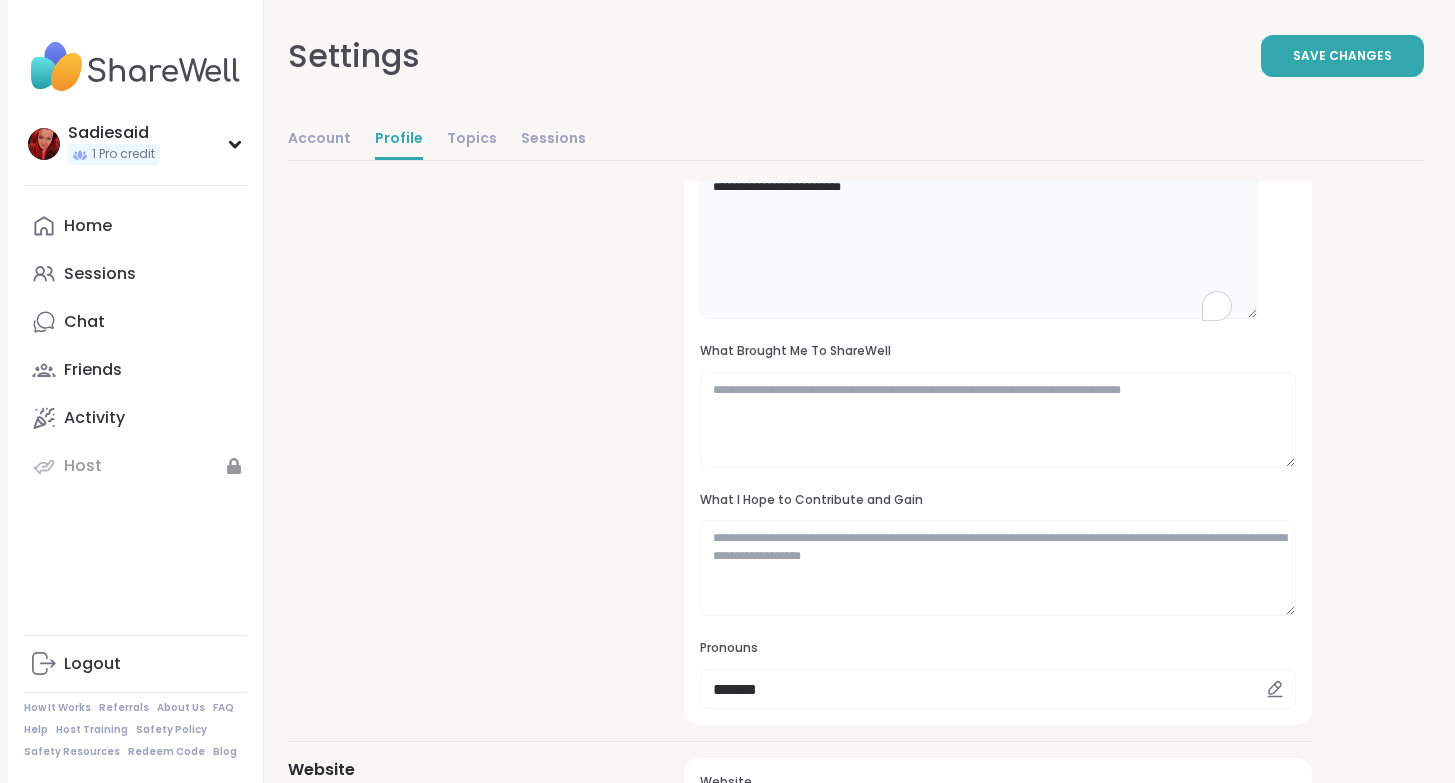 drag, startPoint x: 1164, startPoint y: 573, endPoint x: 930, endPoint y: 489, distance: 248.6202 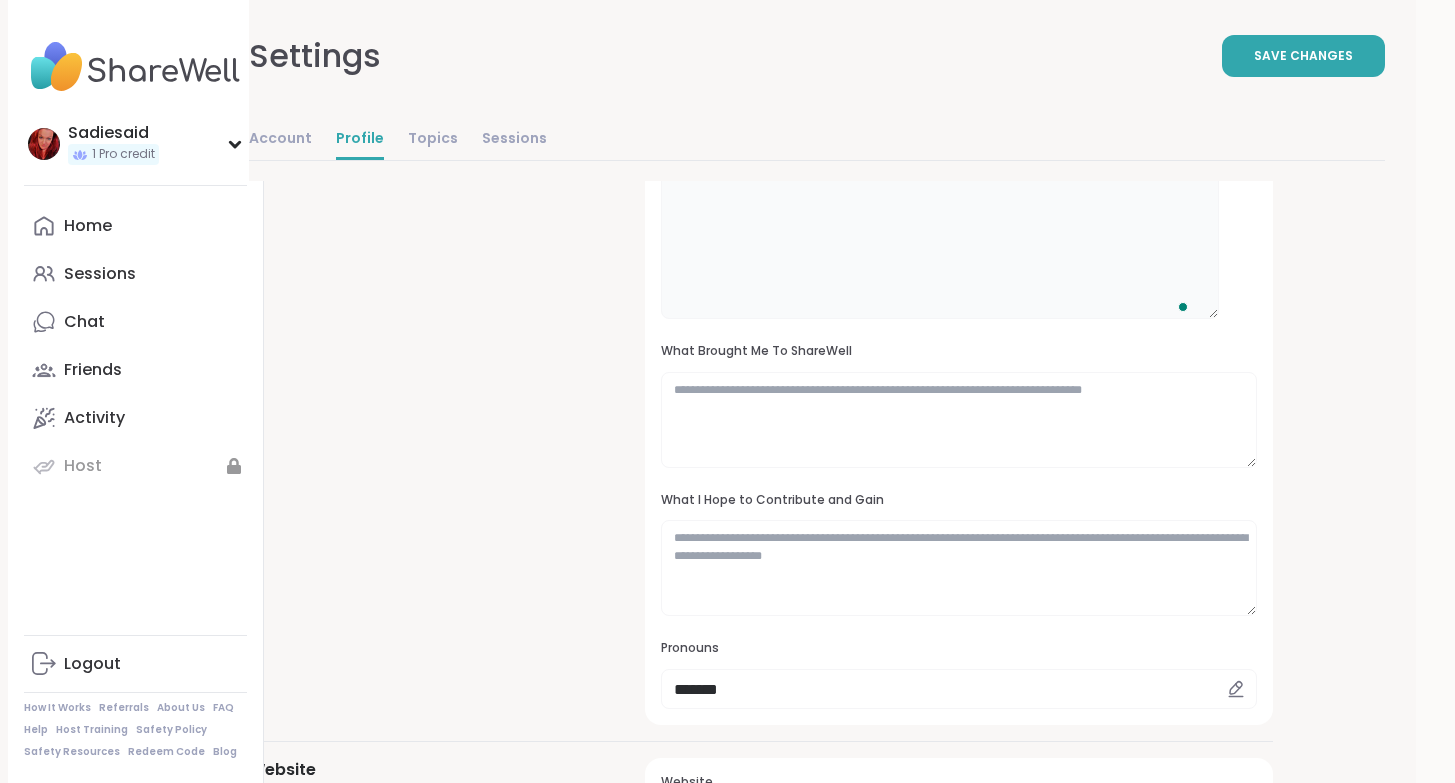 type on "*" 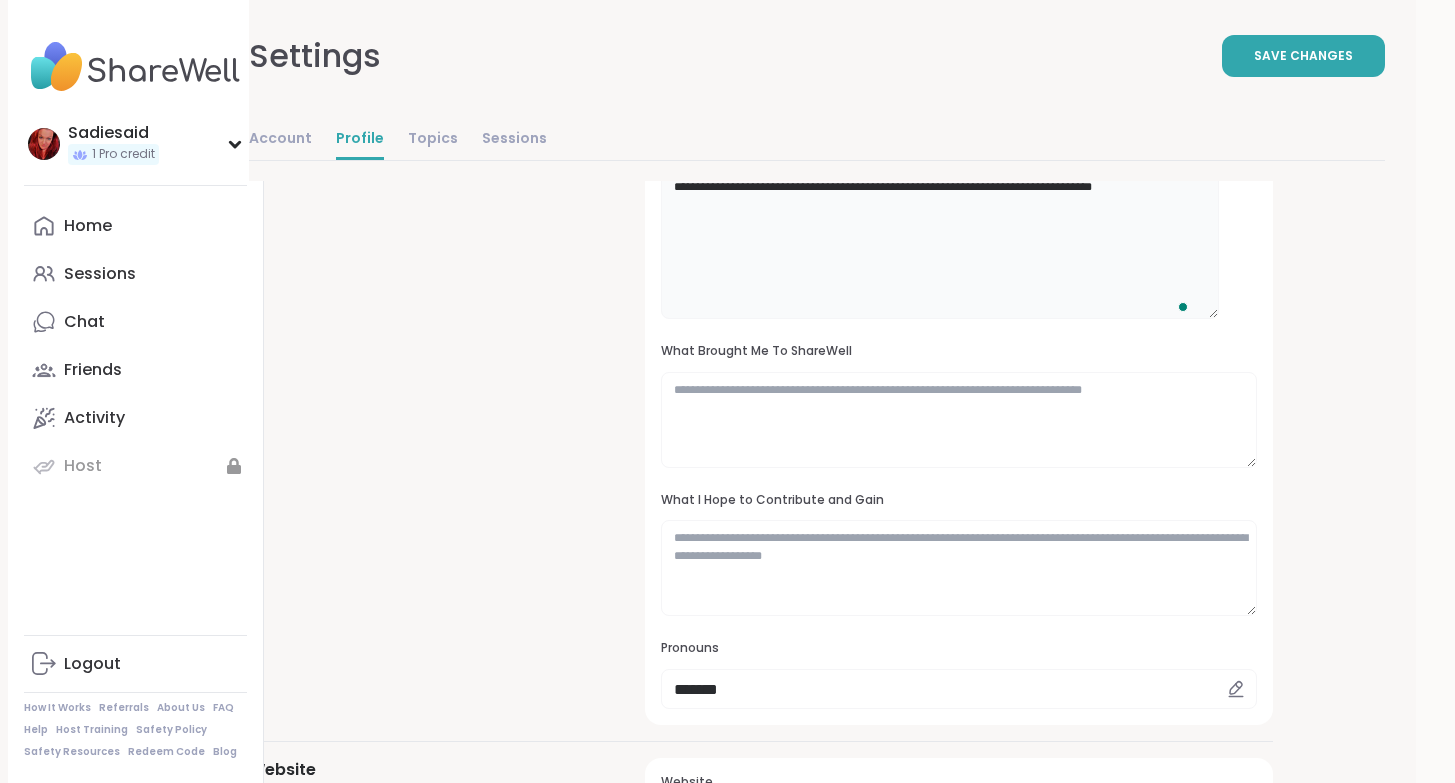 scroll, scrollTop: 5, scrollLeft: 0, axis: vertical 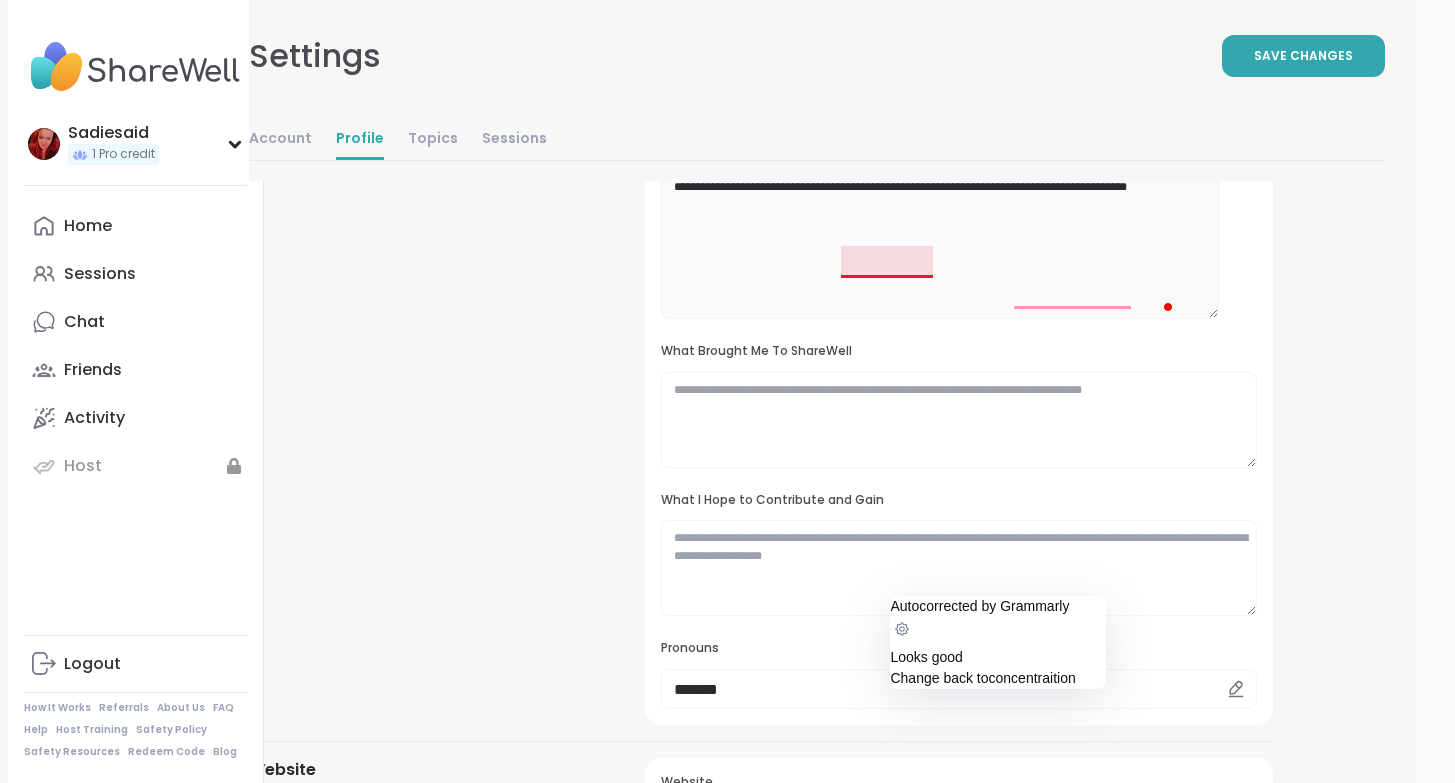 click on "**********" at bounding box center (940, 235) 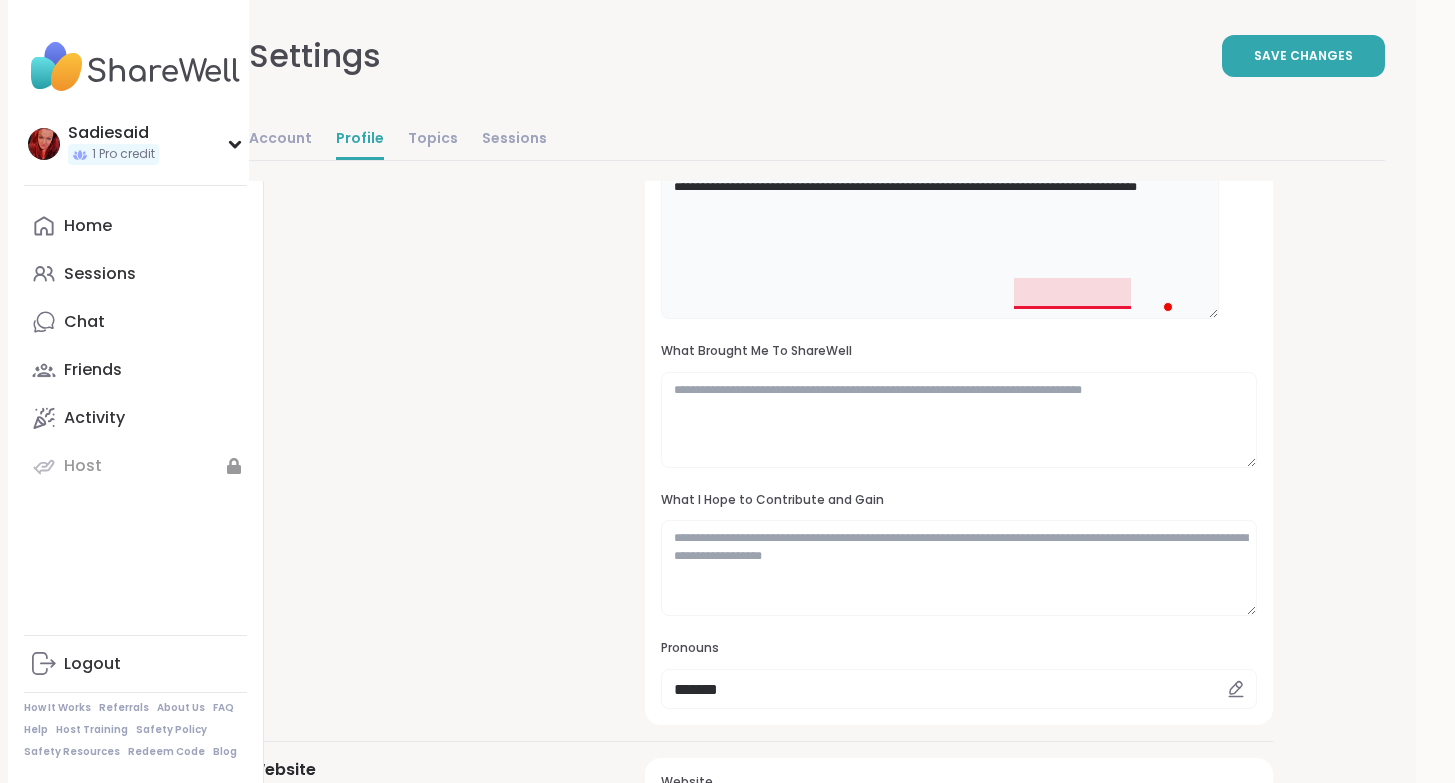 click on "**********" at bounding box center (940, 235) 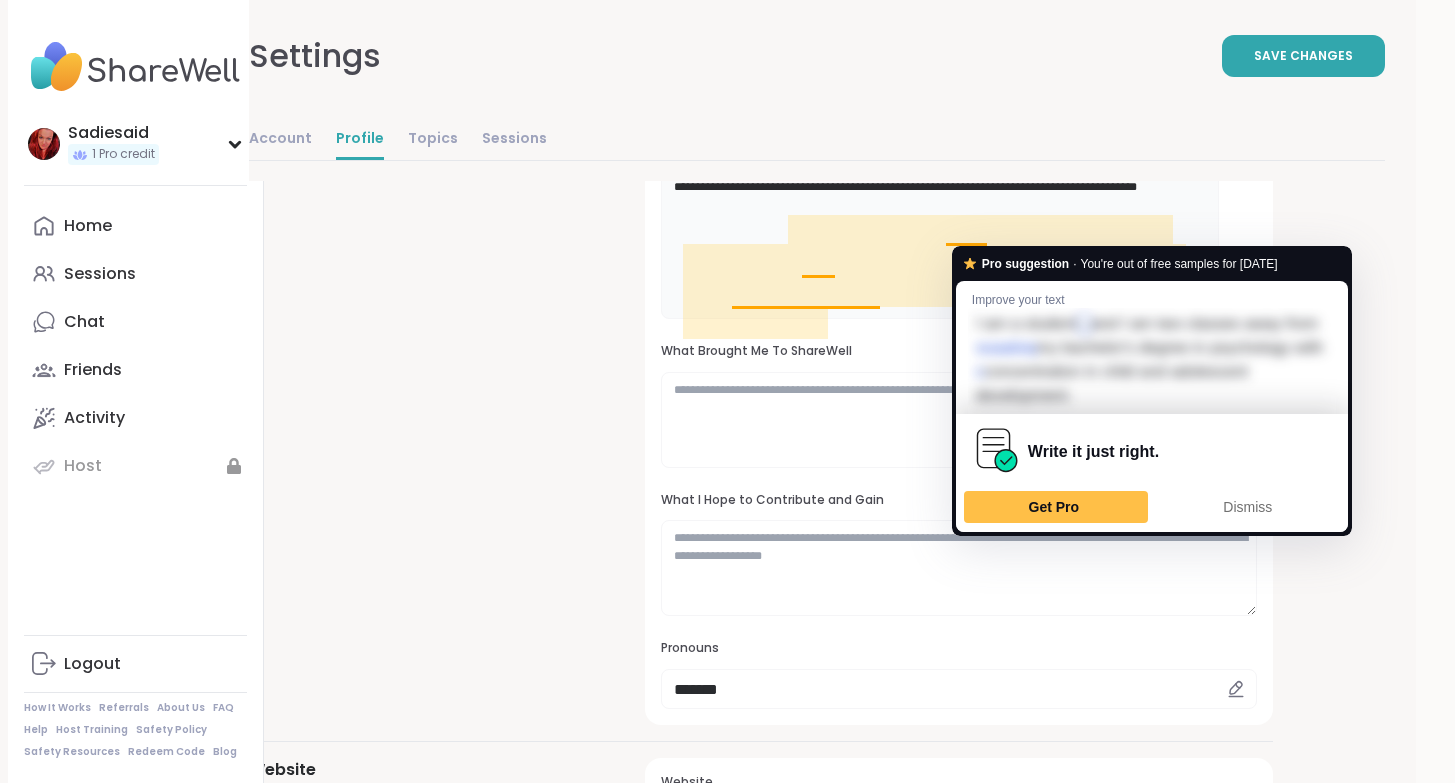 click on "**********" at bounding box center (940, 235) 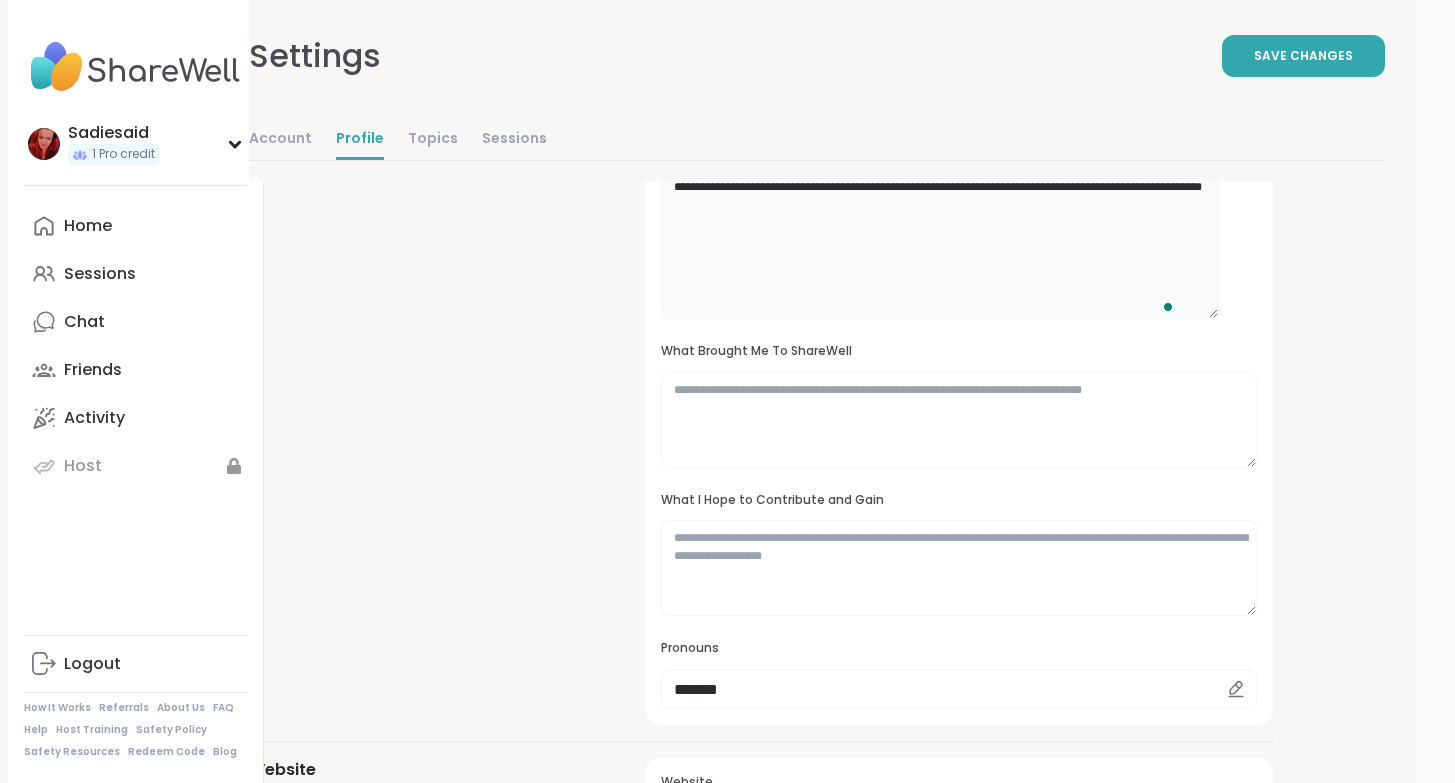 scroll, scrollTop: 19, scrollLeft: 0, axis: vertical 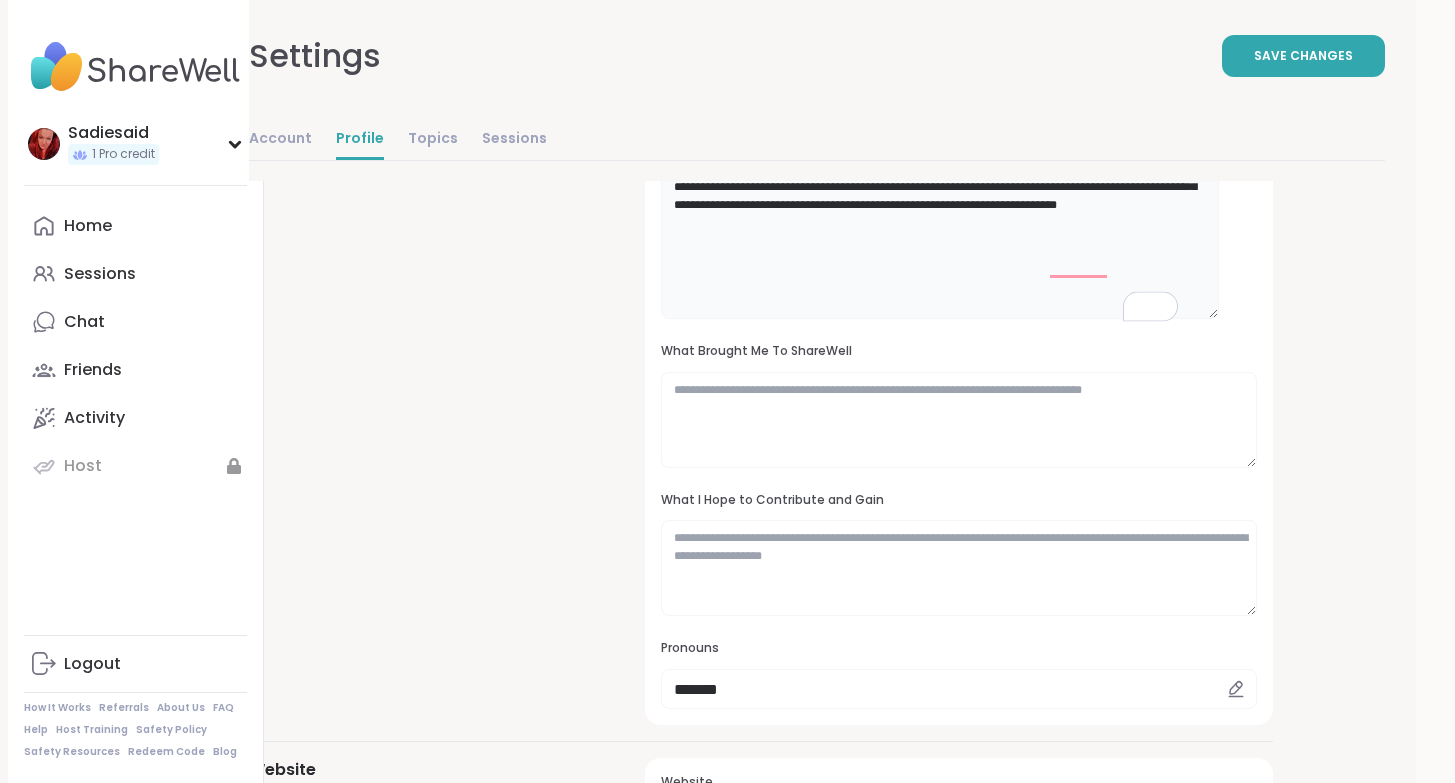 click on "**********" at bounding box center [940, 235] 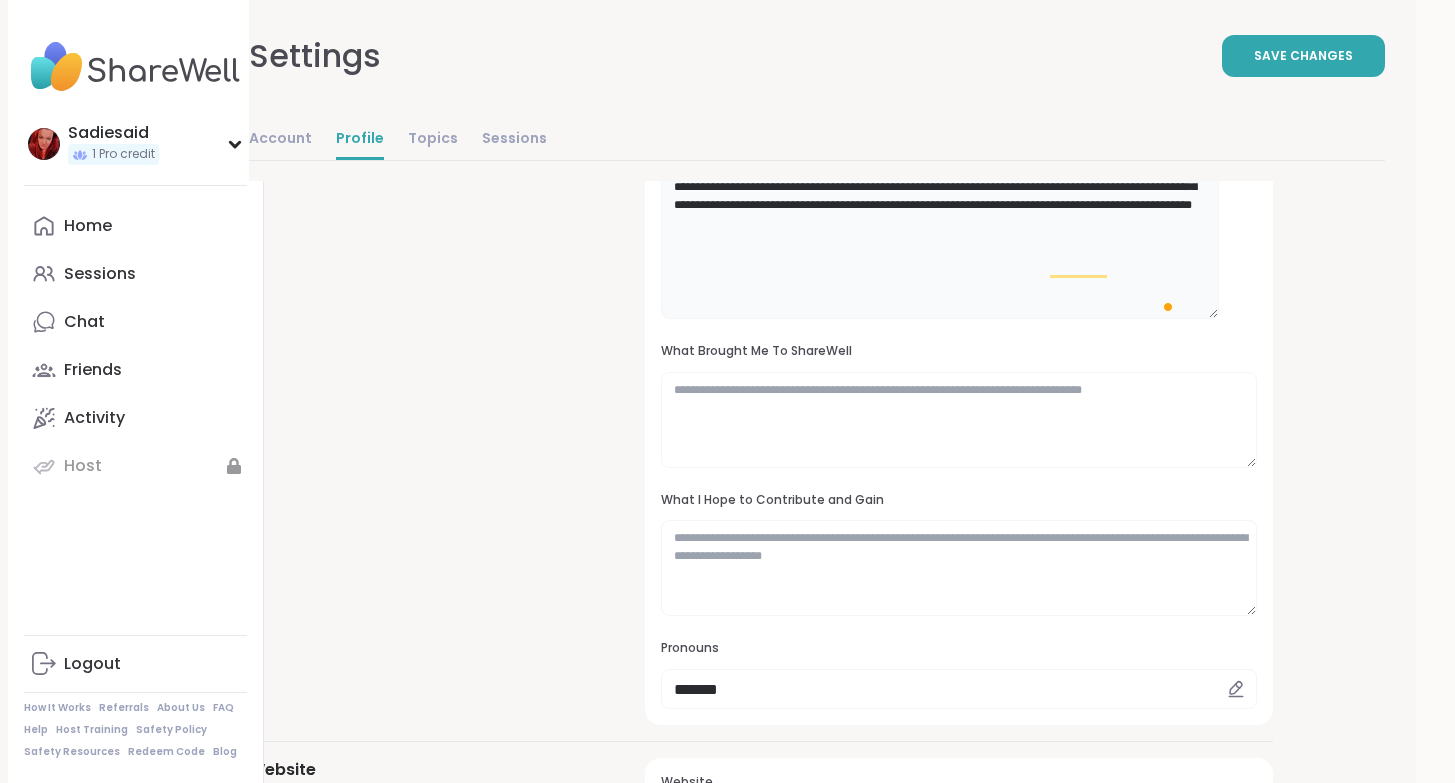 scroll, scrollTop: 99, scrollLeft: 0, axis: vertical 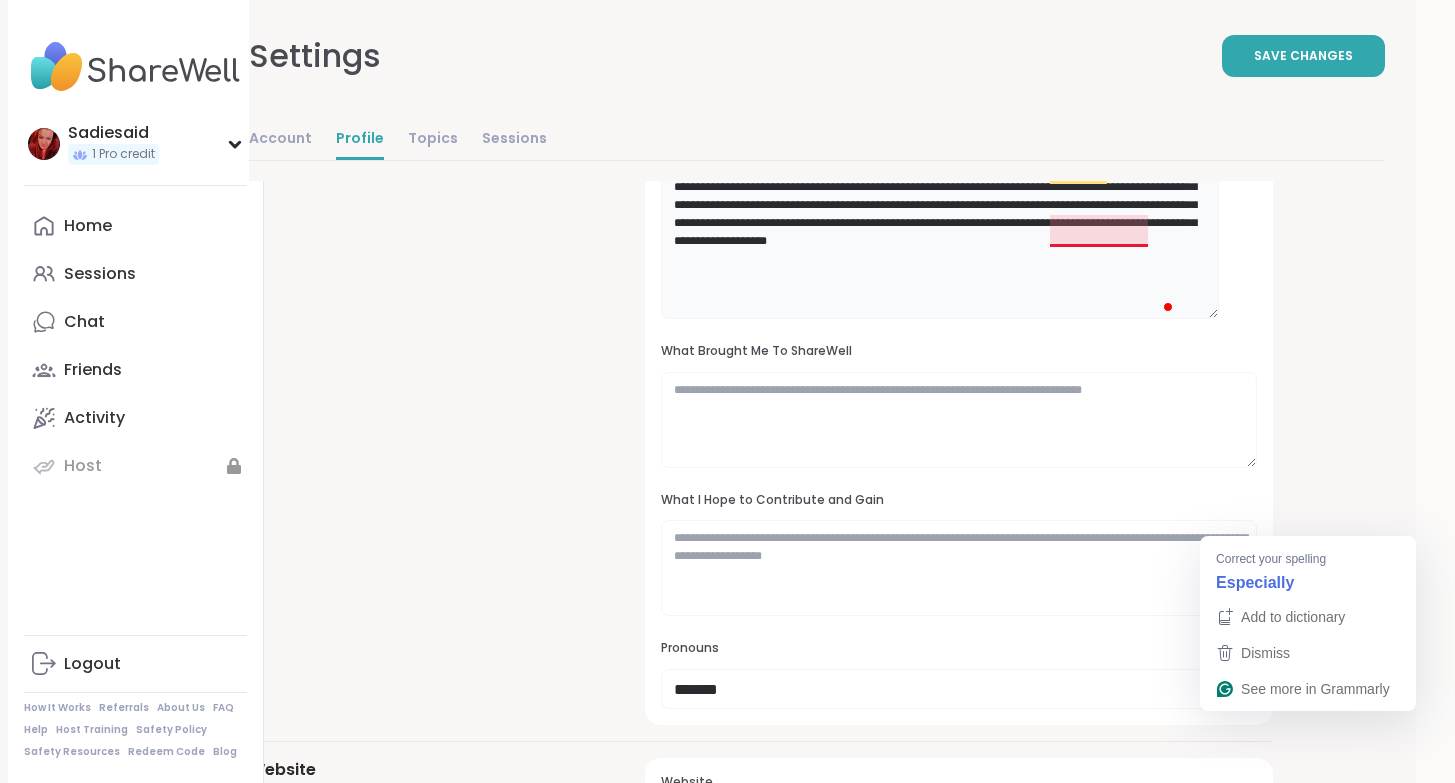 click on "**********" at bounding box center (940, 235) 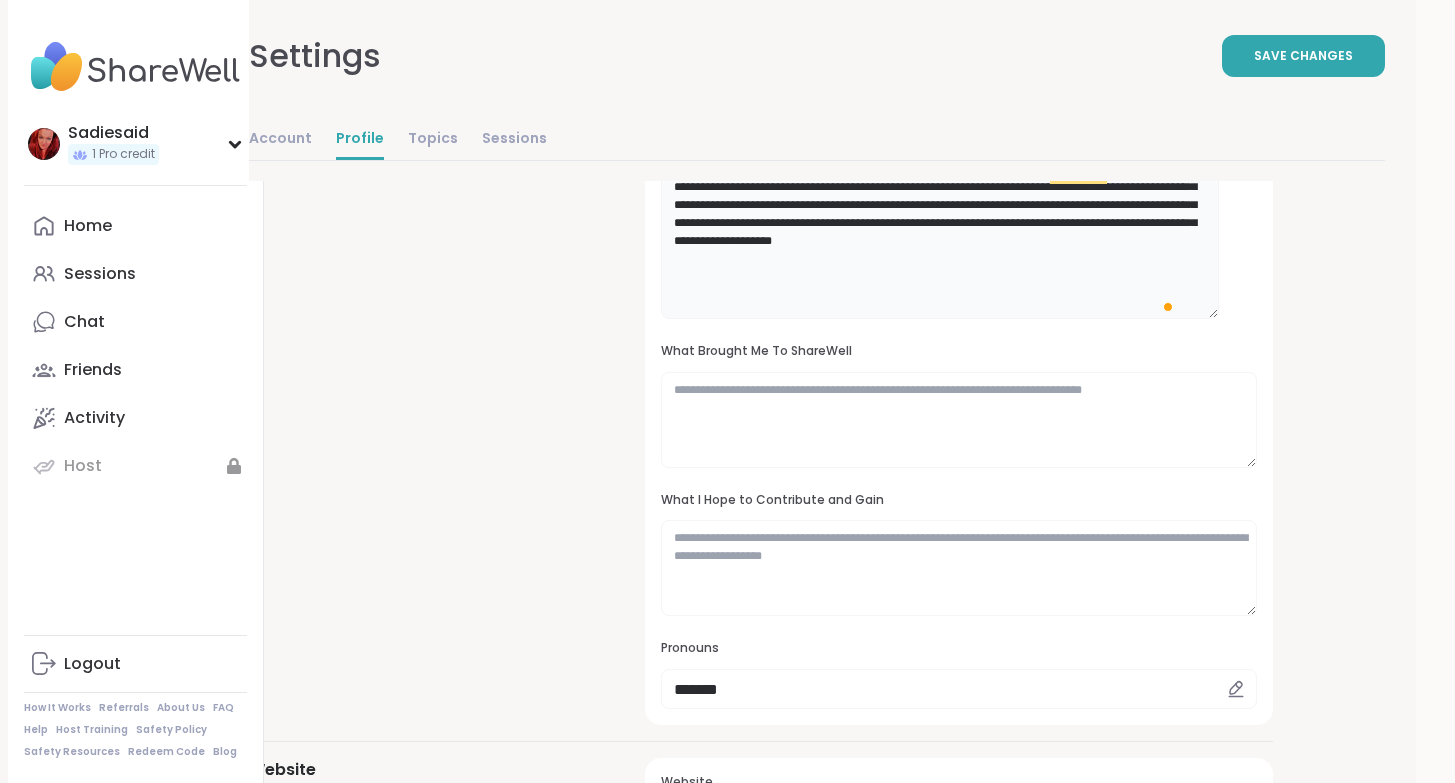 click on "**********" at bounding box center [940, 235] 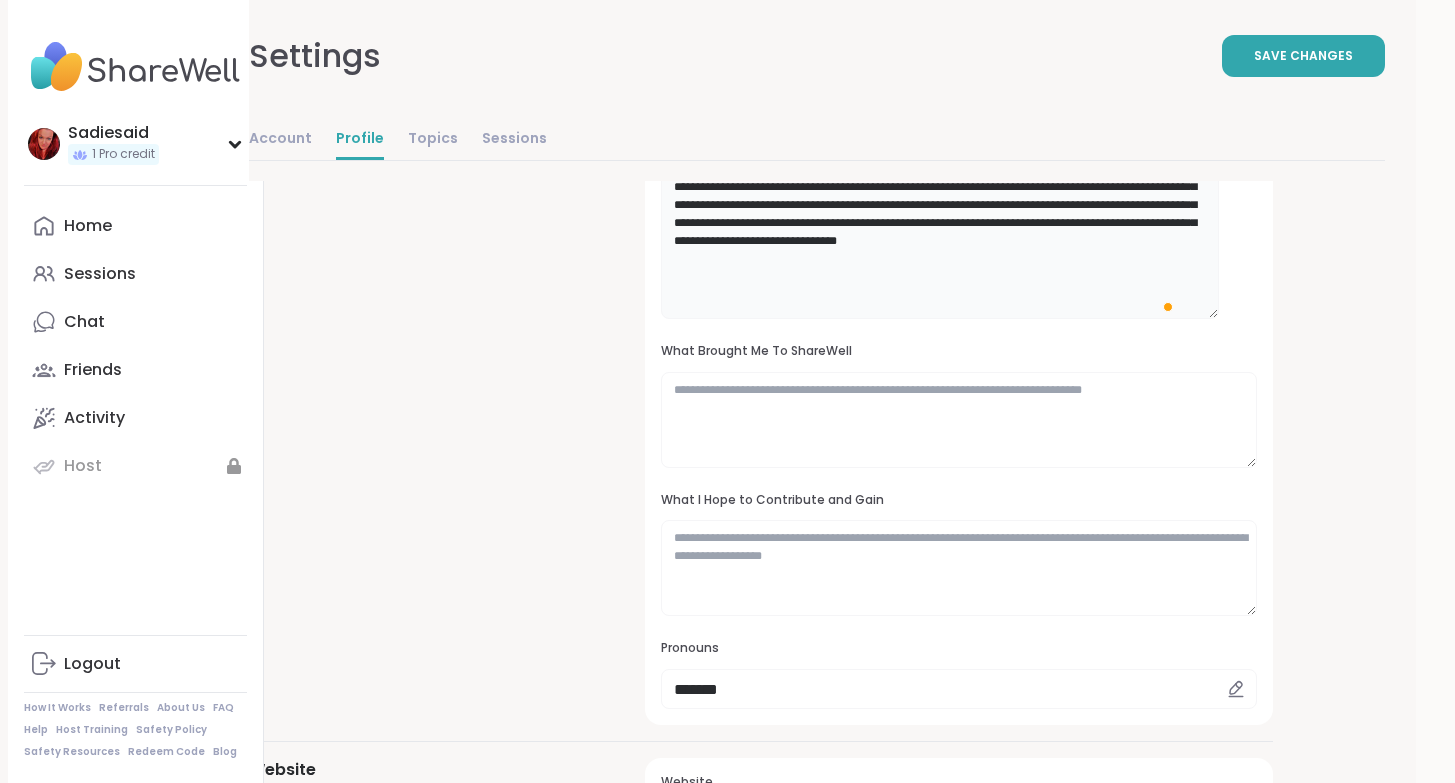 scroll, scrollTop: 194, scrollLeft: 0, axis: vertical 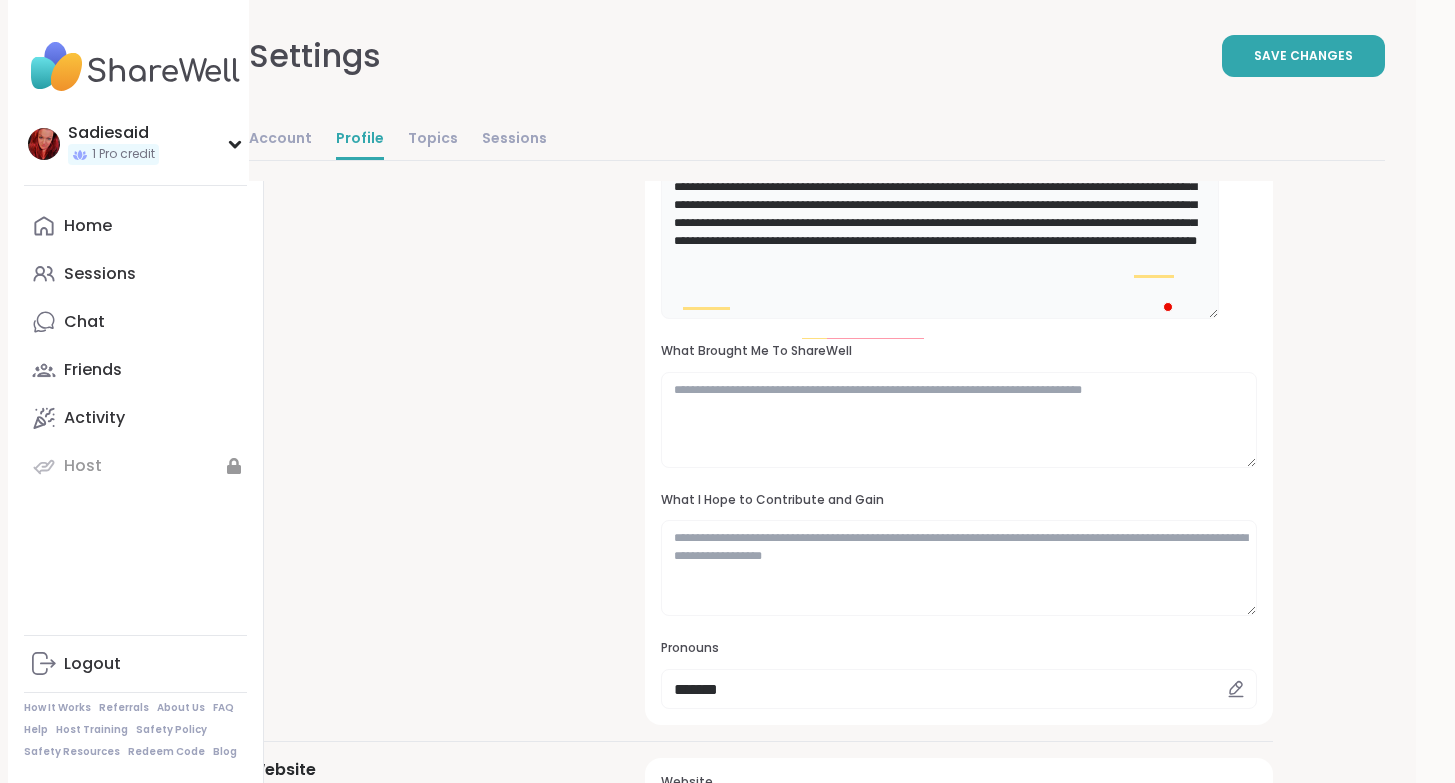 click on "**********" at bounding box center [940, 235] 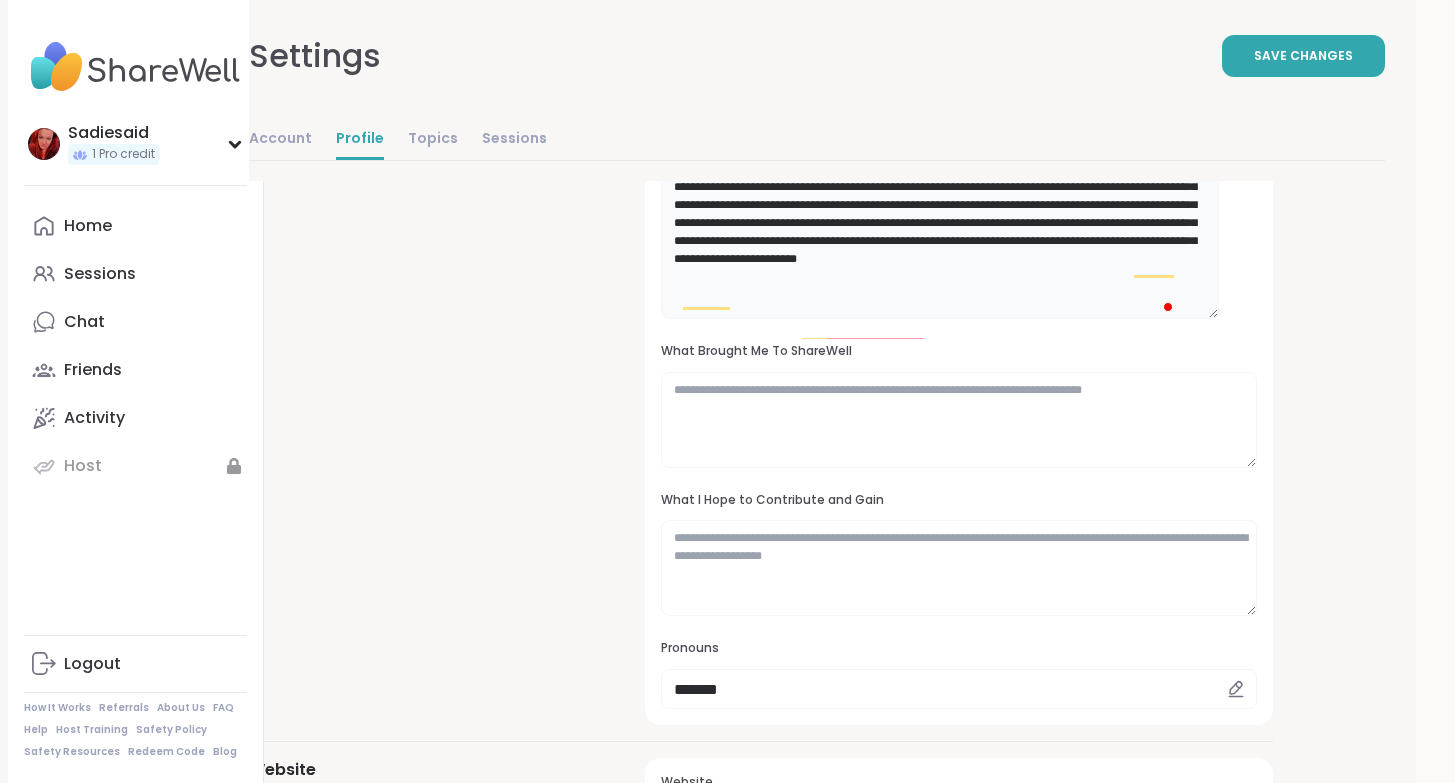 scroll, scrollTop: 257, scrollLeft: 0, axis: vertical 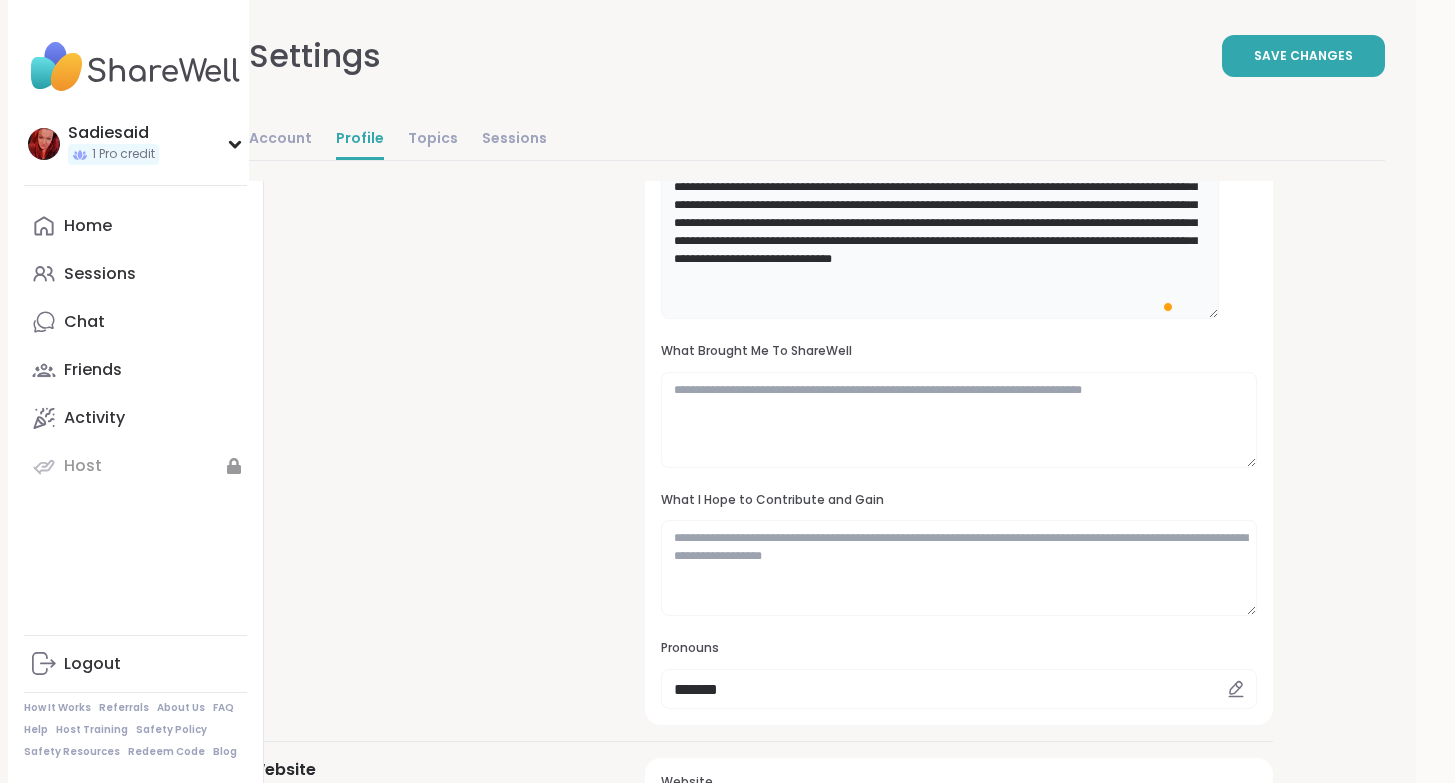 click on "**********" at bounding box center (940, 235) 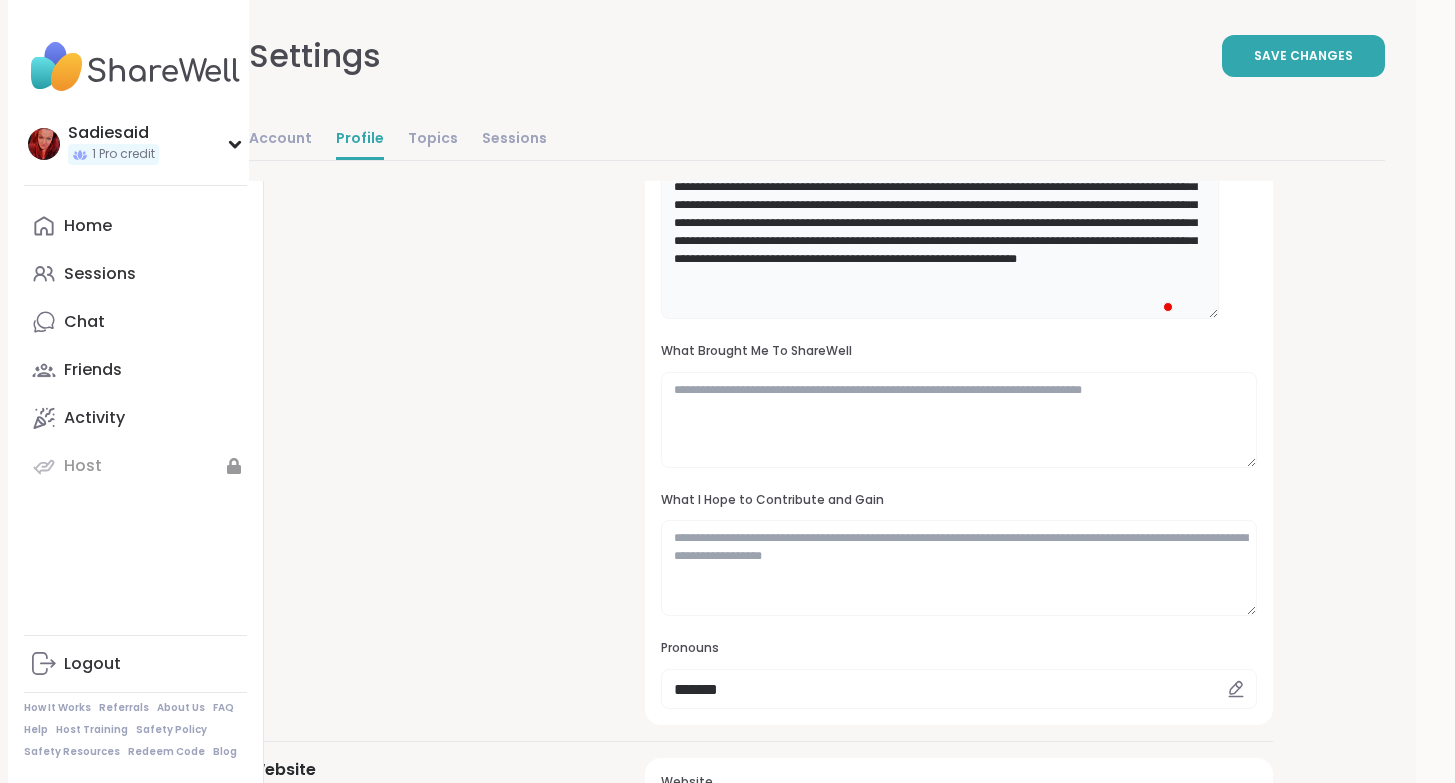 scroll, scrollTop: 288, scrollLeft: 0, axis: vertical 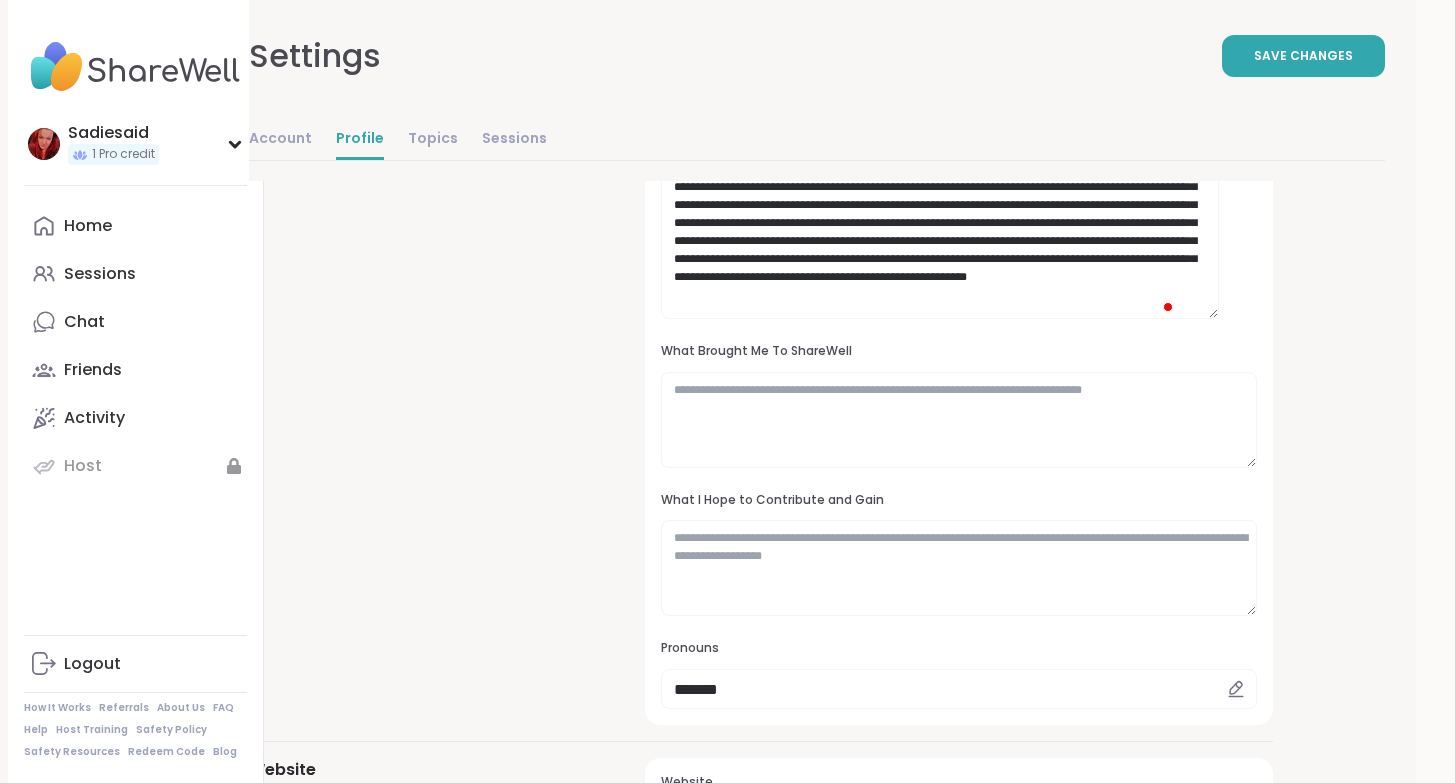 click at bounding box center (1169, 307) 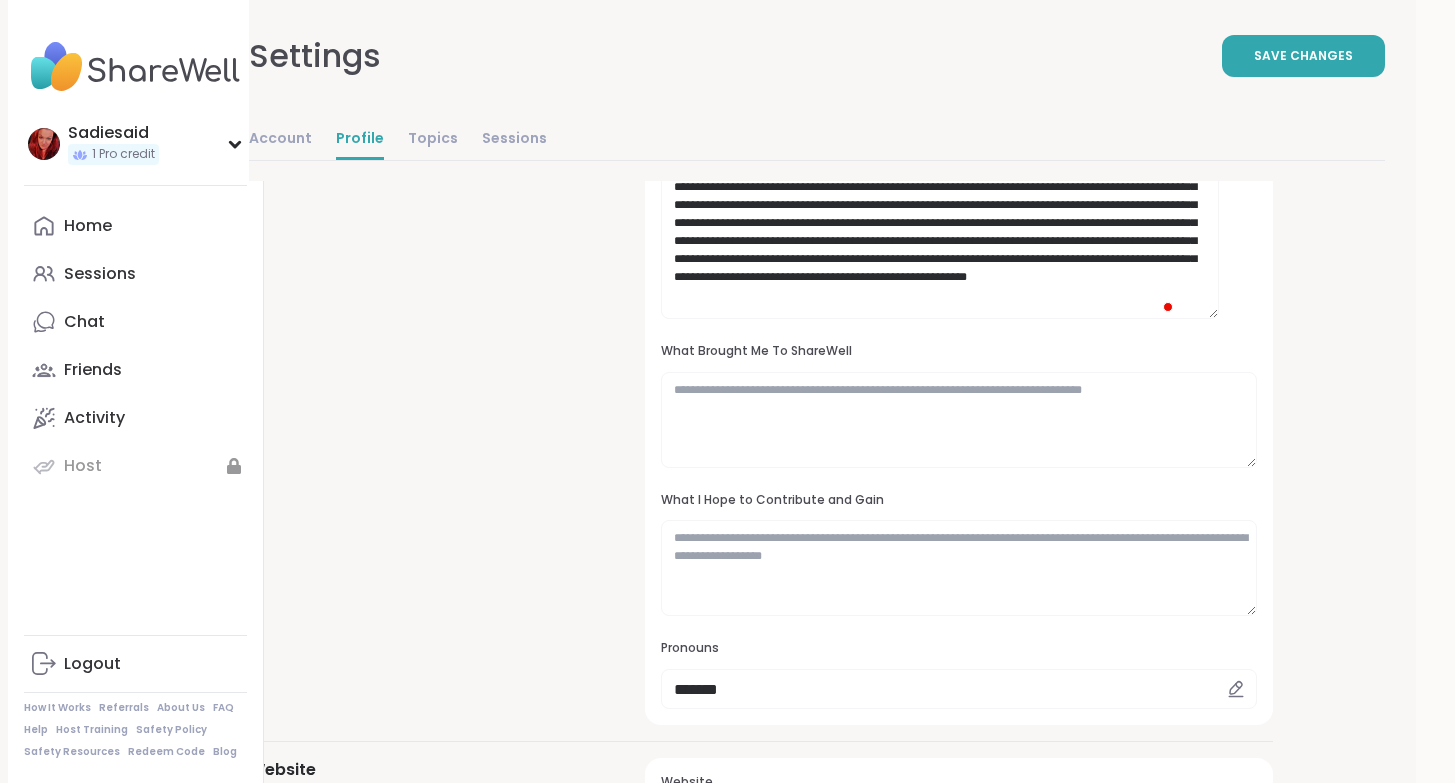 click at bounding box center (1169, 307) 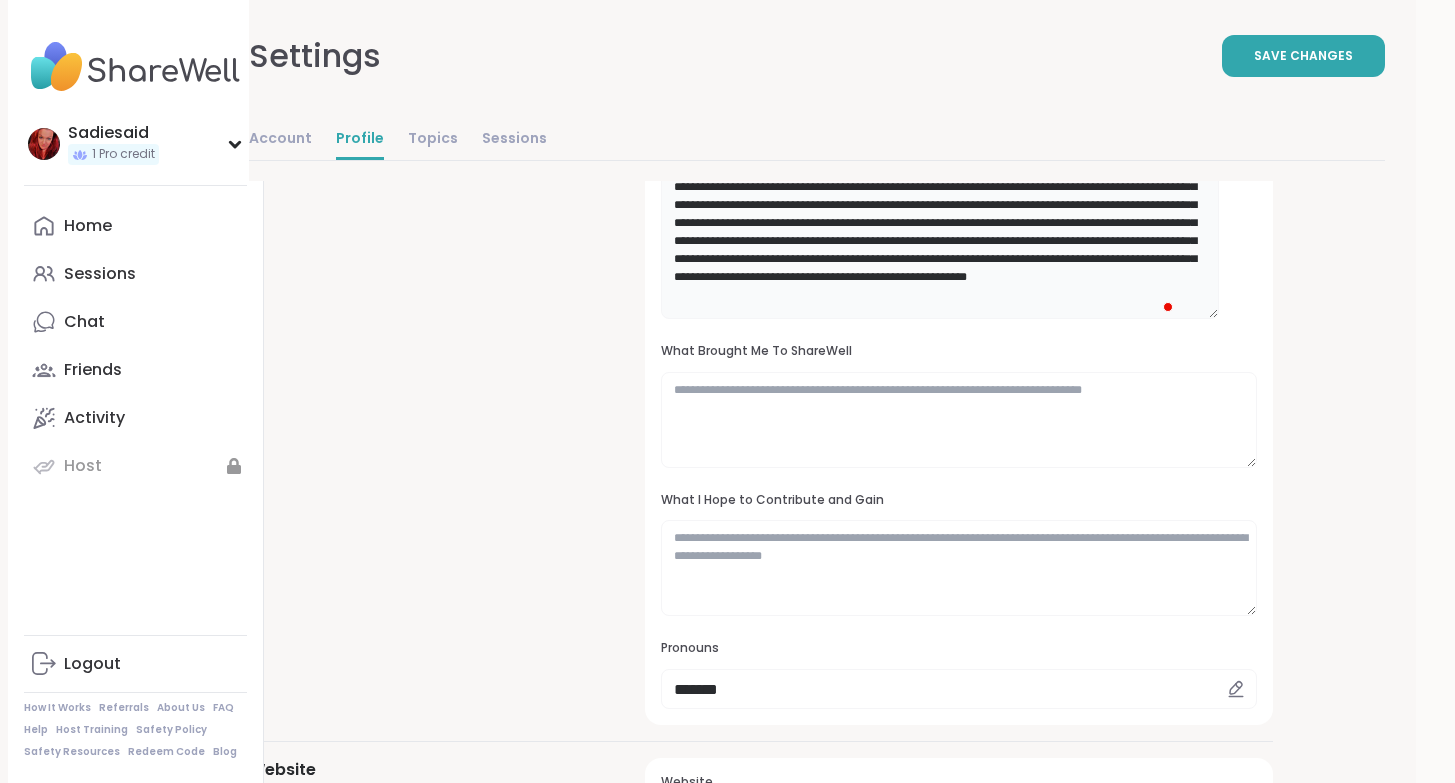 click on "**********" at bounding box center (940, 235) 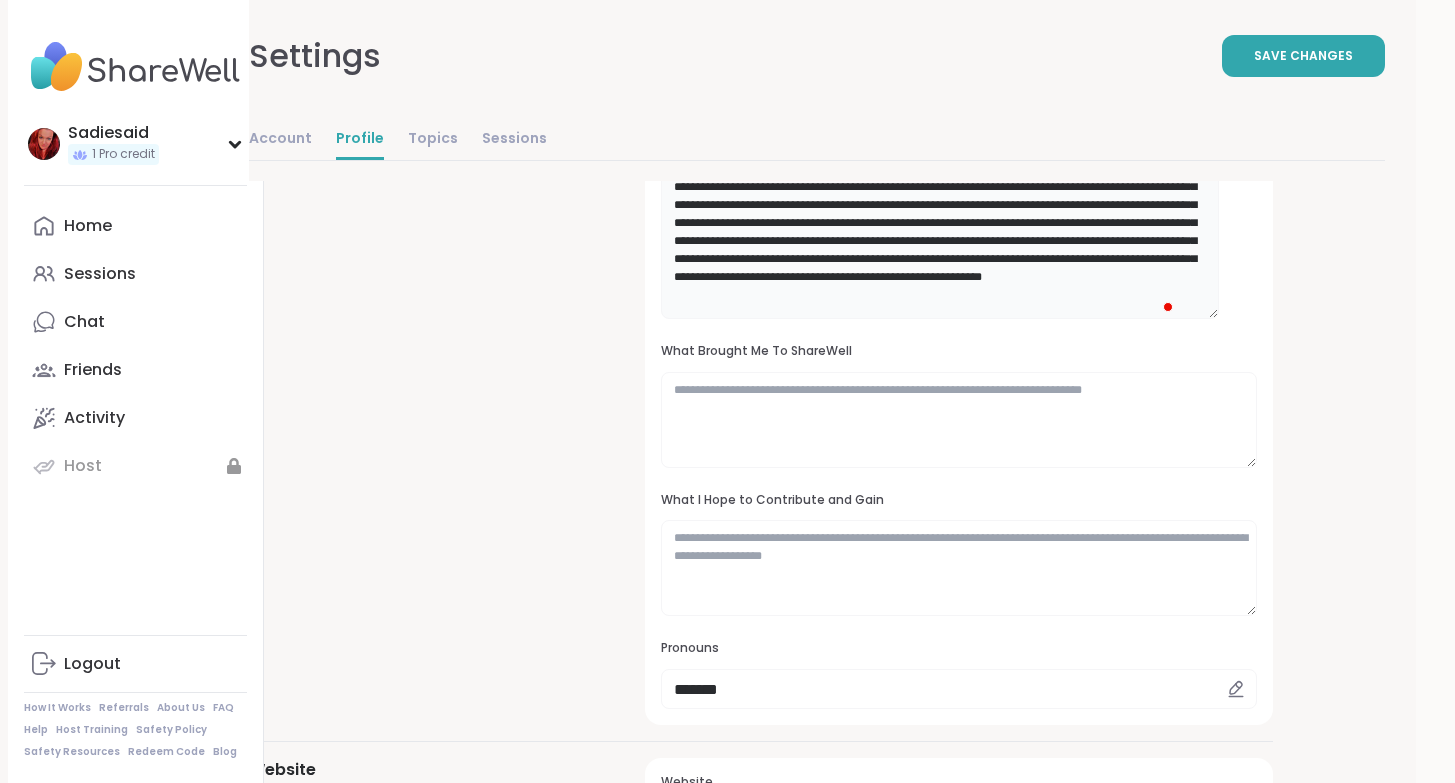 scroll, scrollTop: 351, scrollLeft: 0, axis: vertical 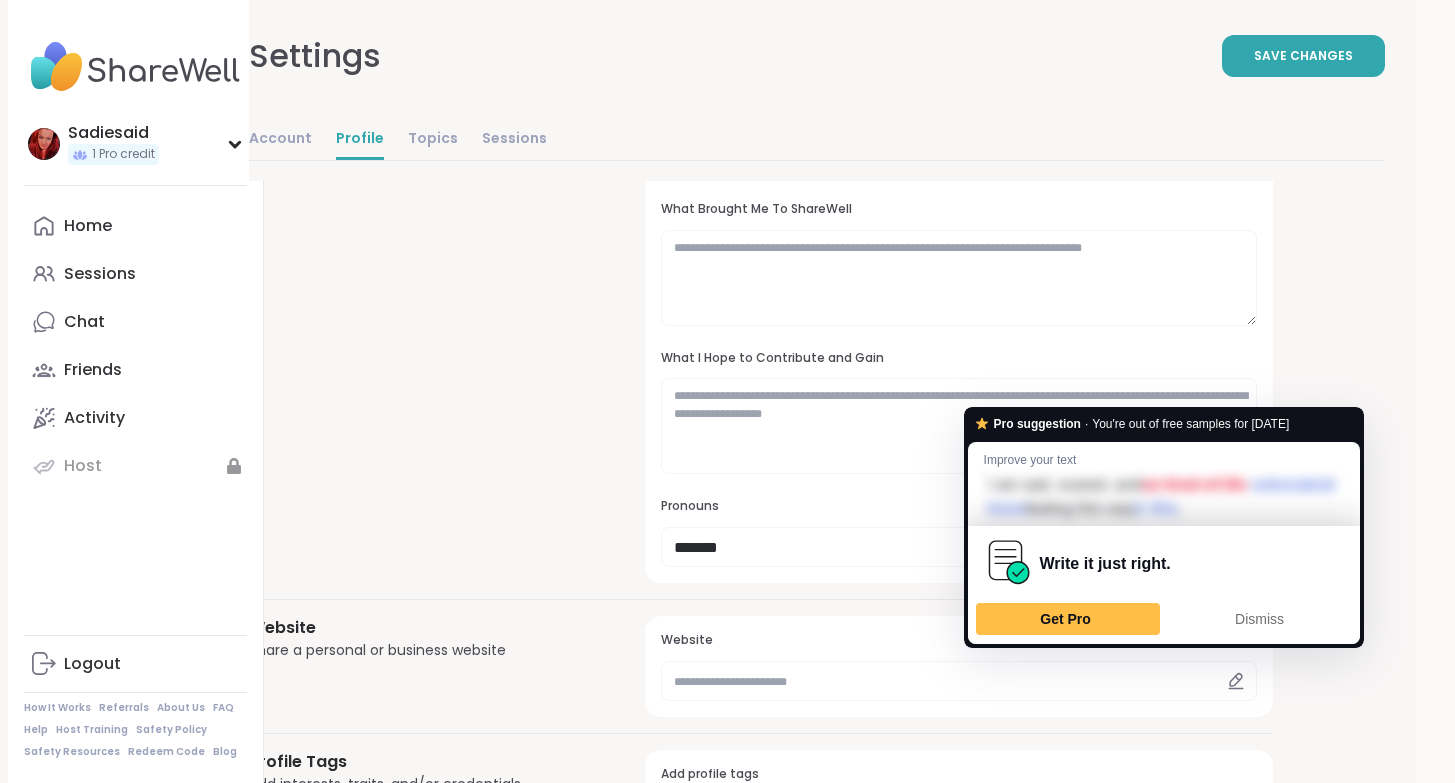 click on "**********" at bounding box center [940, 93] 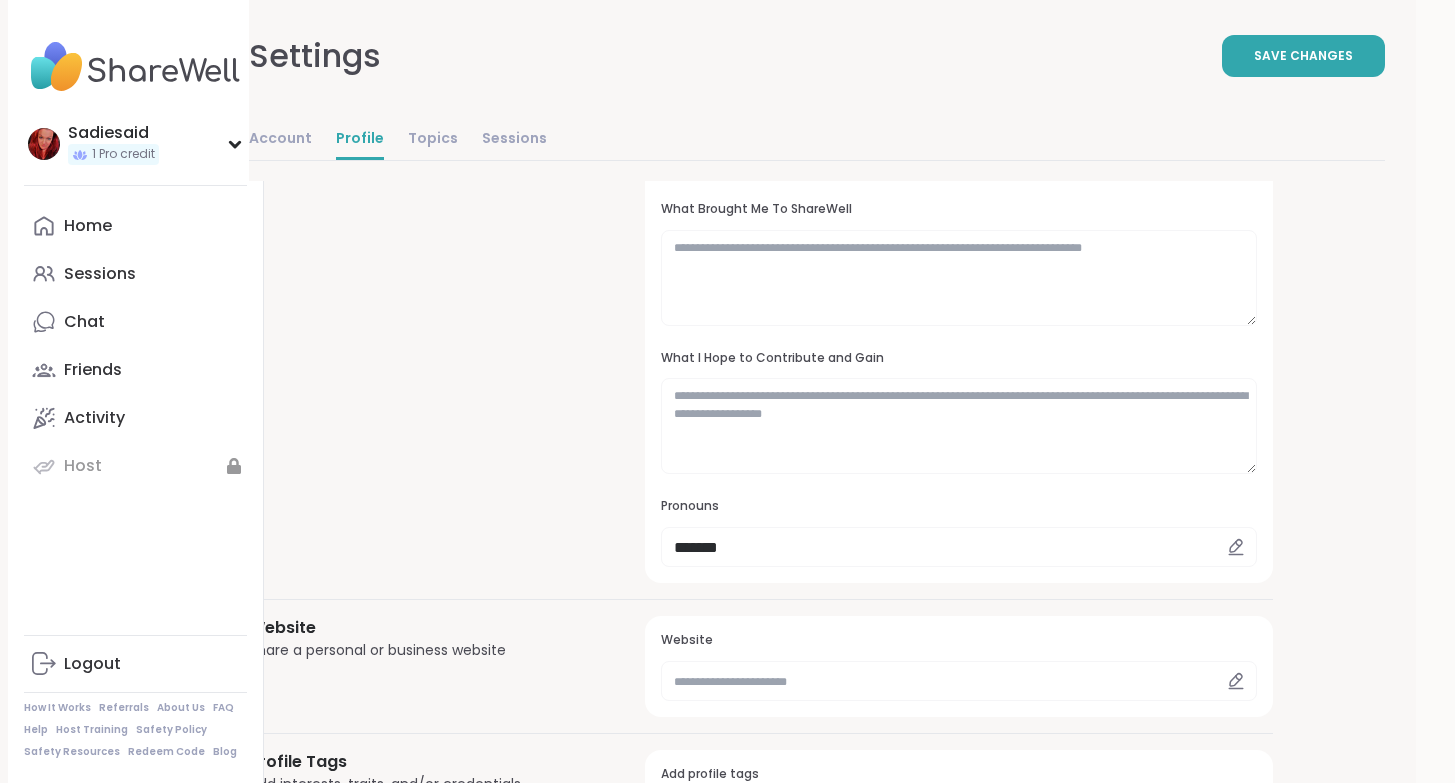 click on "**********" at bounding box center (940, 93) 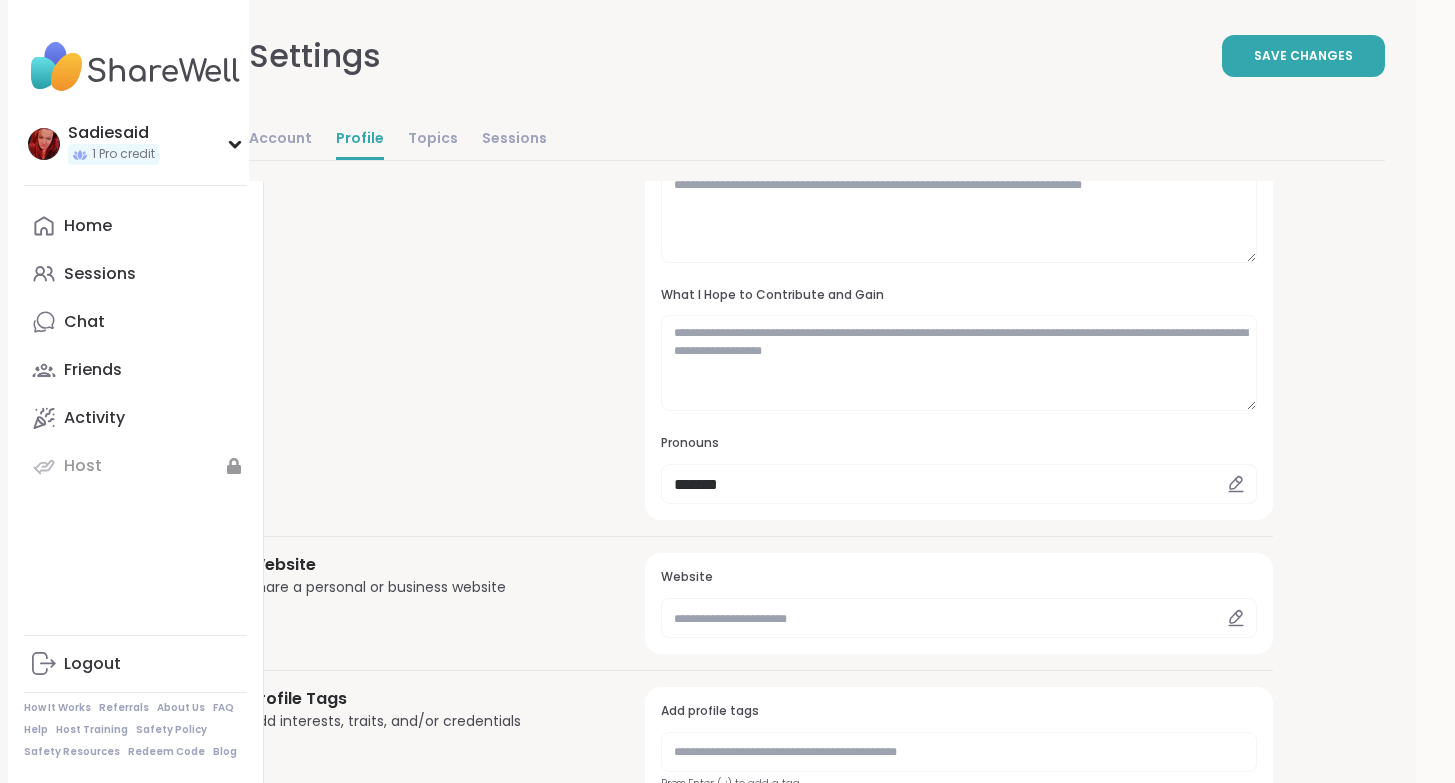 scroll, scrollTop: 492, scrollLeft: 108, axis: both 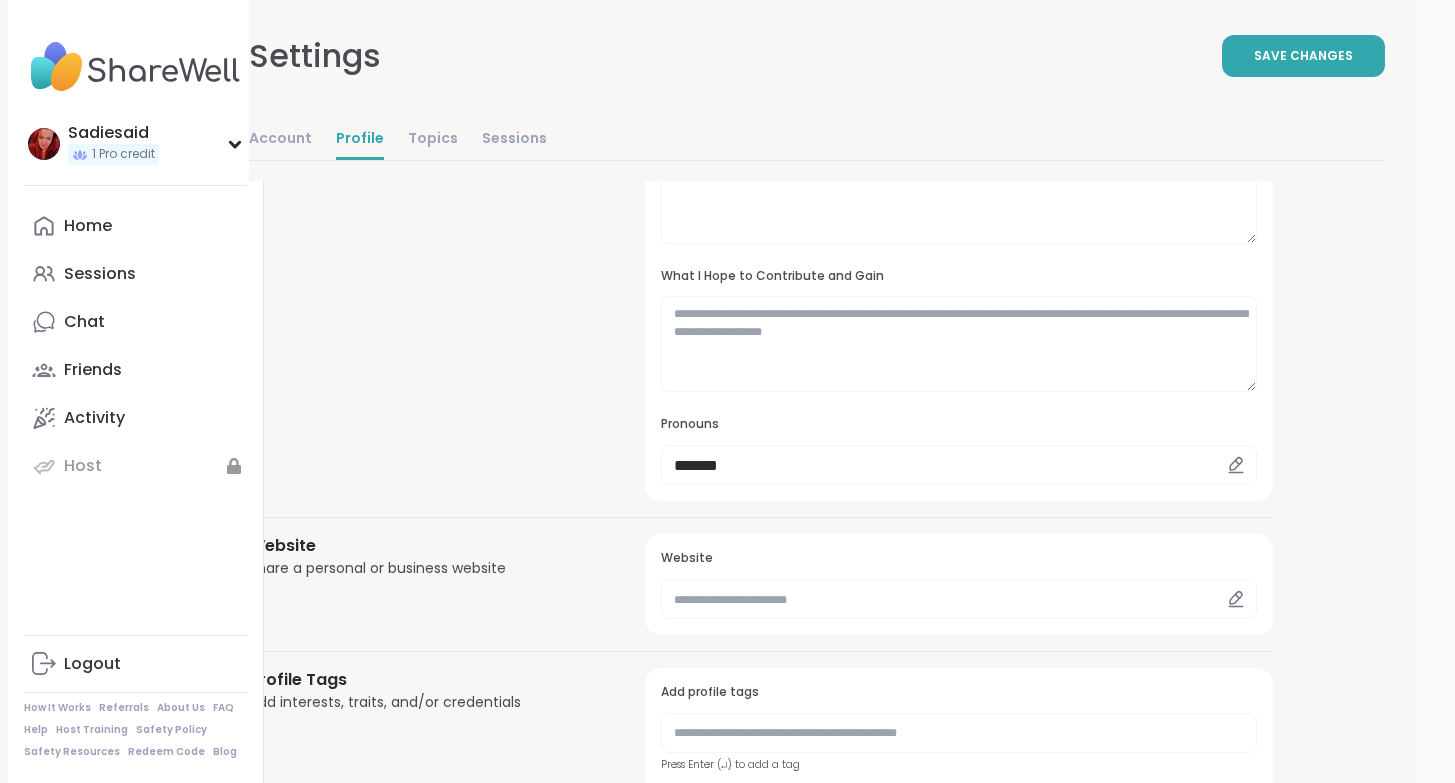 type on "**********" 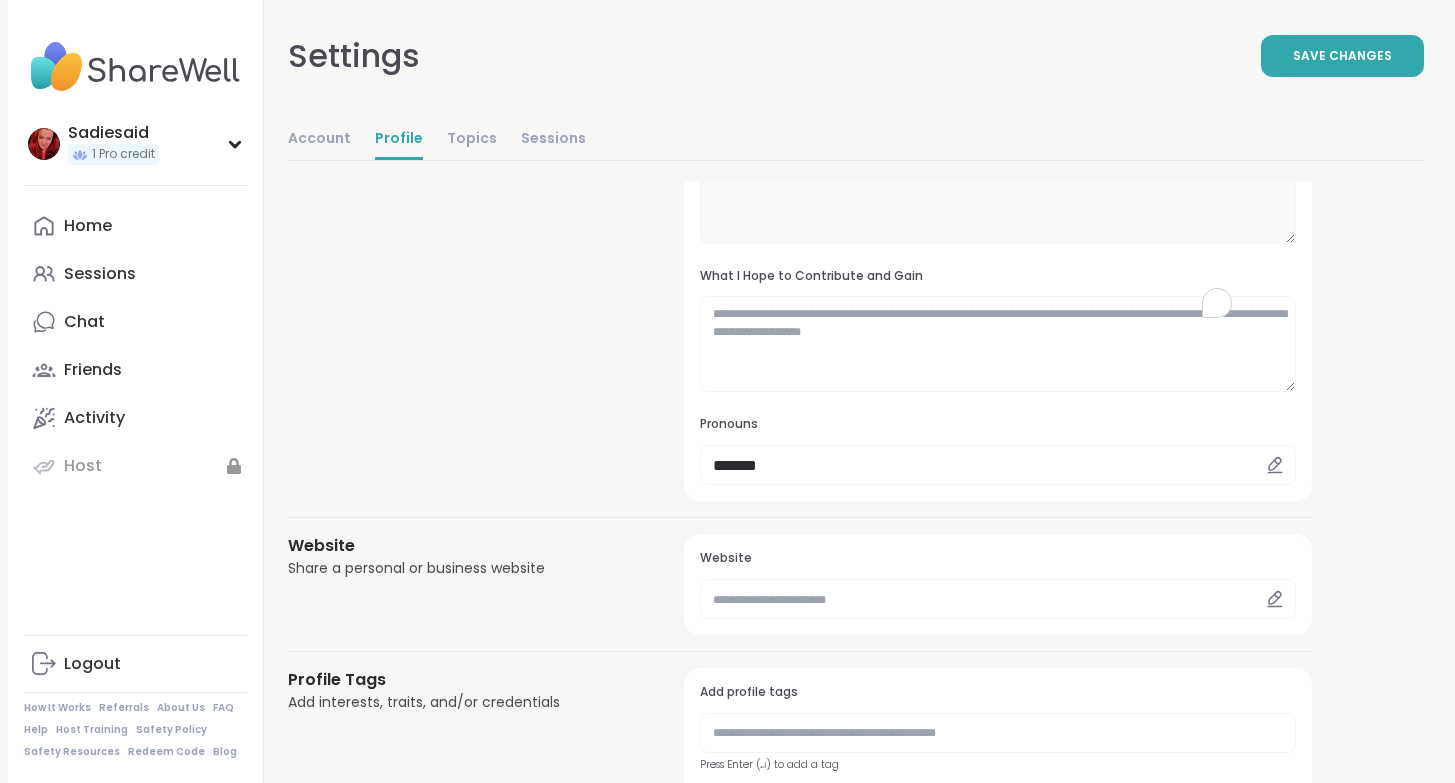 click at bounding box center [997, 196] 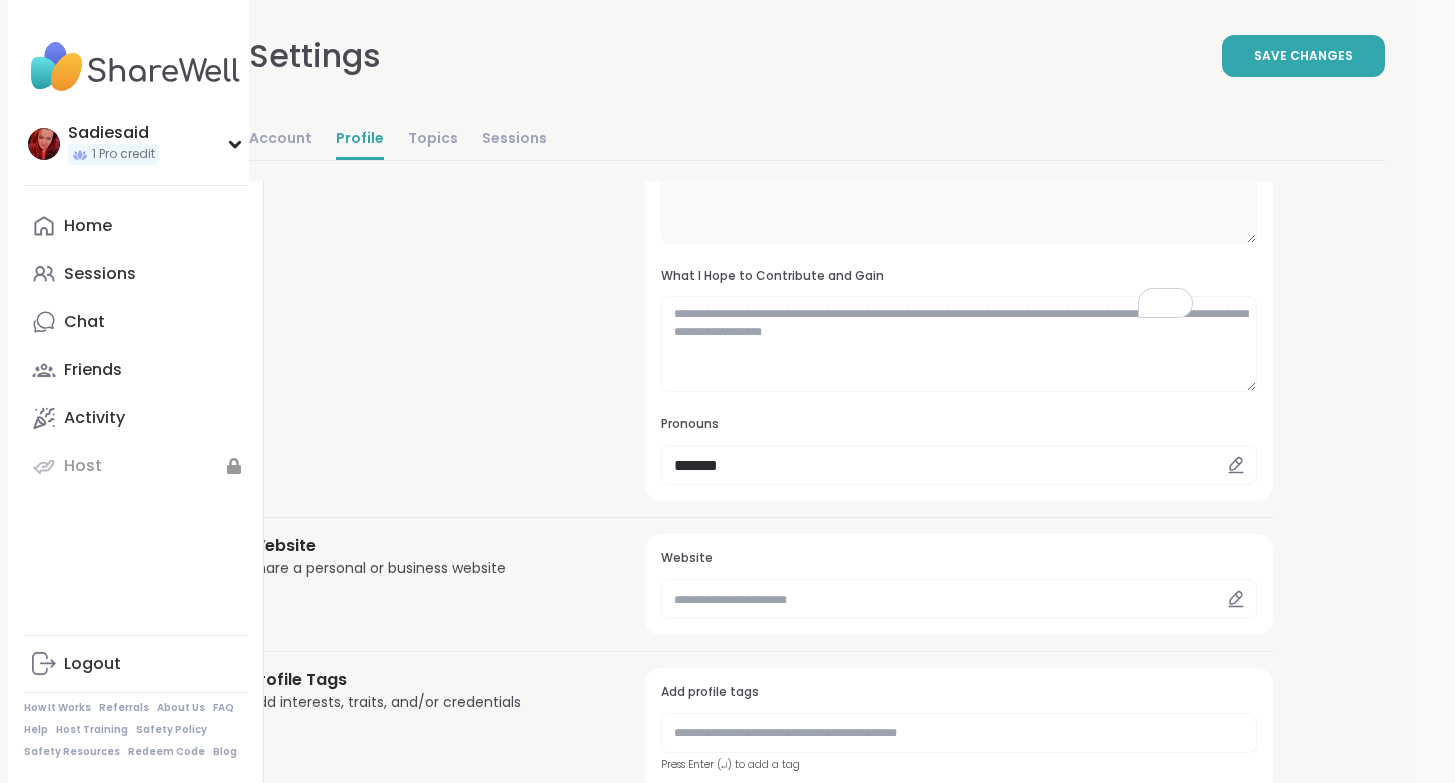 scroll, scrollTop: 523, scrollLeft: 0, axis: vertical 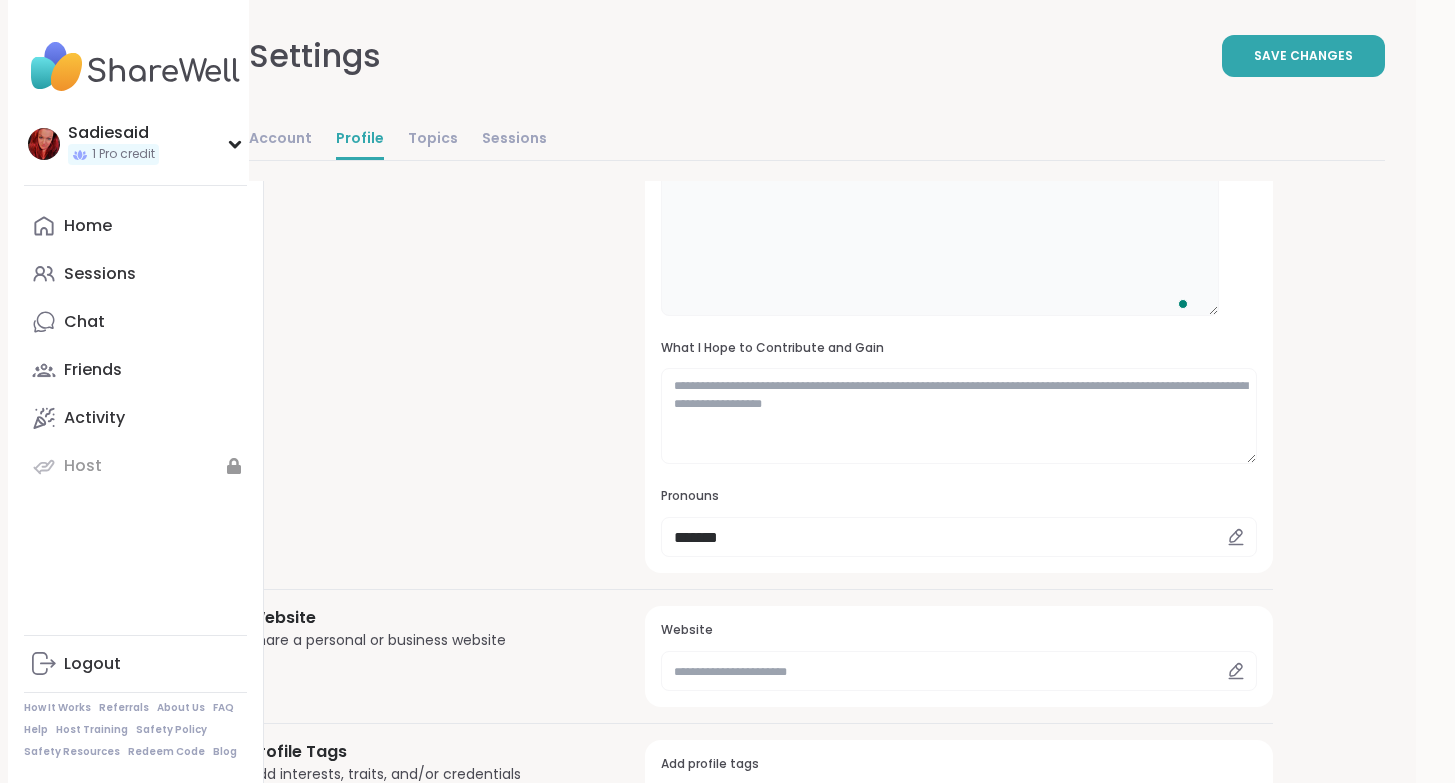 type on "*" 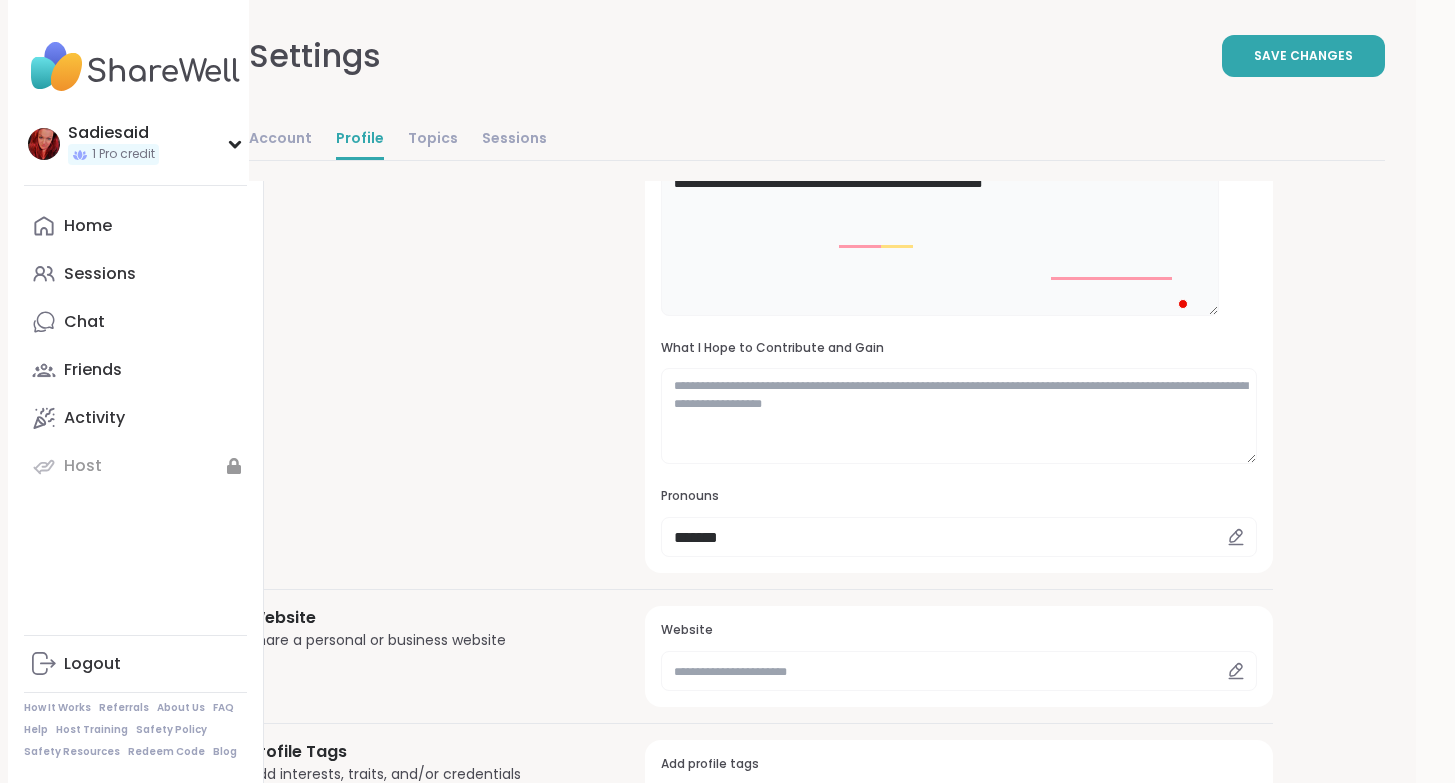 type on "**********" 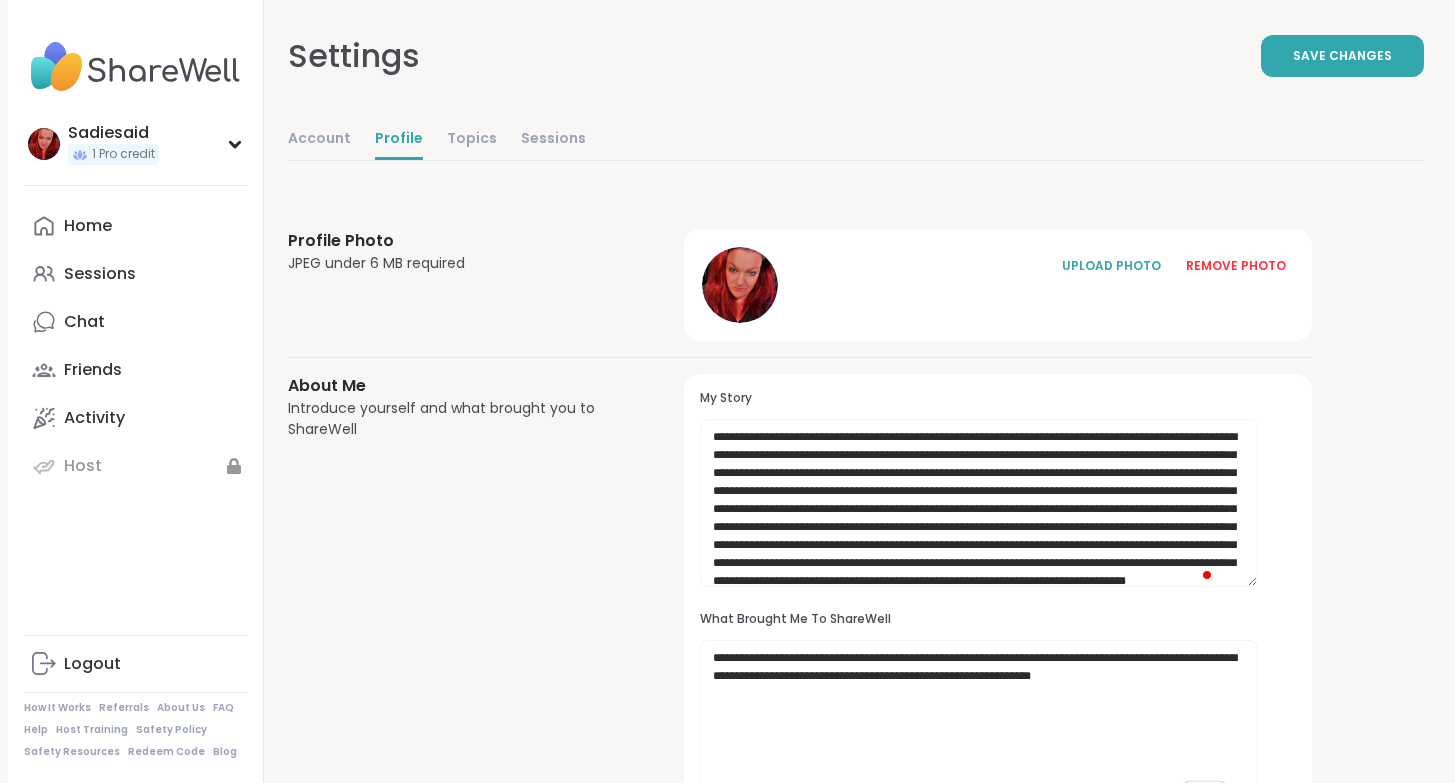scroll, scrollTop: 492, scrollLeft: 108, axis: both 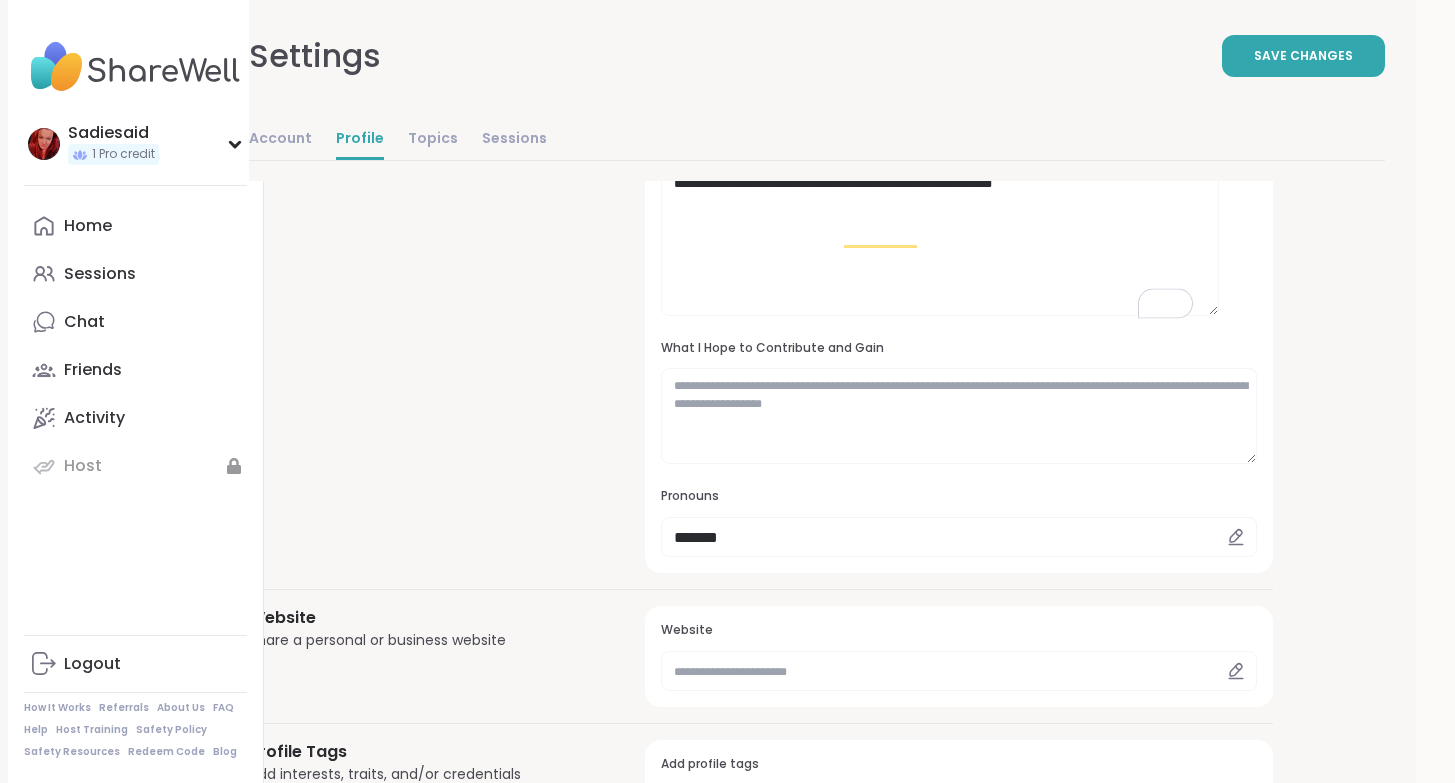 click on "**********" at bounding box center [940, 232] 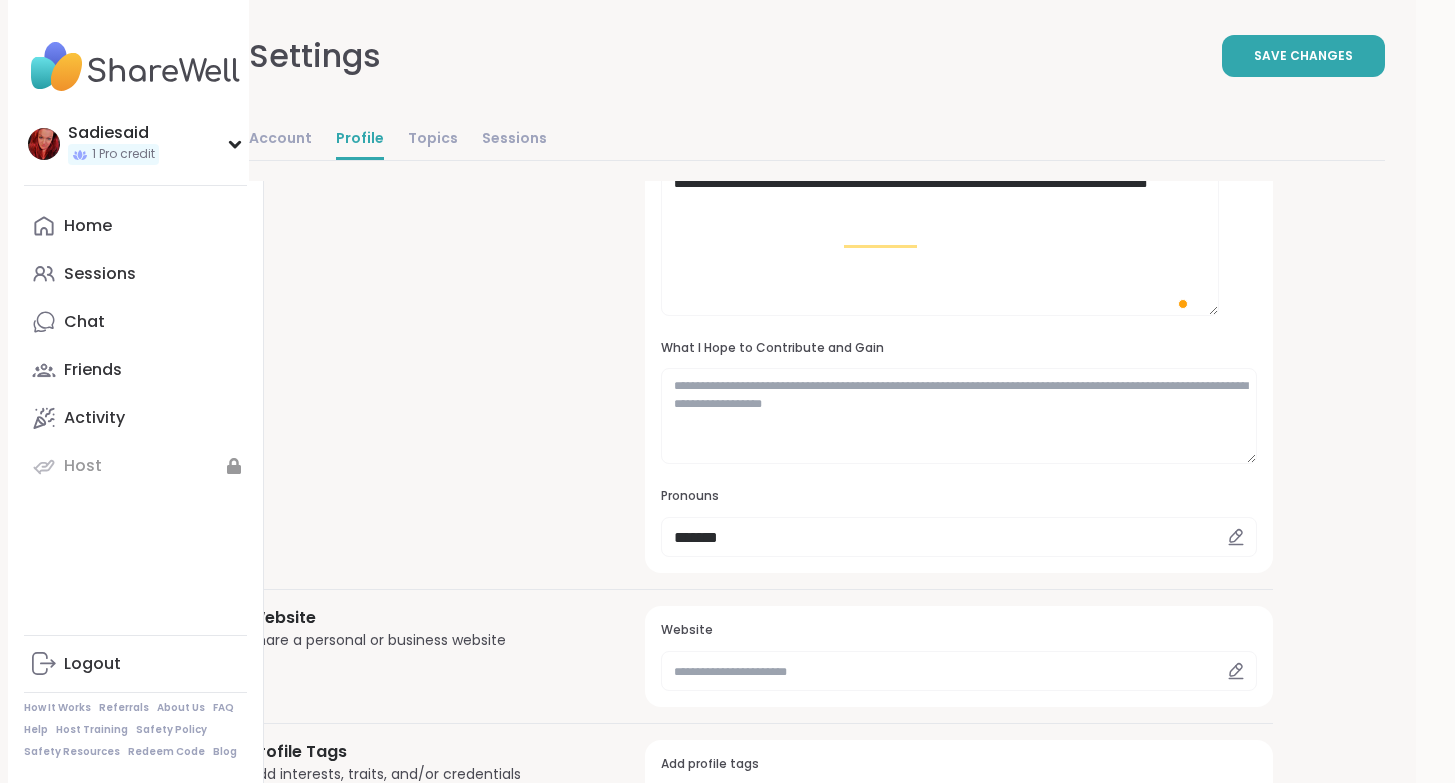 scroll, scrollTop: 5, scrollLeft: 0, axis: vertical 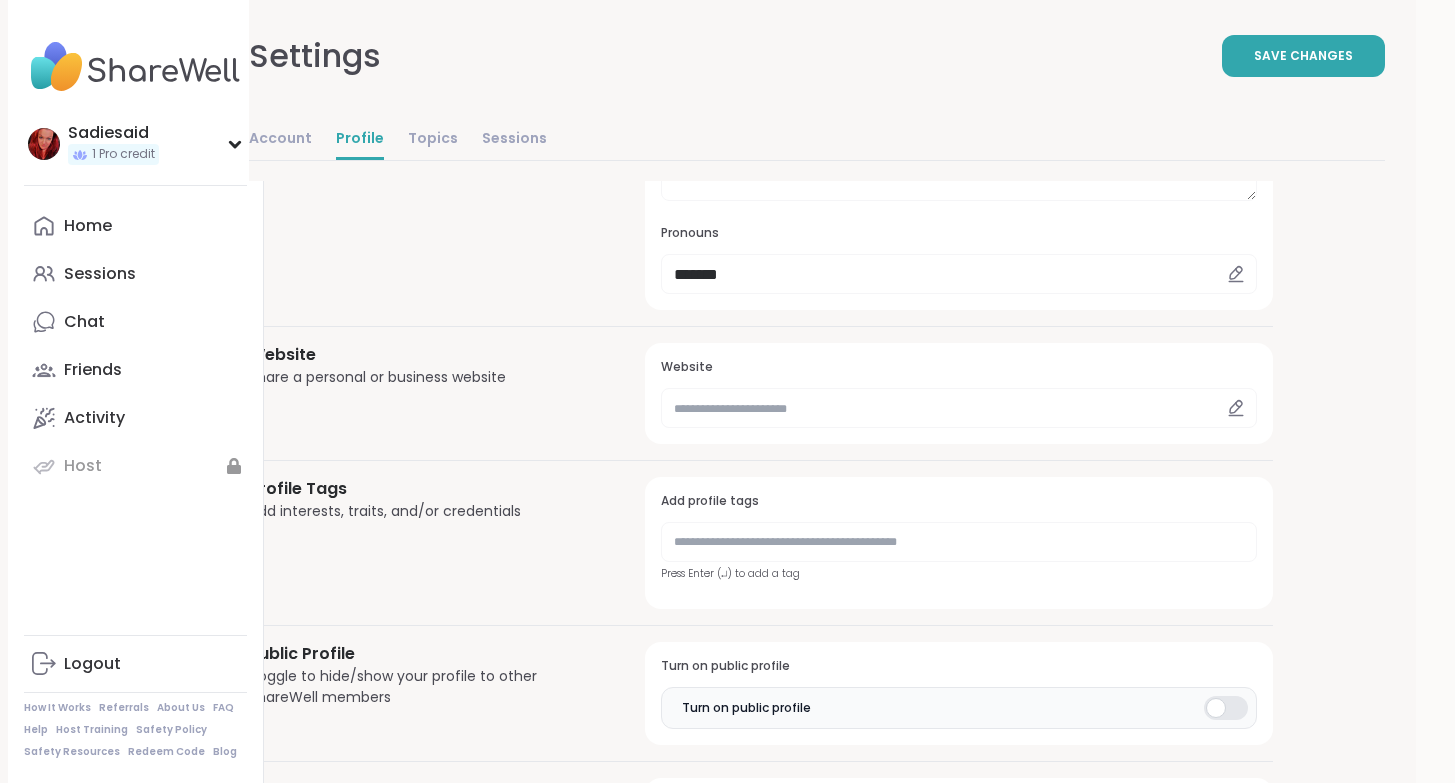 type on "**********" 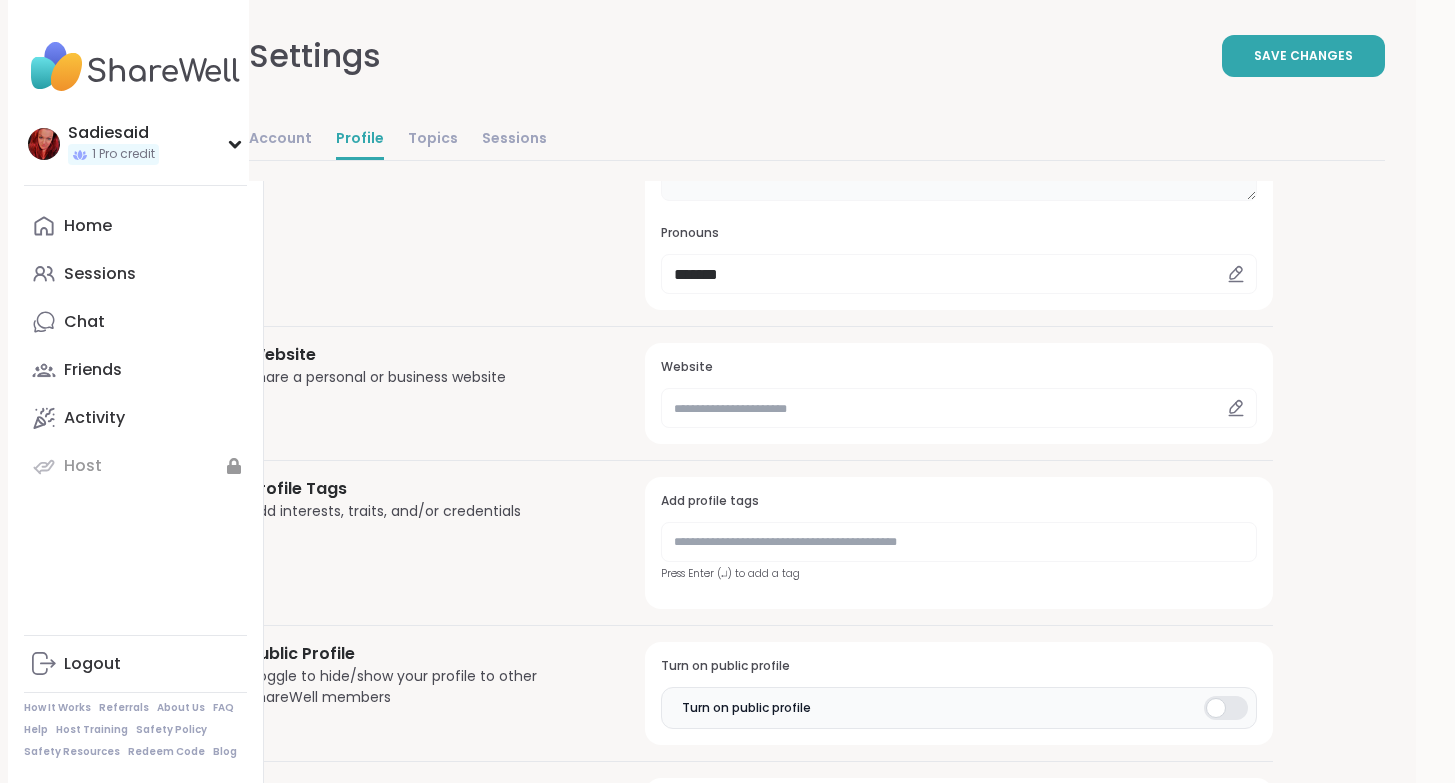 click at bounding box center (958, 153) 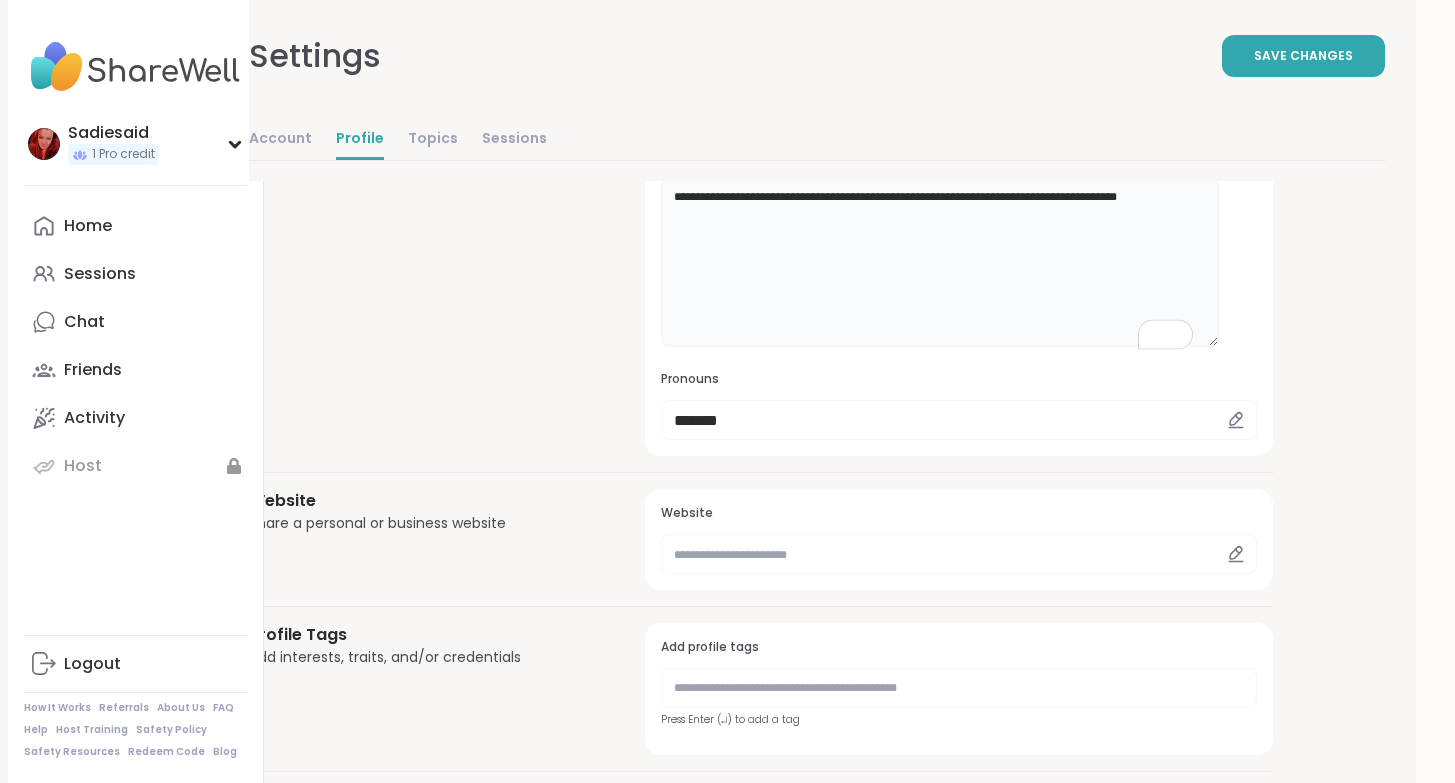 scroll, scrollTop: 682, scrollLeft: 108, axis: both 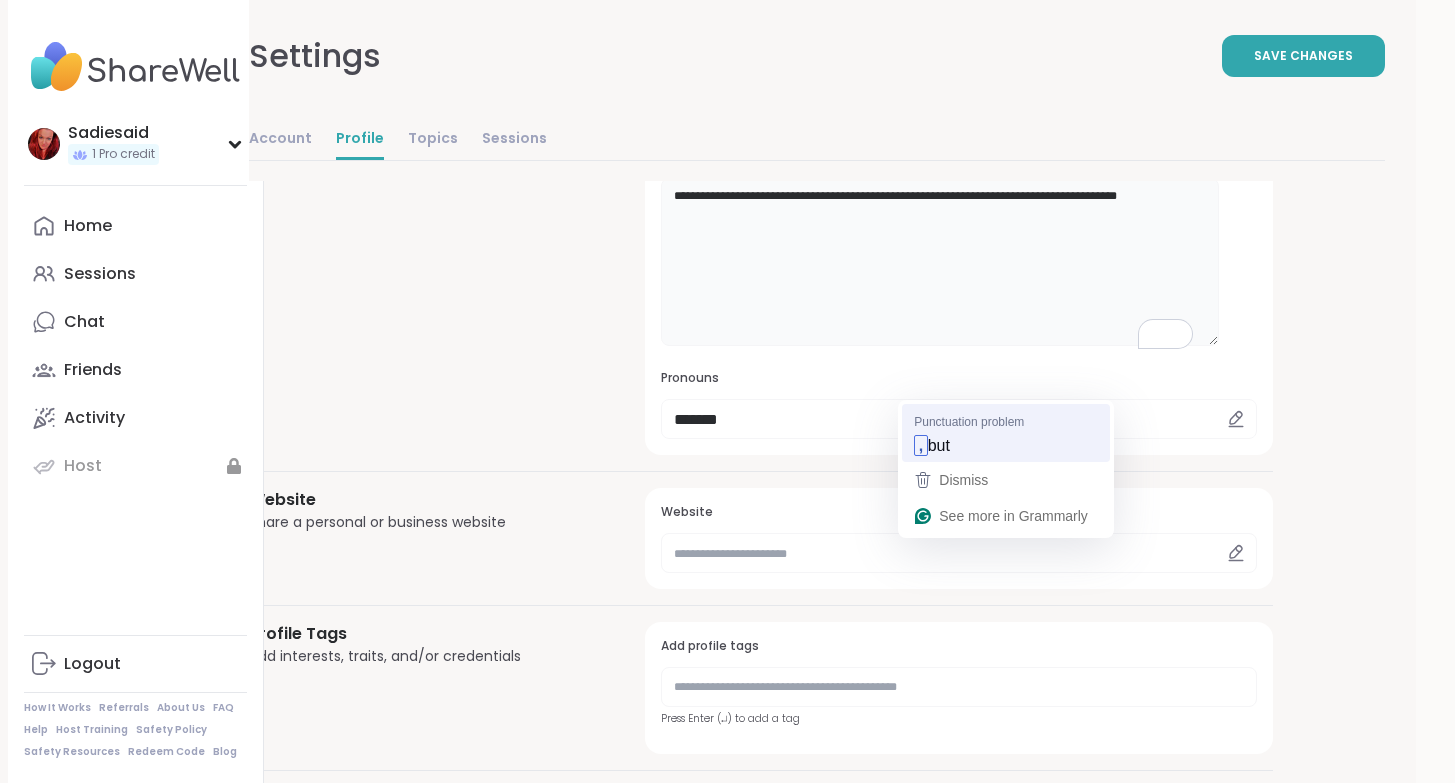 type on "**********" 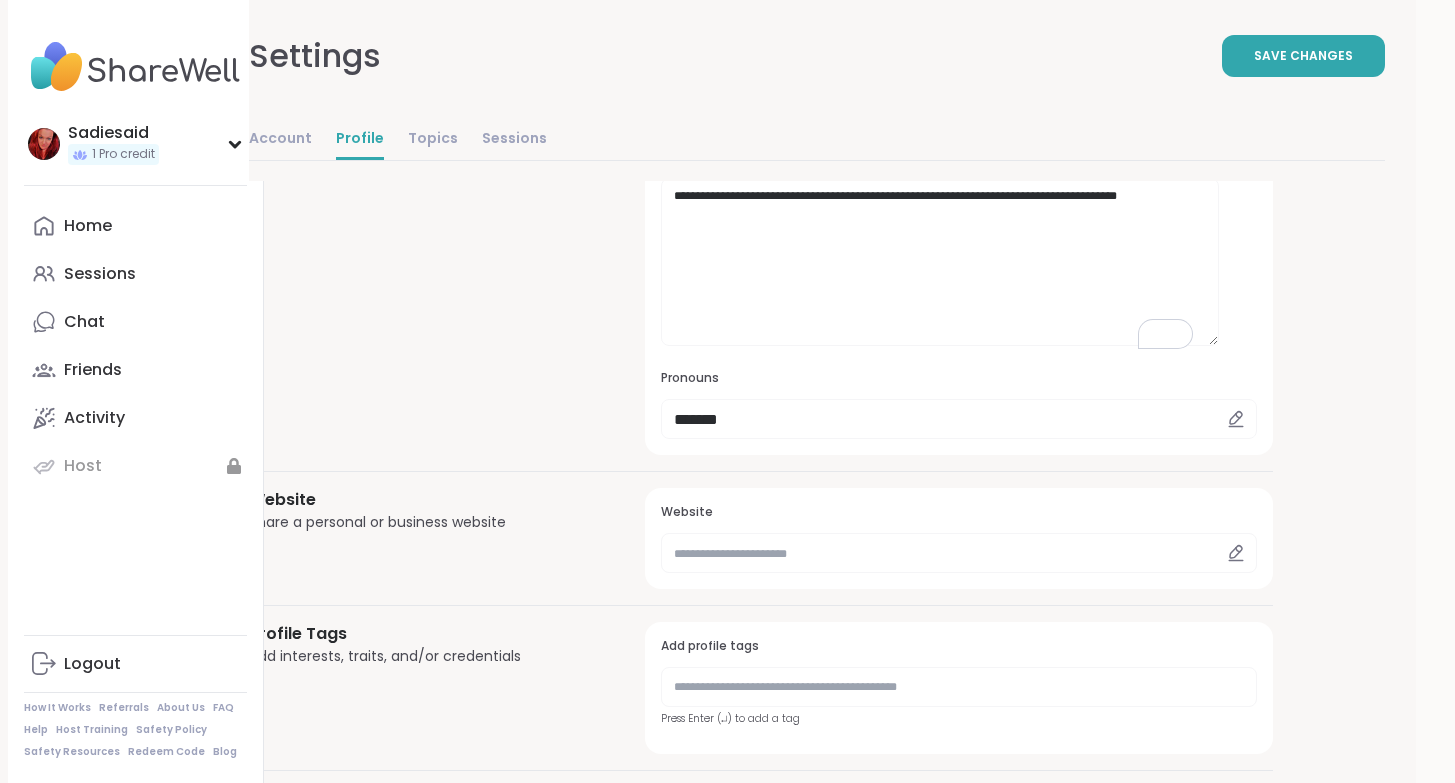 click on "**********" at bounding box center [958, 73] 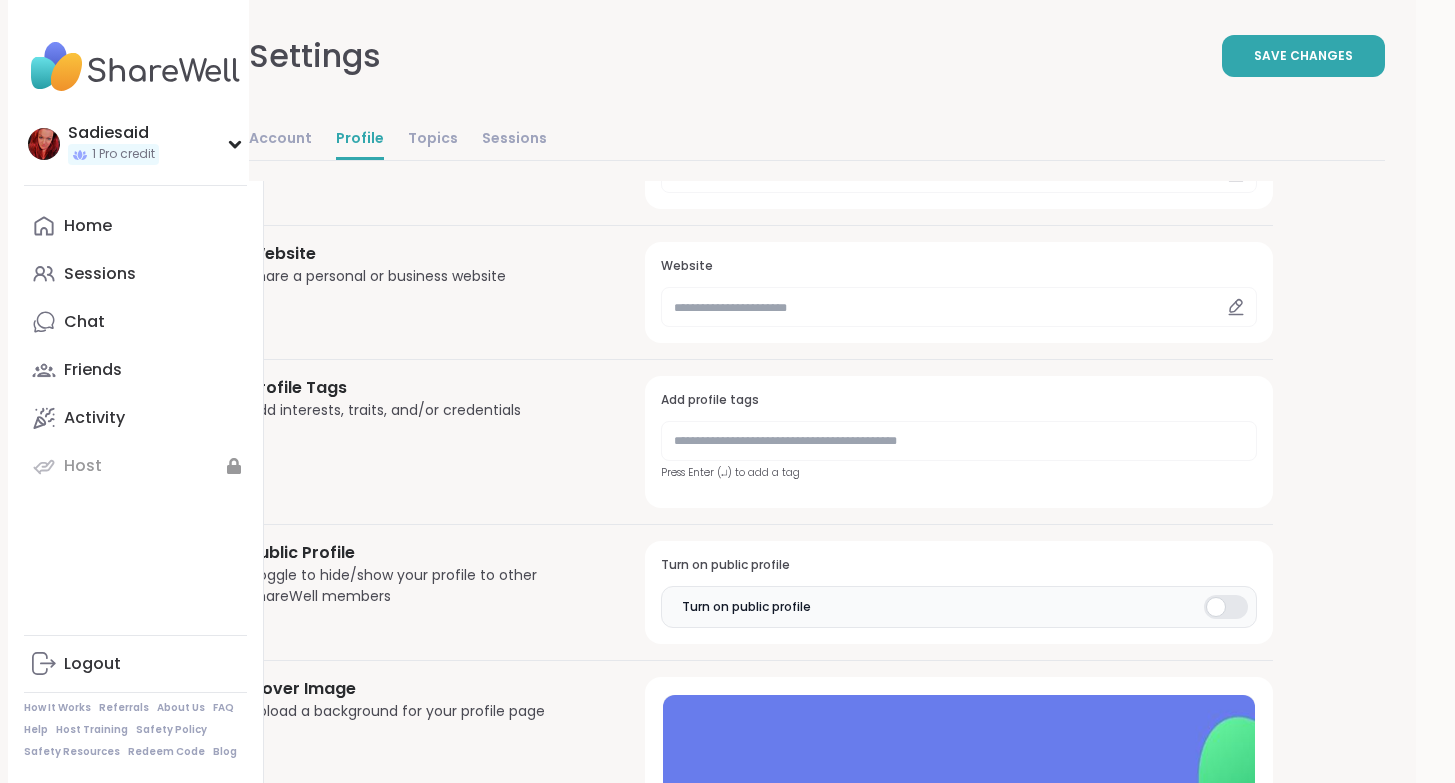 scroll, scrollTop: 924, scrollLeft: 108, axis: both 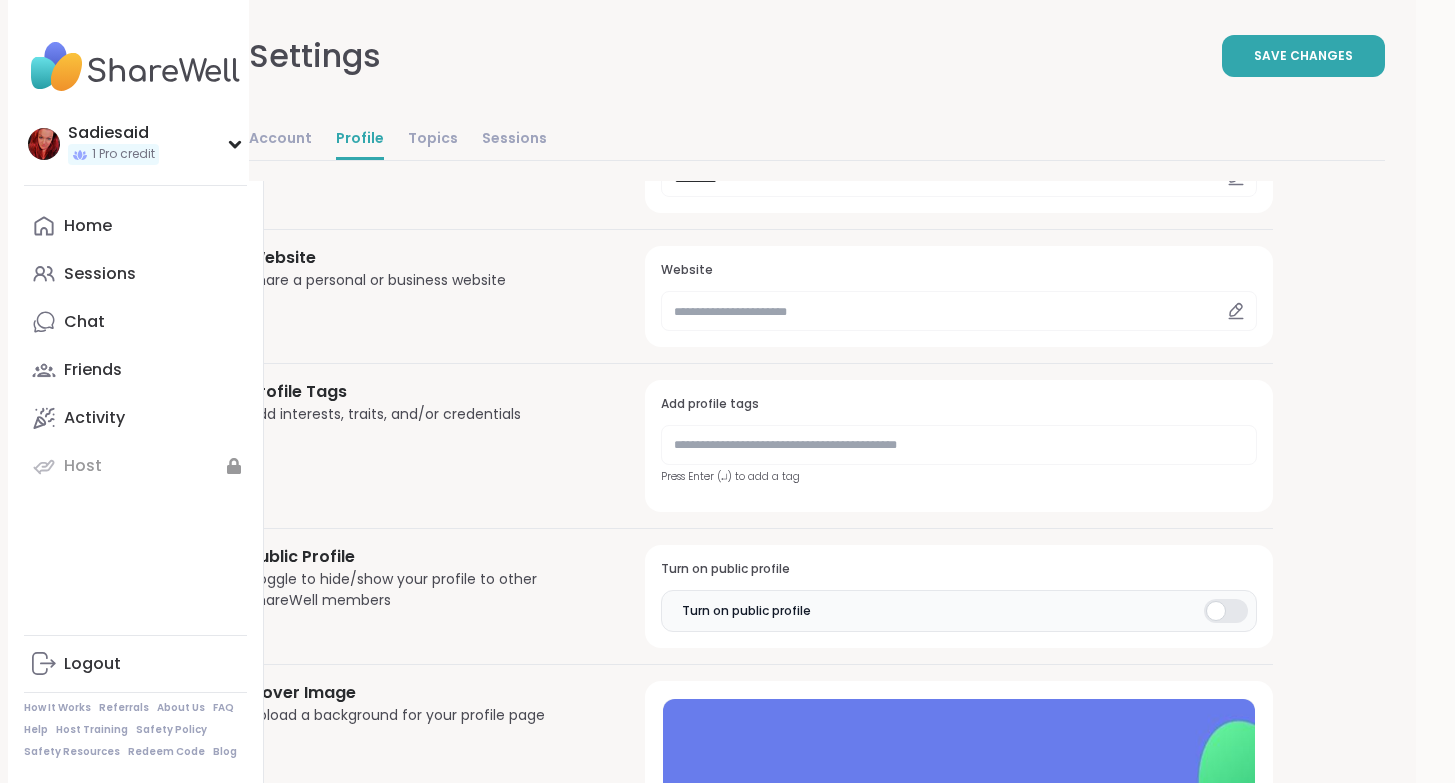 type on "**********" 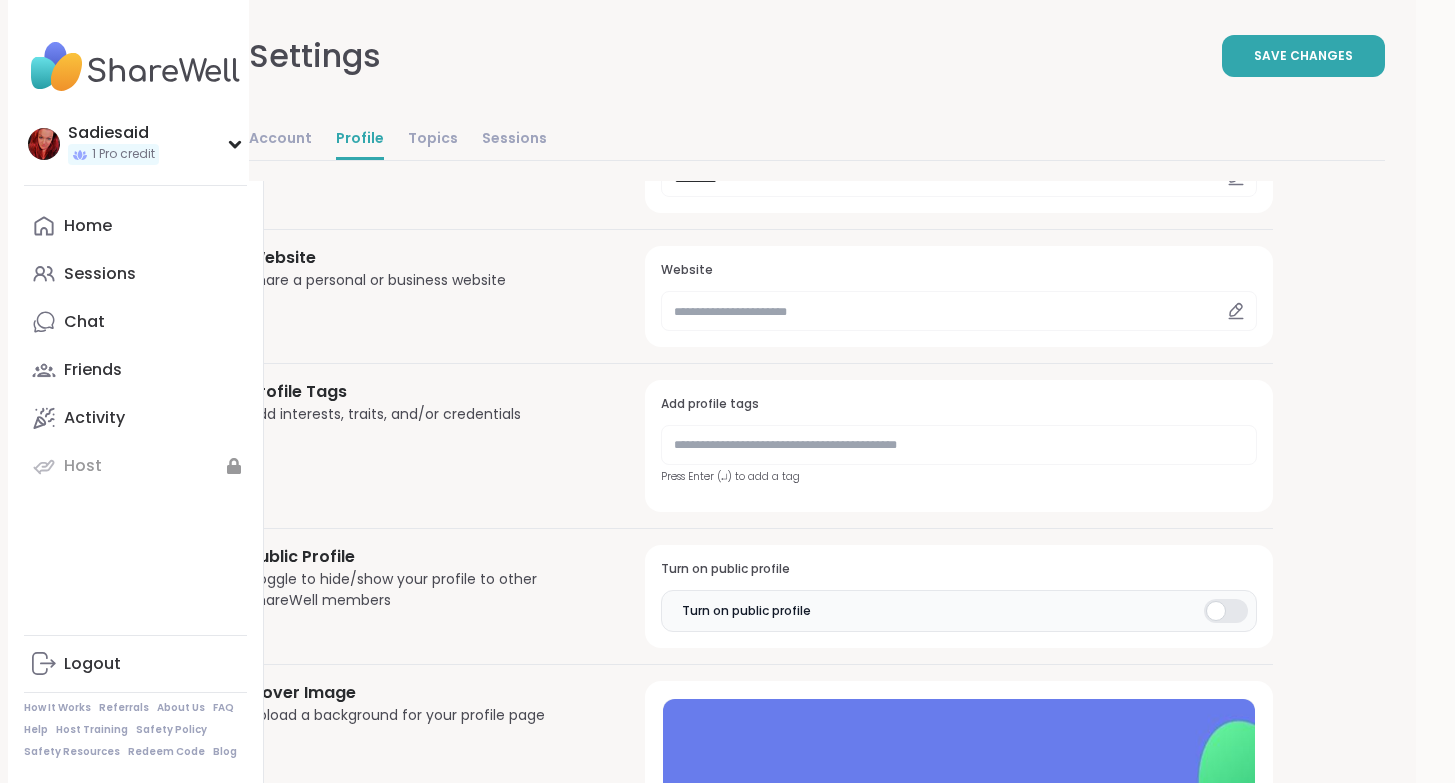 click on "Pronouns" at bounding box center [958, 136] 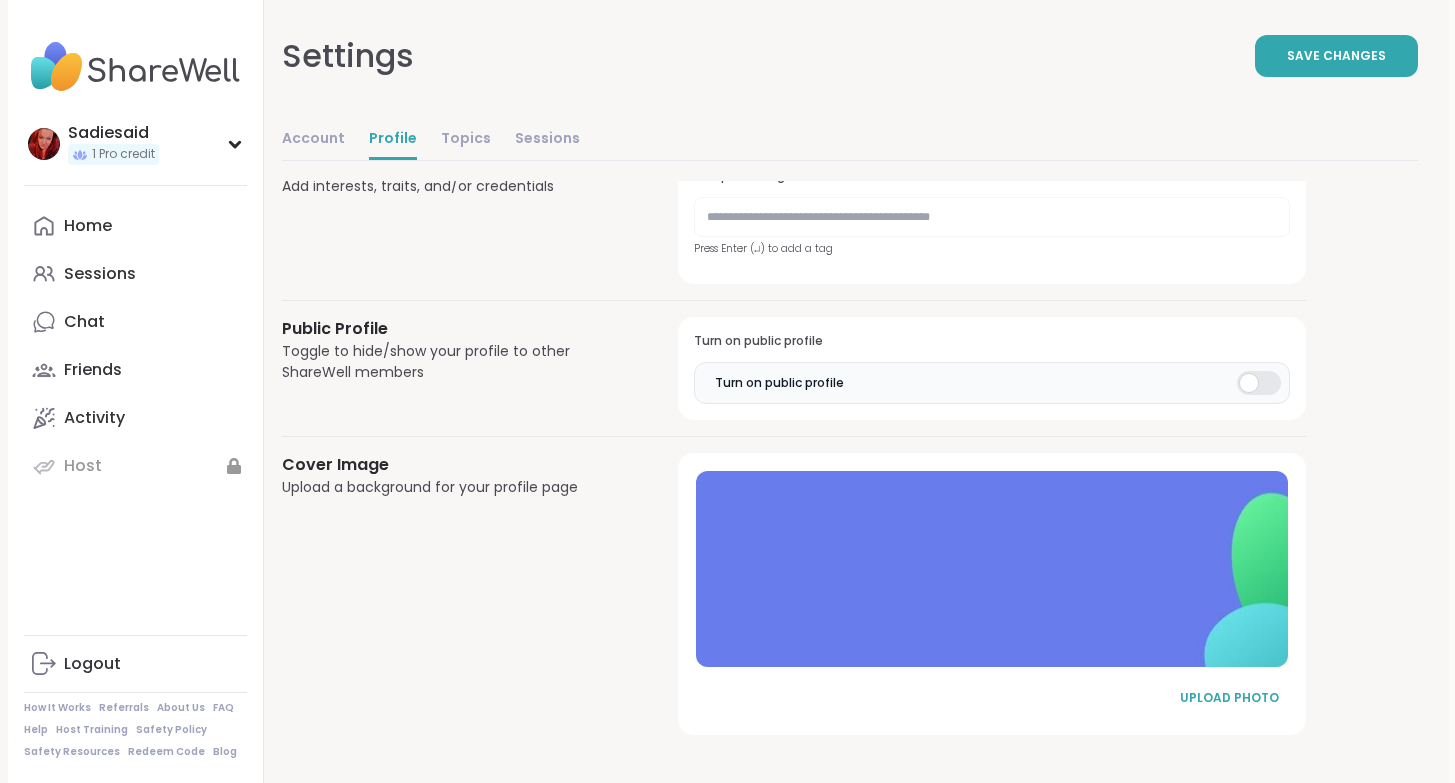 scroll, scrollTop: 1538, scrollLeft: 6, axis: both 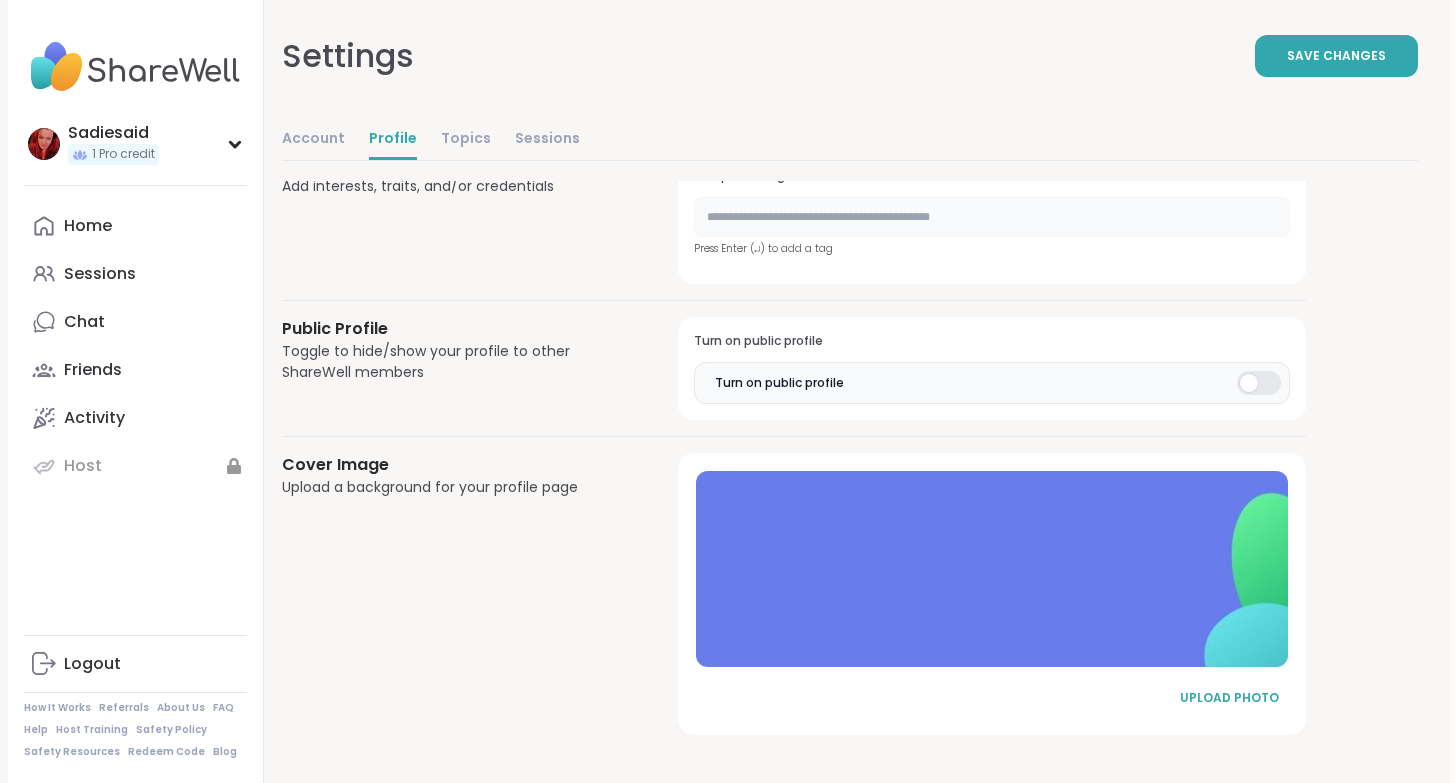click at bounding box center (991, 217) 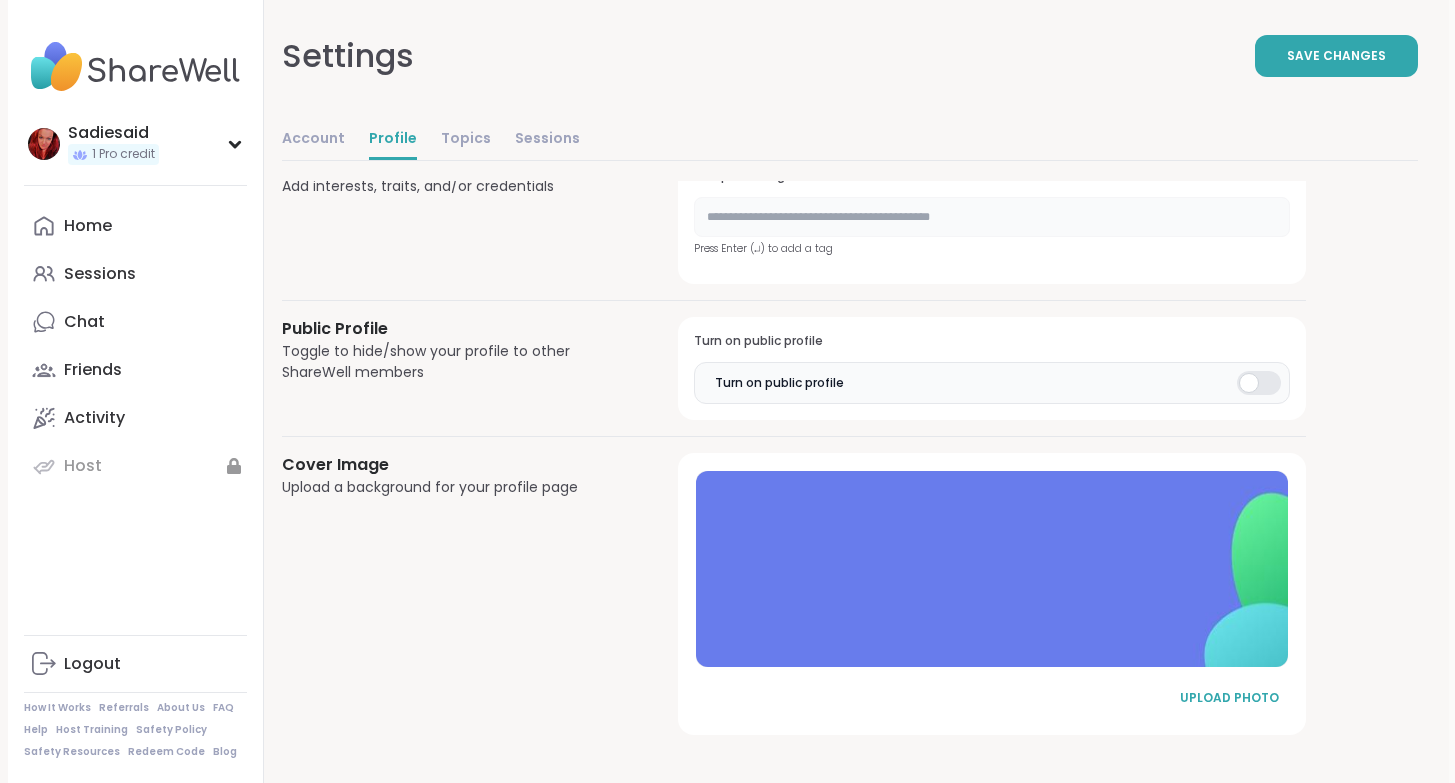 type on "*" 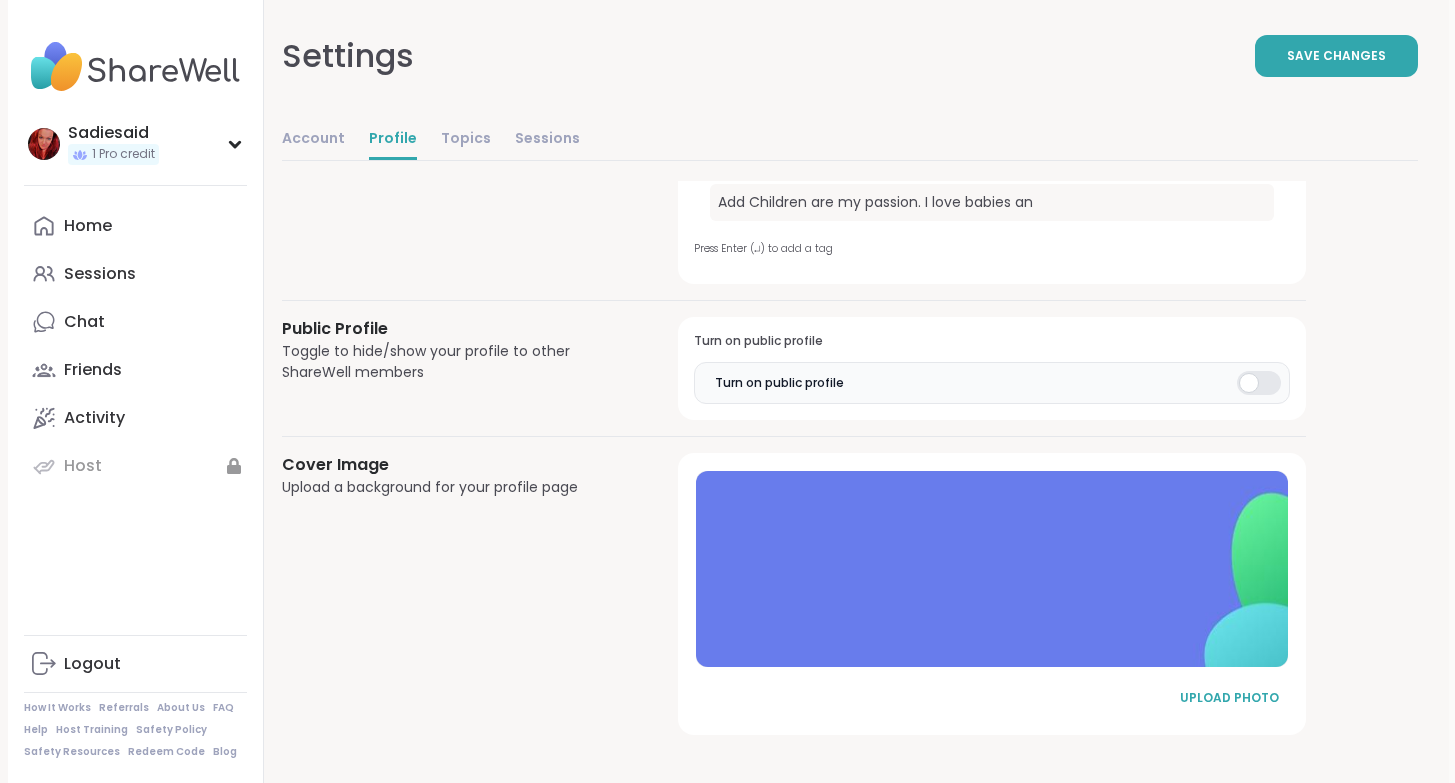 scroll, scrollTop: 1538, scrollLeft: 16, axis: both 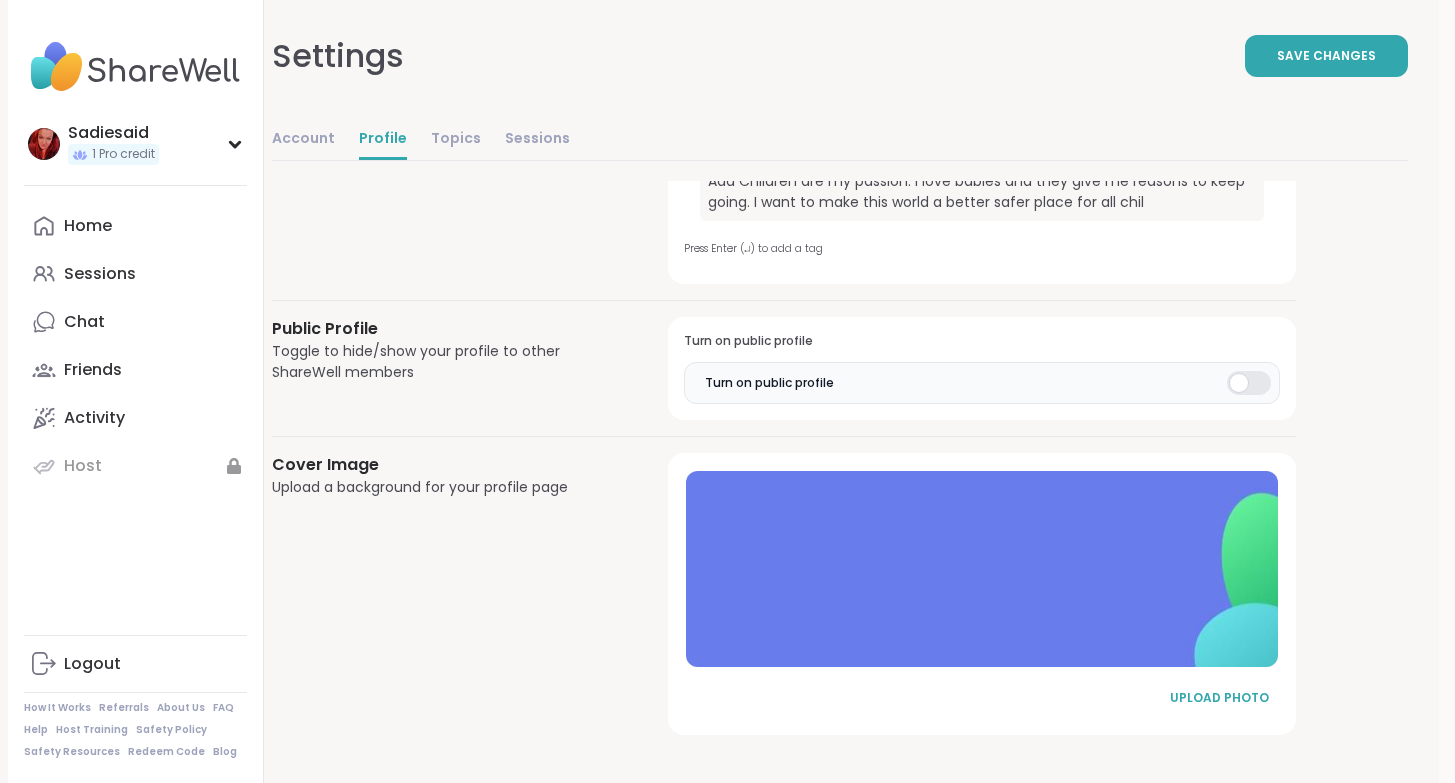 type on "**********" 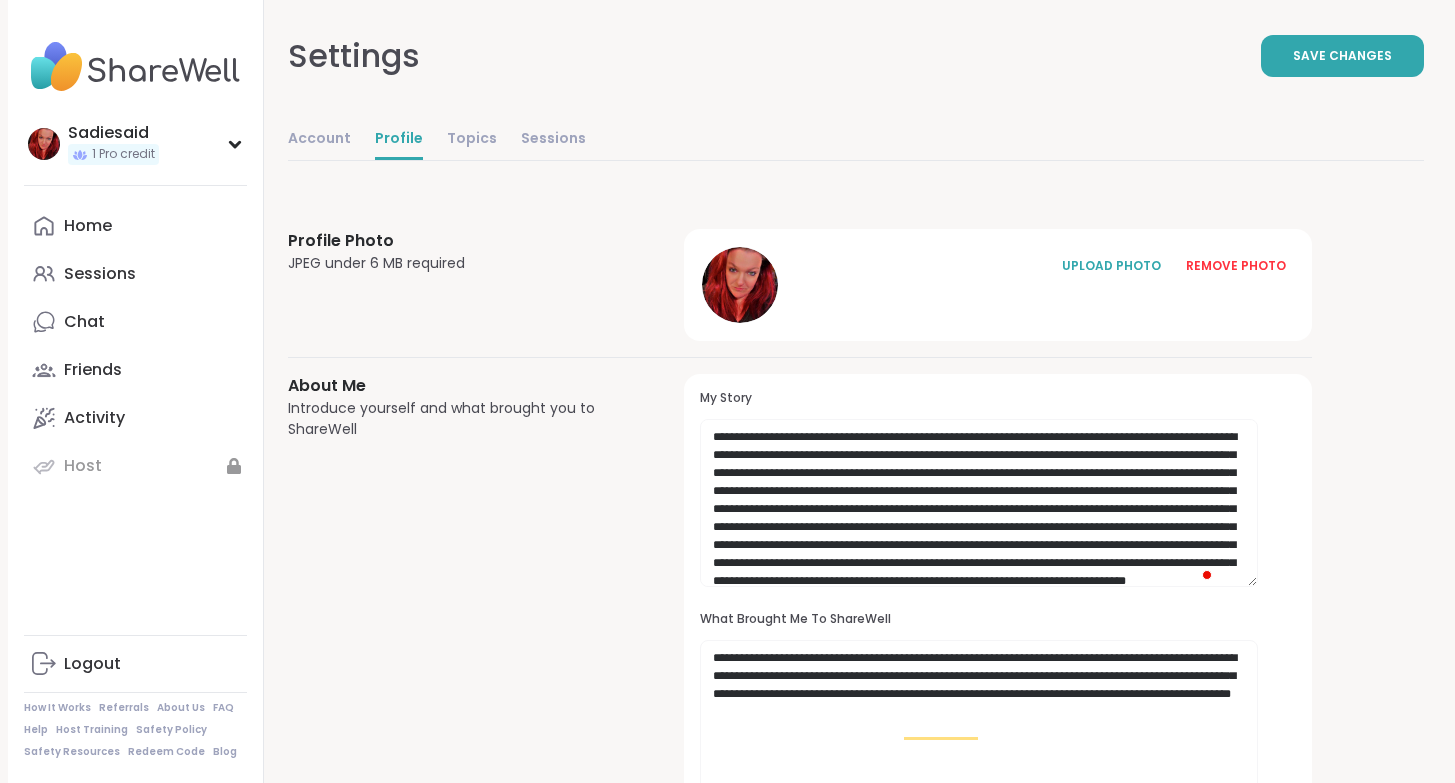 scroll, scrollTop: 1538, scrollLeft: 16, axis: both 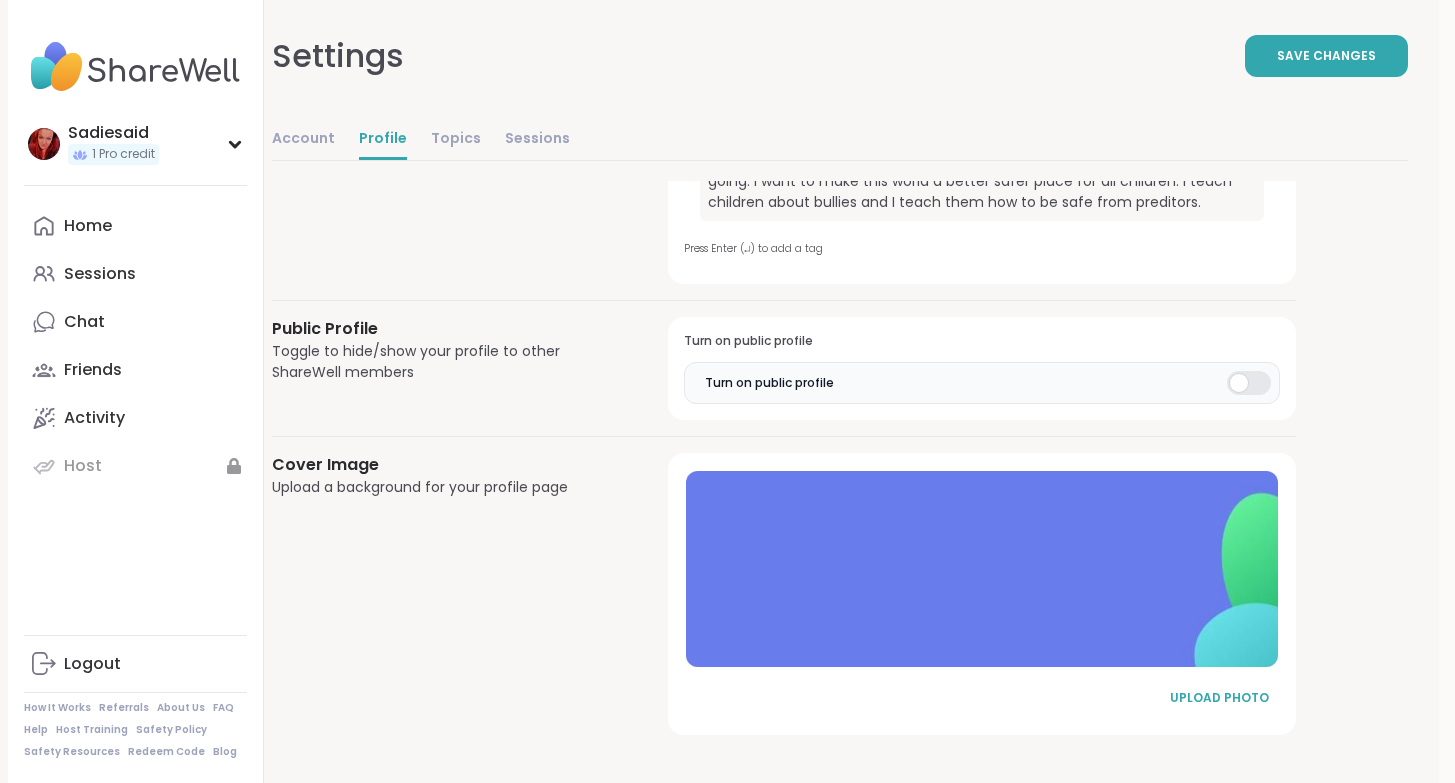 type on "**********" 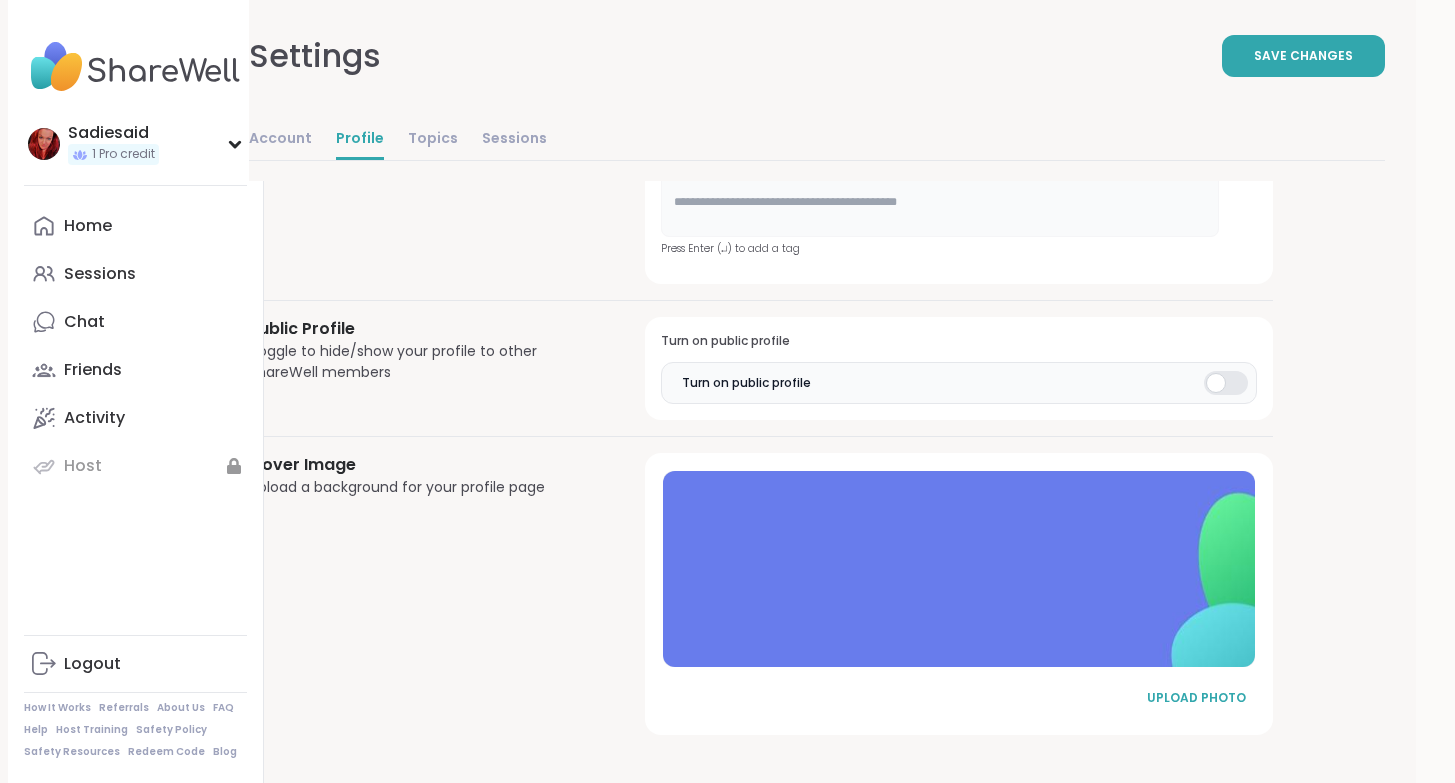 scroll, scrollTop: 1586, scrollLeft: 107, axis: both 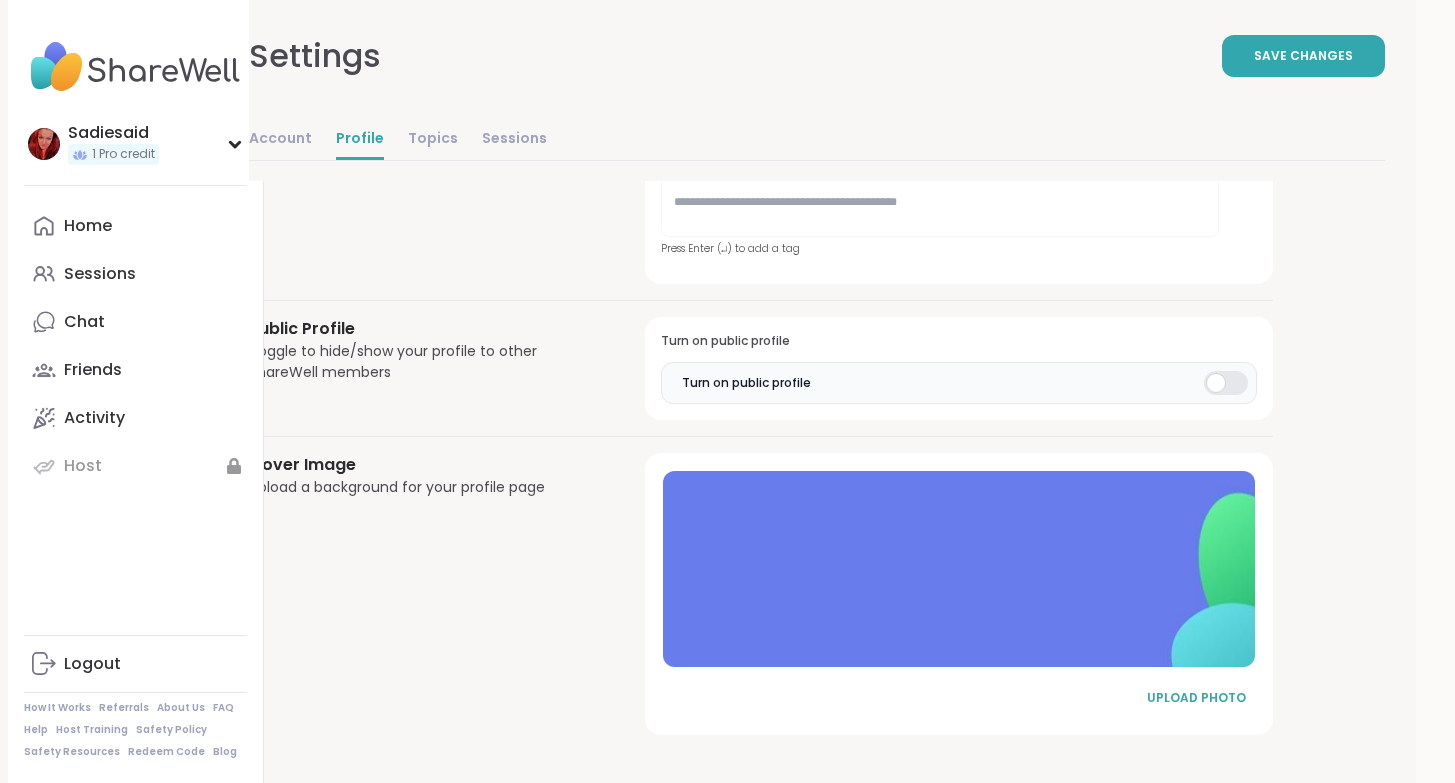 click at bounding box center (1226, 383) 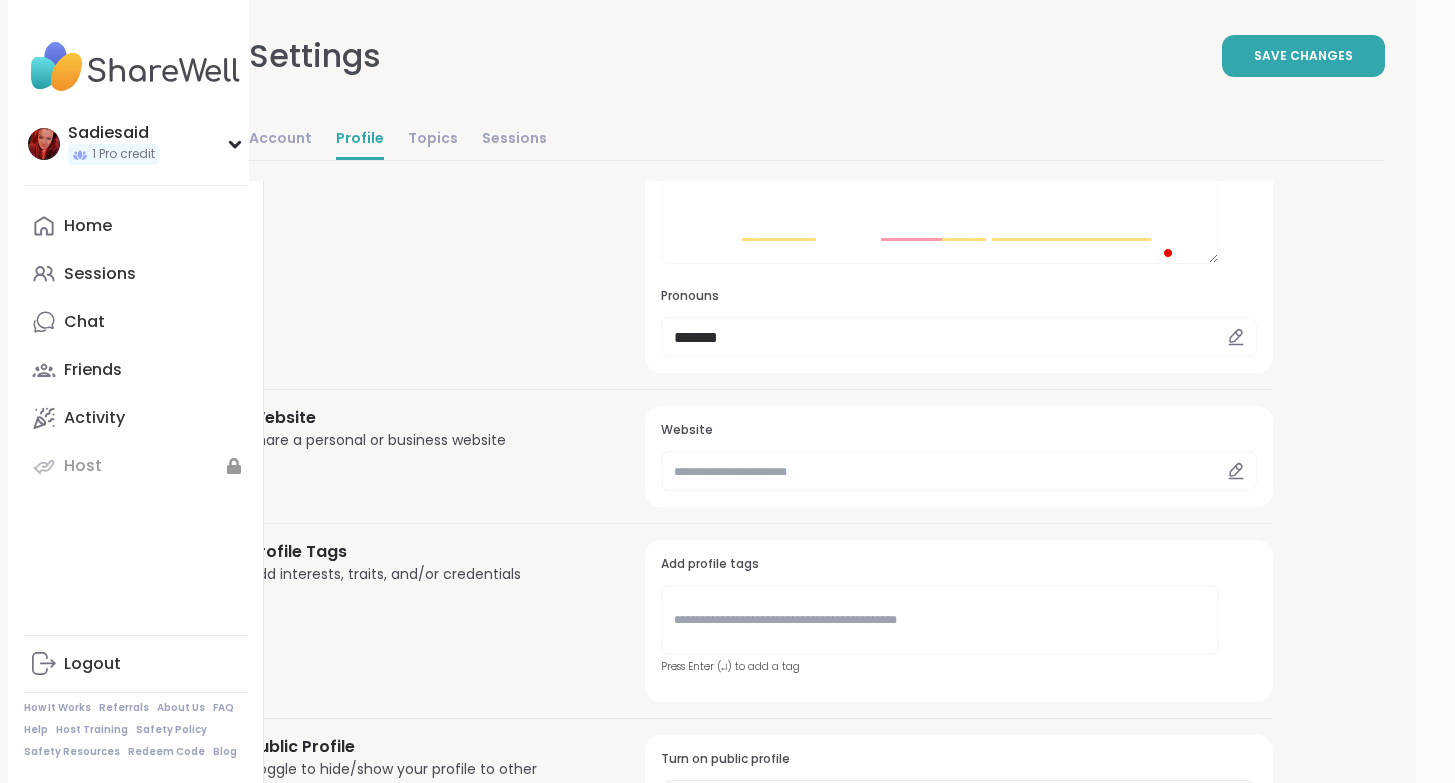 scroll, scrollTop: 766, scrollLeft: 107, axis: both 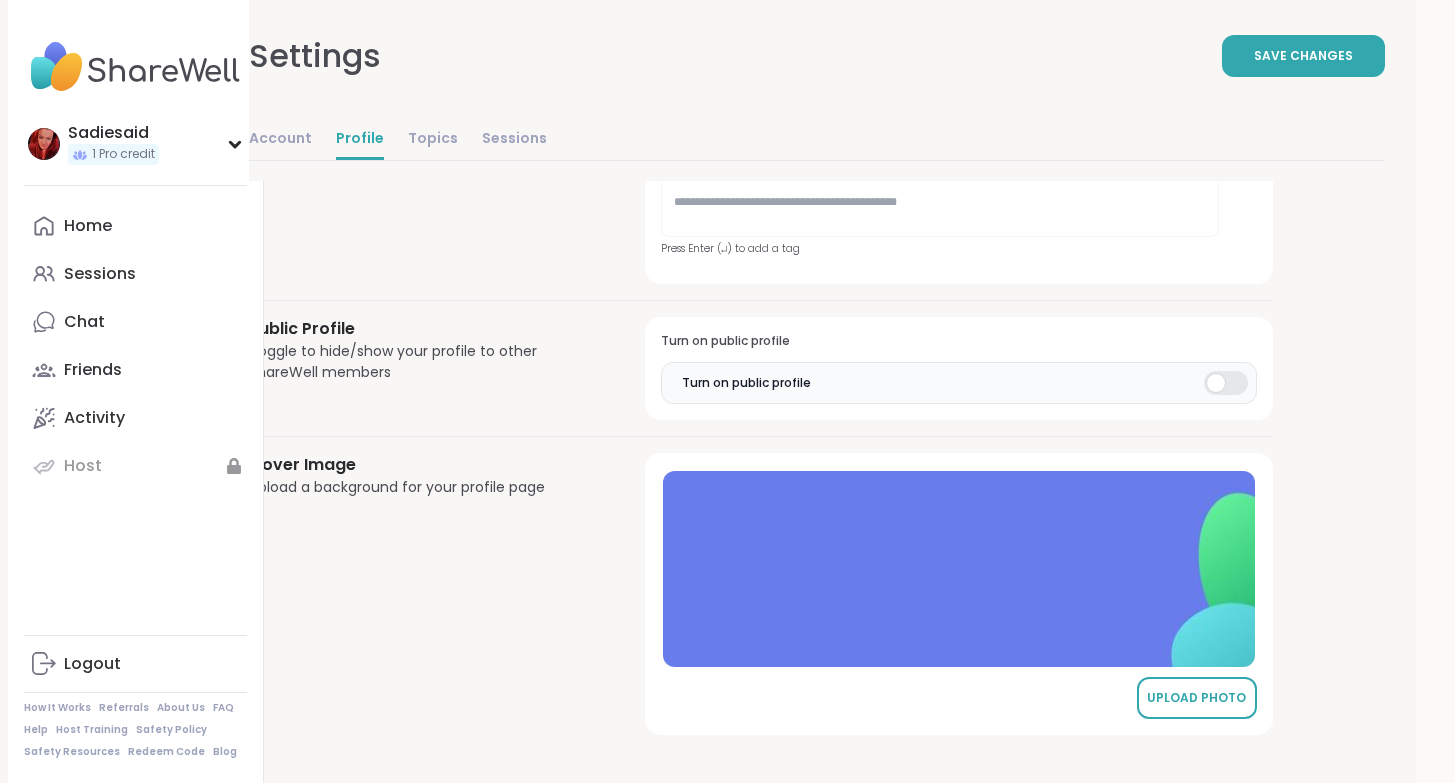 type on "**********" 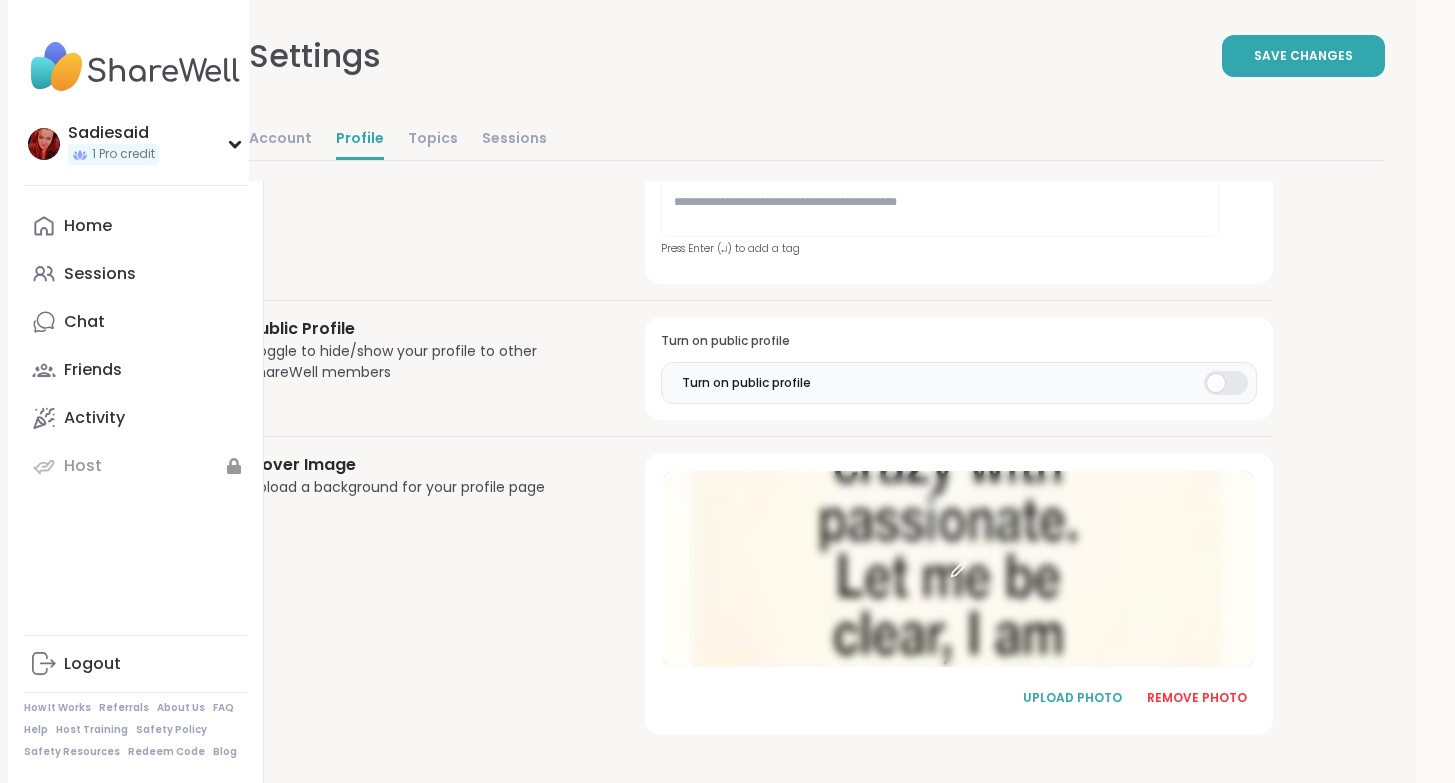 scroll, scrollTop: 2060, scrollLeft: 108, axis: both 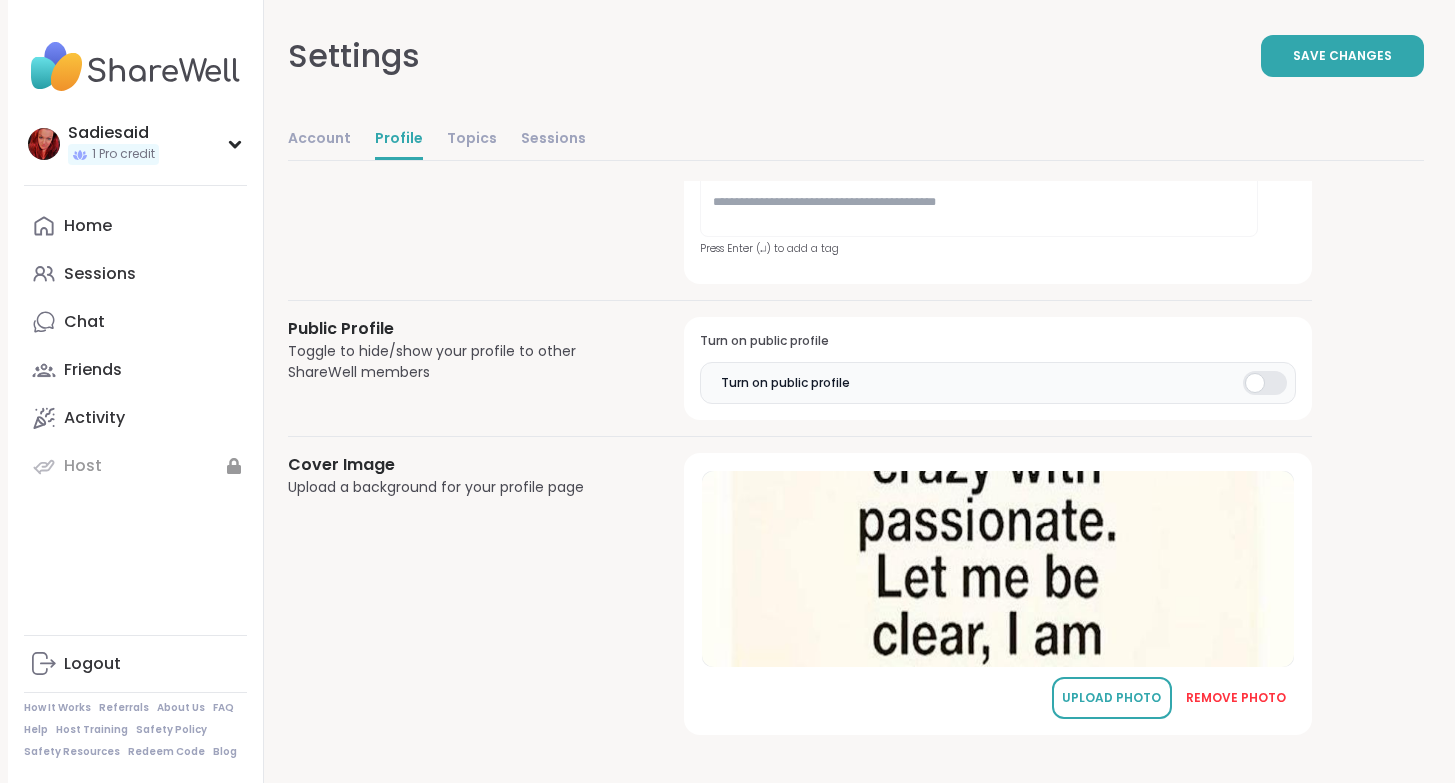 click on "UPLOAD PHOTO" at bounding box center (1112, 698) 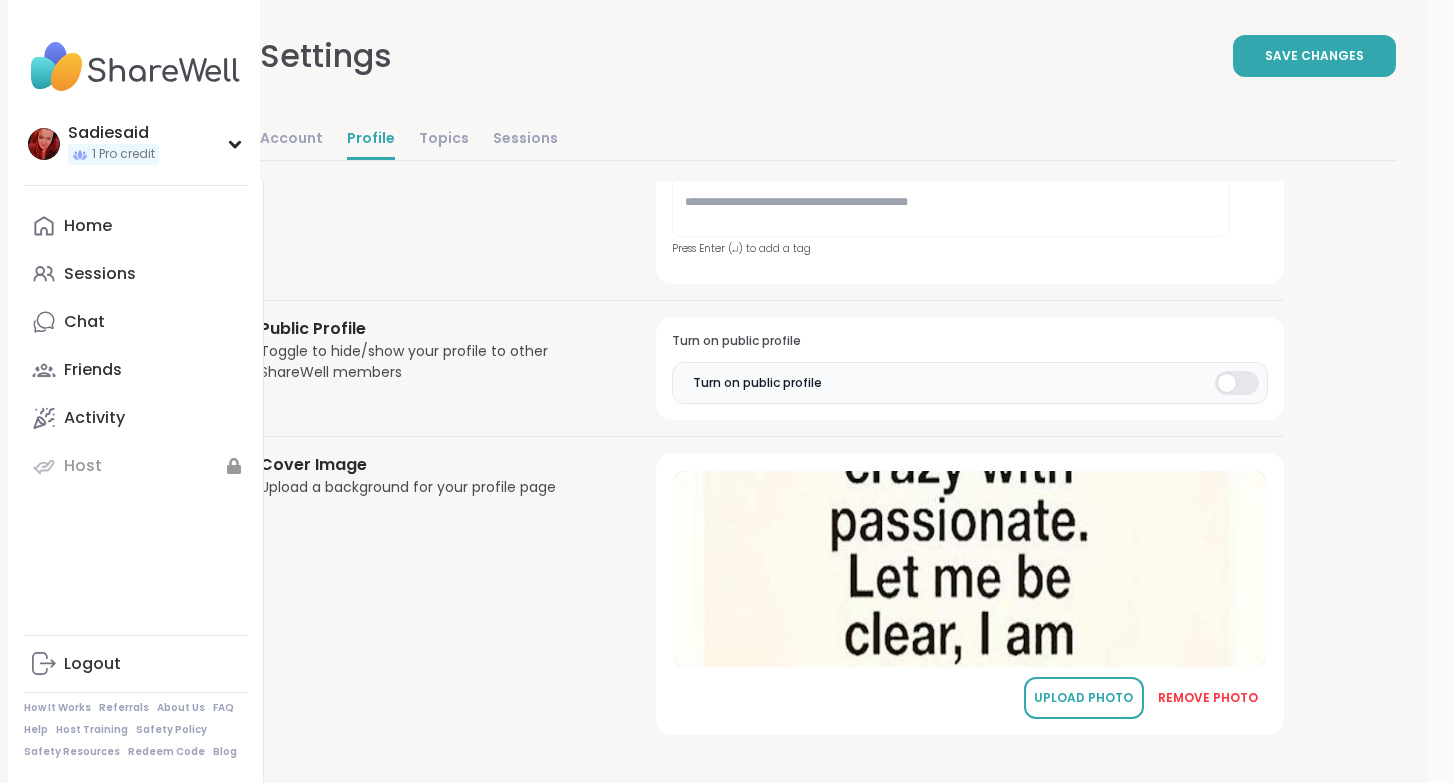 scroll, scrollTop: 2060, scrollLeft: 0, axis: vertical 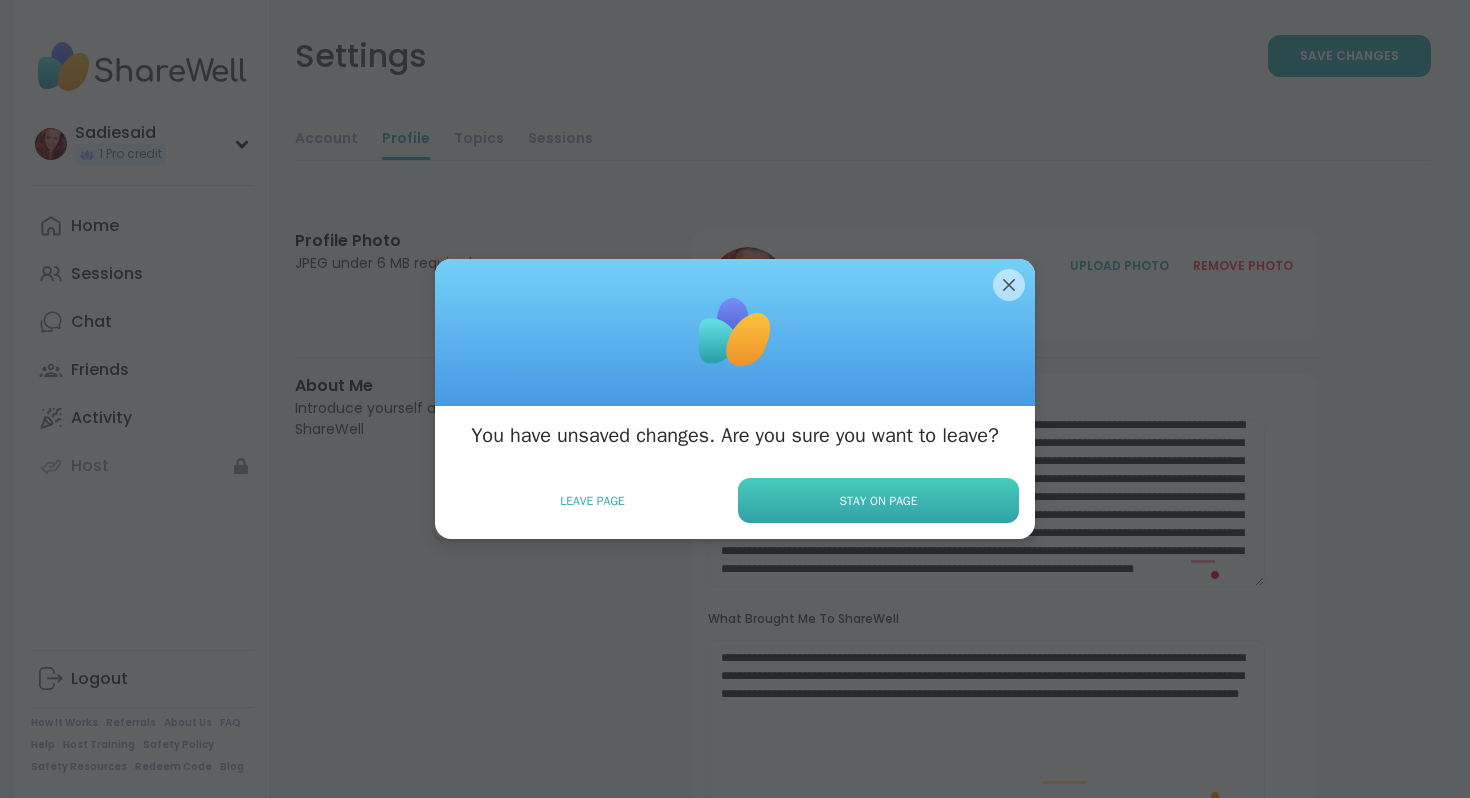 click on "Stay on Page" at bounding box center (879, 501) 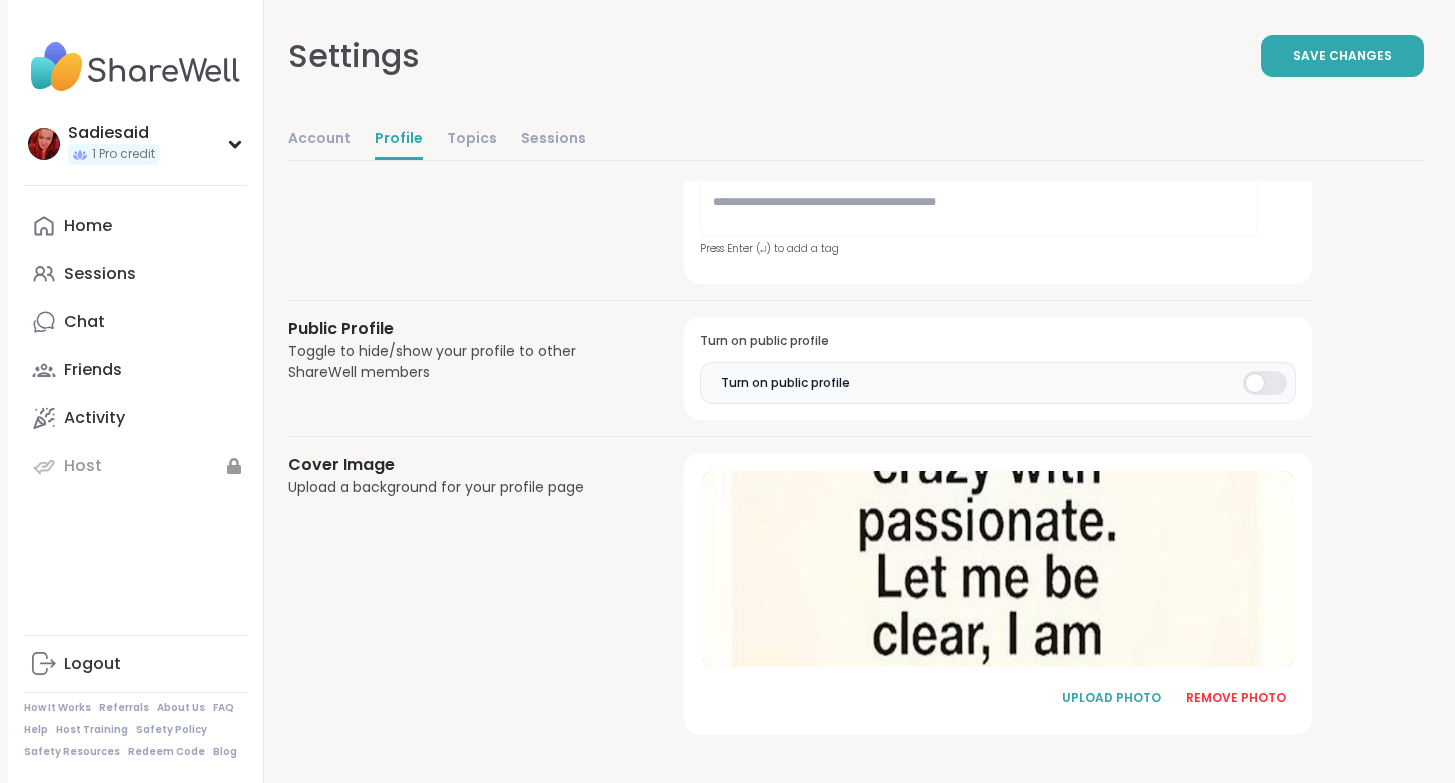 scroll, scrollTop: 2060, scrollLeft: 0, axis: vertical 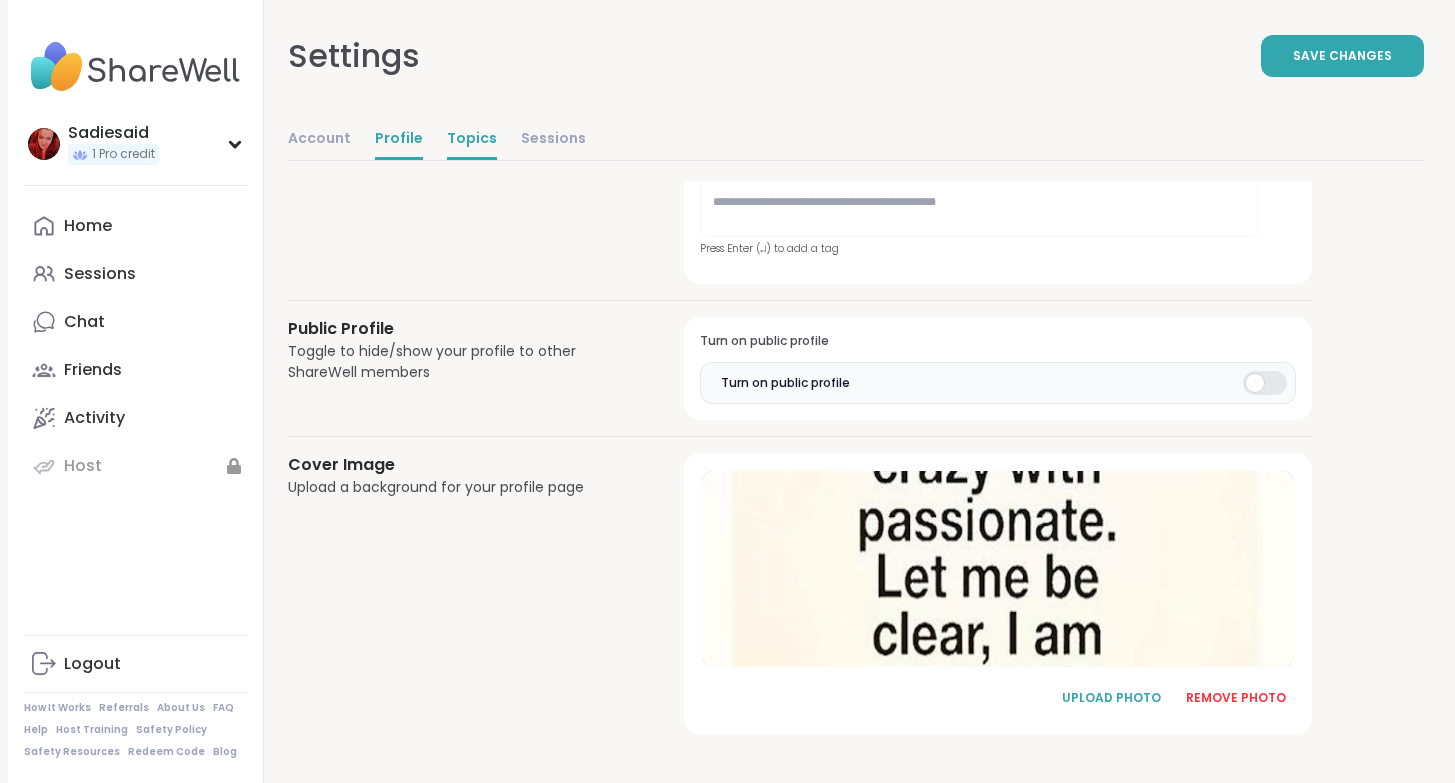 click on "Topics" at bounding box center (472, 140) 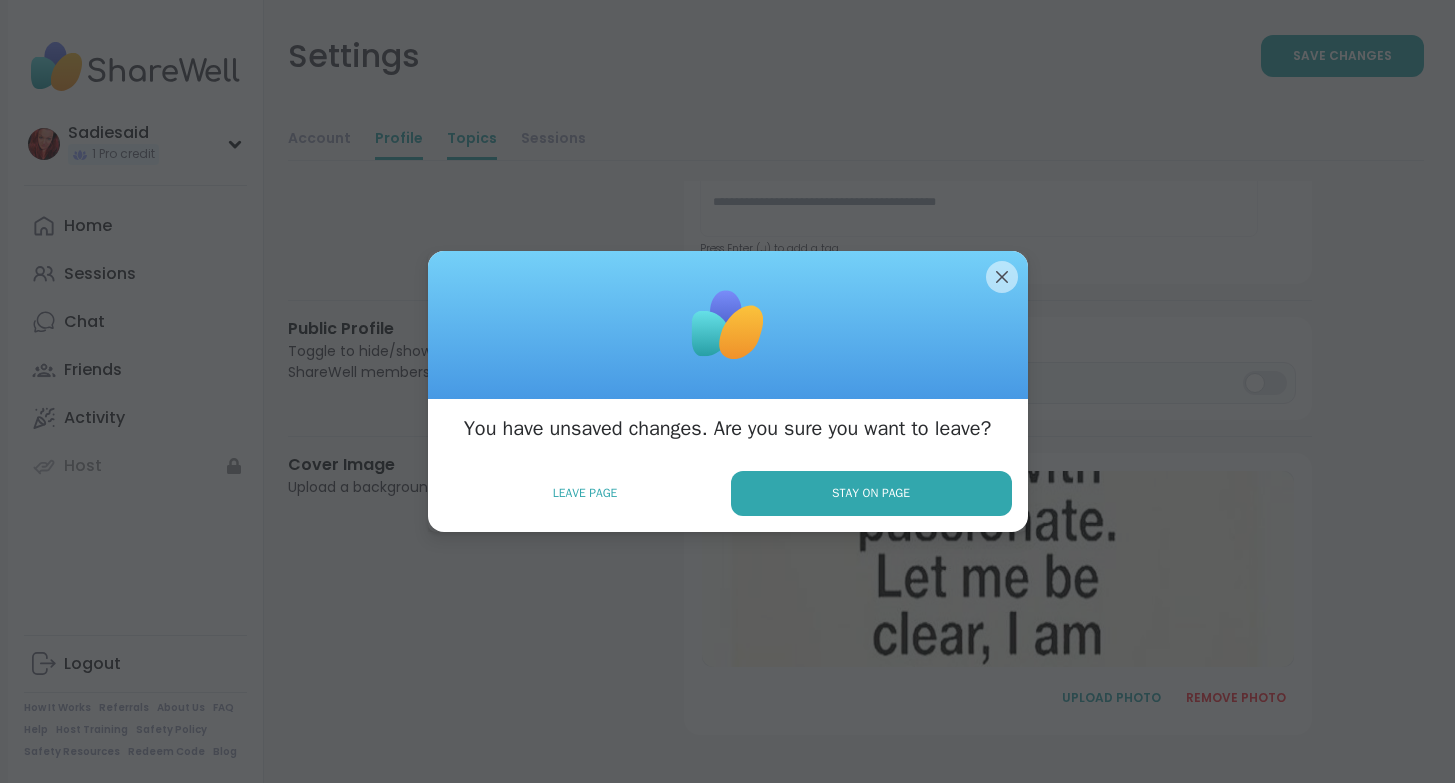 scroll, scrollTop: 2045, scrollLeft: 0, axis: vertical 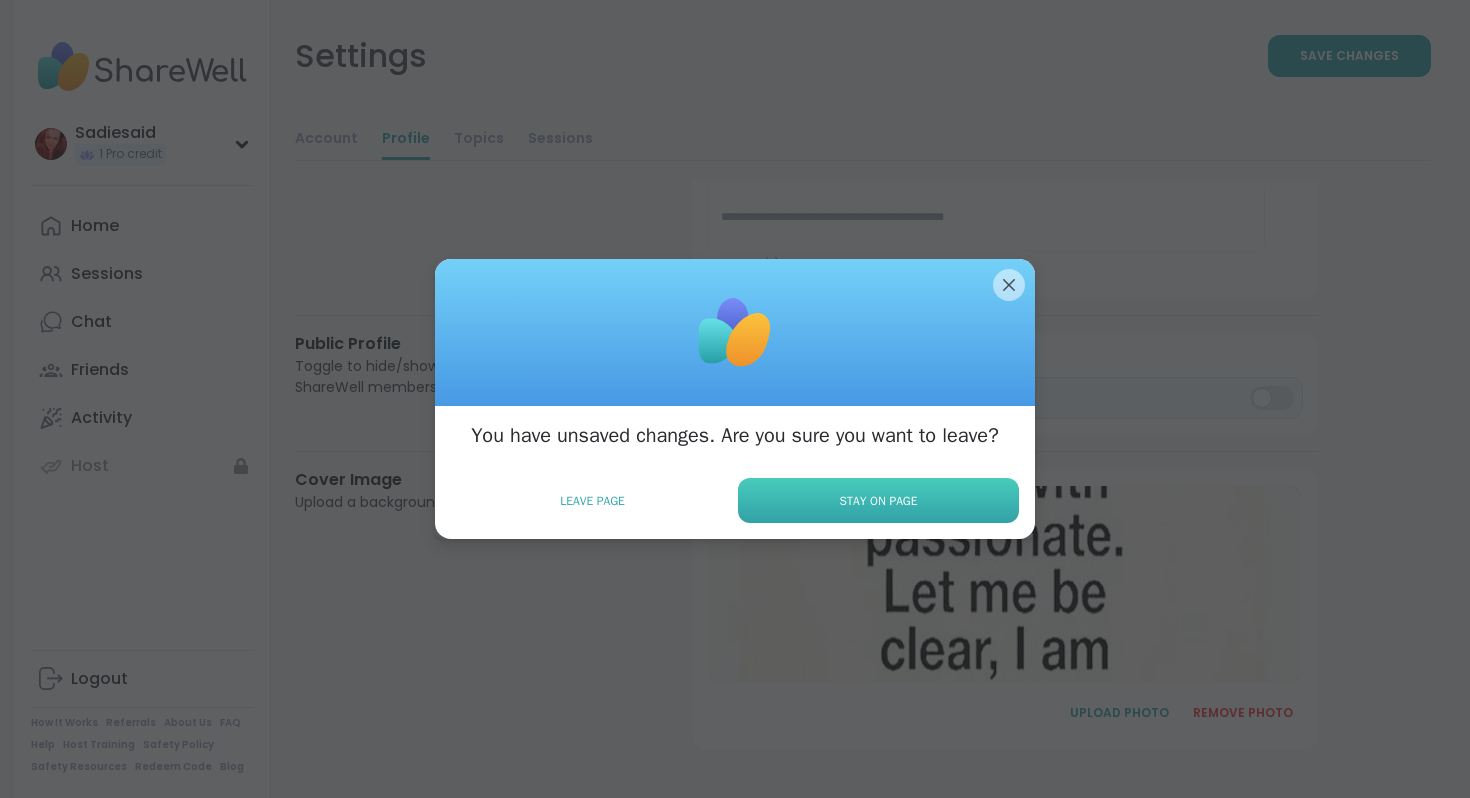 click on "Stay on Page" at bounding box center [879, 501] 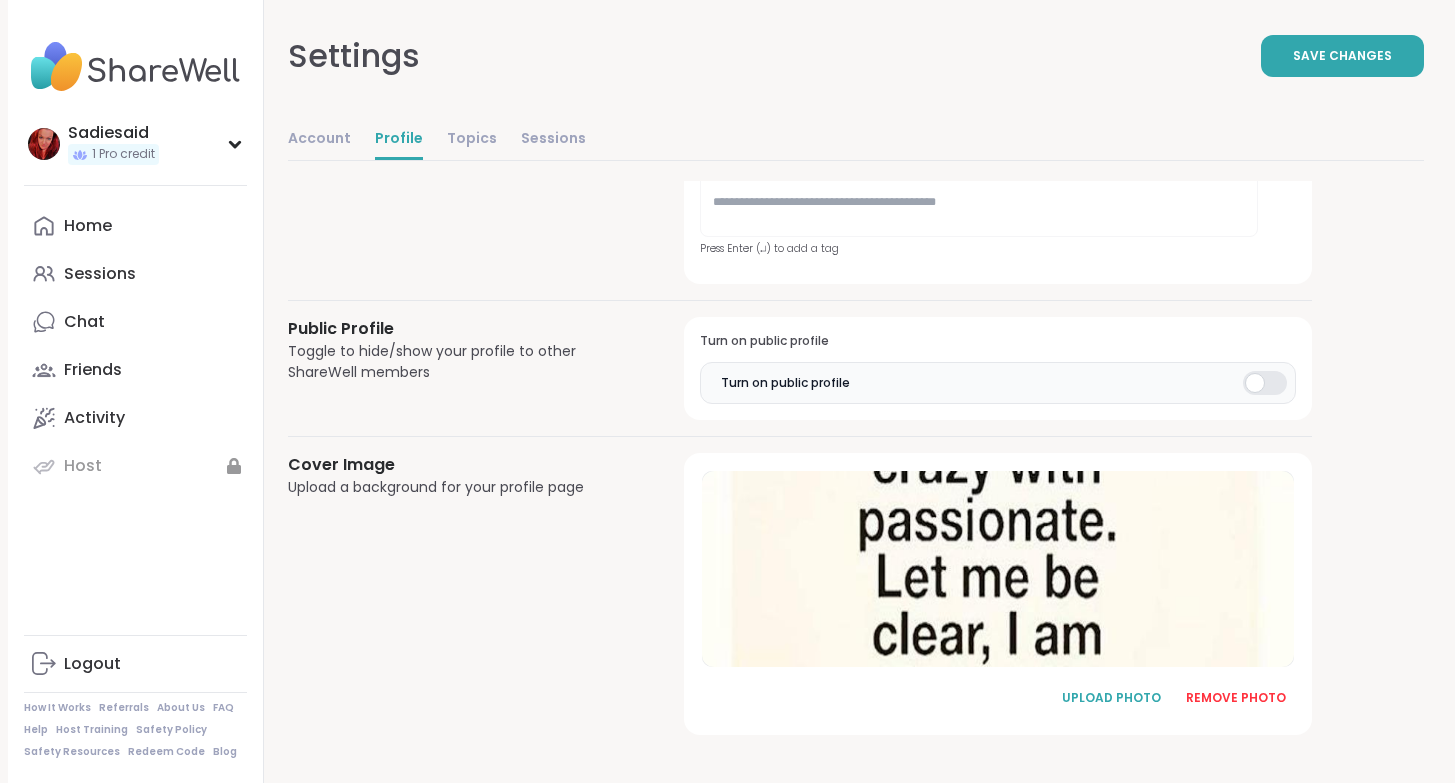 scroll, scrollTop: 1850, scrollLeft: 0, axis: vertical 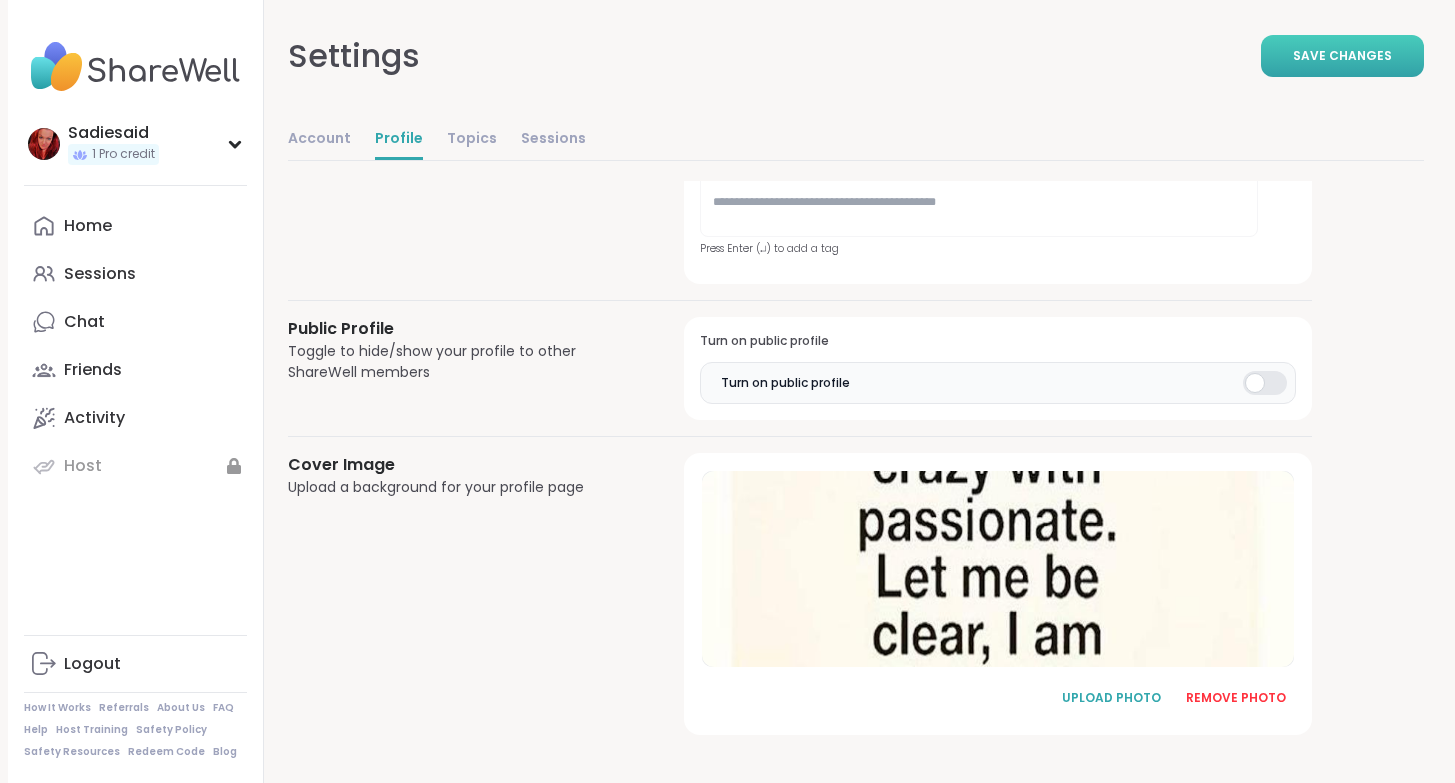 click on "Save Changes" at bounding box center [1342, 56] 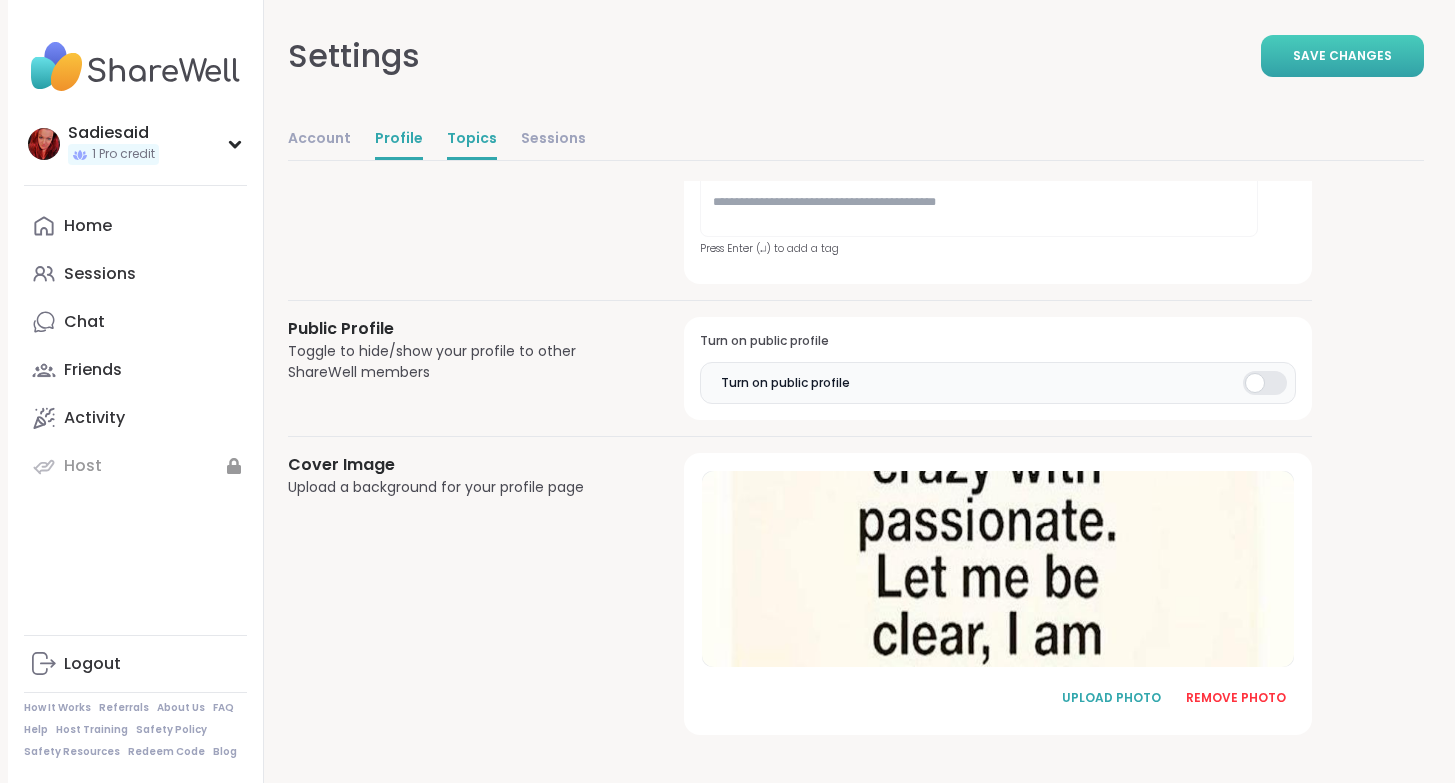 click on "Topics" at bounding box center [472, 140] 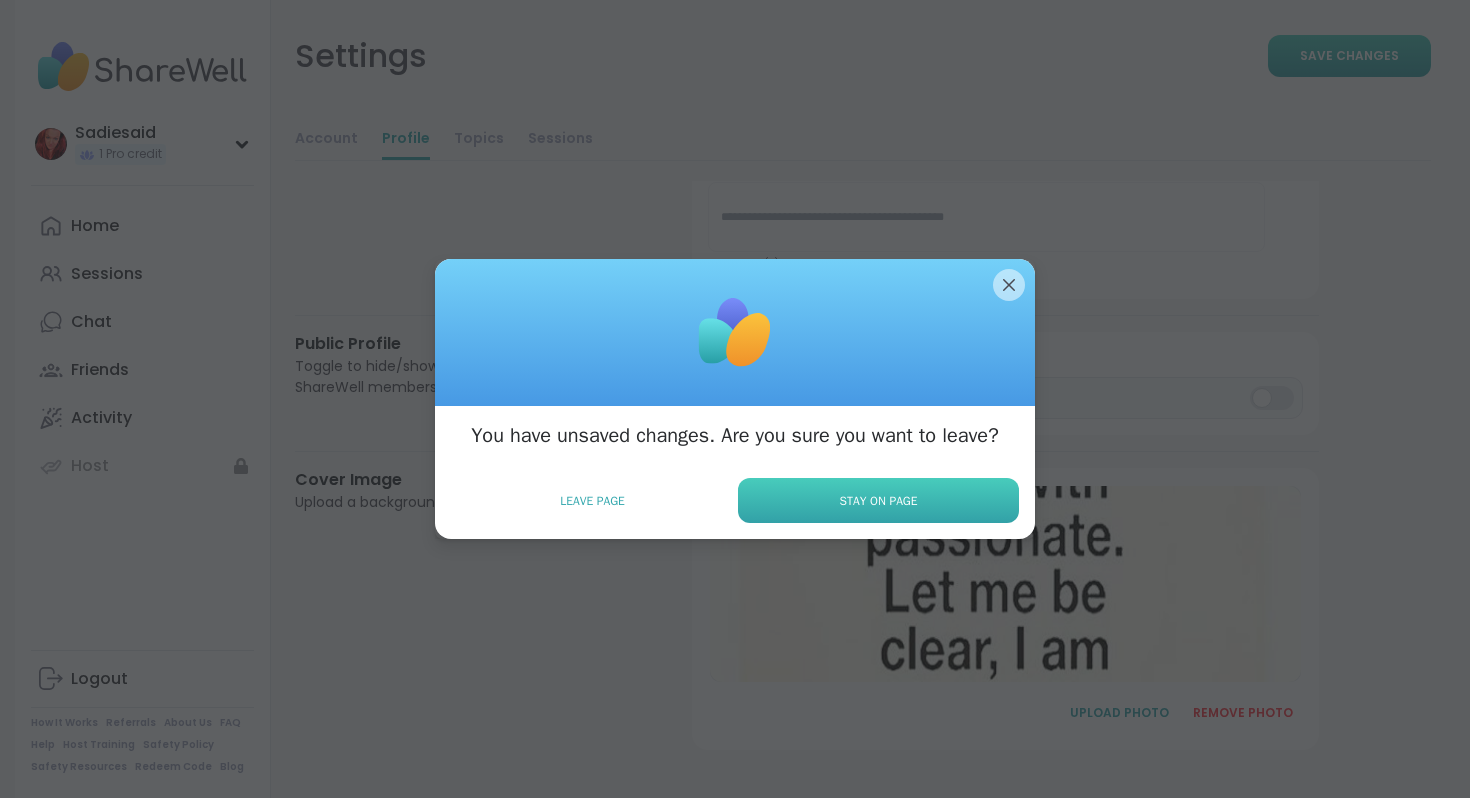 click on "Stay on Page" at bounding box center [879, 501] 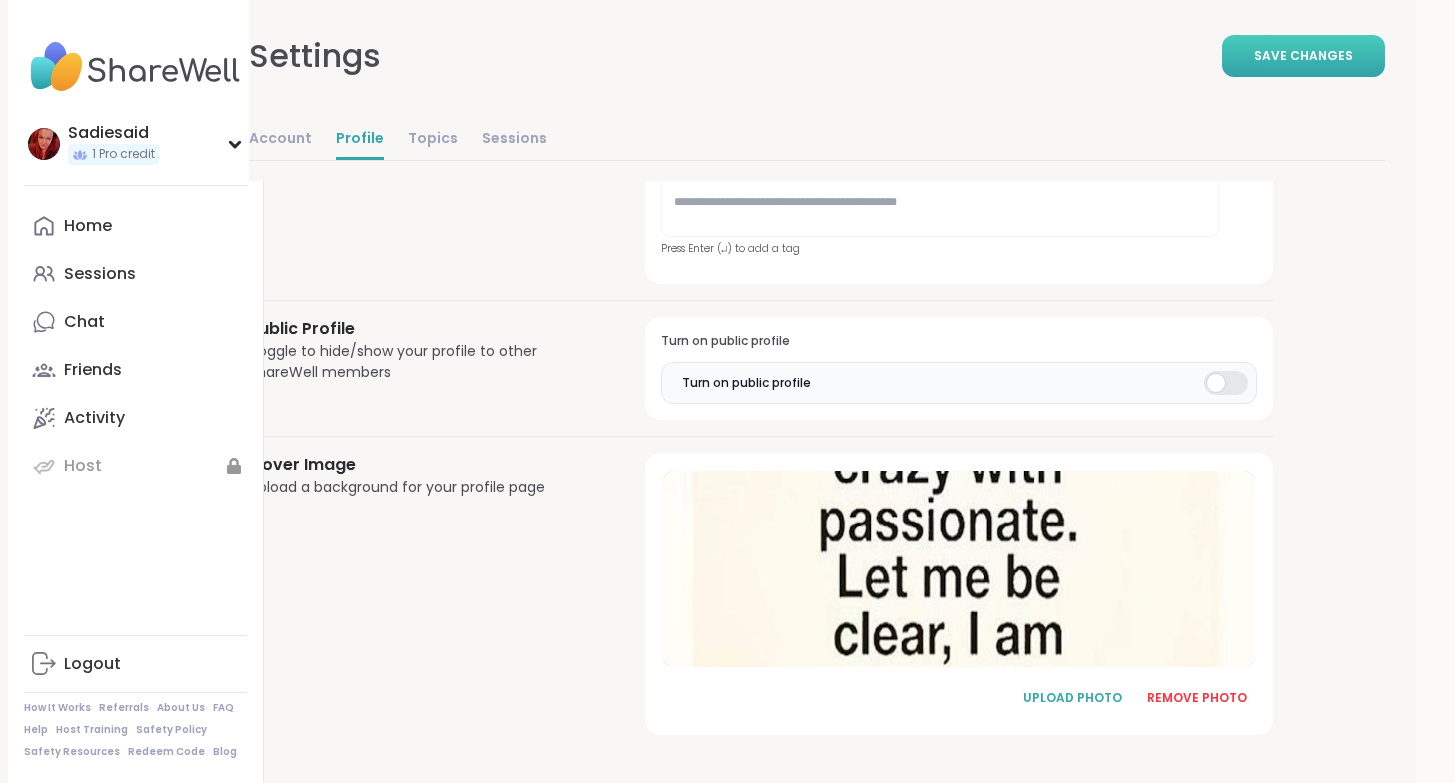 scroll, scrollTop: 2060, scrollLeft: 108, axis: both 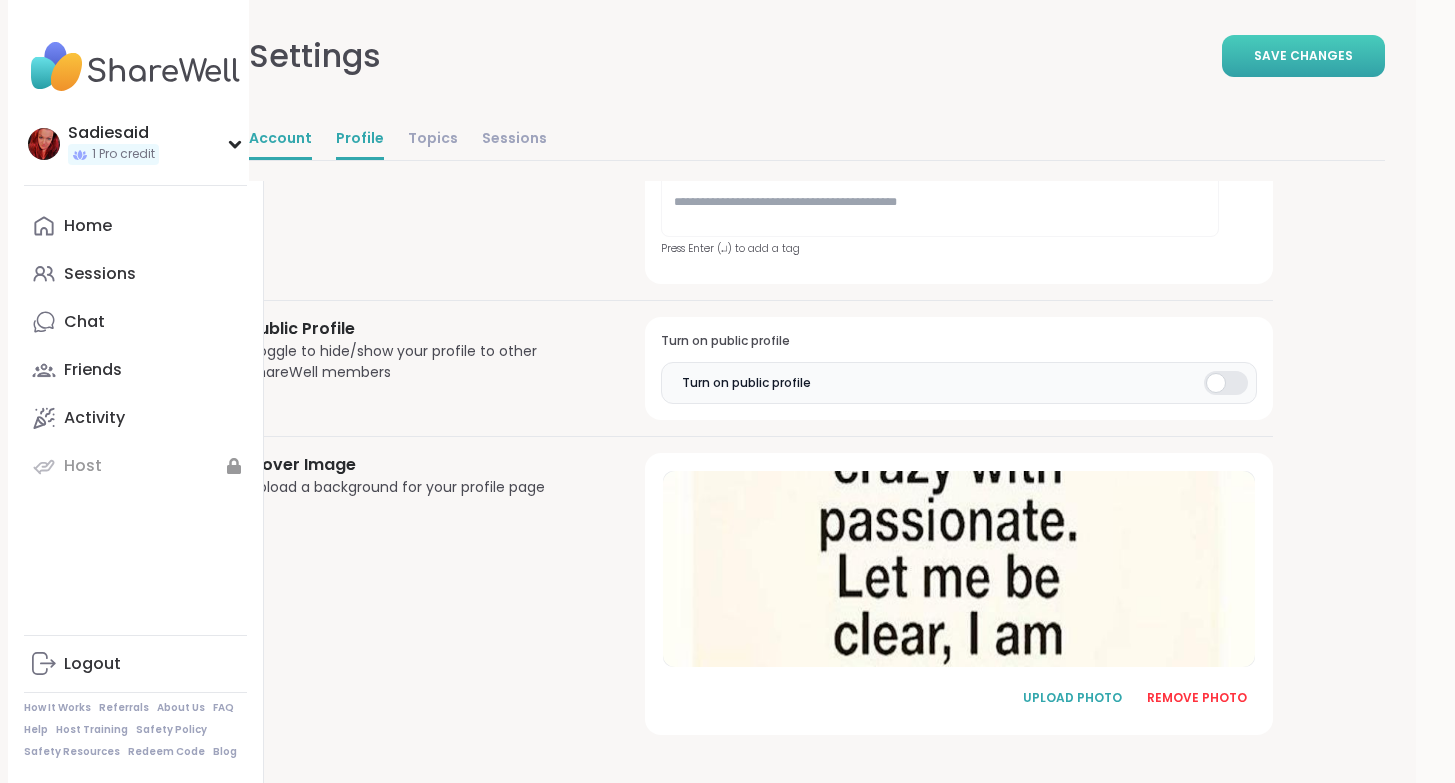 click on "Account" at bounding box center (280, 140) 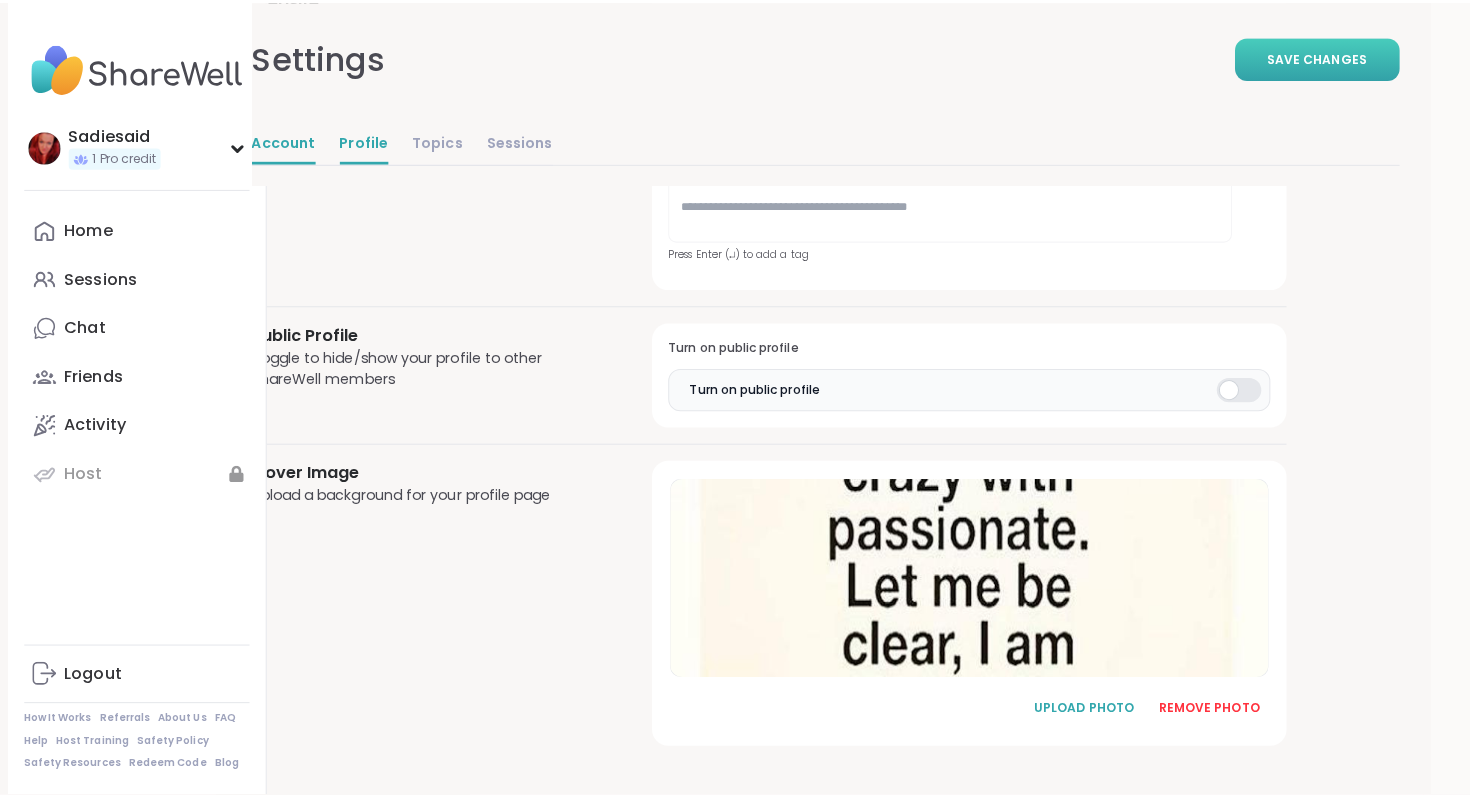 scroll, scrollTop: 2045, scrollLeft: 108, axis: both 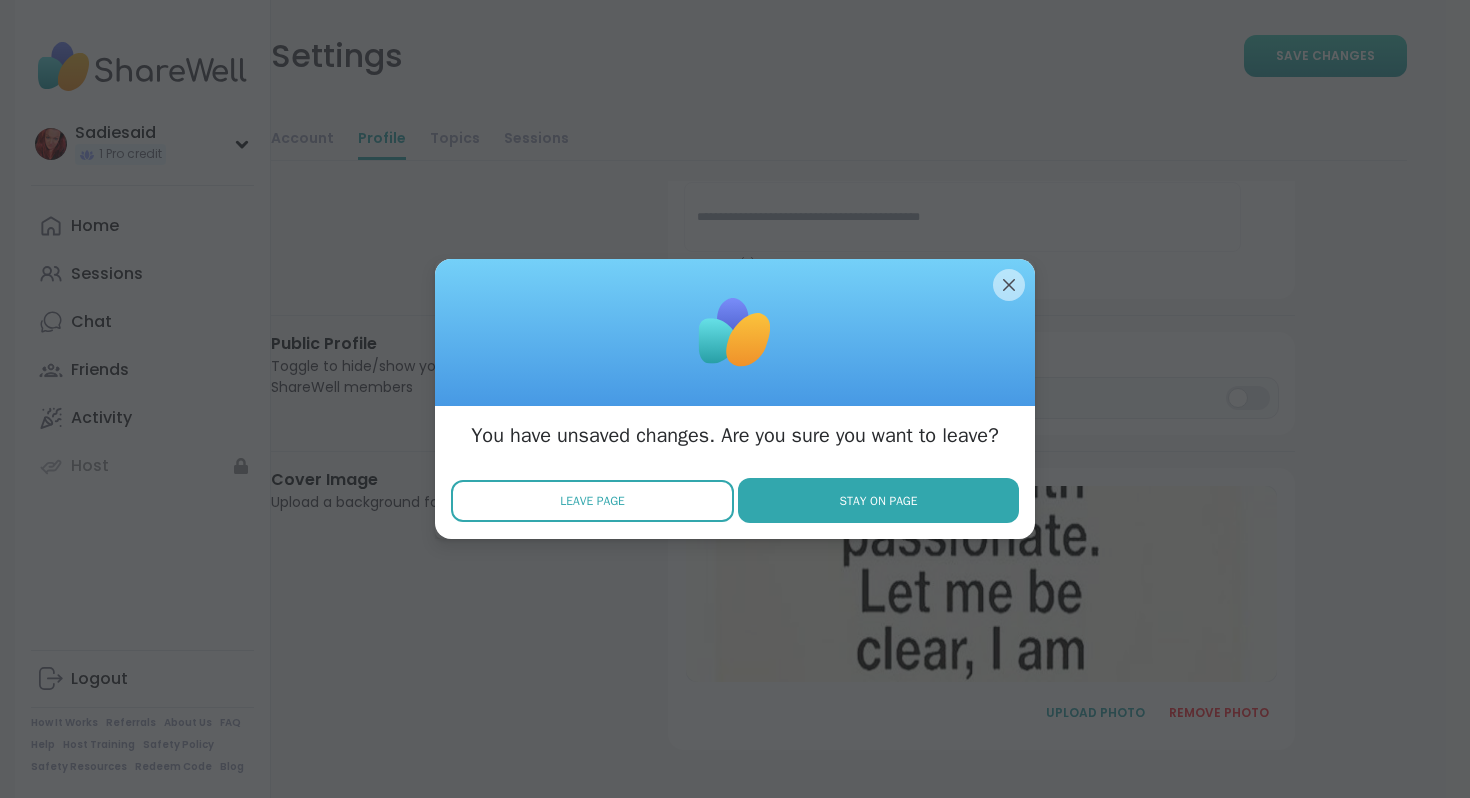 click on "Leave Page" at bounding box center [592, 501] 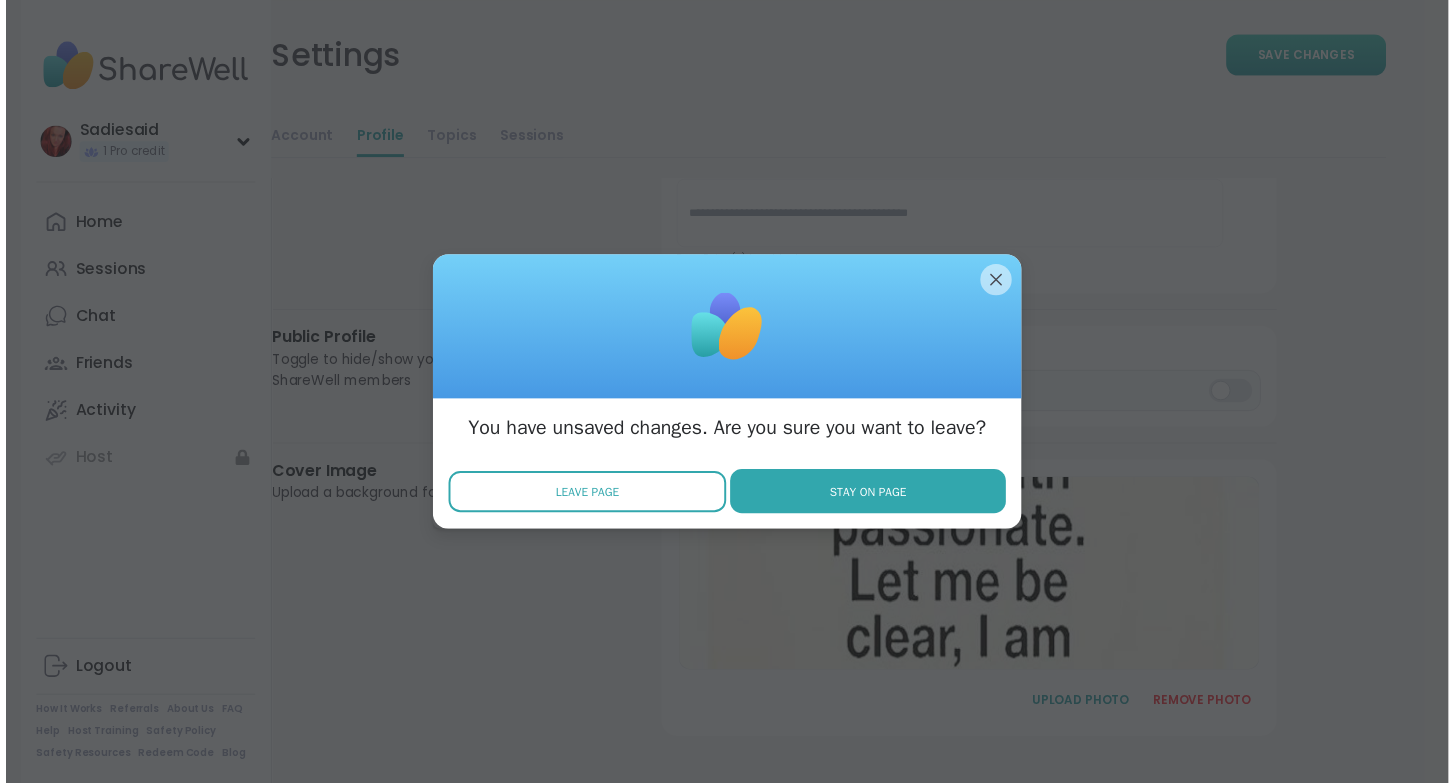 scroll, scrollTop: 0, scrollLeft: 0, axis: both 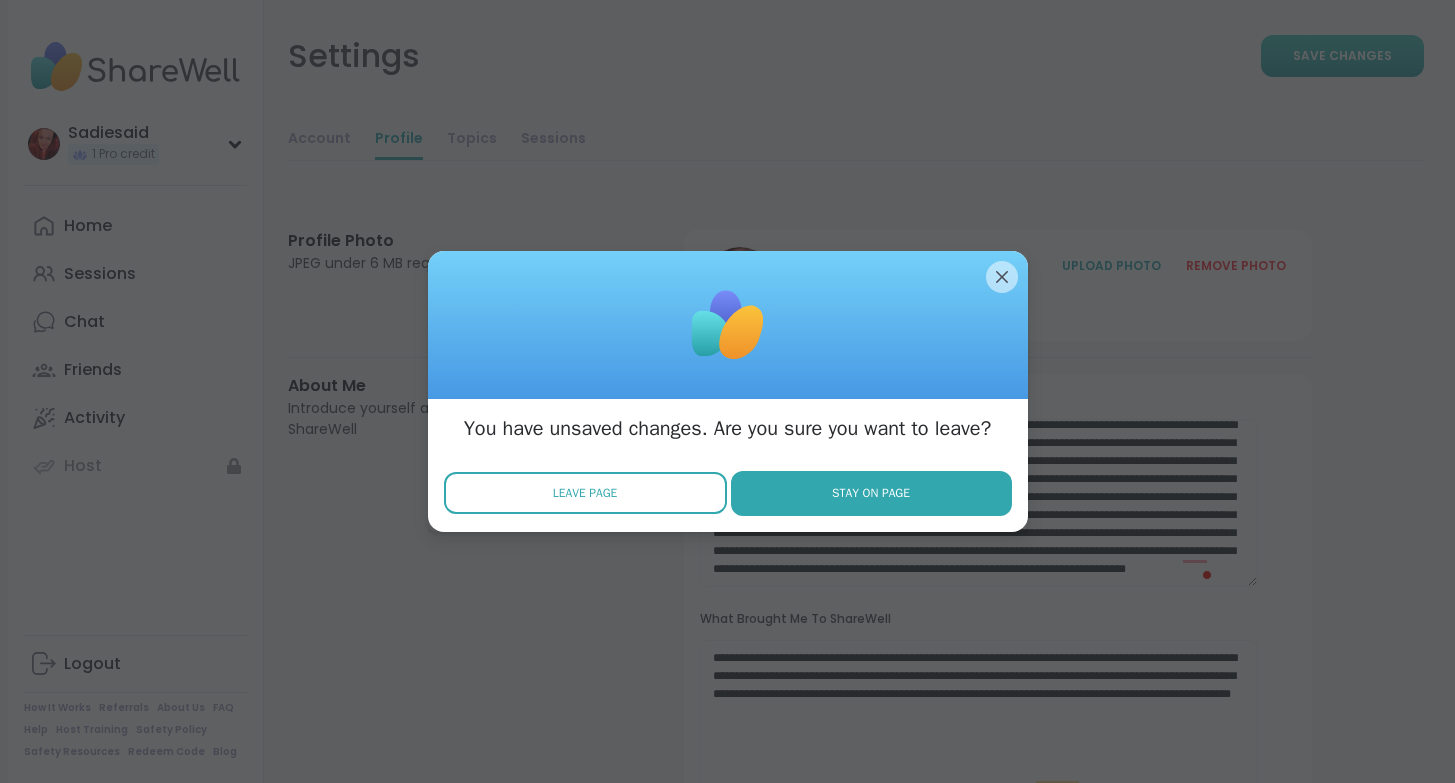select on "**" 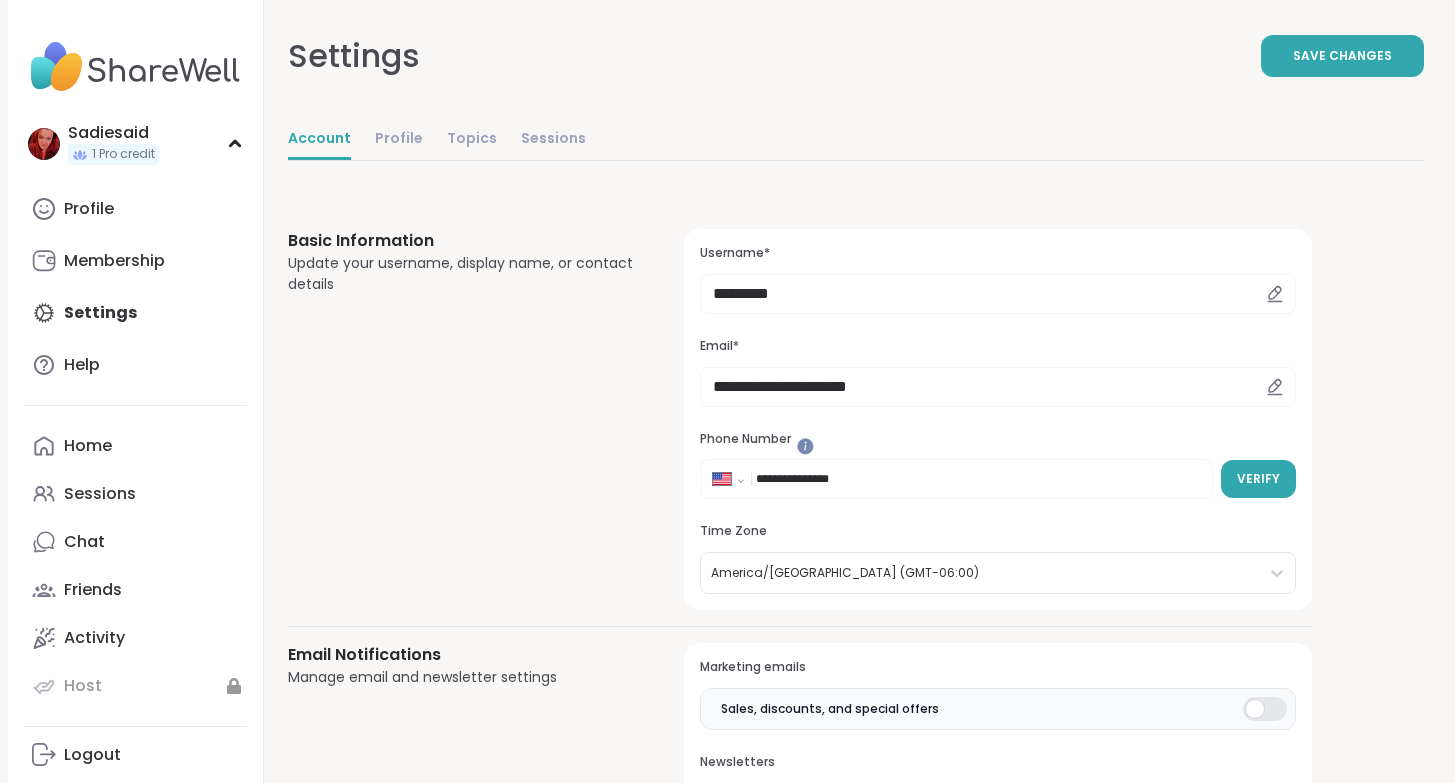 scroll, scrollTop: 0, scrollLeft: 0, axis: both 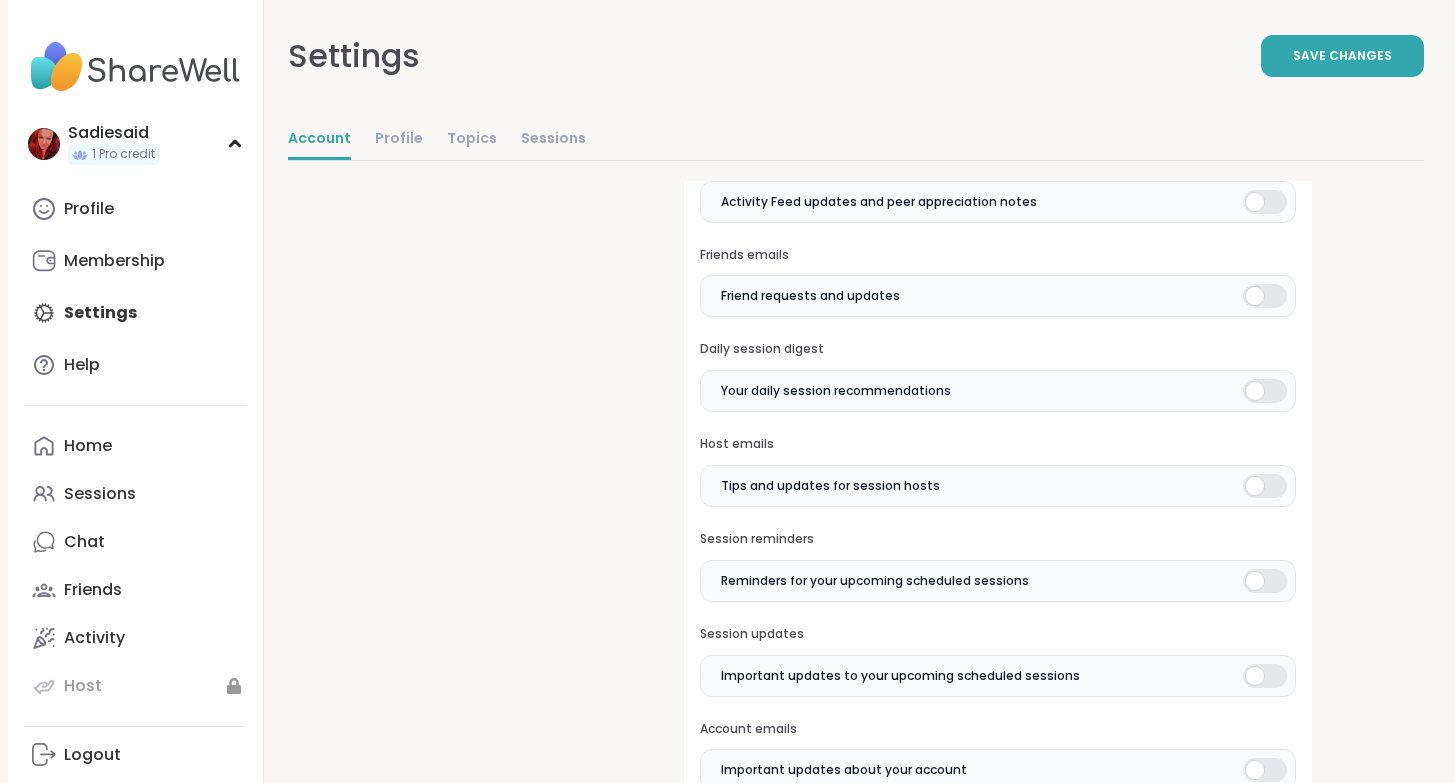 click at bounding box center (1265, 12) 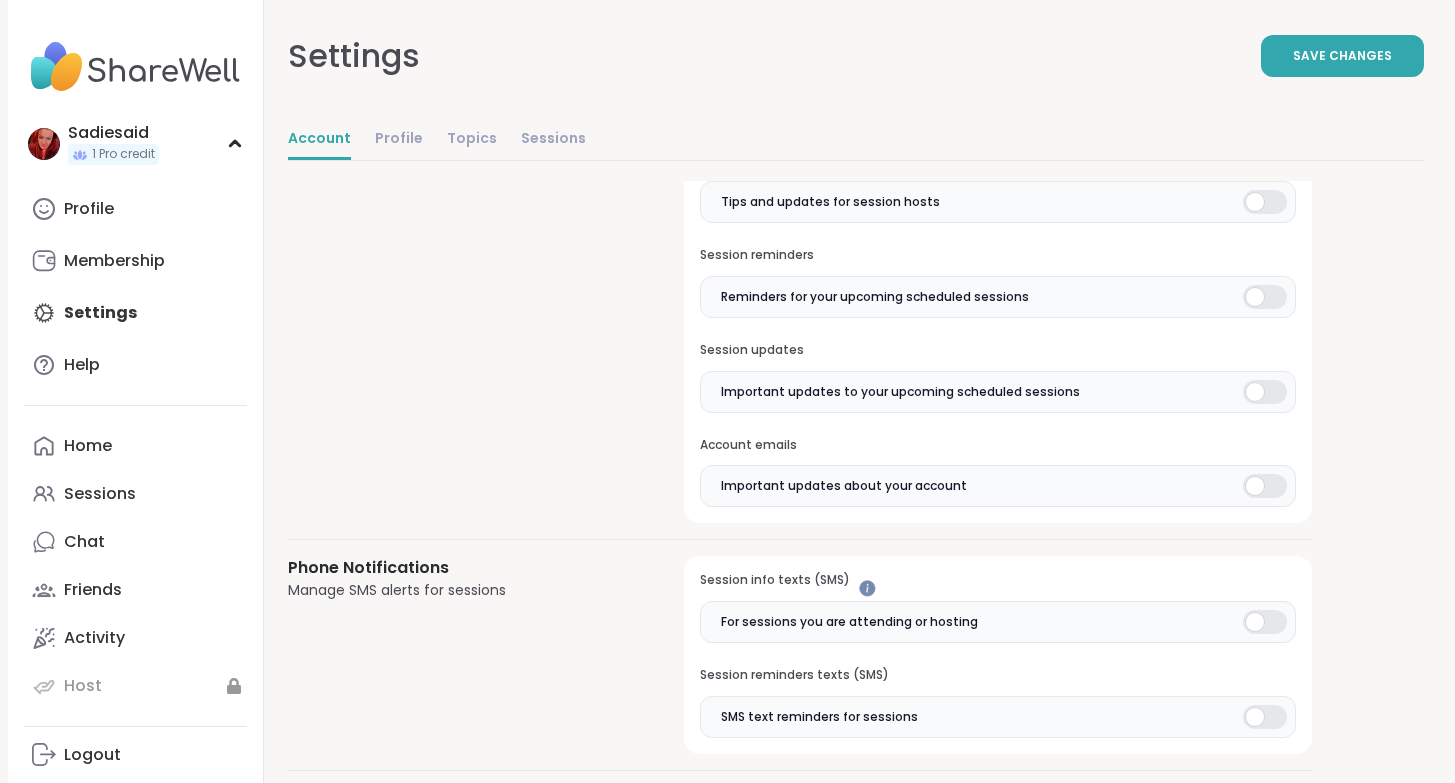 scroll, scrollTop: 982, scrollLeft: 108, axis: both 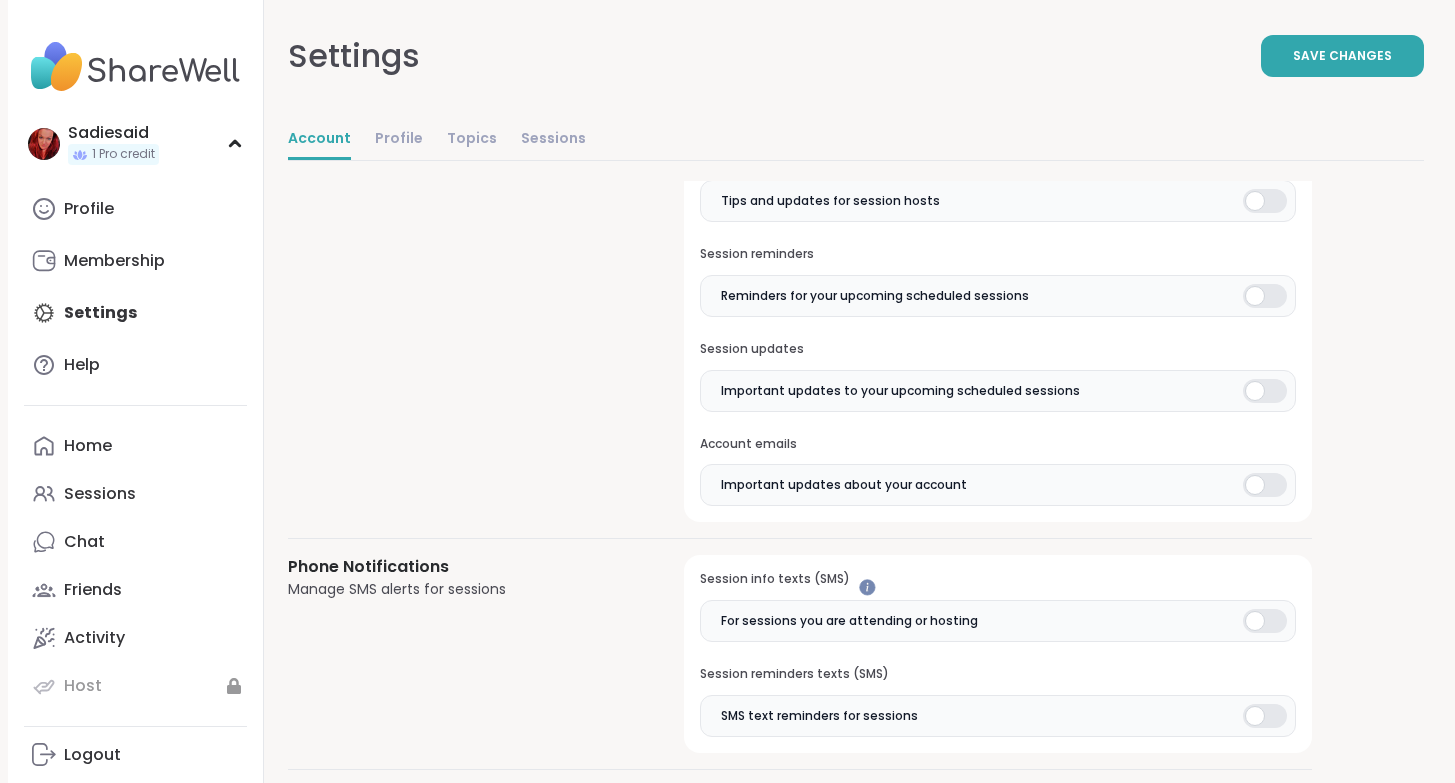 click at bounding box center [1265, -178] 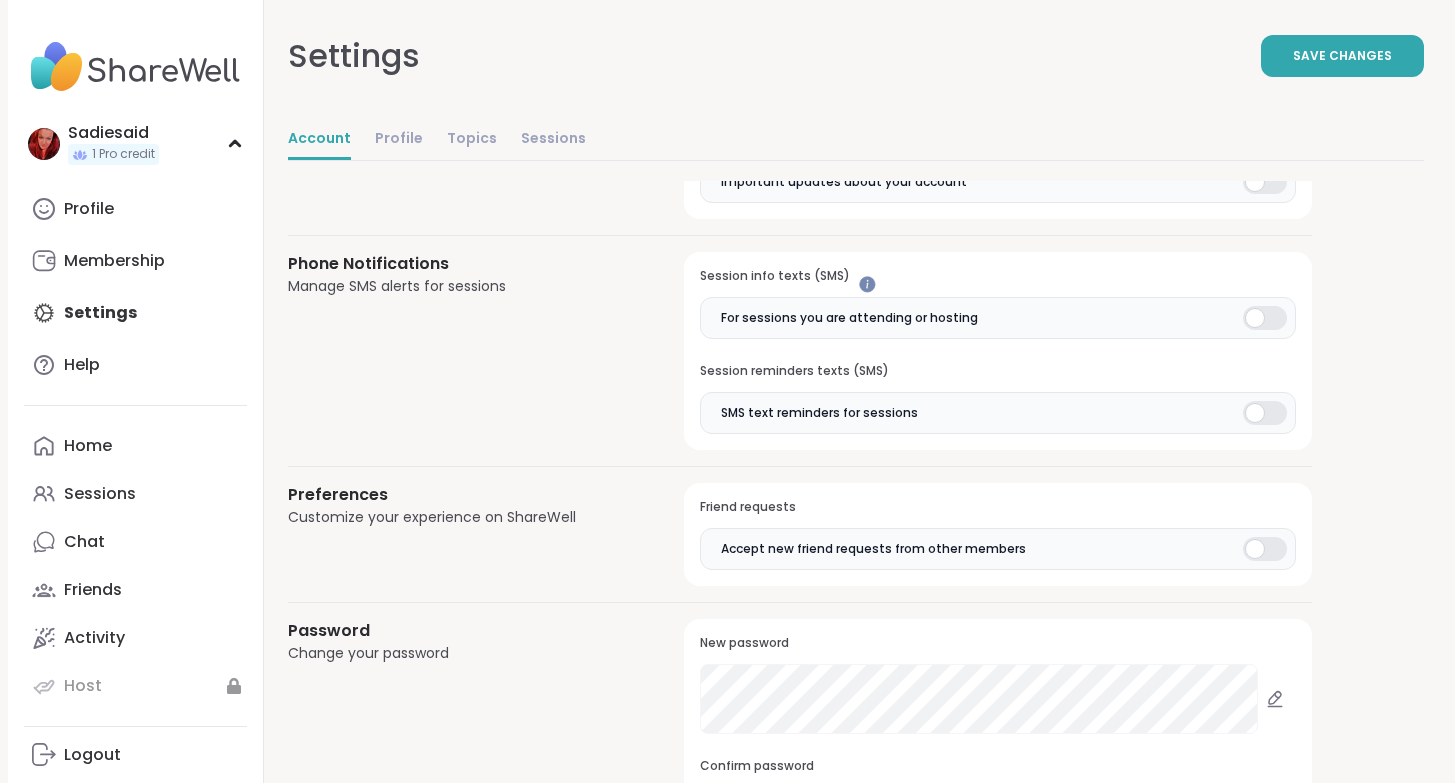 scroll, scrollTop: 1288, scrollLeft: 108, axis: both 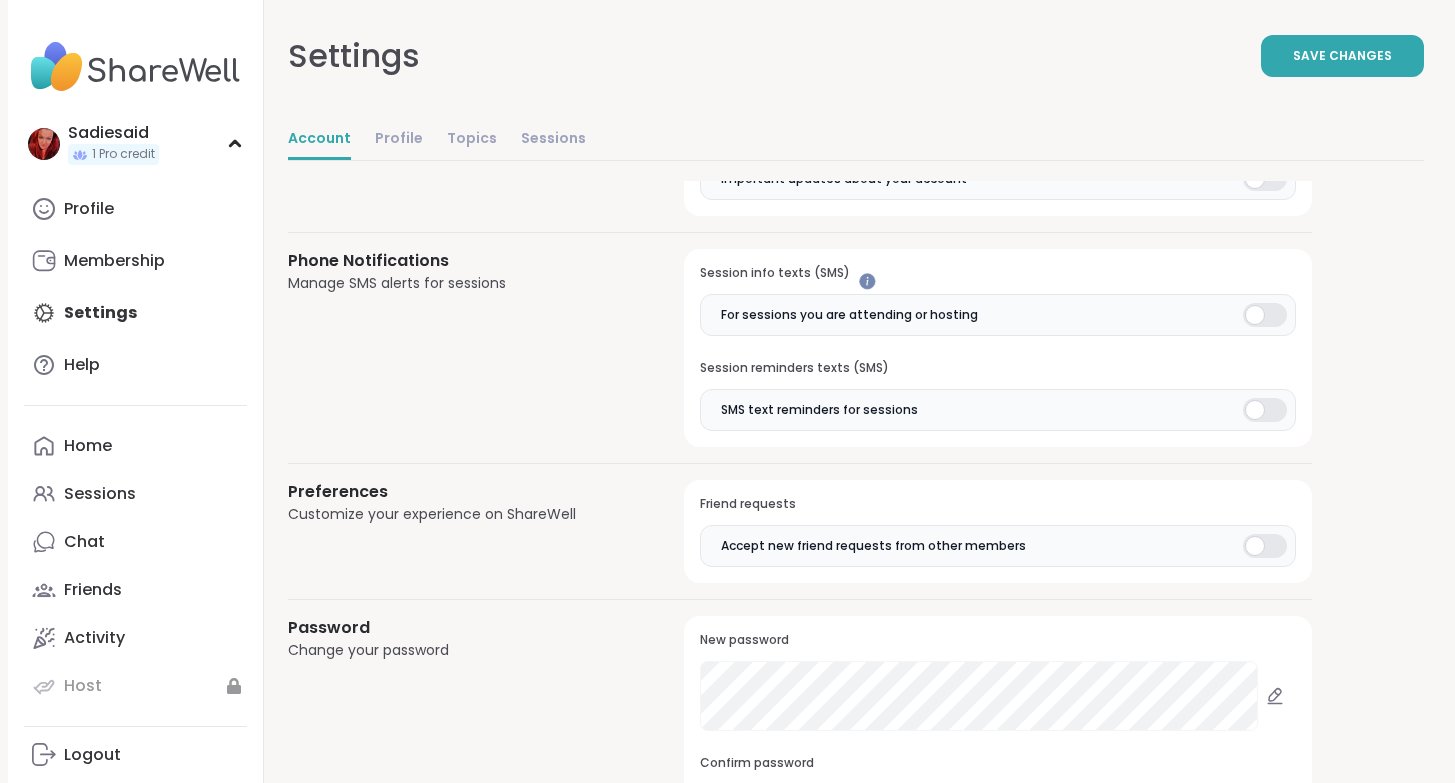 click at bounding box center [1265, -200] 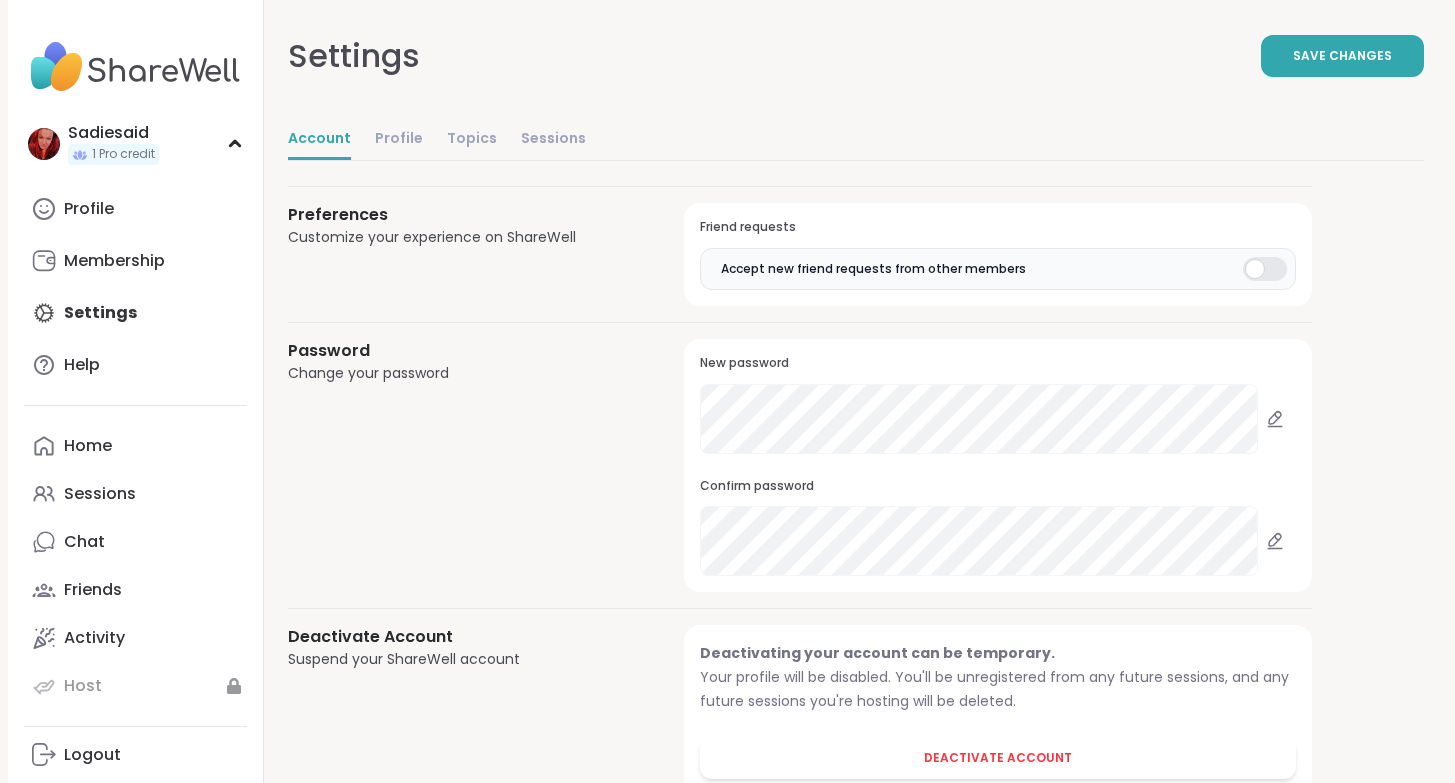 scroll, scrollTop: 1575, scrollLeft: 108, axis: both 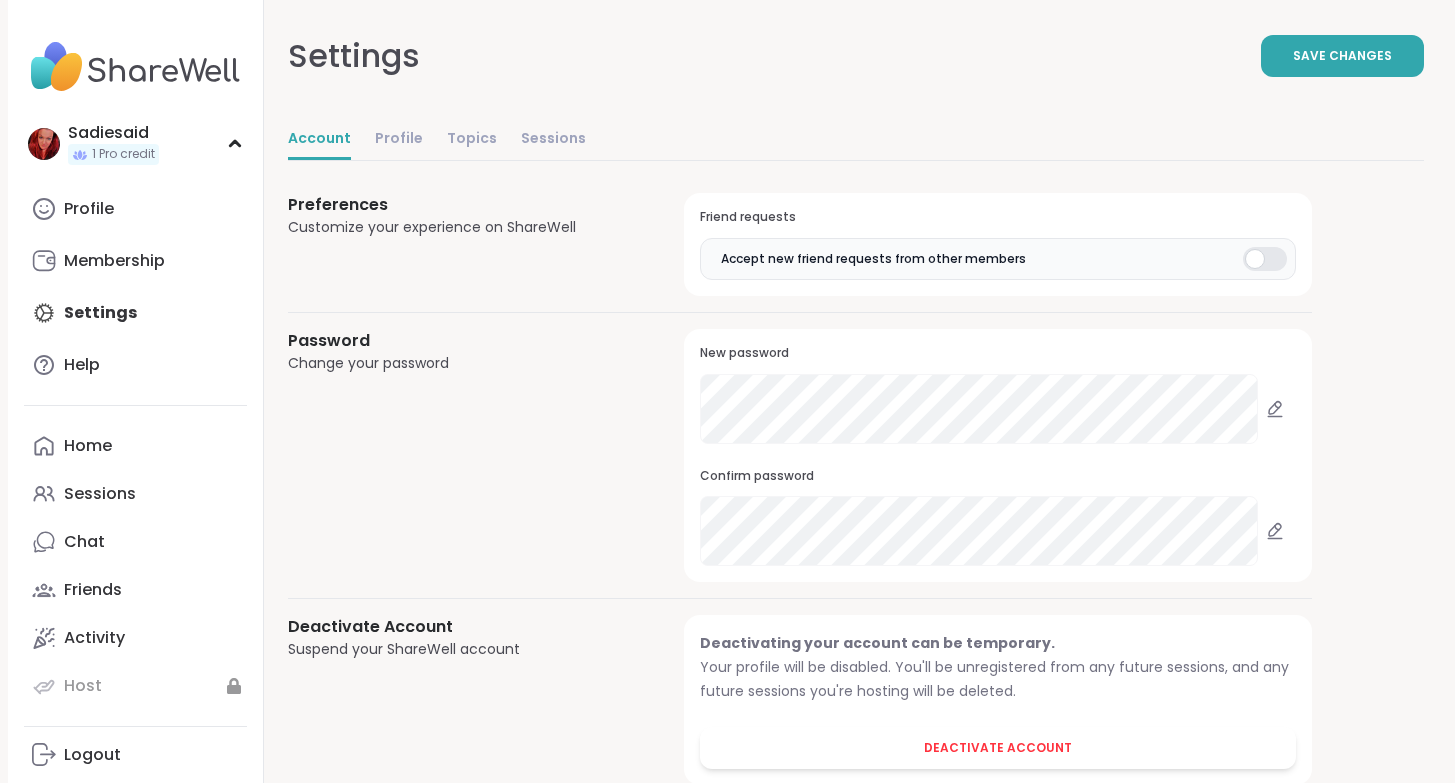 click at bounding box center [1265, -392] 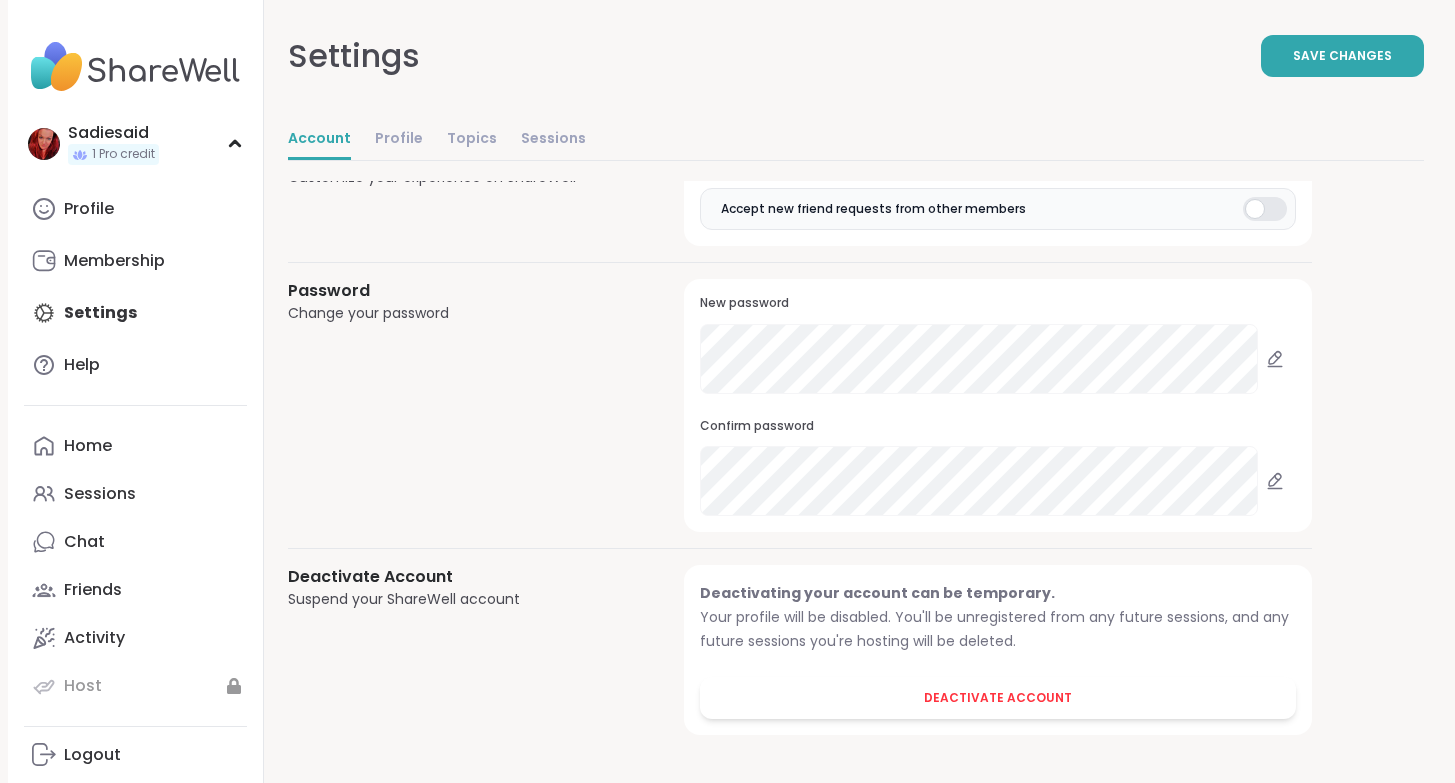 scroll, scrollTop: 3500, scrollLeft: 0, axis: vertical 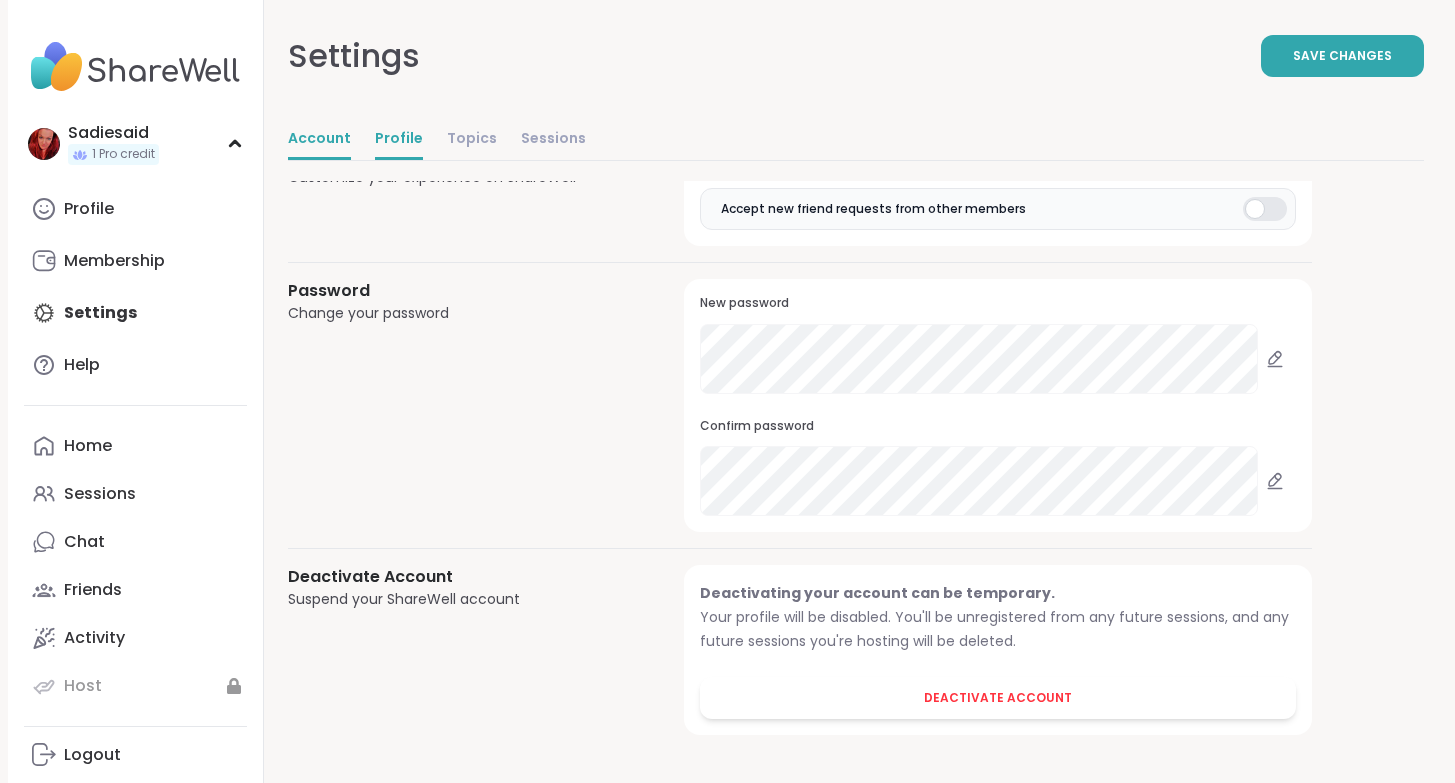 click on "Profile" at bounding box center (399, 140) 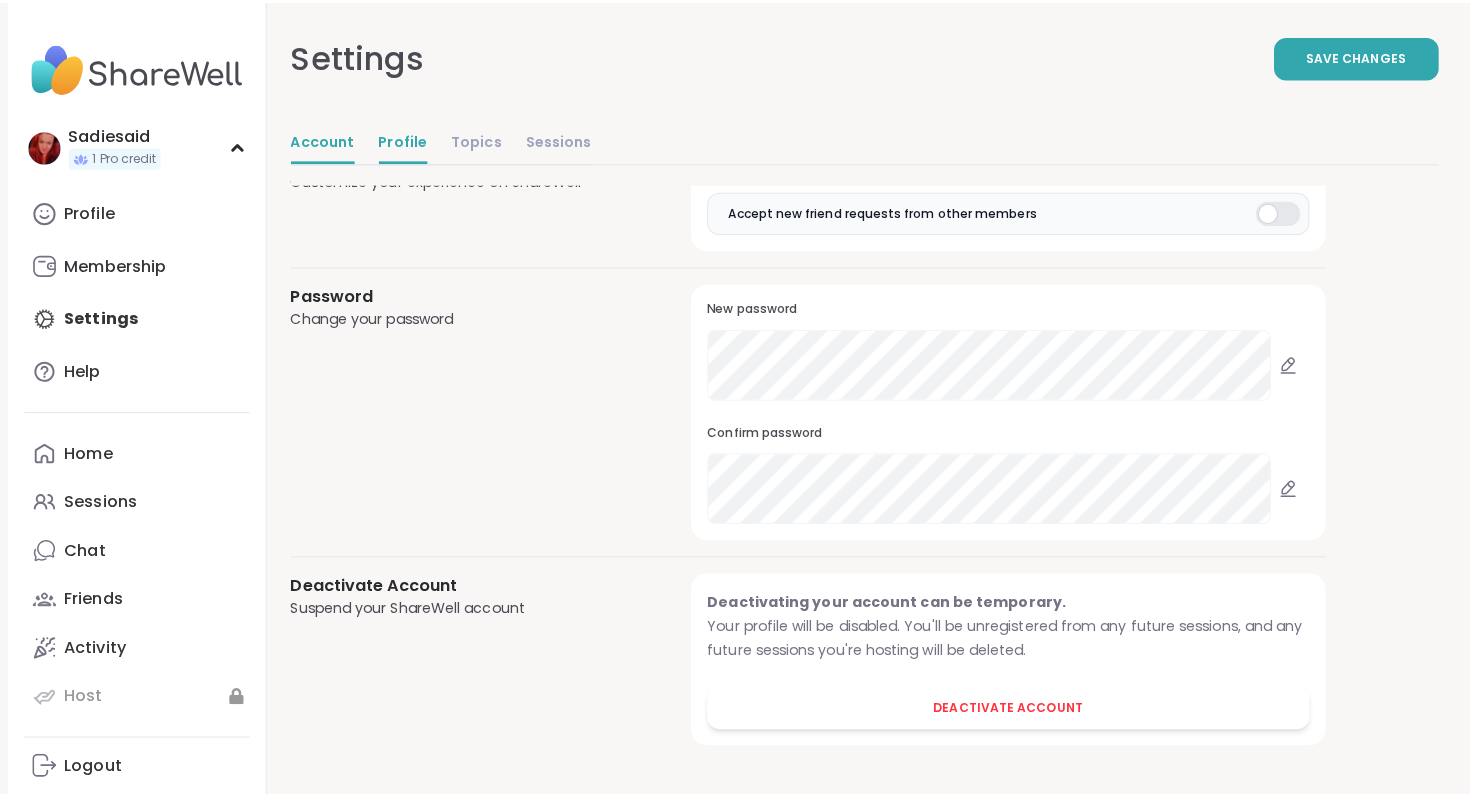 scroll, scrollTop: 3485, scrollLeft: 0, axis: vertical 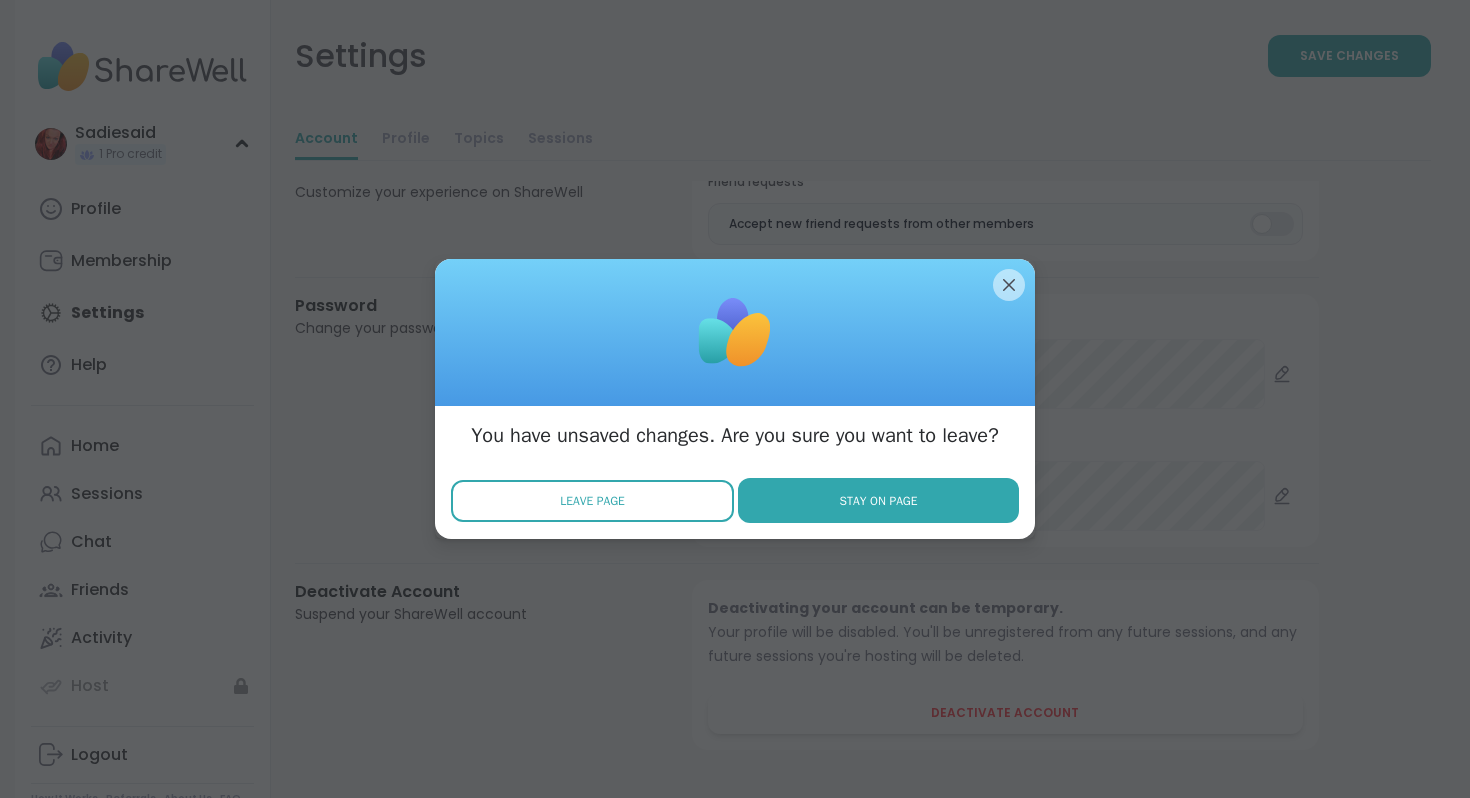 click on "Leave Page" at bounding box center (592, 501) 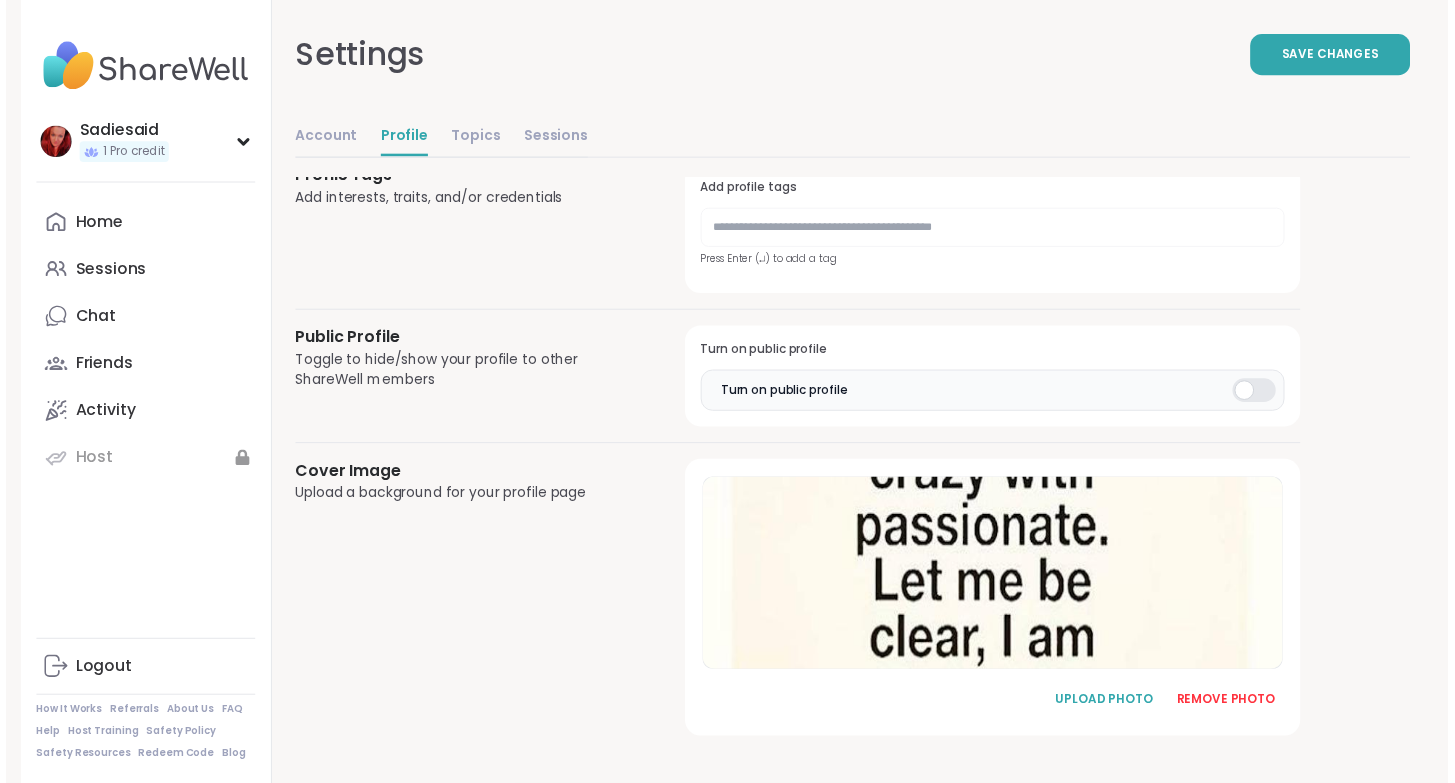 scroll, scrollTop: 0, scrollLeft: 0, axis: both 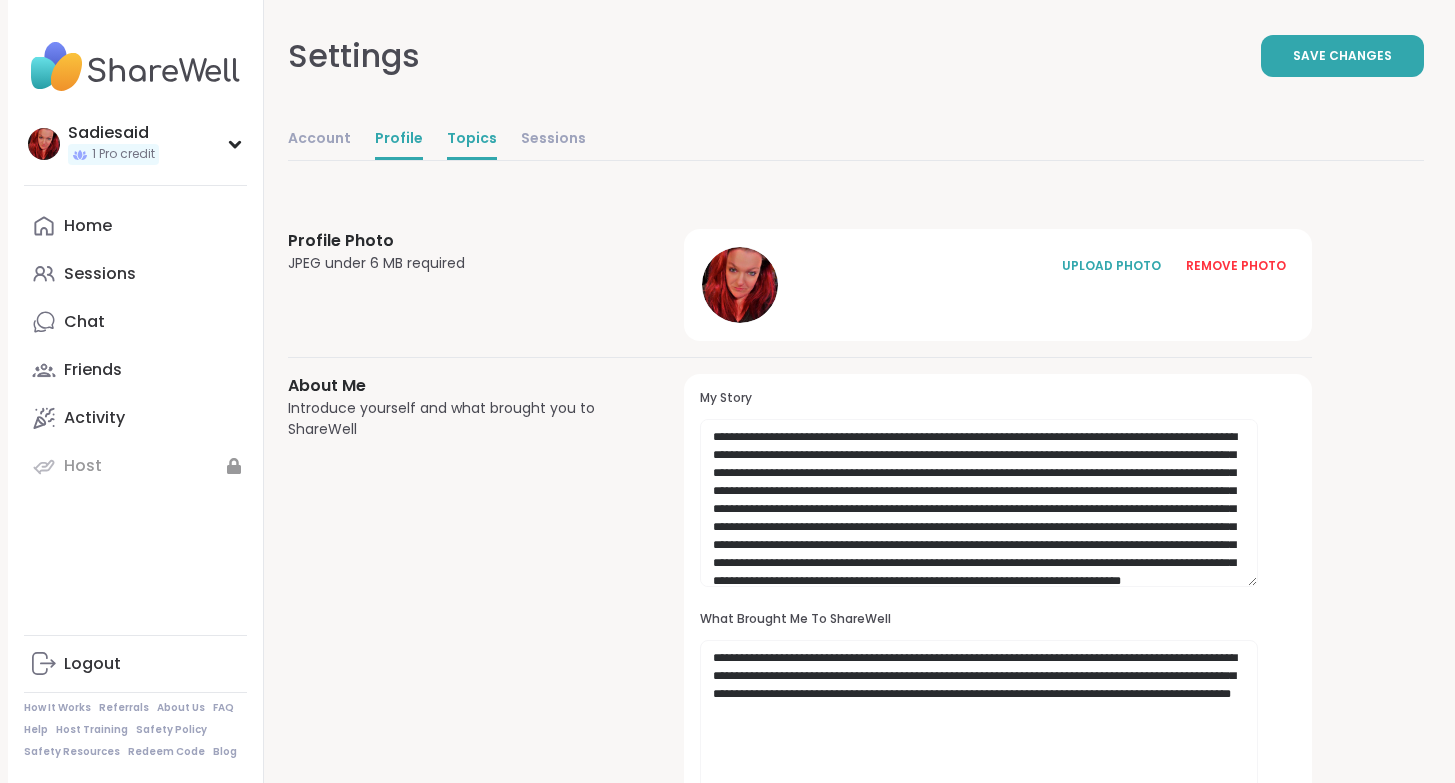 click on "Topics" at bounding box center [472, 140] 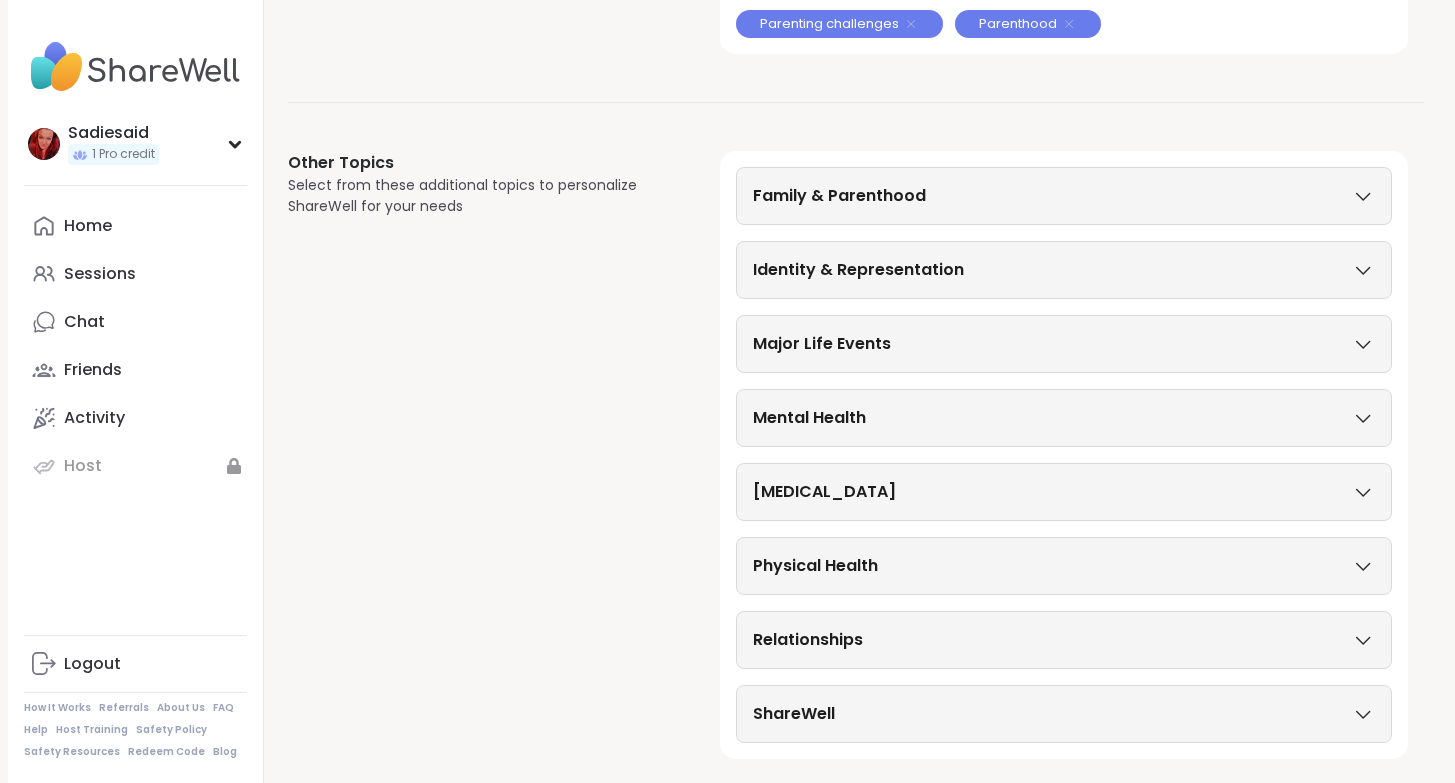 scroll, scrollTop: 901, scrollLeft: 0, axis: vertical 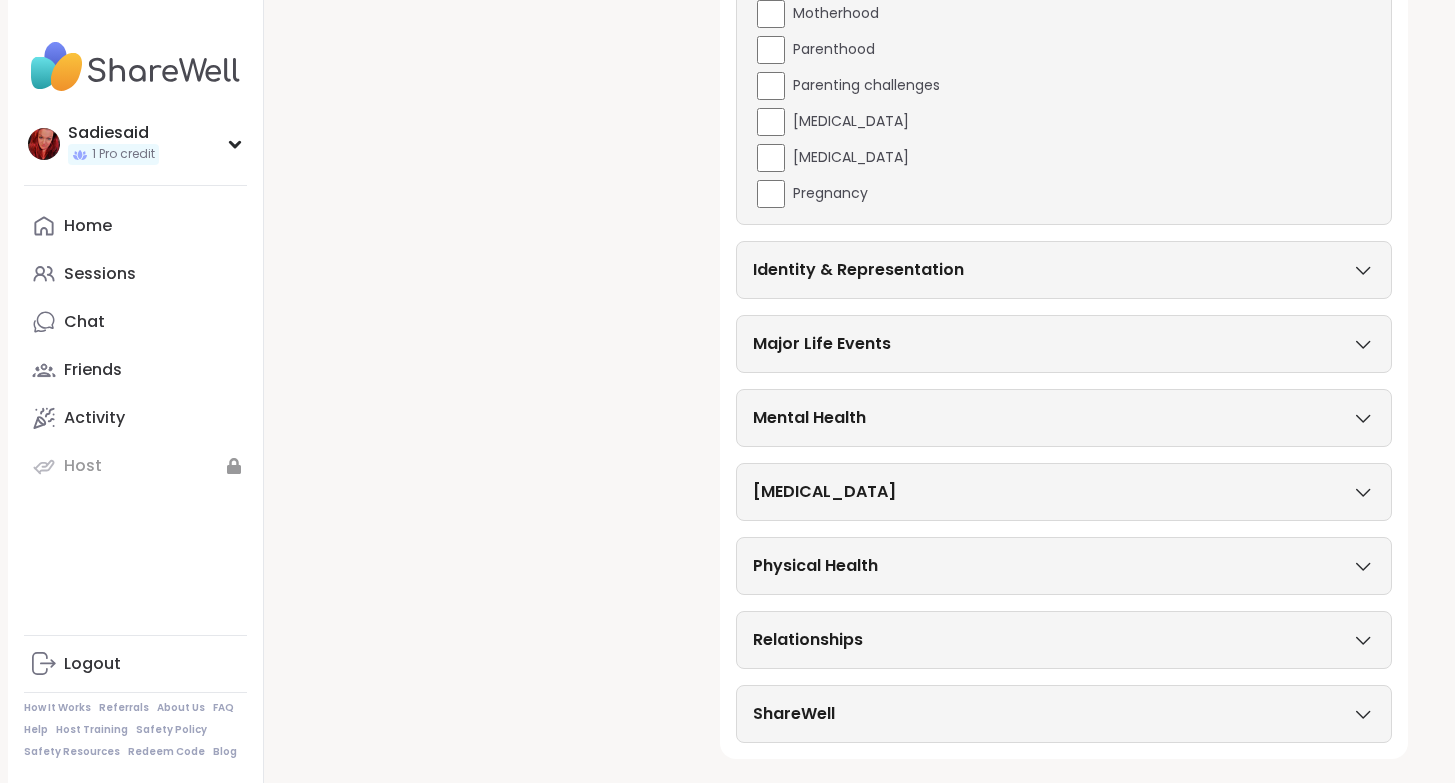 click on "Identity & Representation" at bounding box center [858, 270] 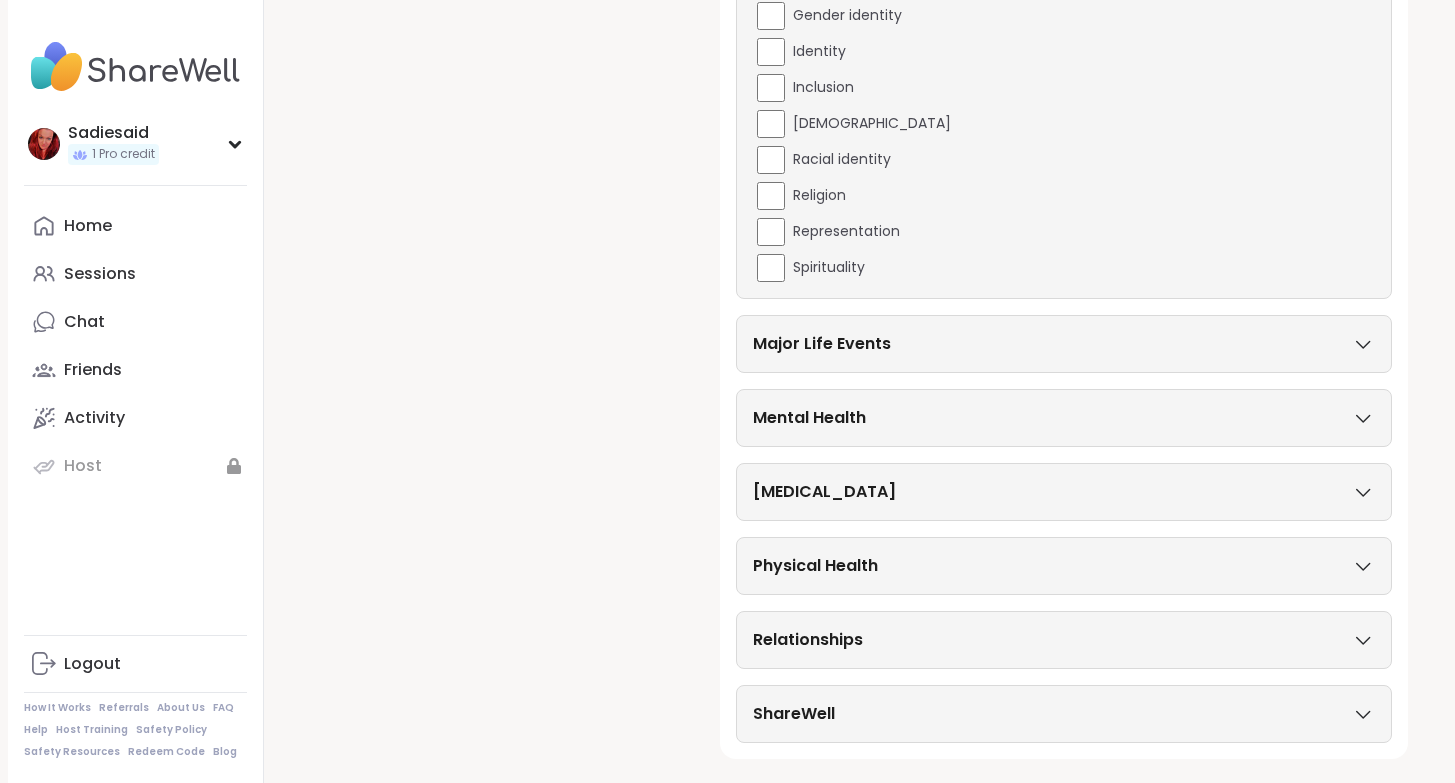 scroll, scrollTop: 2566, scrollLeft: 0, axis: vertical 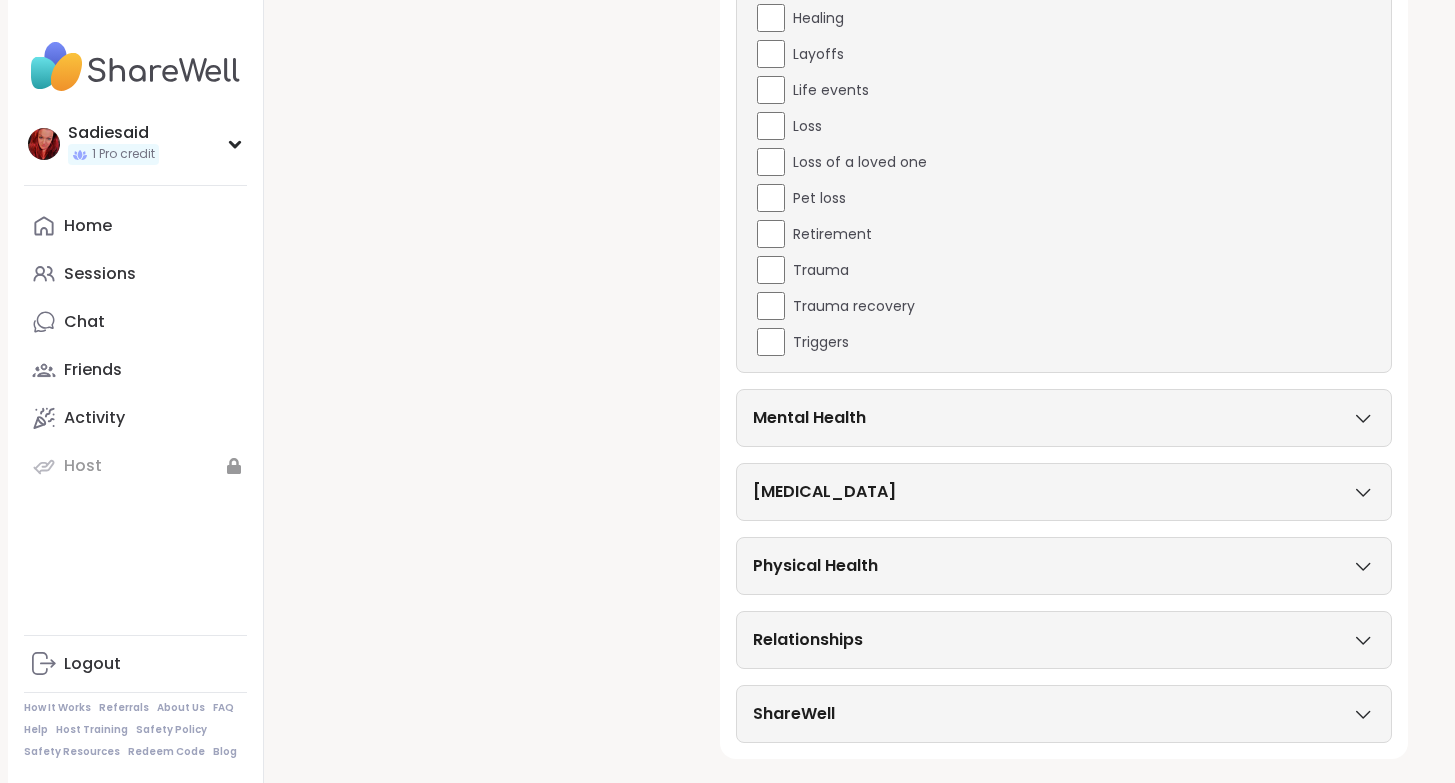 click on "Mental Health" at bounding box center [809, 418] 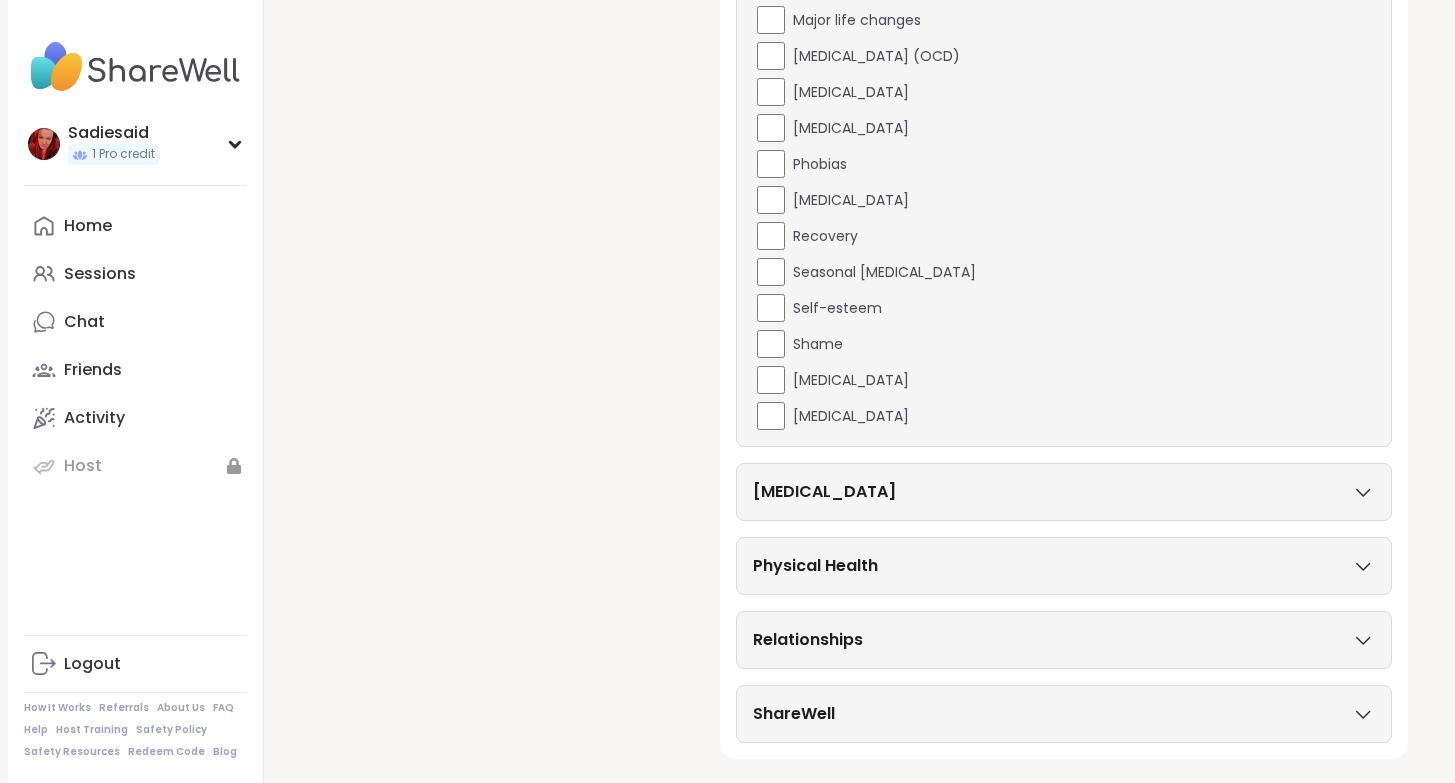 scroll, scrollTop: 5630, scrollLeft: 0, axis: vertical 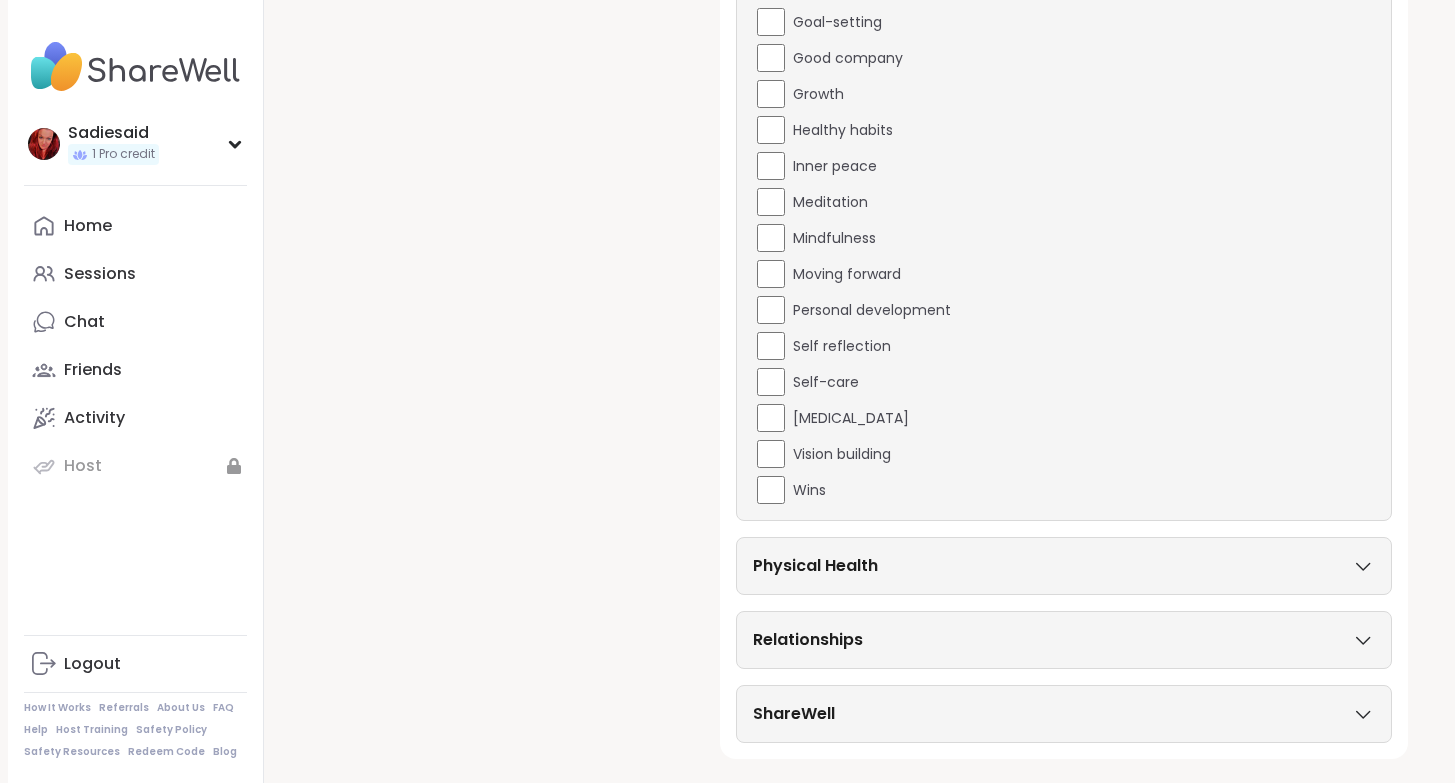 click on "Affirmations Assertiveness Body doubling Boundary setting Breathwork Daily check-in Finding purpose Forgiveness Goal-setting Good company Growth Healthy habits Inner peace Meditation Mindfulness Moving forward Personal development Self reflection Self-care [MEDICAL_DATA] Vision building Wins" at bounding box center (1064, 112) 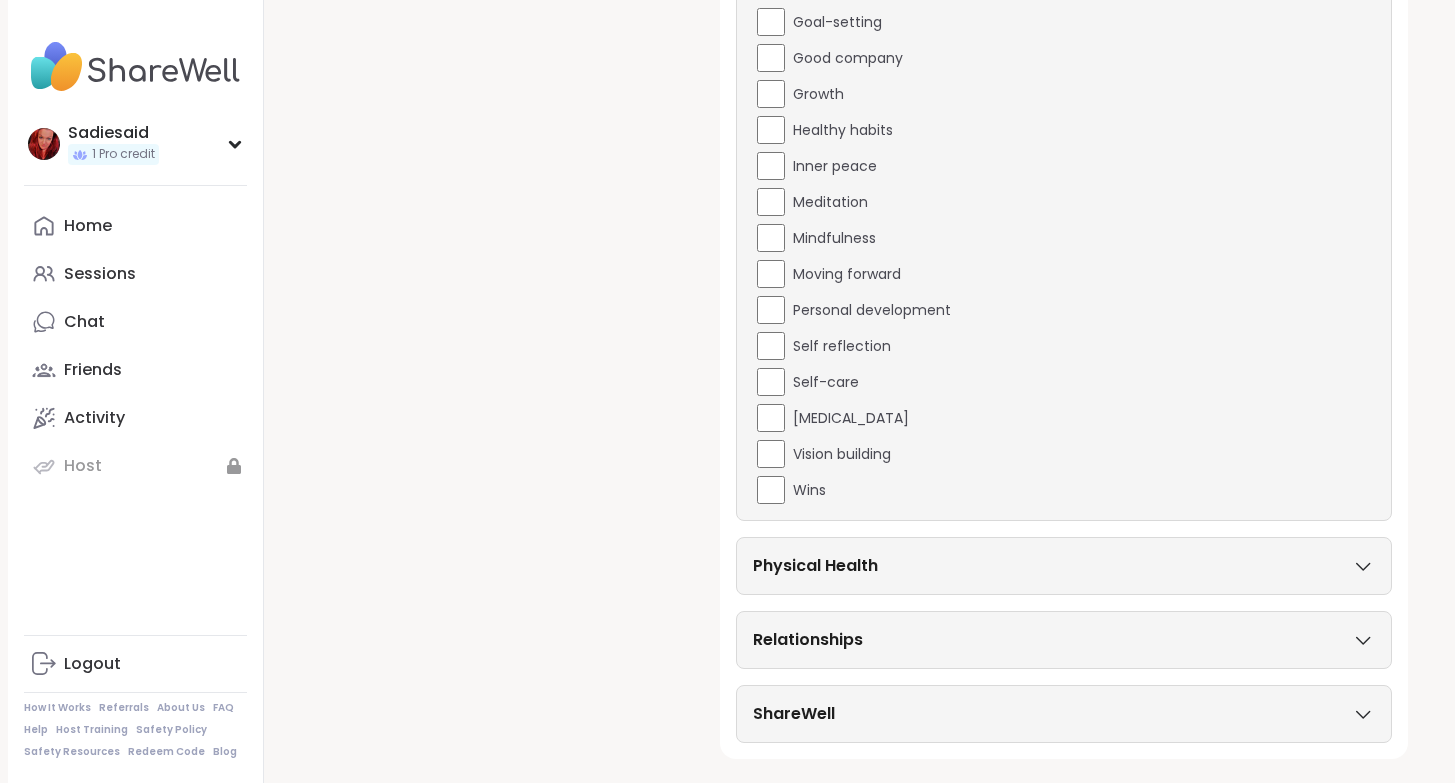 scroll, scrollTop: 6903, scrollLeft: 0, axis: vertical 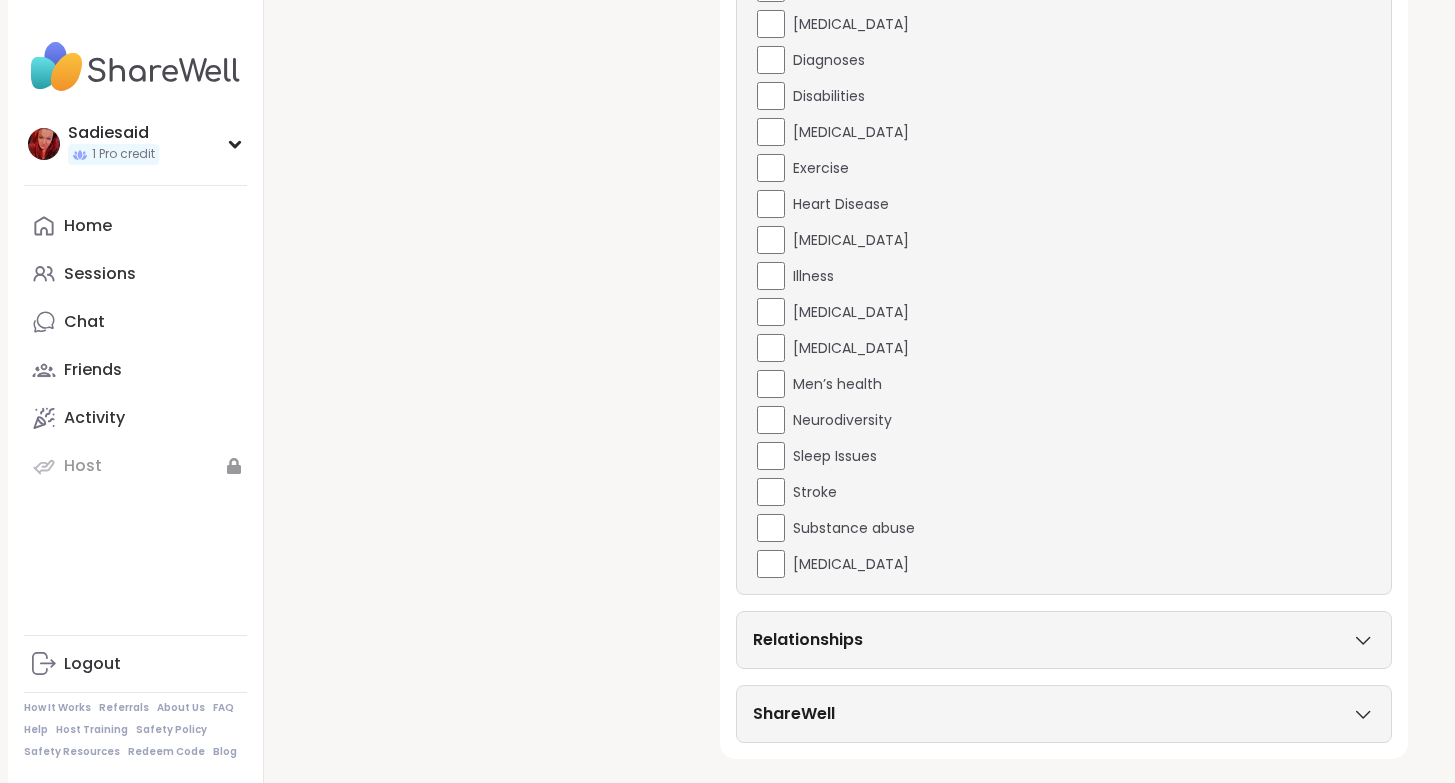 click on "Relationships" at bounding box center (1064, 640) 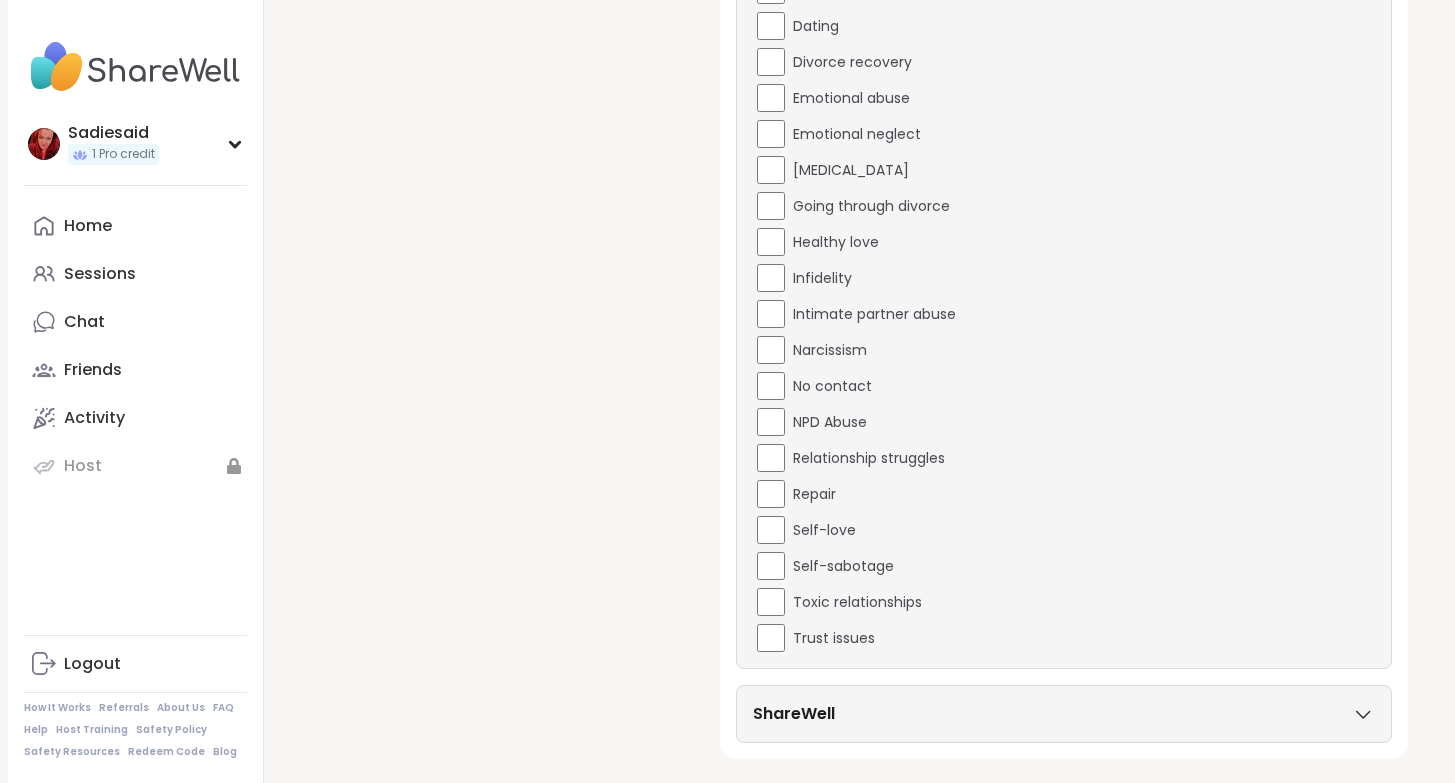 scroll, scrollTop: 9524, scrollLeft: 0, axis: vertical 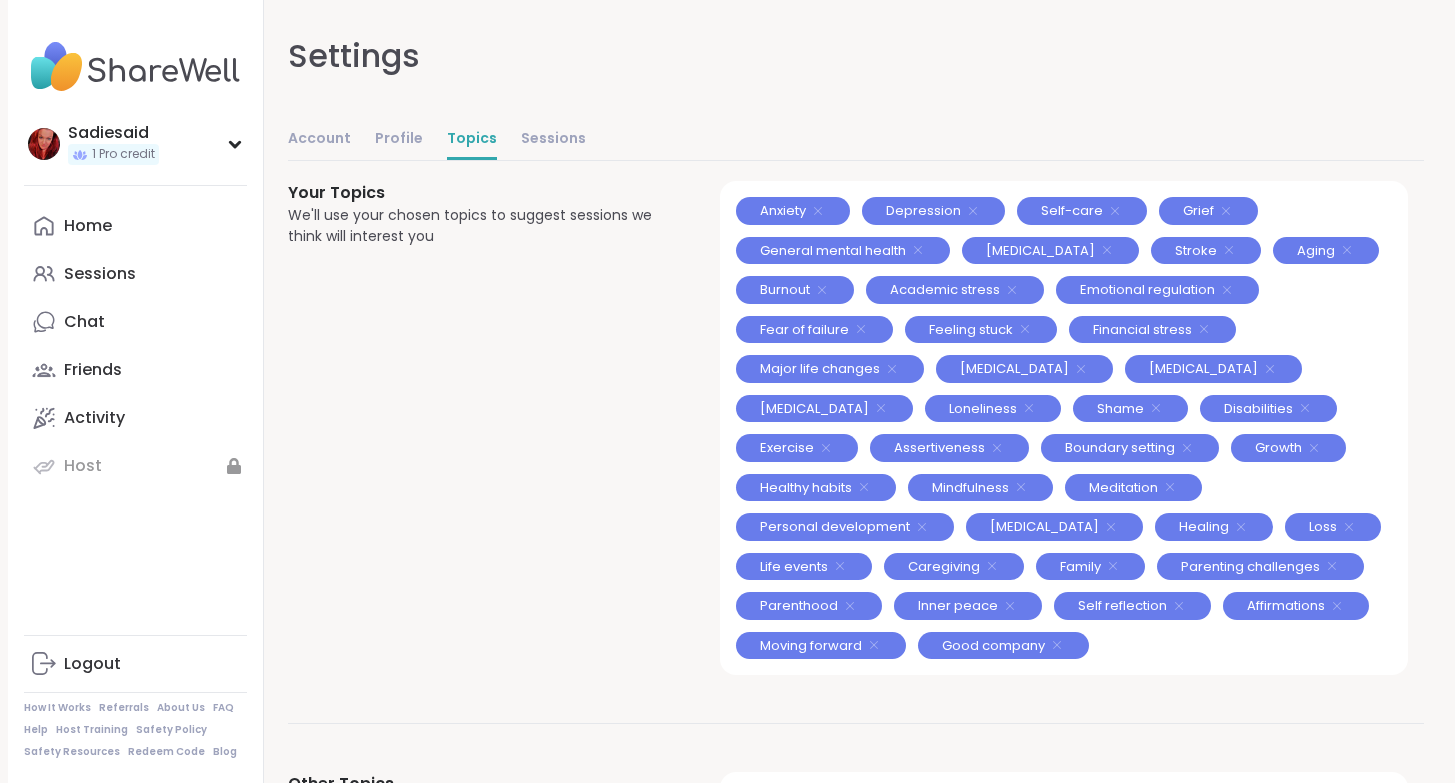 click on "Settings" at bounding box center (856, 56) 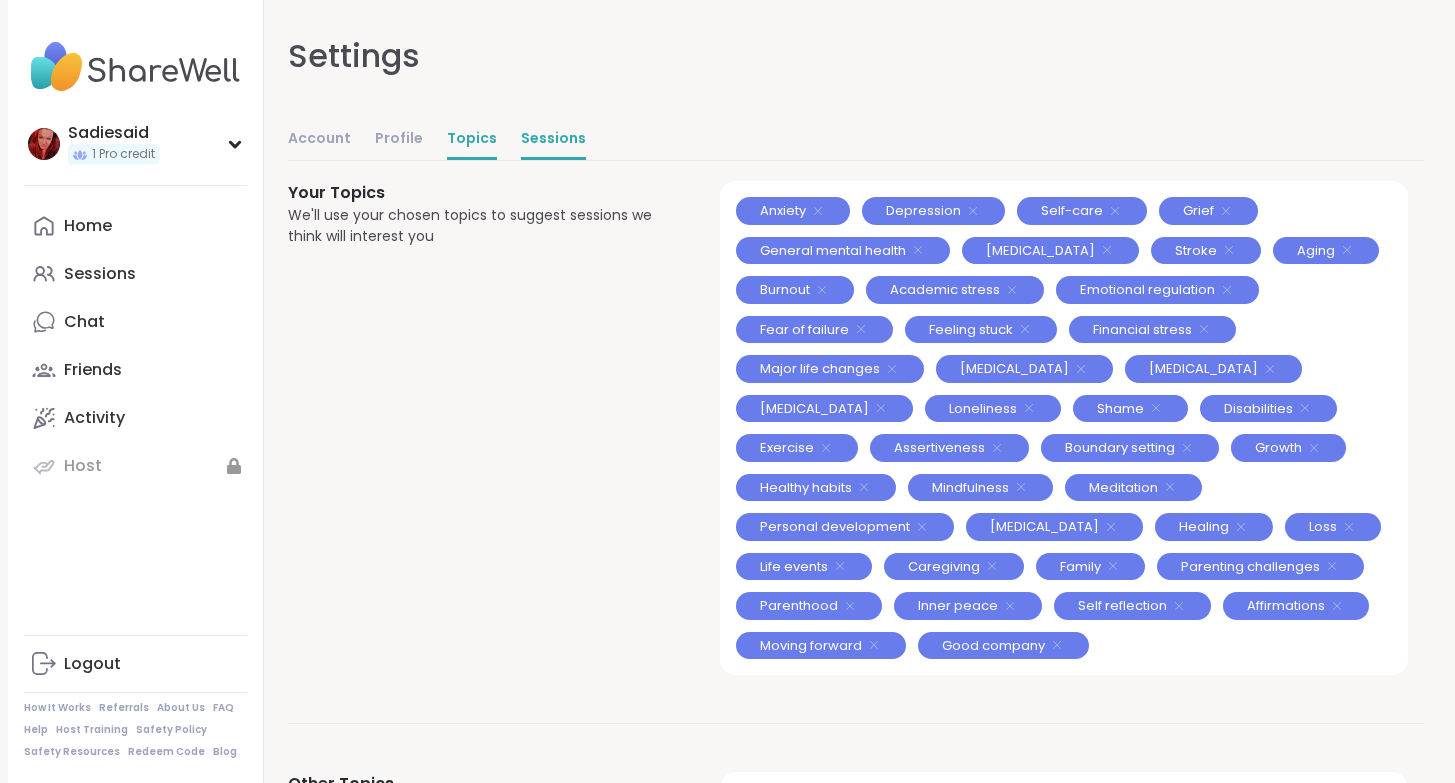 click on "Sessions" at bounding box center (553, 140) 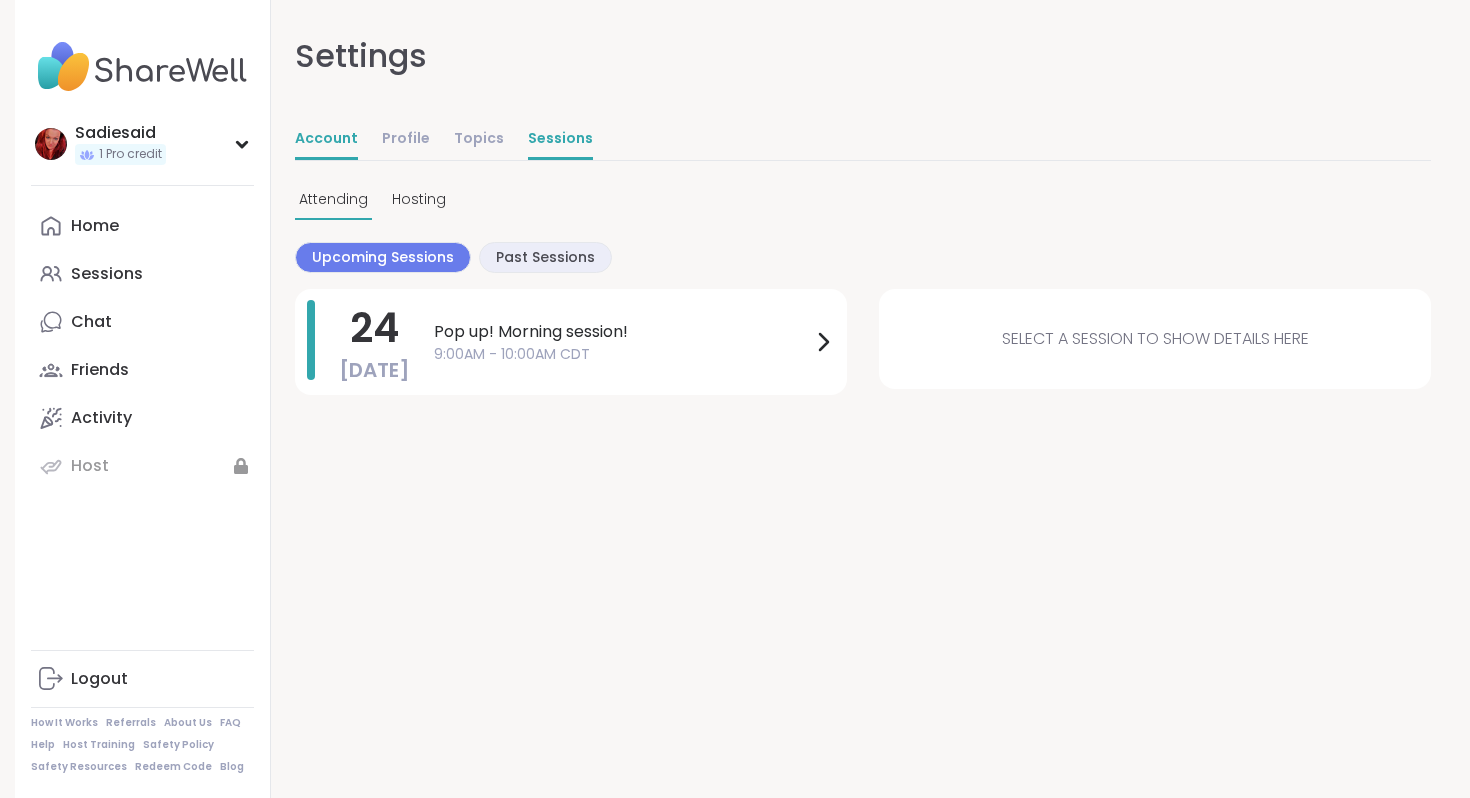 click on "Account" at bounding box center [326, 140] 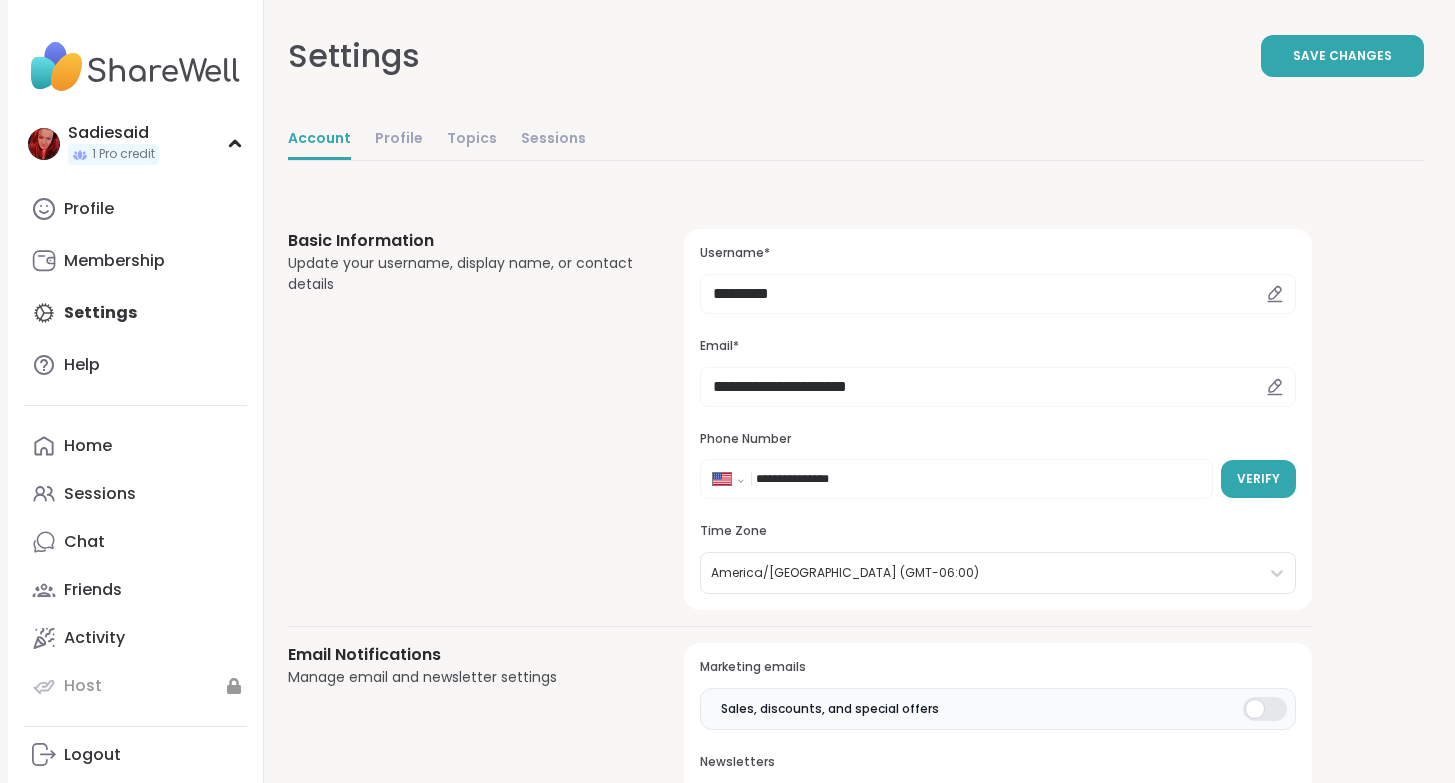 scroll, scrollTop: 0, scrollLeft: 0, axis: both 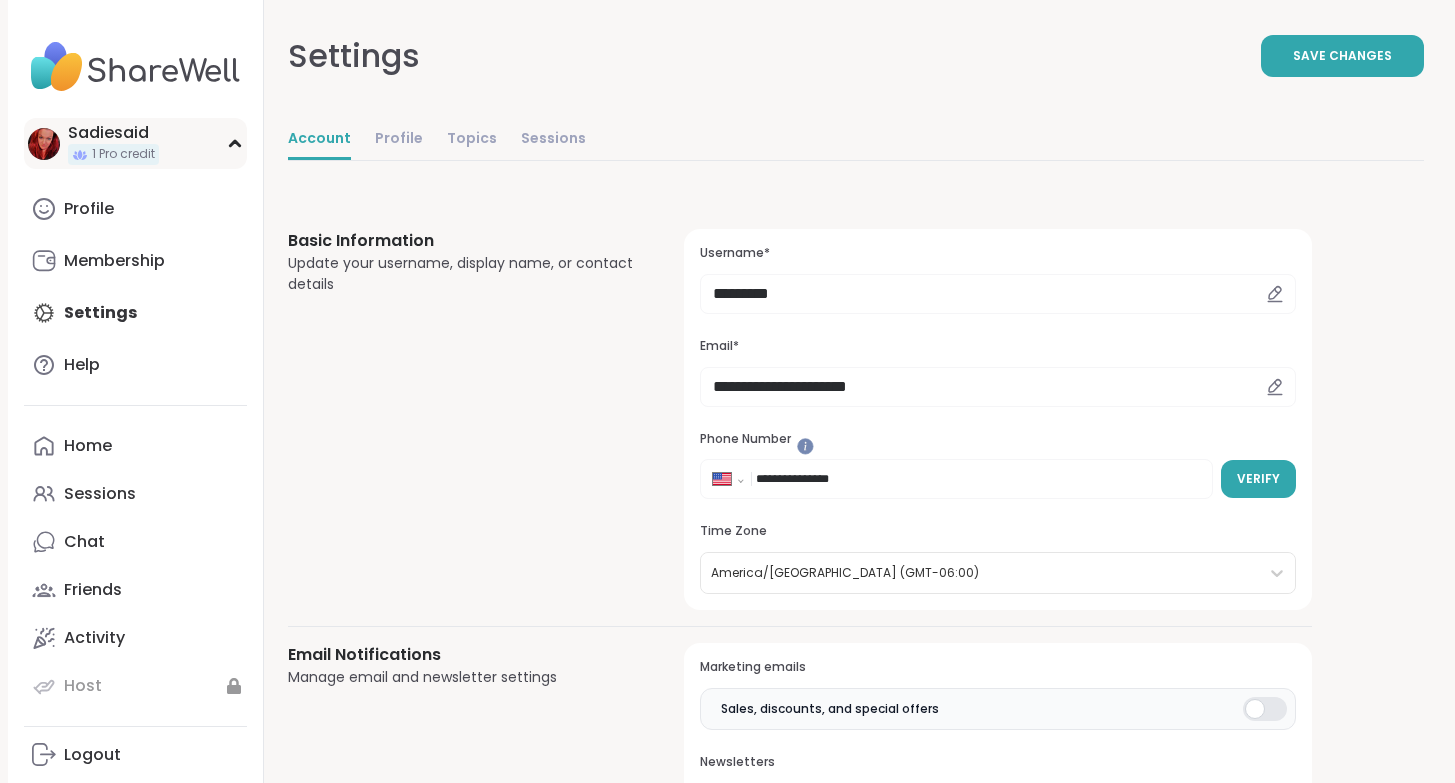 click on "Sadiesaid" at bounding box center [113, 133] 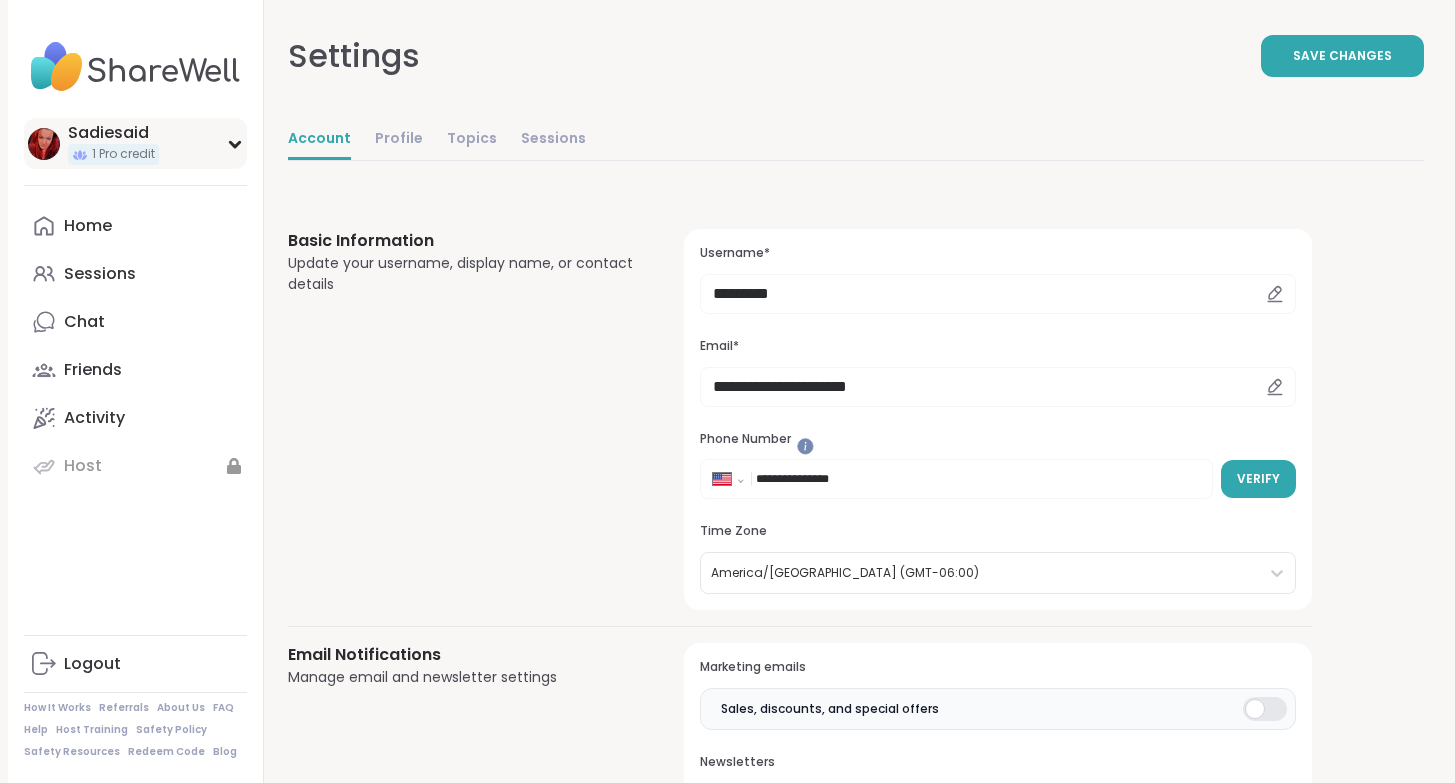 click at bounding box center (44, 144) 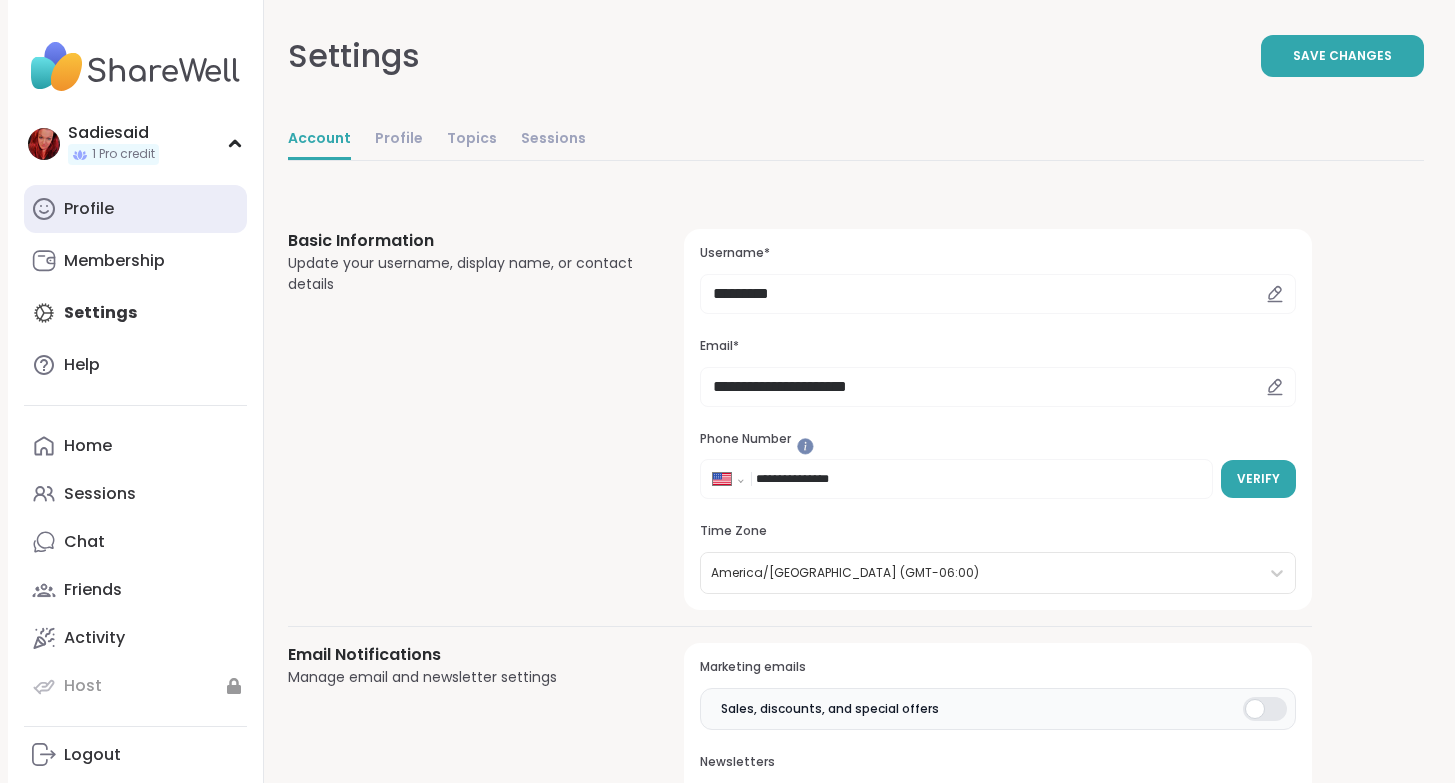 click 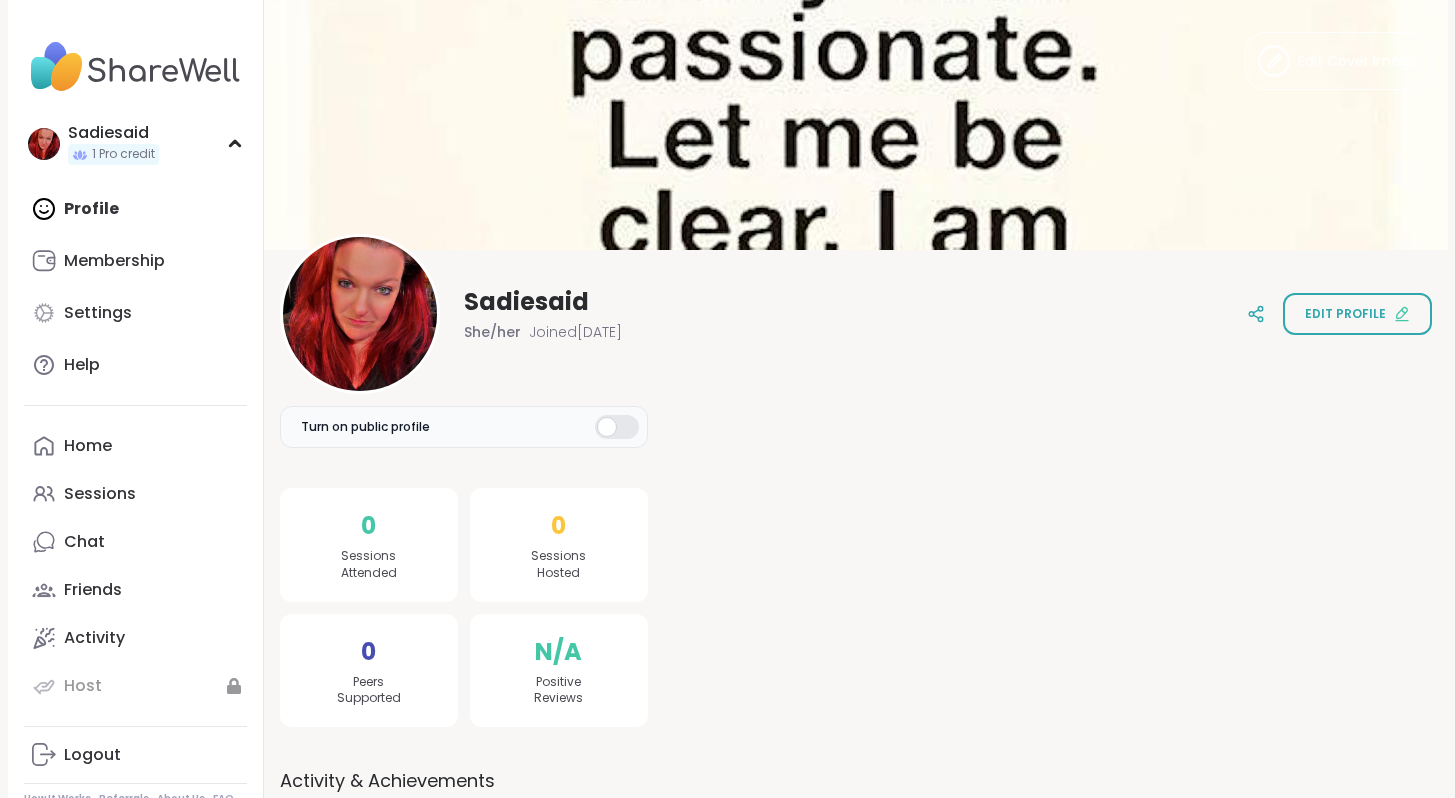scroll, scrollTop: 0, scrollLeft: 0, axis: both 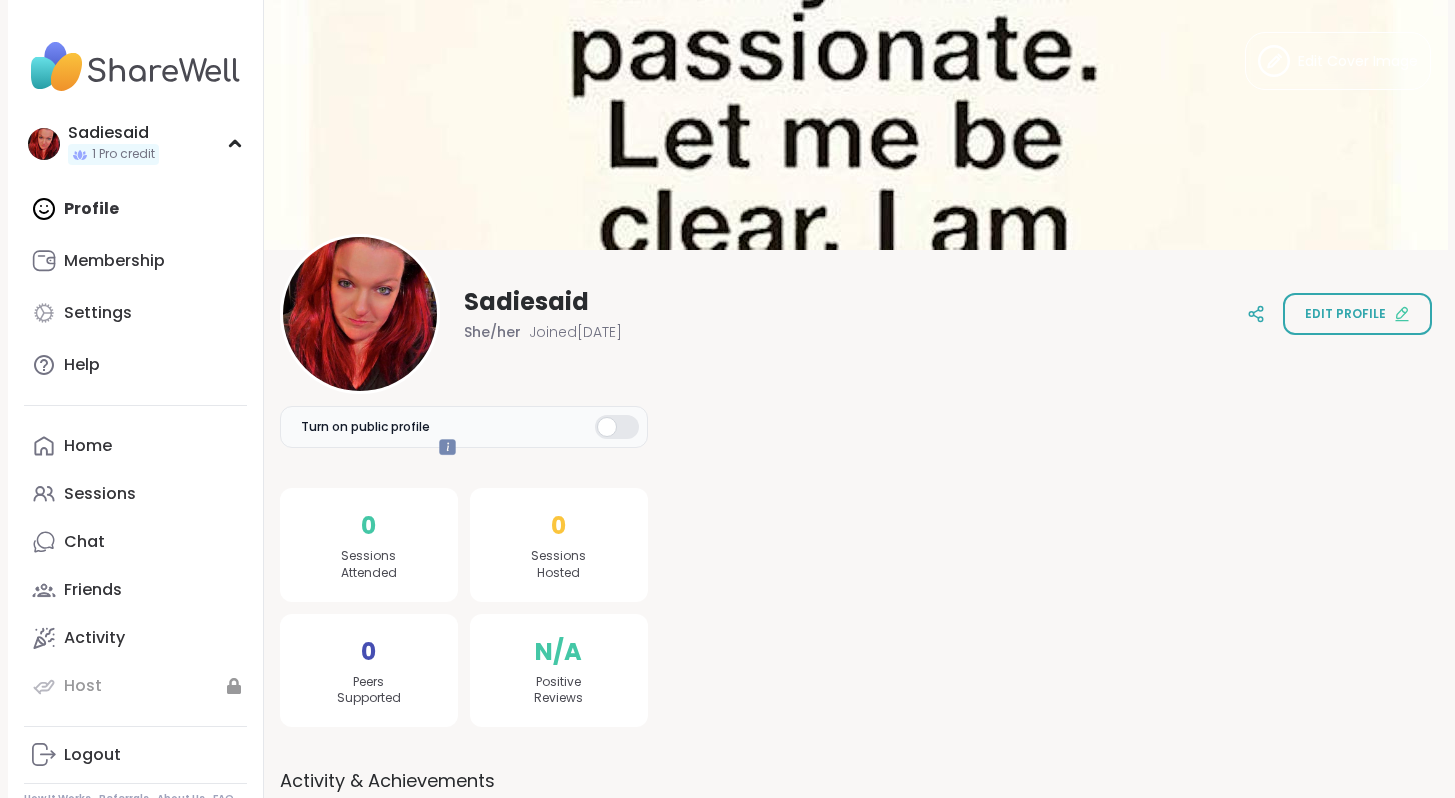 click at bounding box center (856, 125) 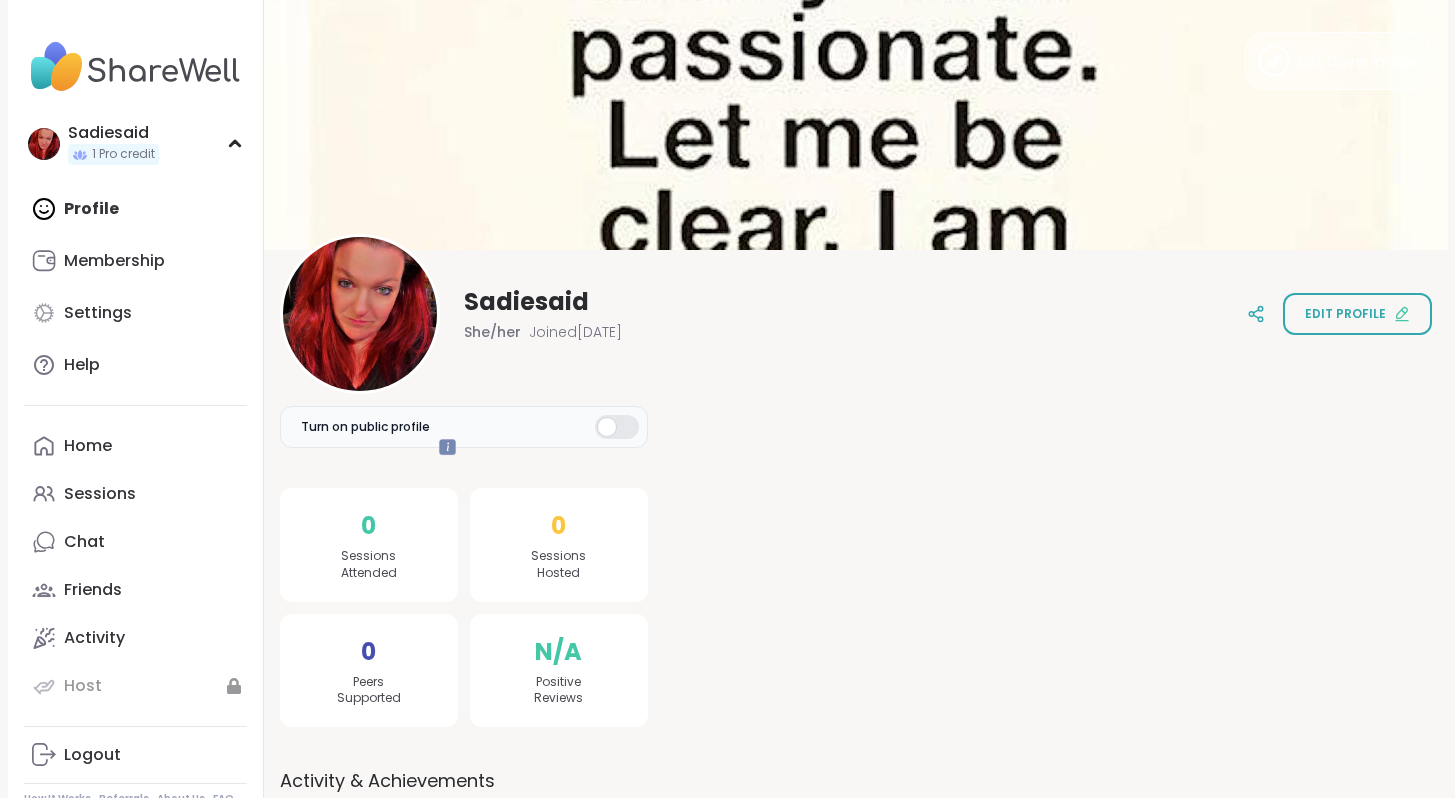 click 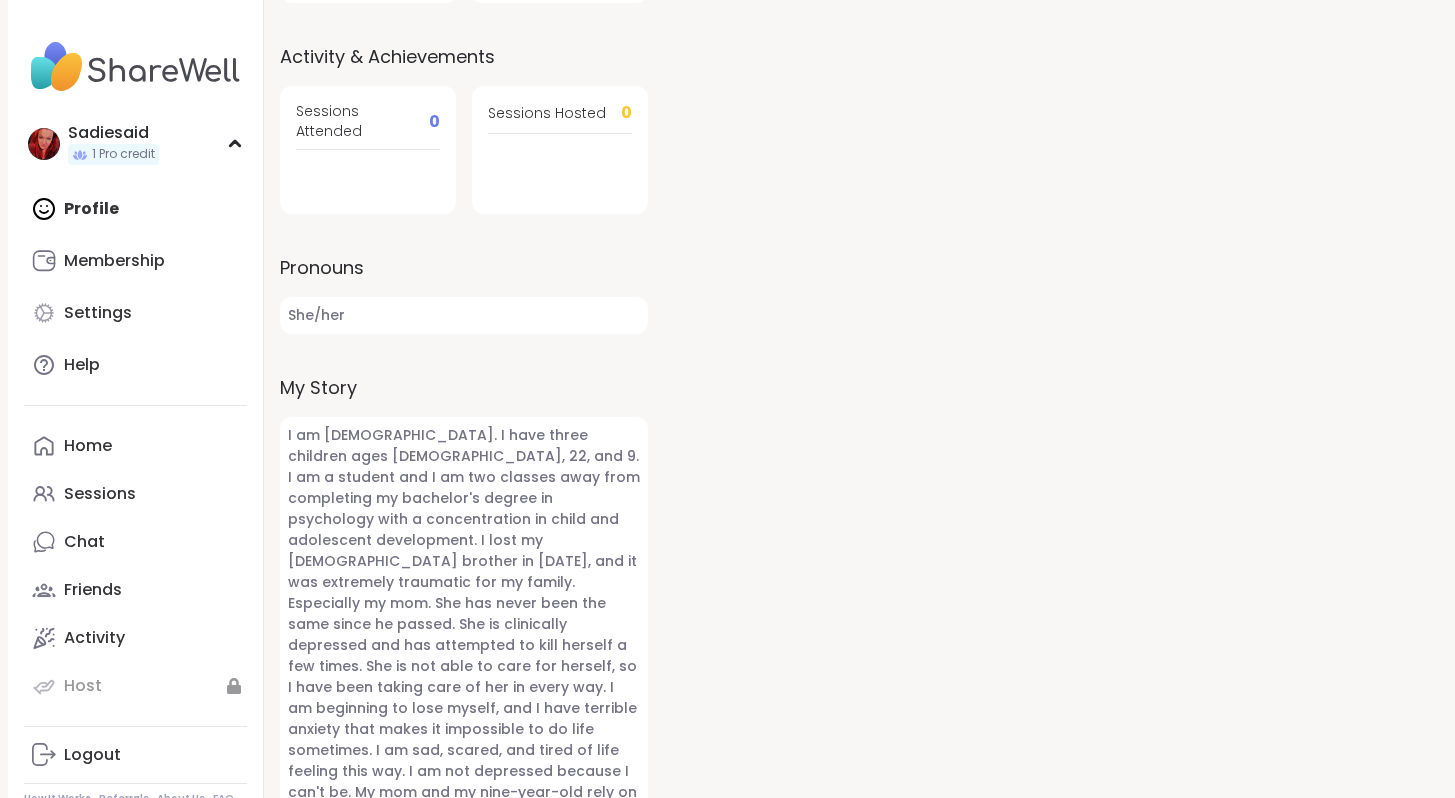 scroll, scrollTop: 790, scrollLeft: 0, axis: vertical 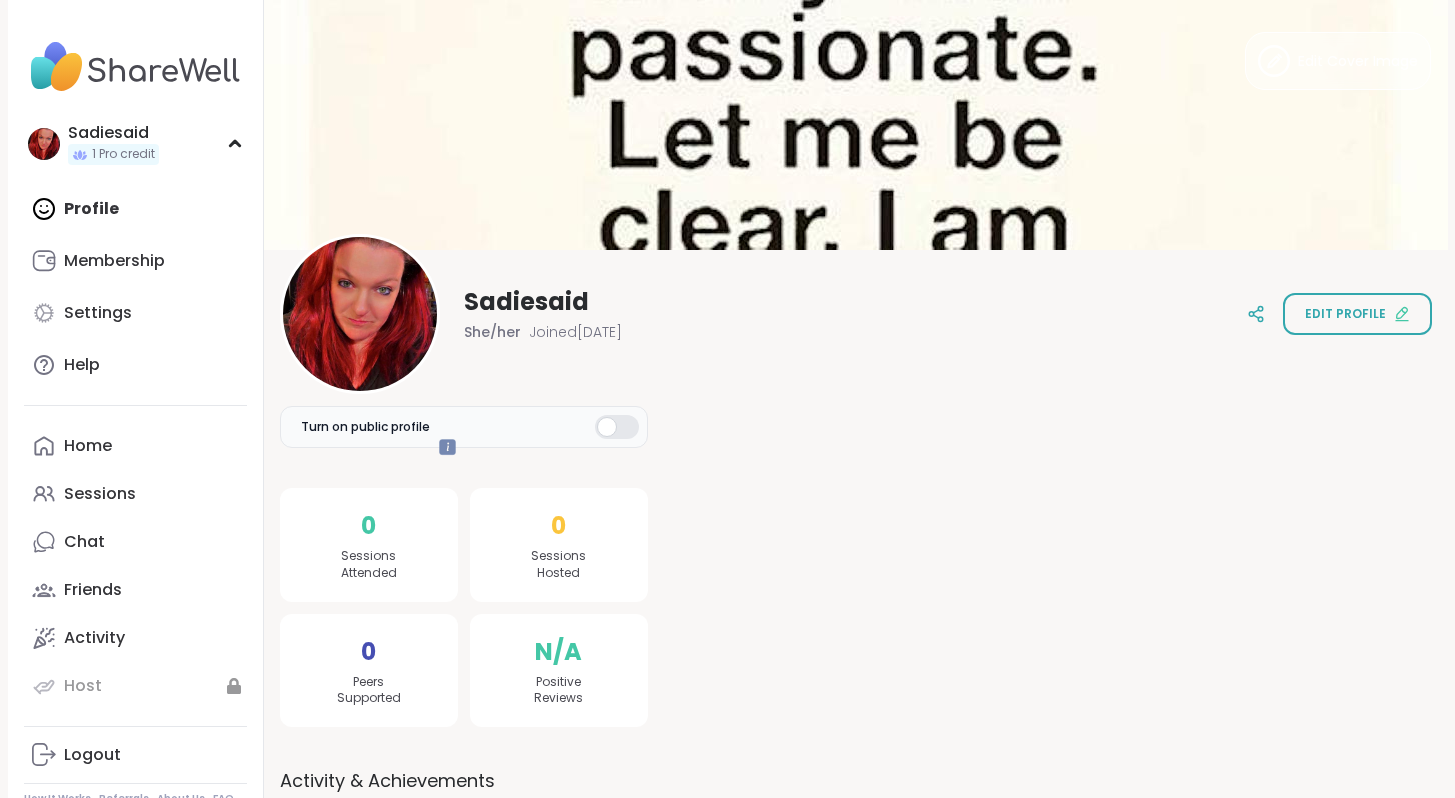 click 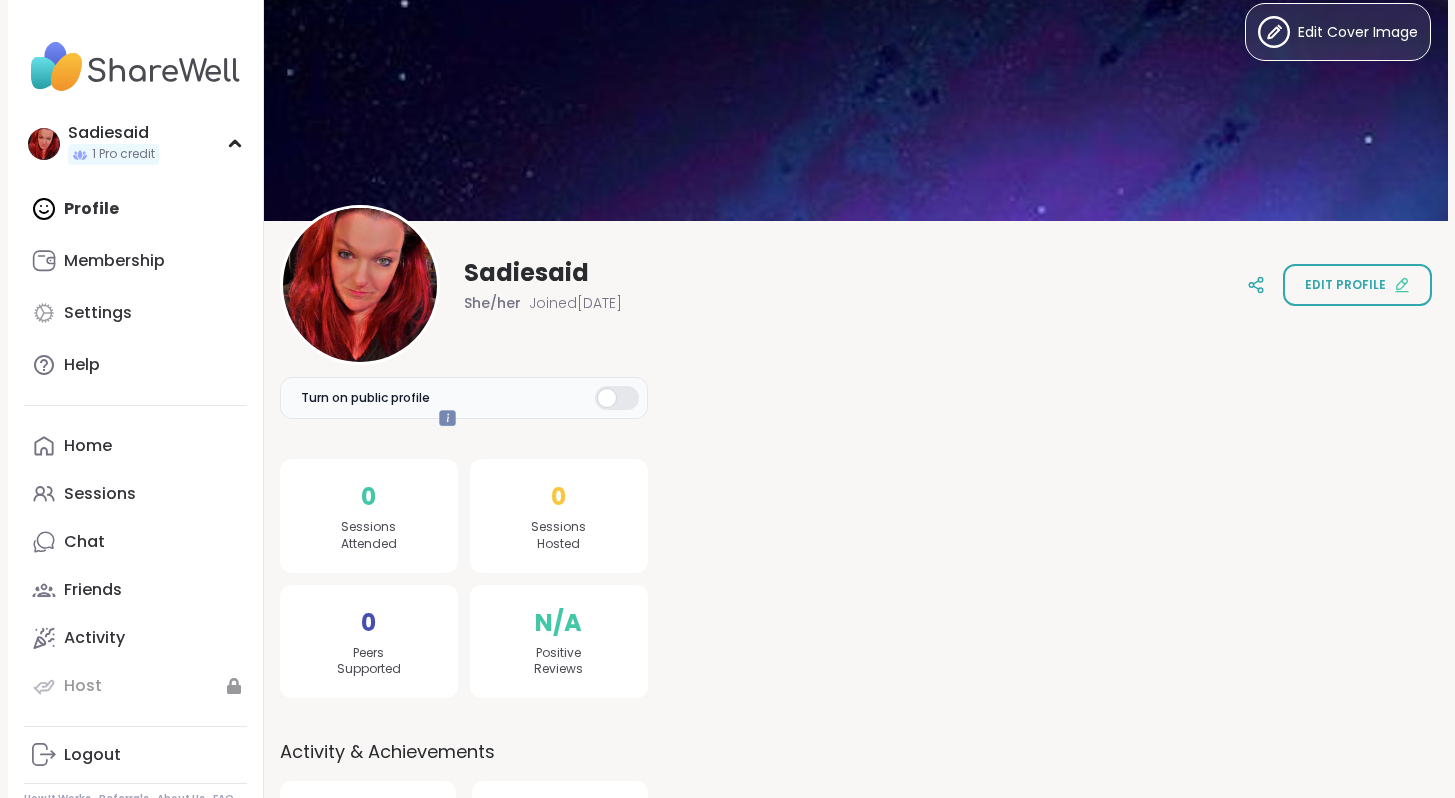 scroll, scrollTop: 0, scrollLeft: 0, axis: both 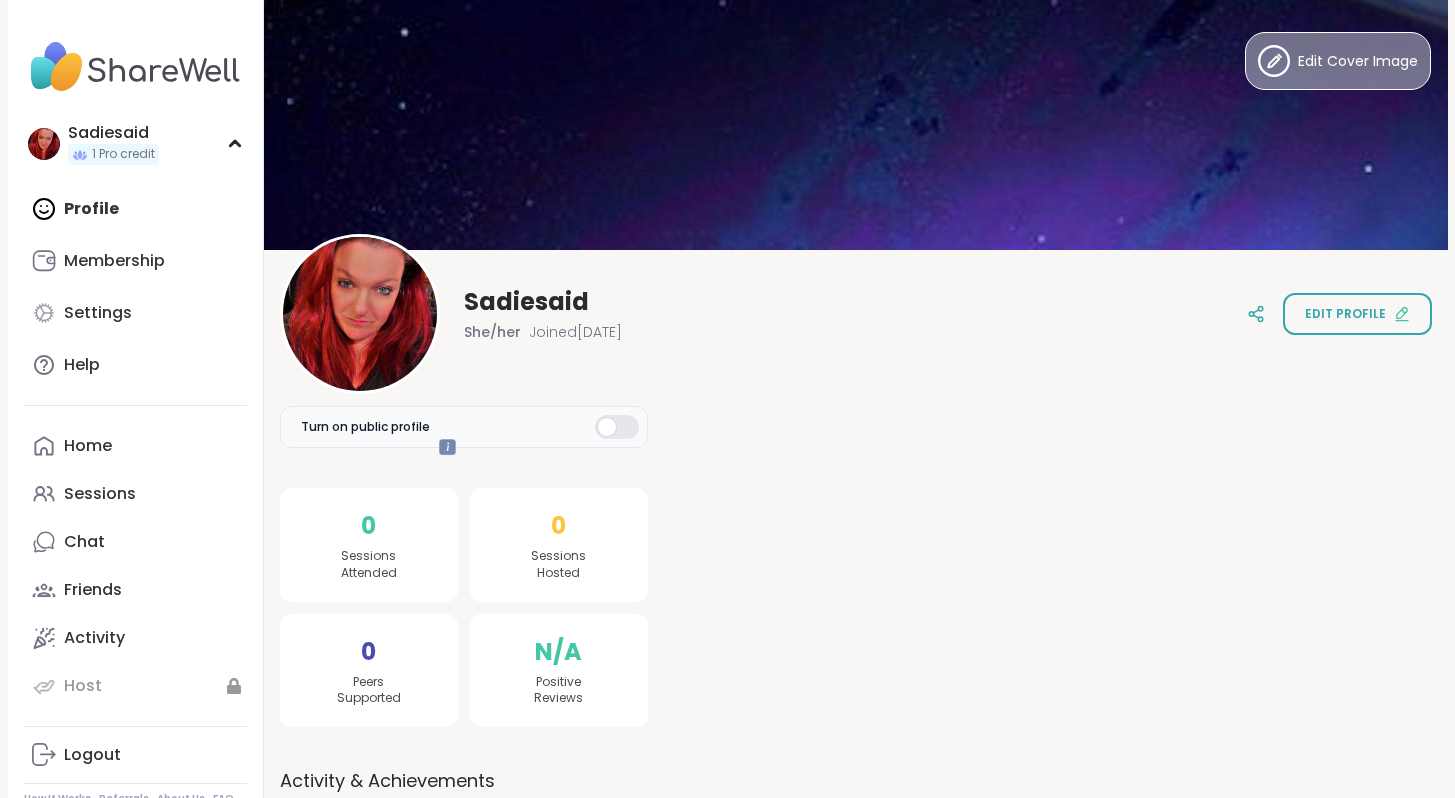 click on "Edit Cover Image" at bounding box center [1338, 61] 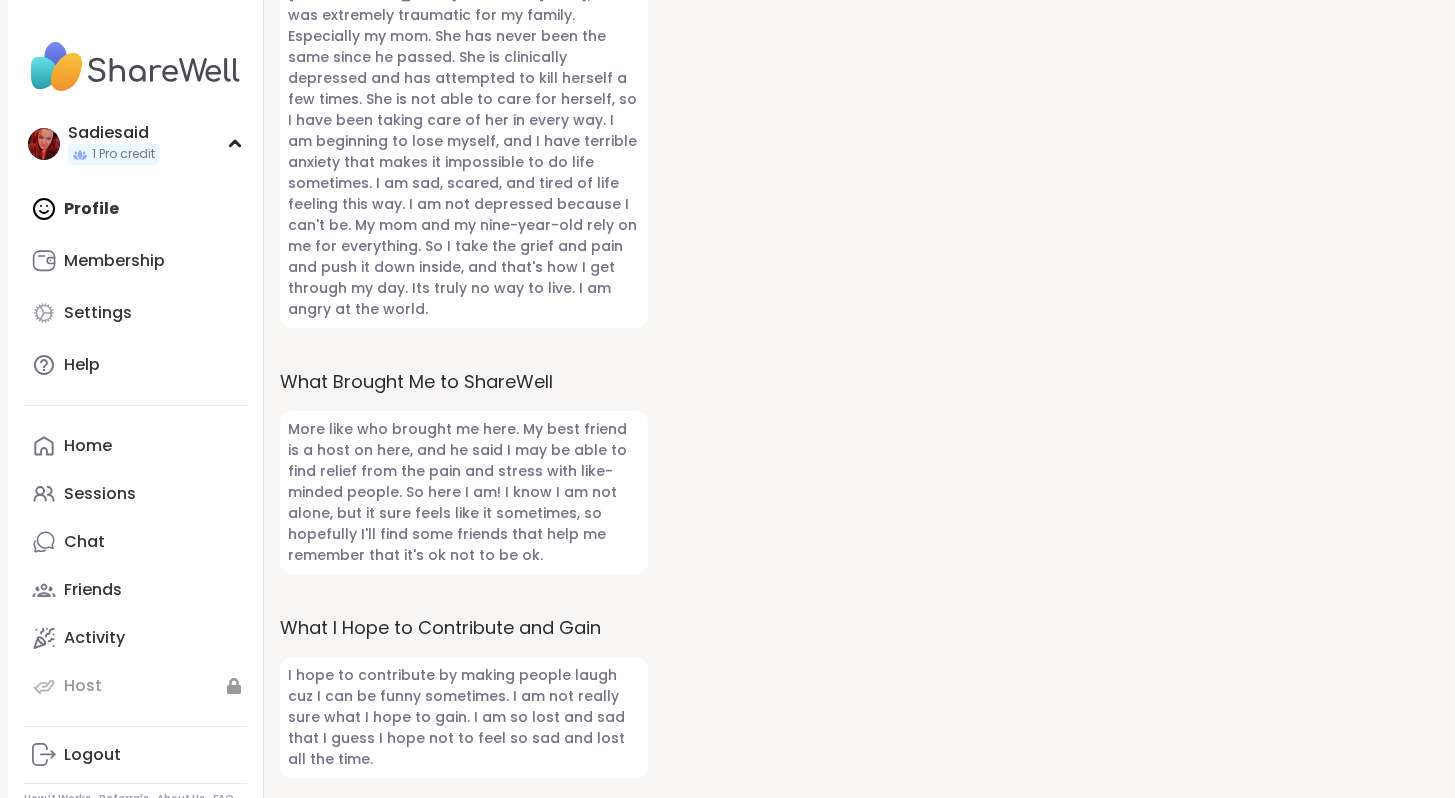 scroll, scrollTop: 1885, scrollLeft: 0, axis: vertical 